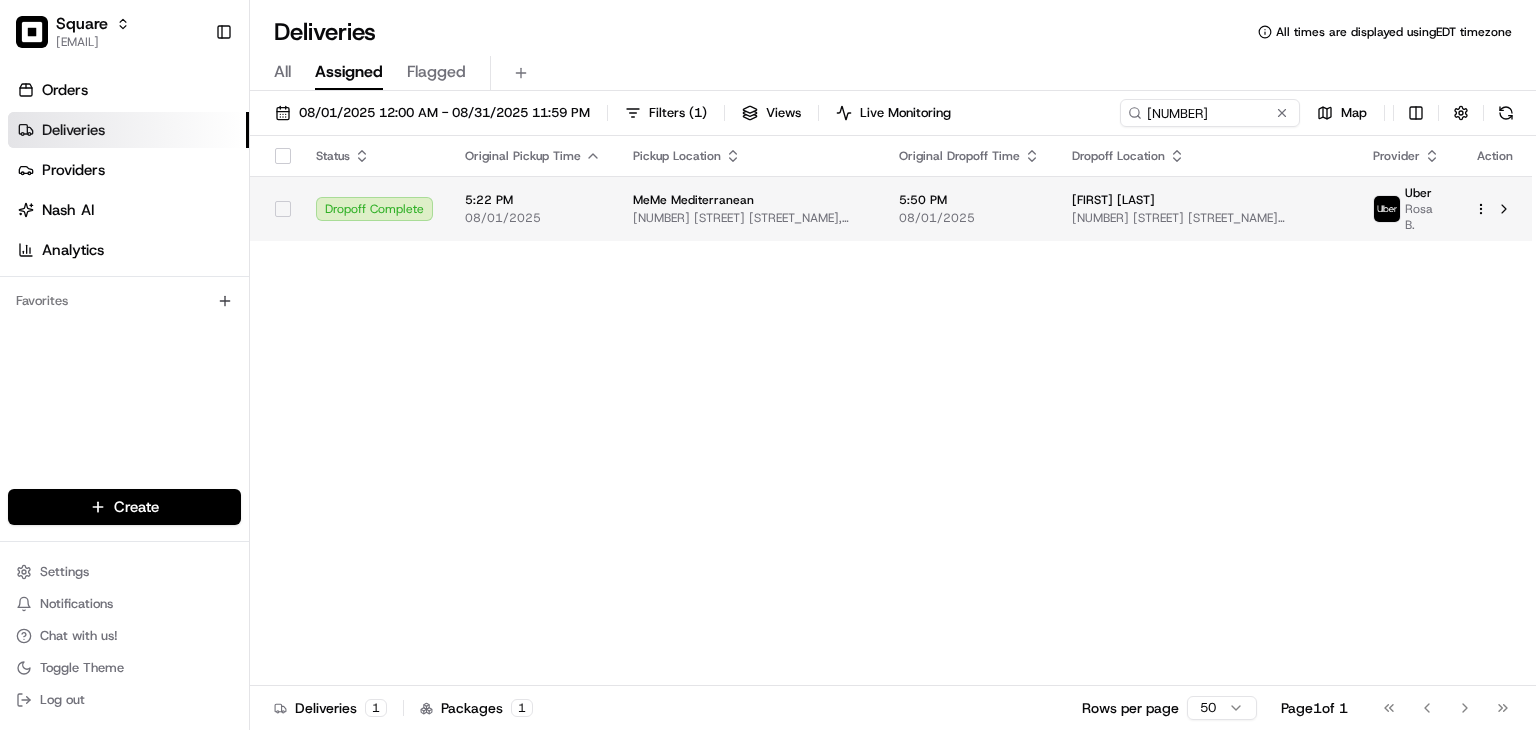 scroll, scrollTop: 0, scrollLeft: 0, axis: both 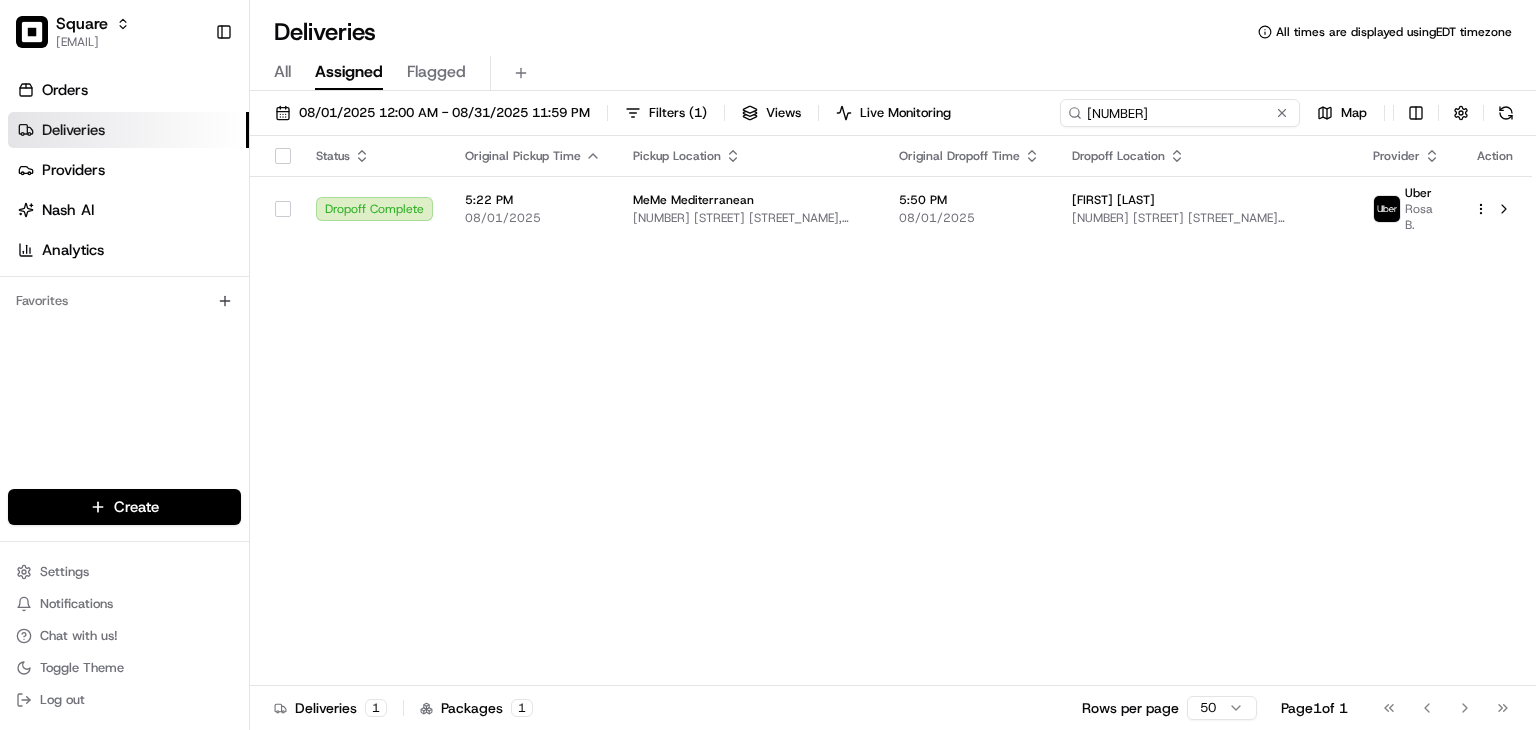 click on "[NUMBER]" at bounding box center [1180, 113] 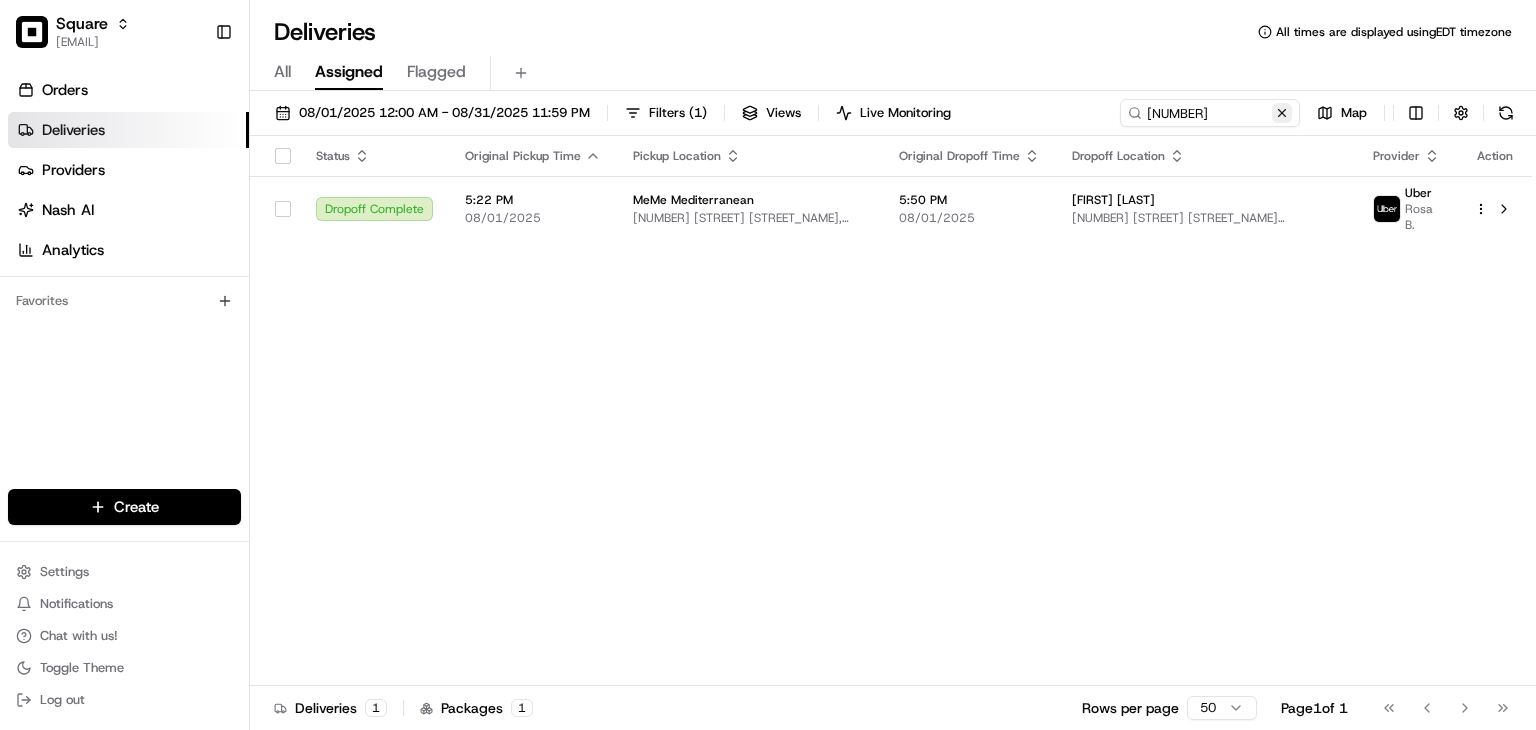 click at bounding box center (1282, 113) 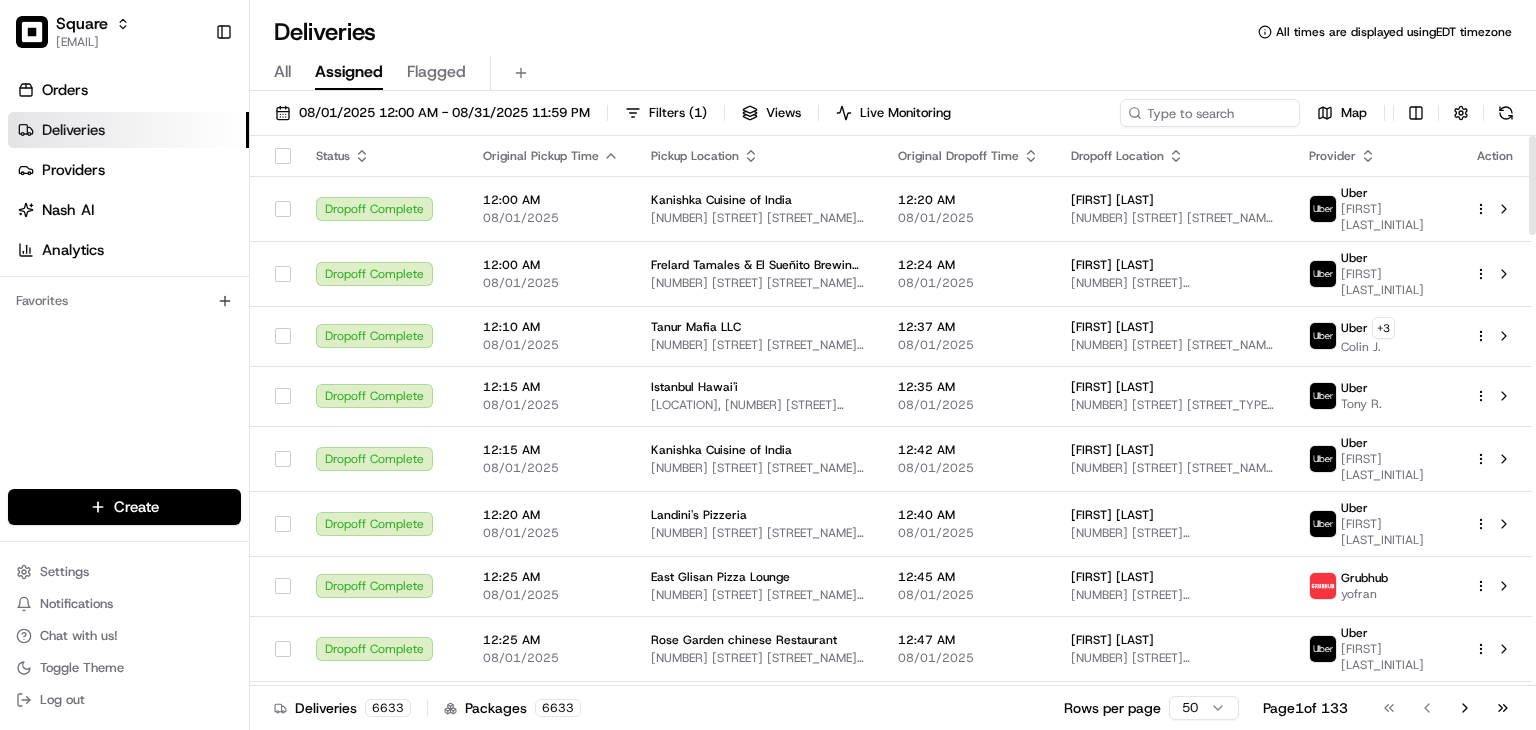 click on "All Assigned Flagged" at bounding box center [893, 69] 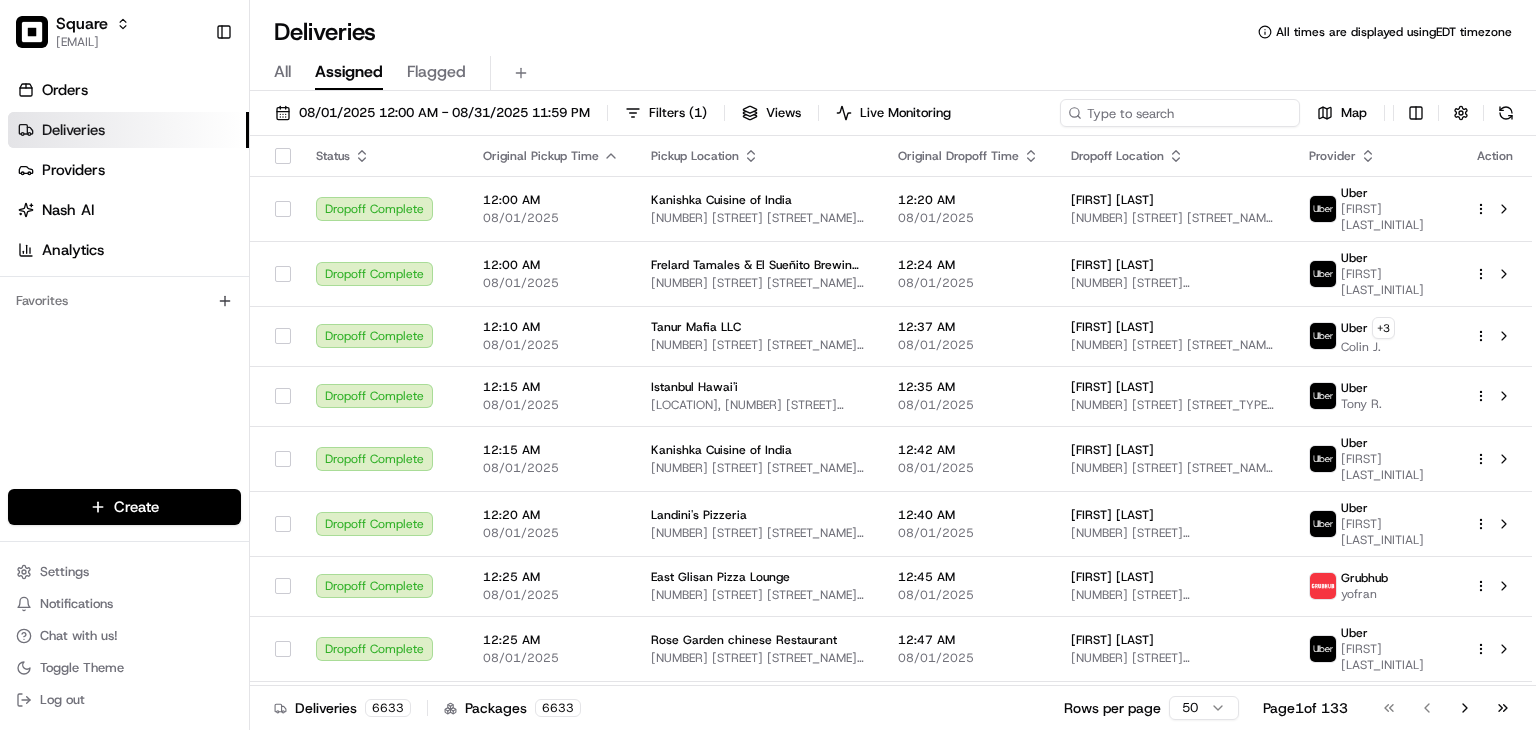 click at bounding box center [1180, 113] 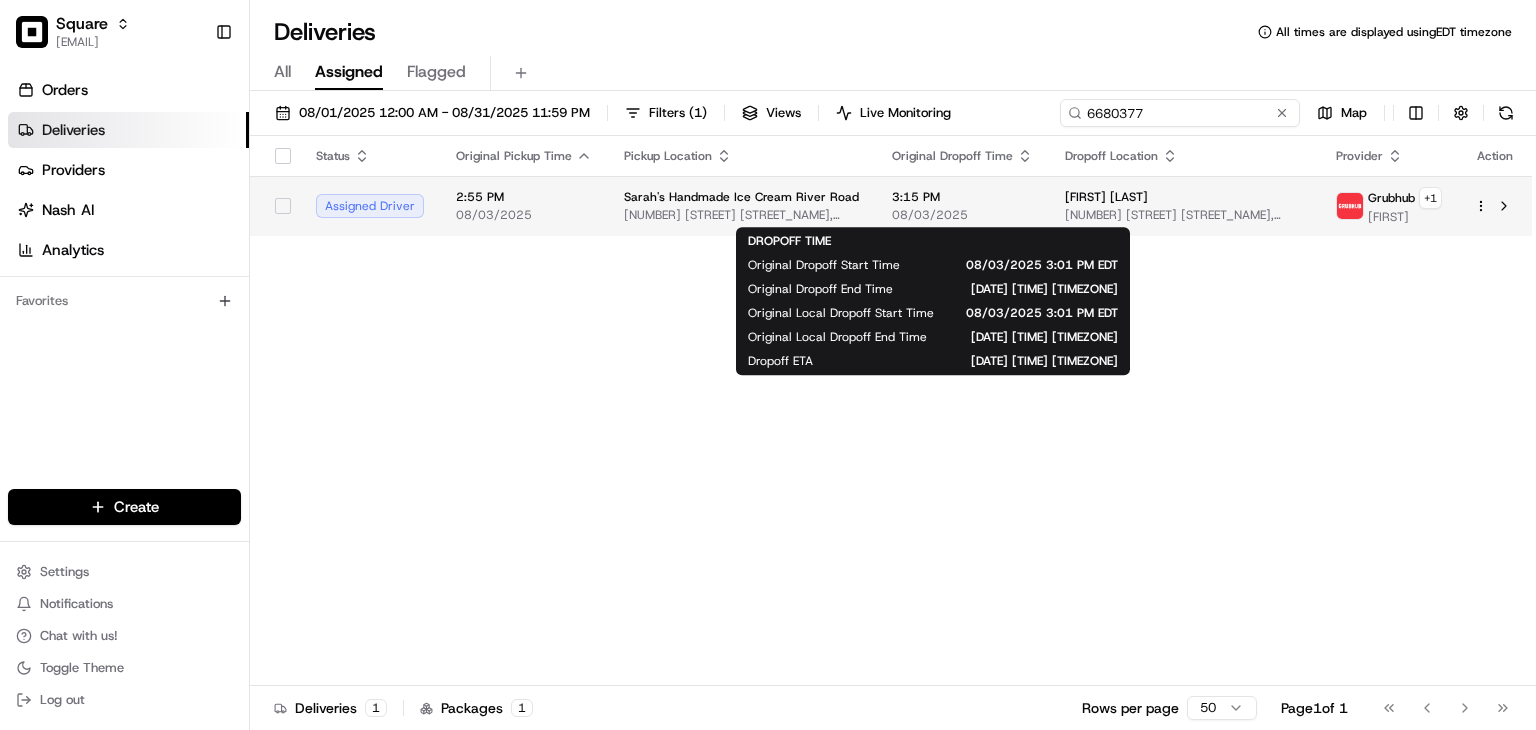 type on "6680377" 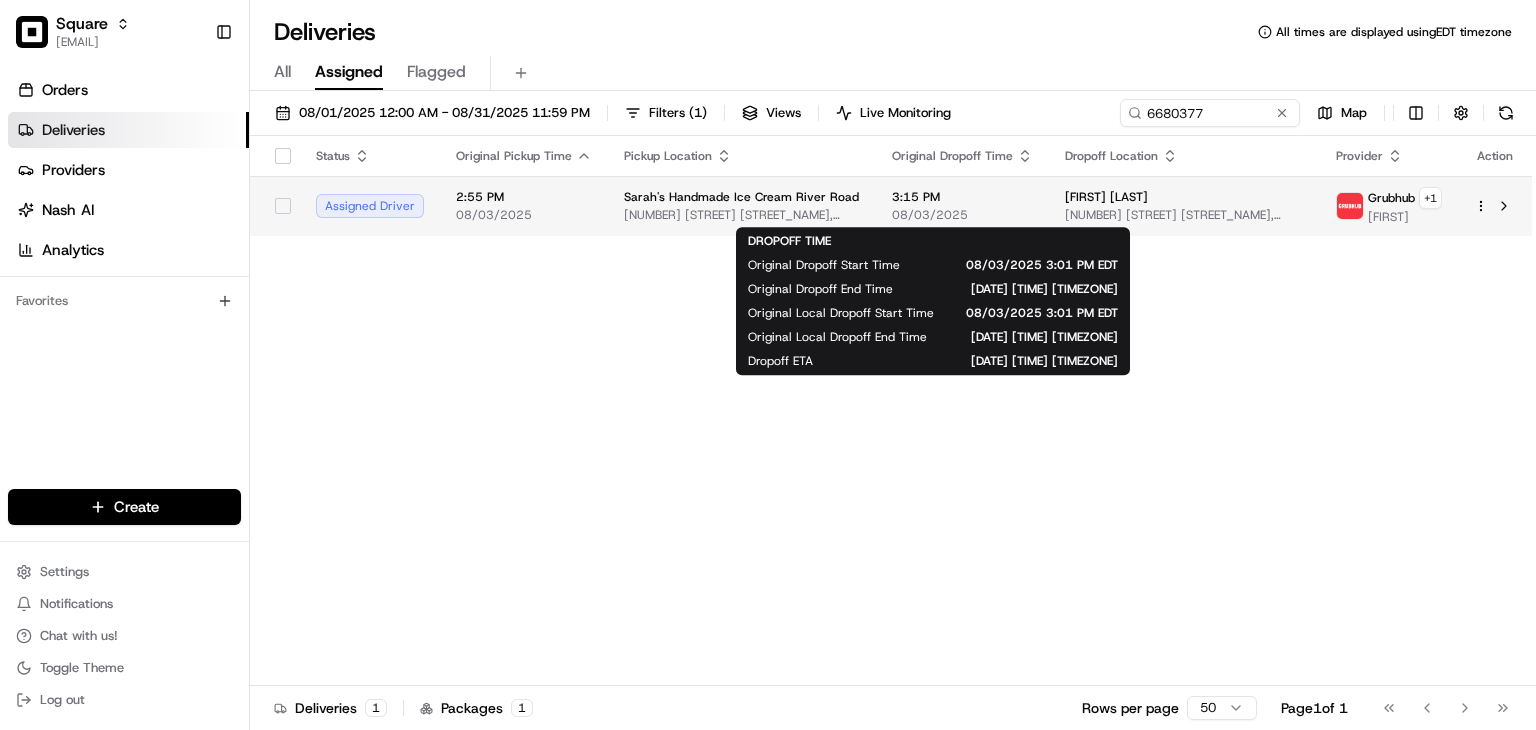 click on "3:15 PM" at bounding box center [962, 197] 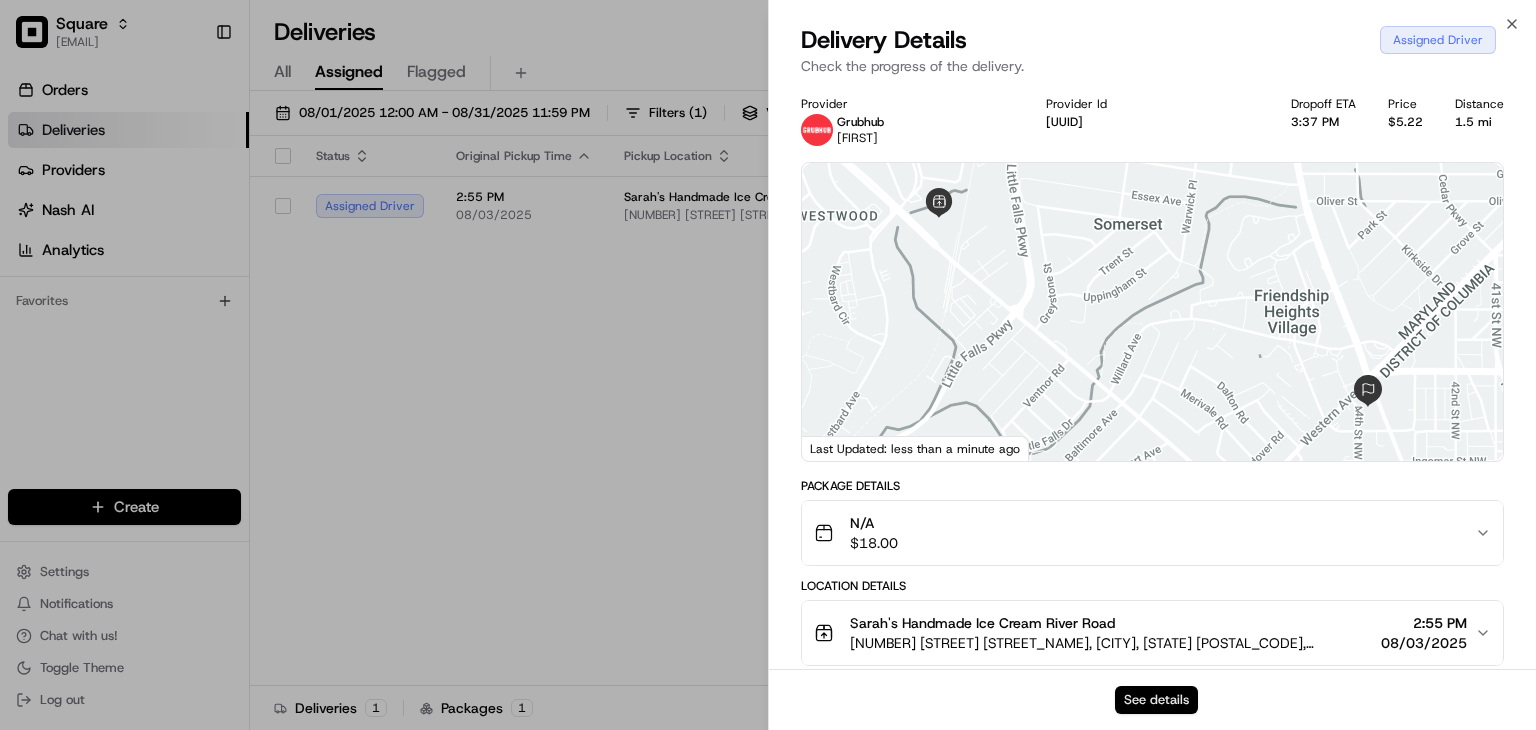 click on "See details" at bounding box center (1156, 700) 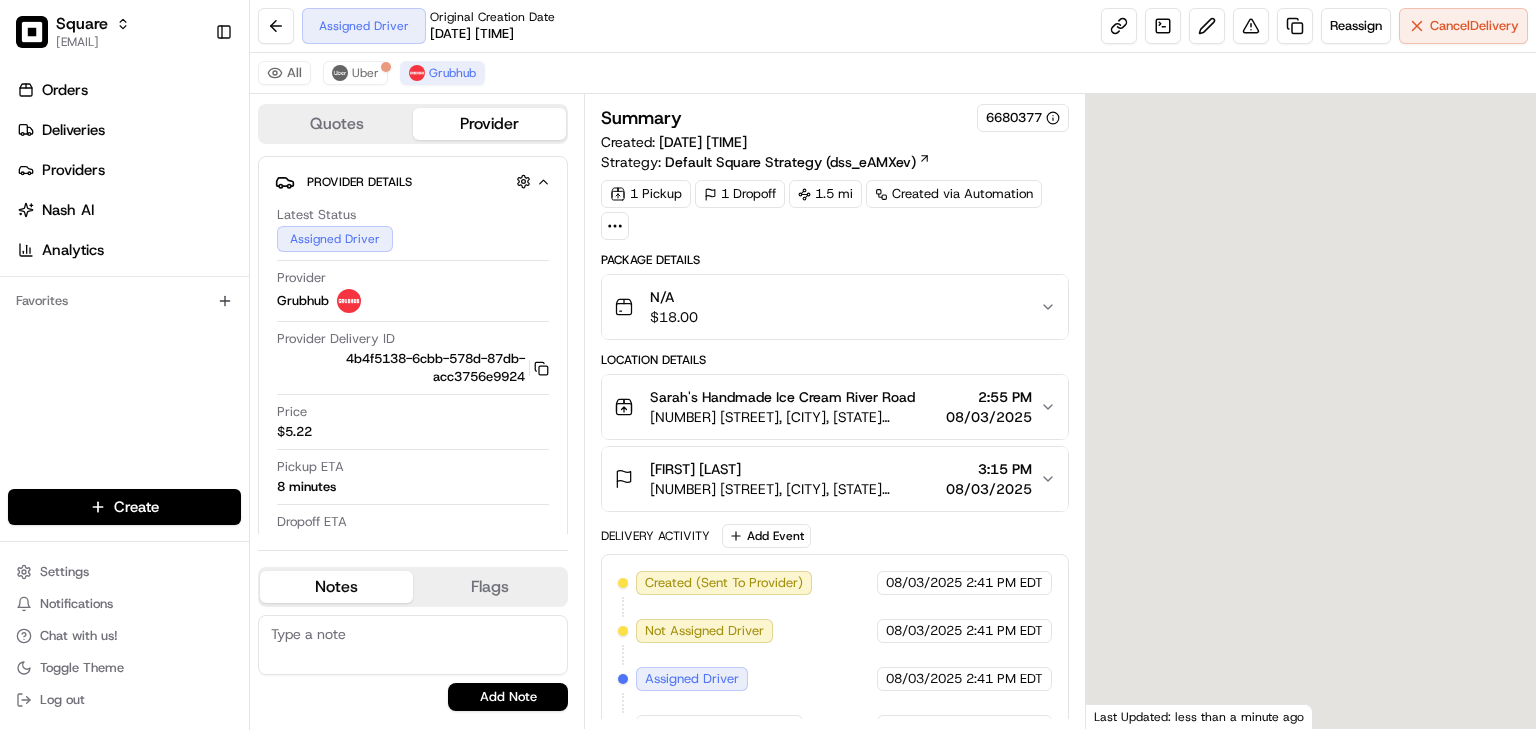 scroll, scrollTop: 0, scrollLeft: 0, axis: both 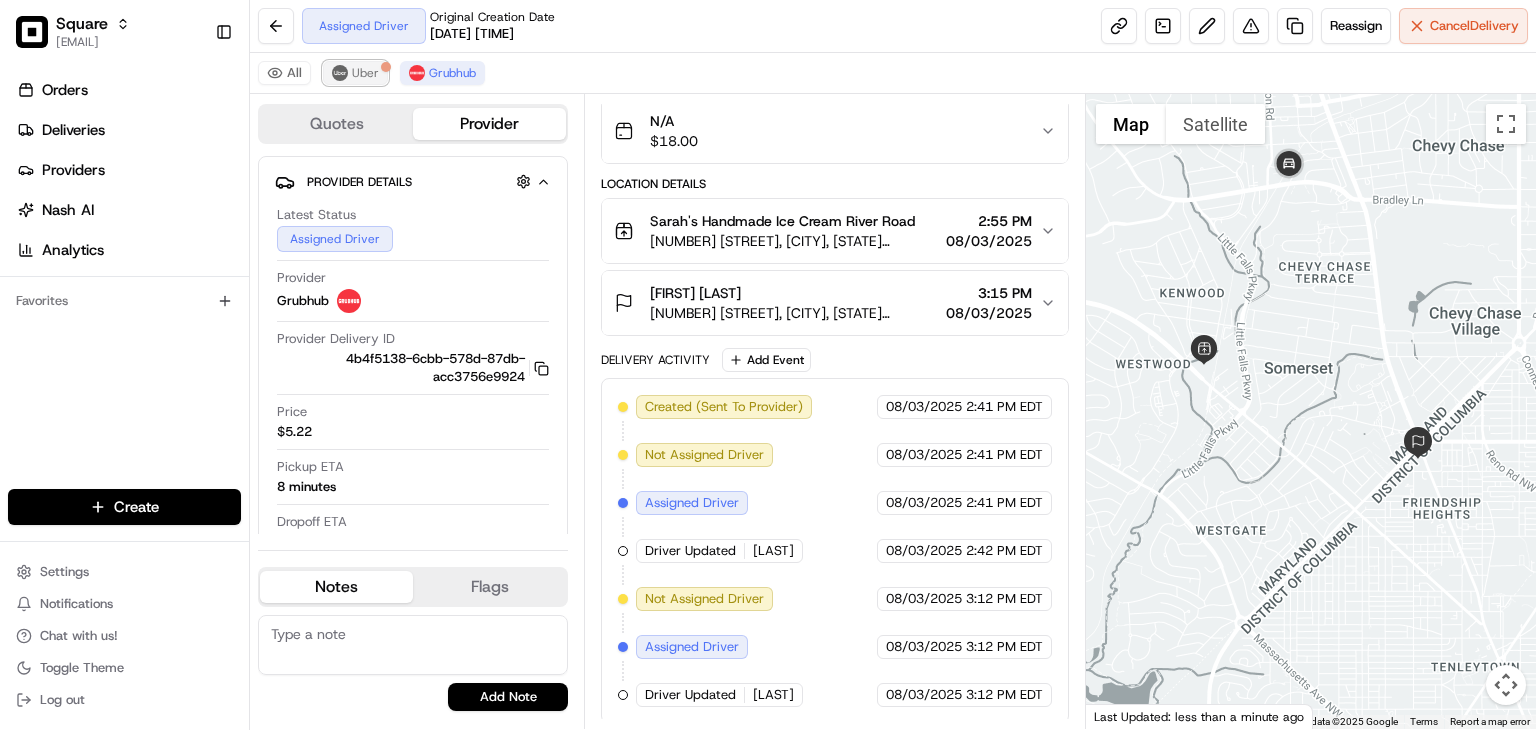 click on "Uber" at bounding box center [365, 73] 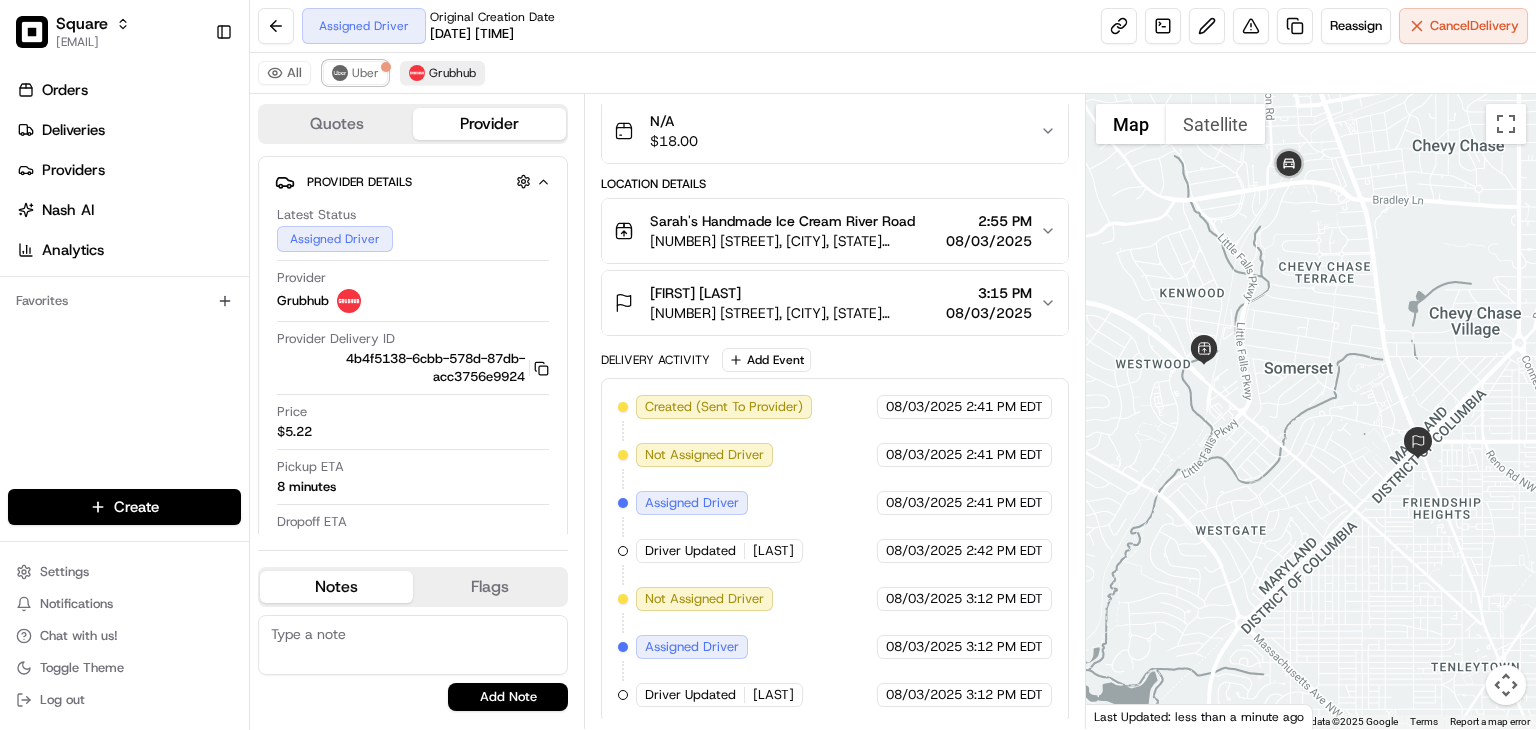 scroll, scrollTop: 0, scrollLeft: 0, axis: both 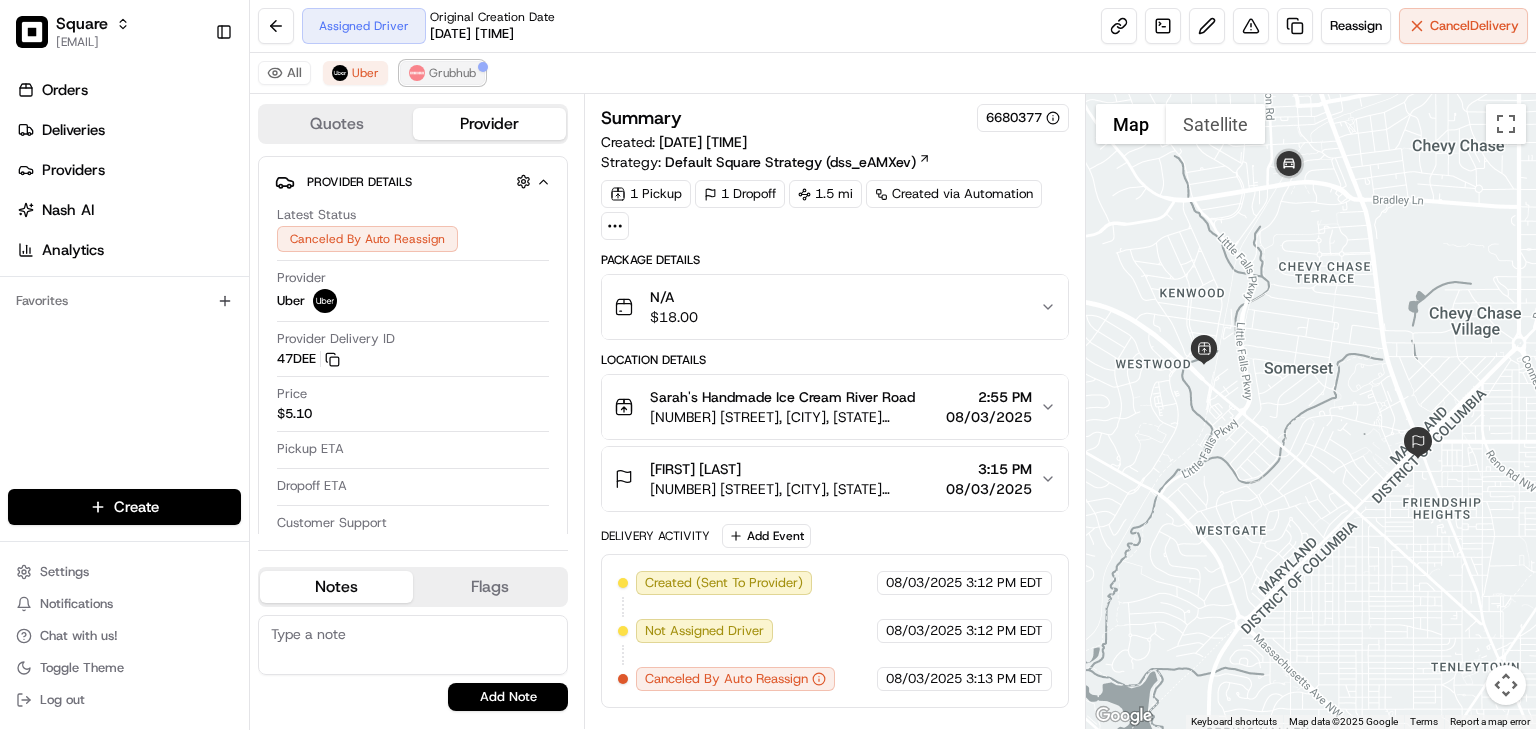 click on "Grubhub" at bounding box center (452, 73) 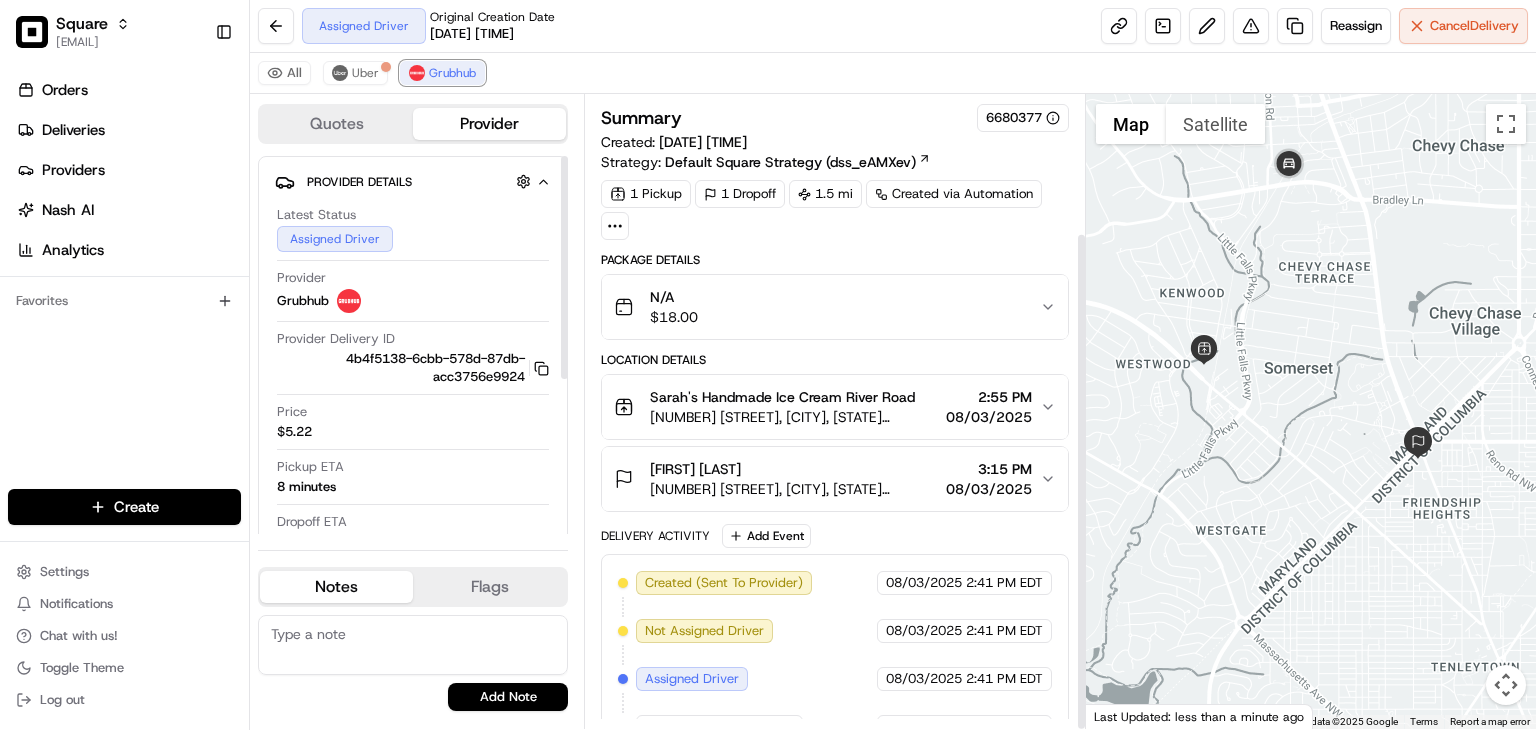 scroll, scrollTop: 176, scrollLeft: 0, axis: vertical 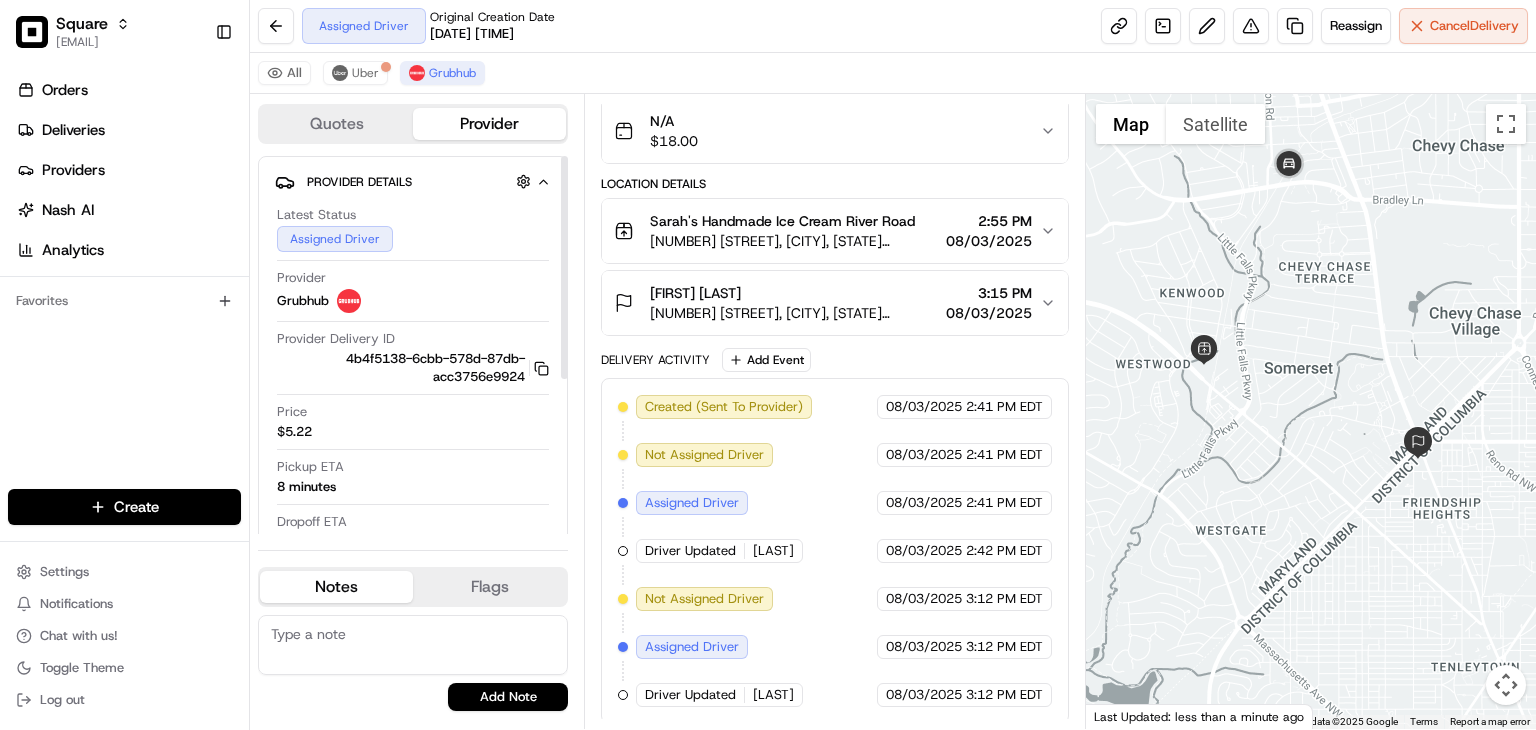 click on "Quotes" at bounding box center (336, 124) 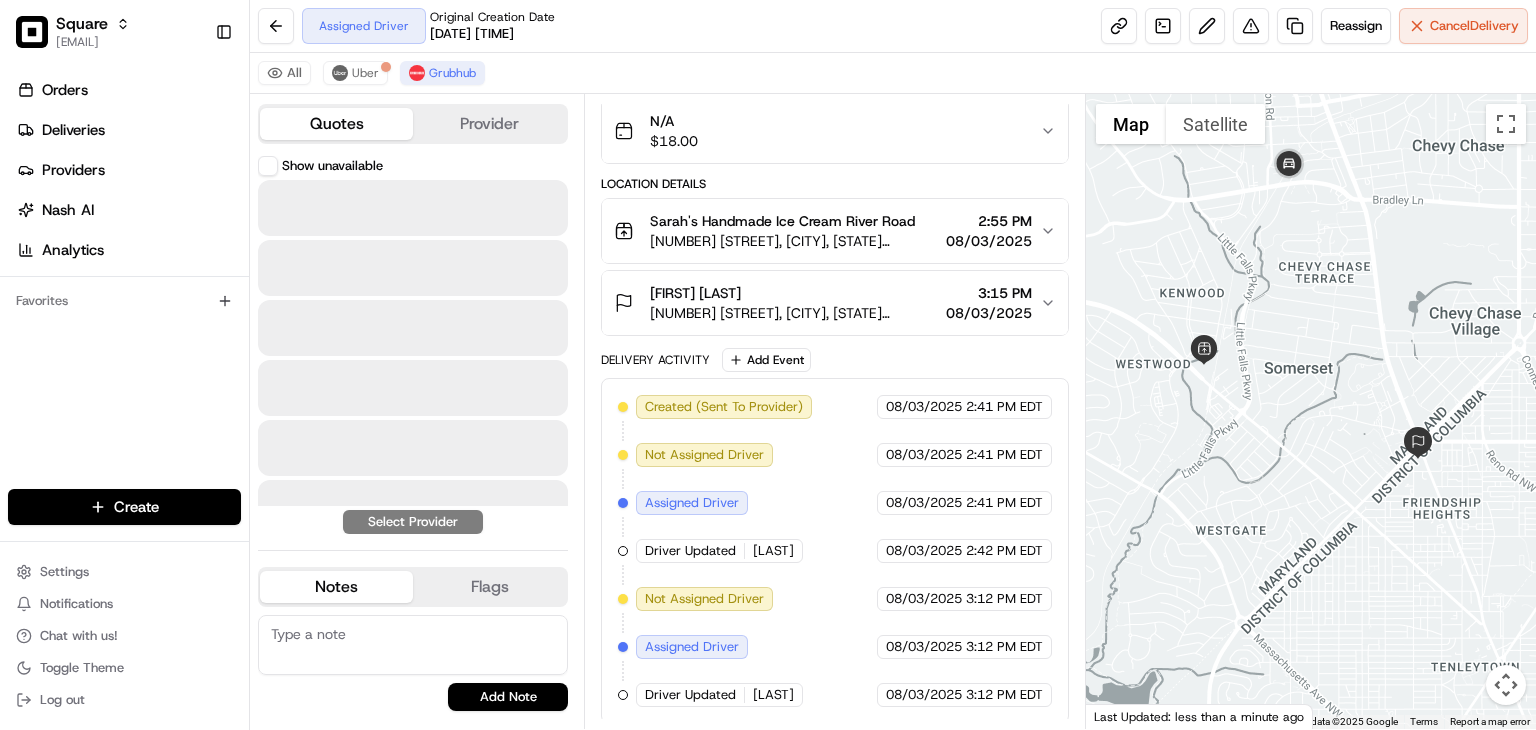 click on "Provider" at bounding box center (489, 124) 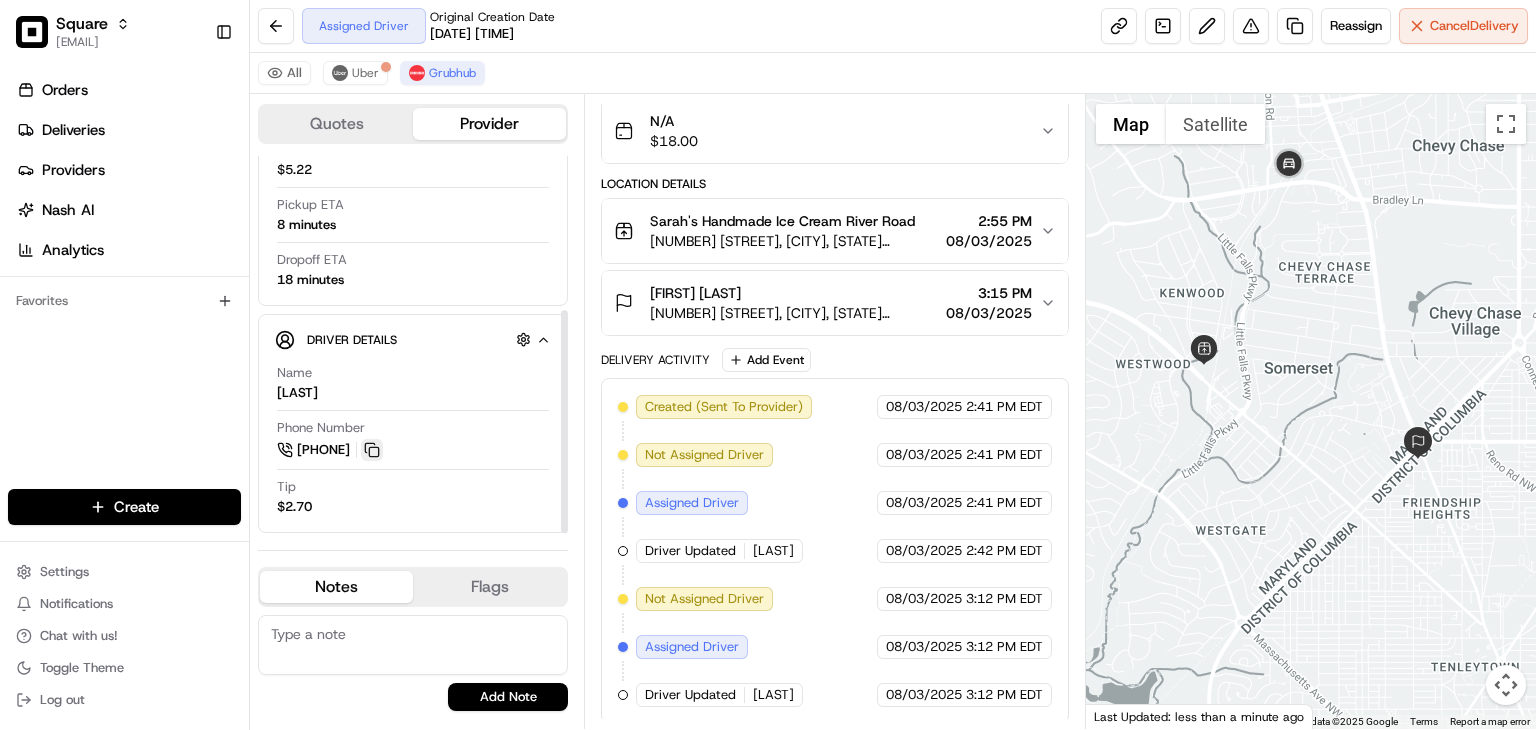 scroll, scrollTop: 261, scrollLeft: 0, axis: vertical 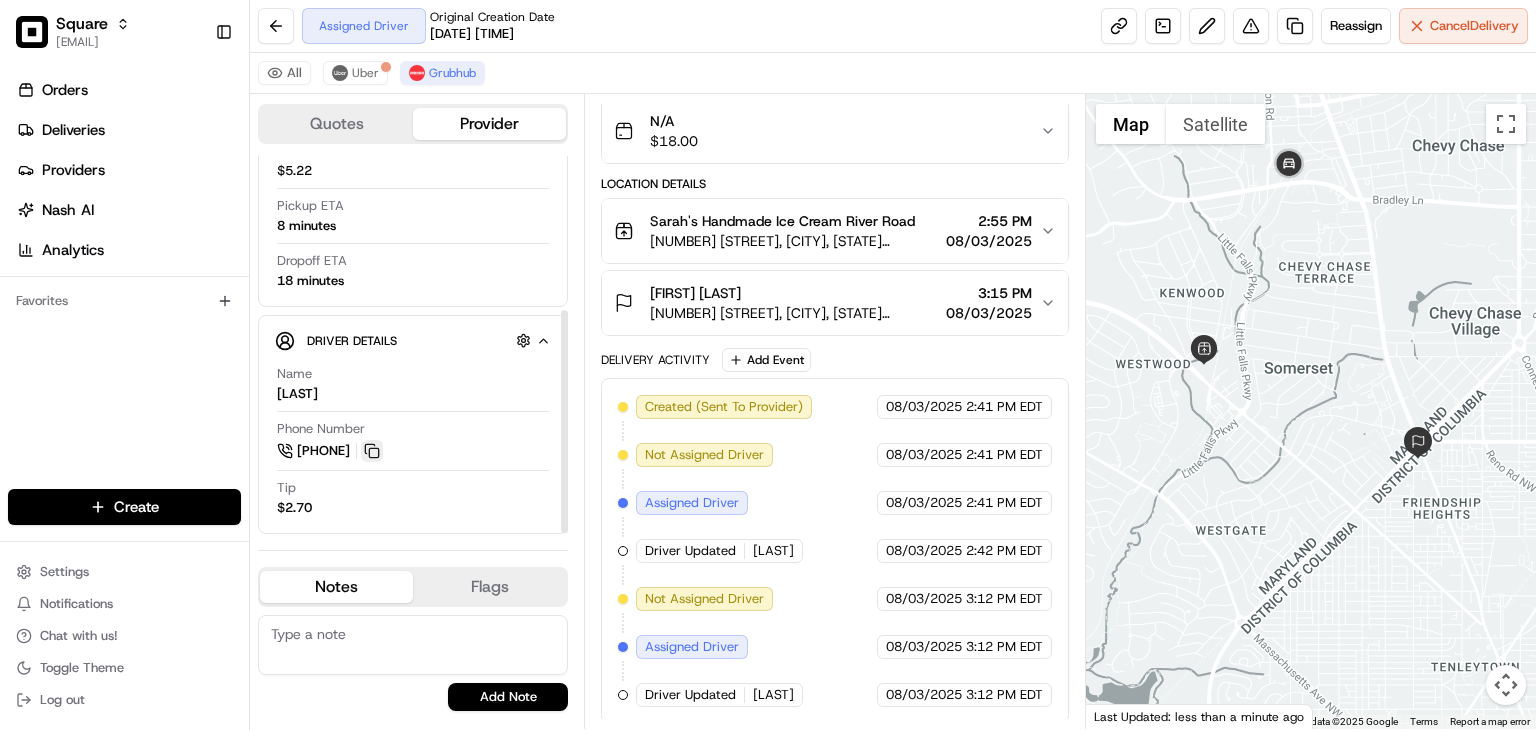 click at bounding box center [372, 451] 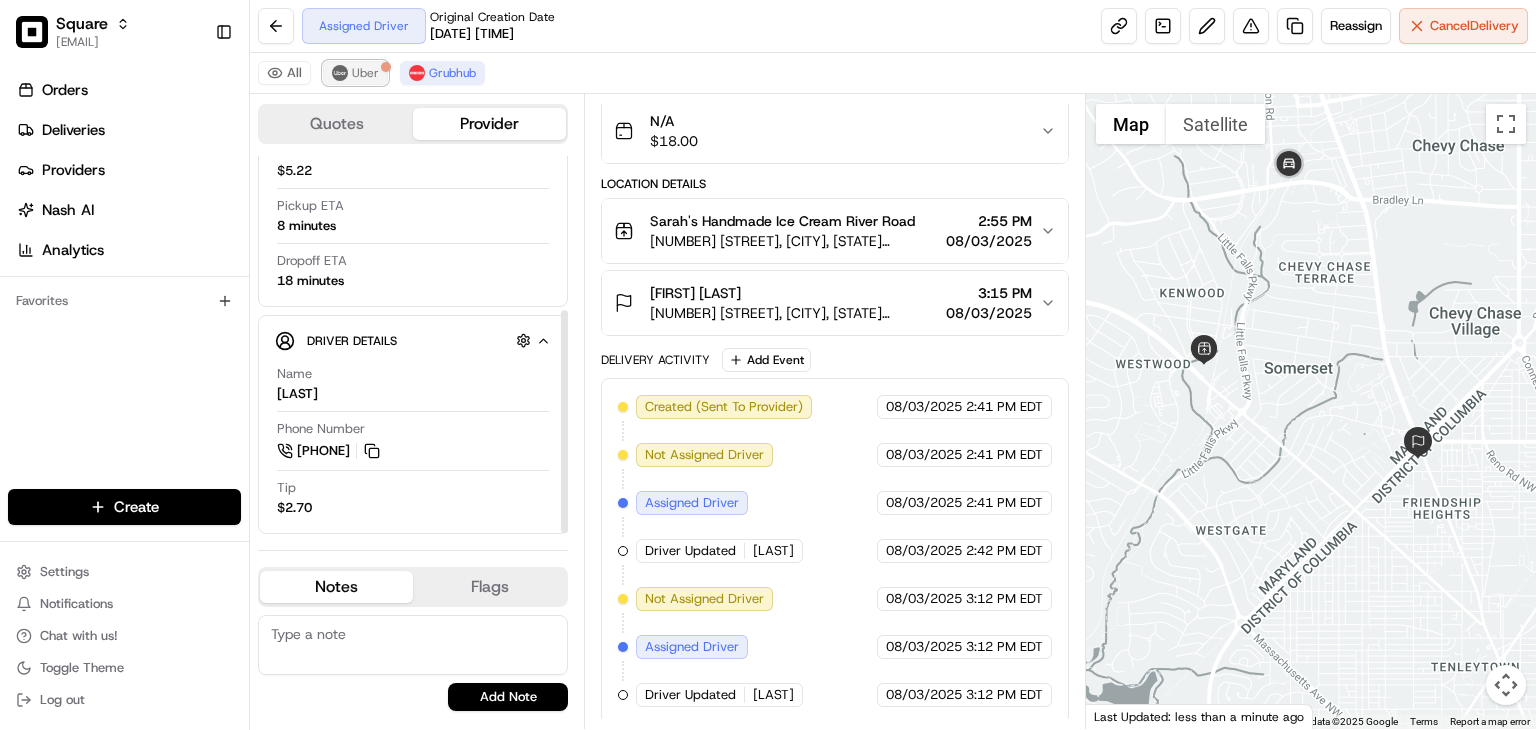 click on "Uber" at bounding box center (365, 73) 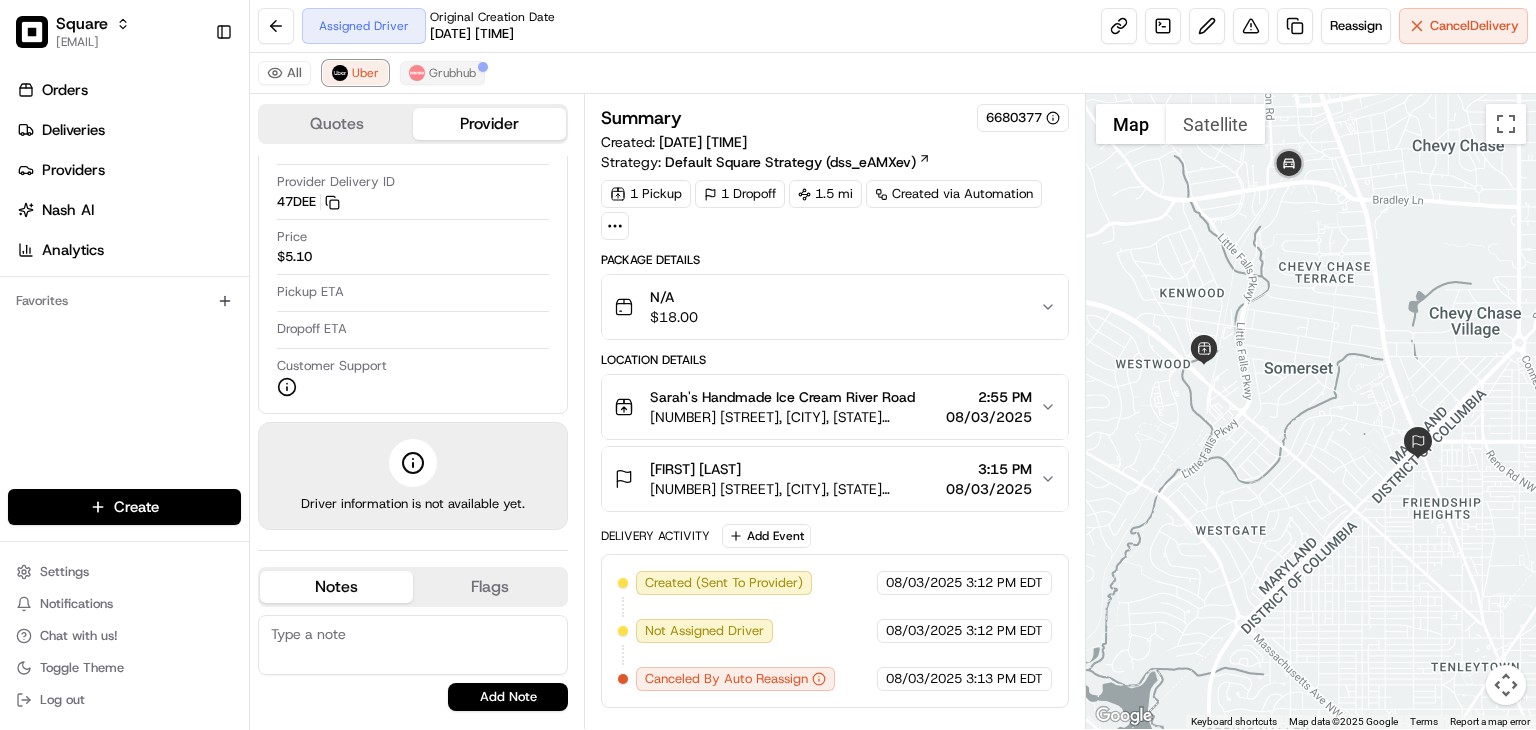 scroll, scrollTop: 156, scrollLeft: 0, axis: vertical 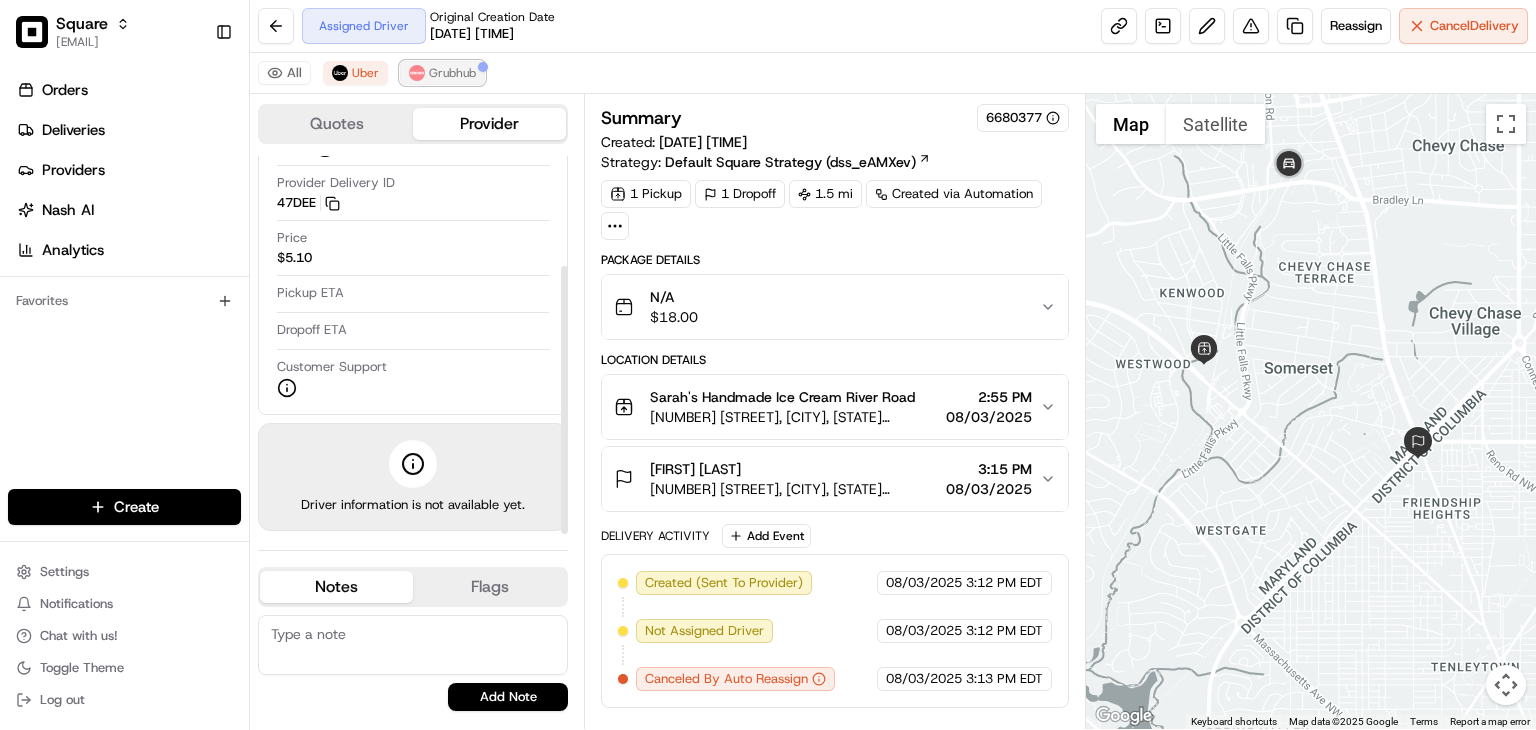 click on "Grubhub" at bounding box center [452, 73] 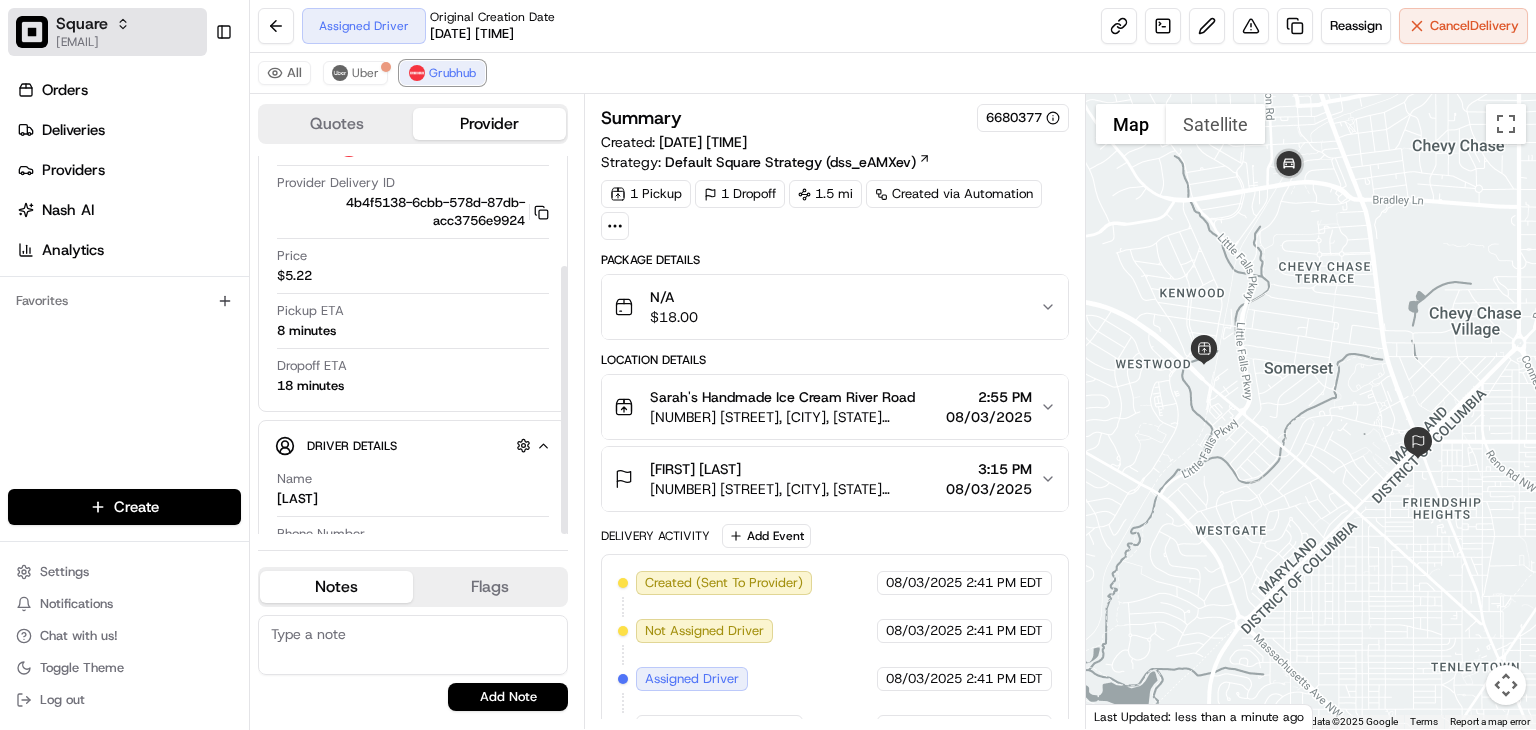 scroll, scrollTop: 261, scrollLeft: 0, axis: vertical 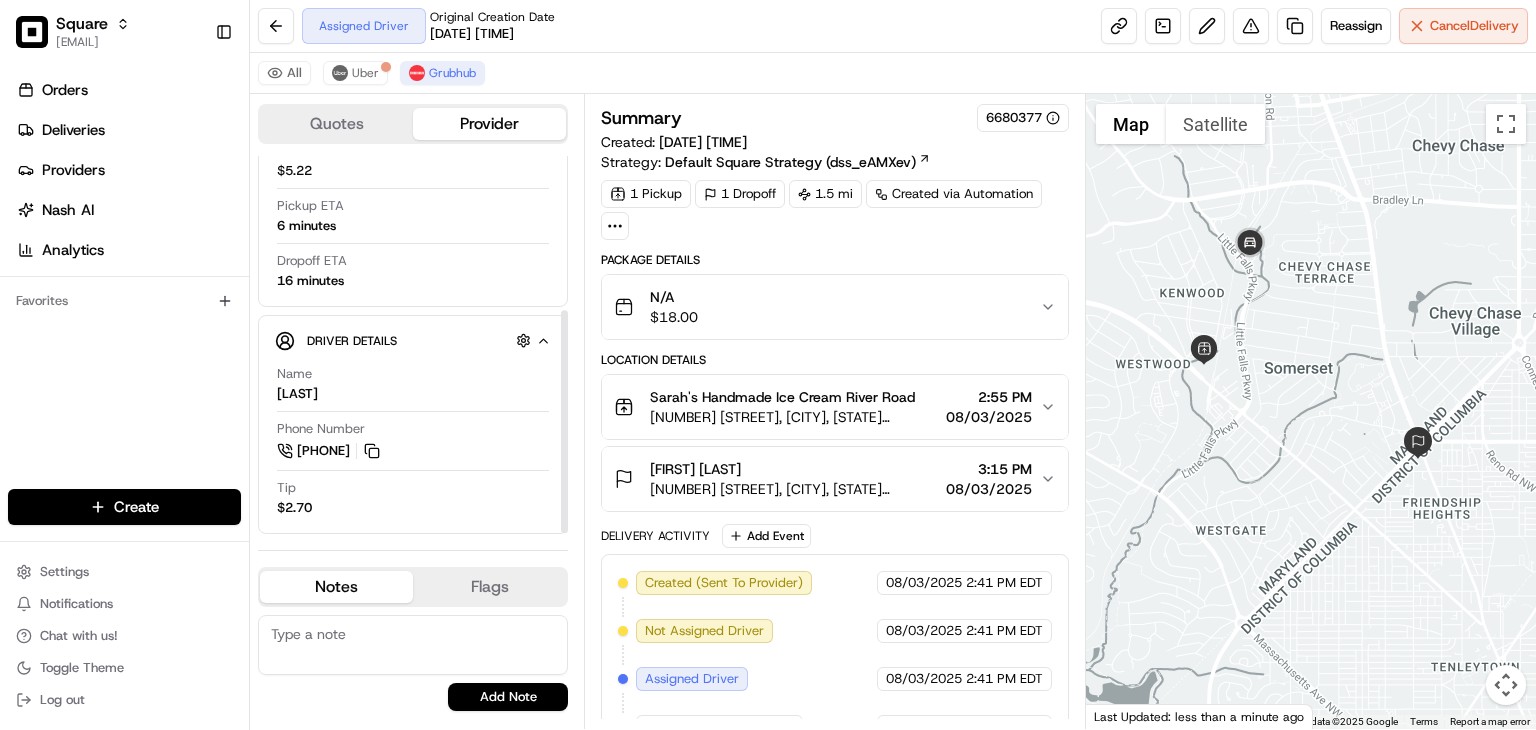 click at bounding box center [413, 645] 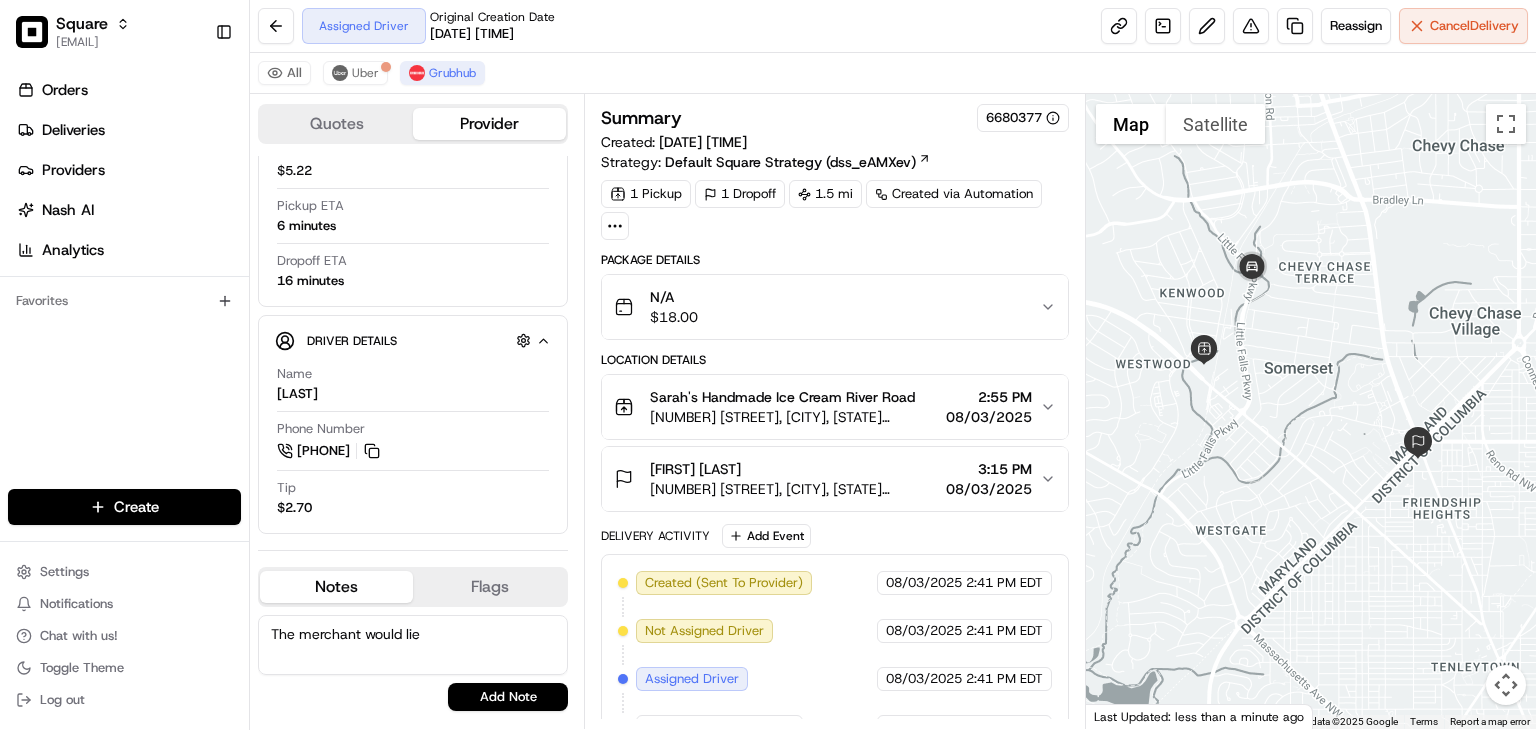 click on "The merchant would lie" at bounding box center (413, 645) 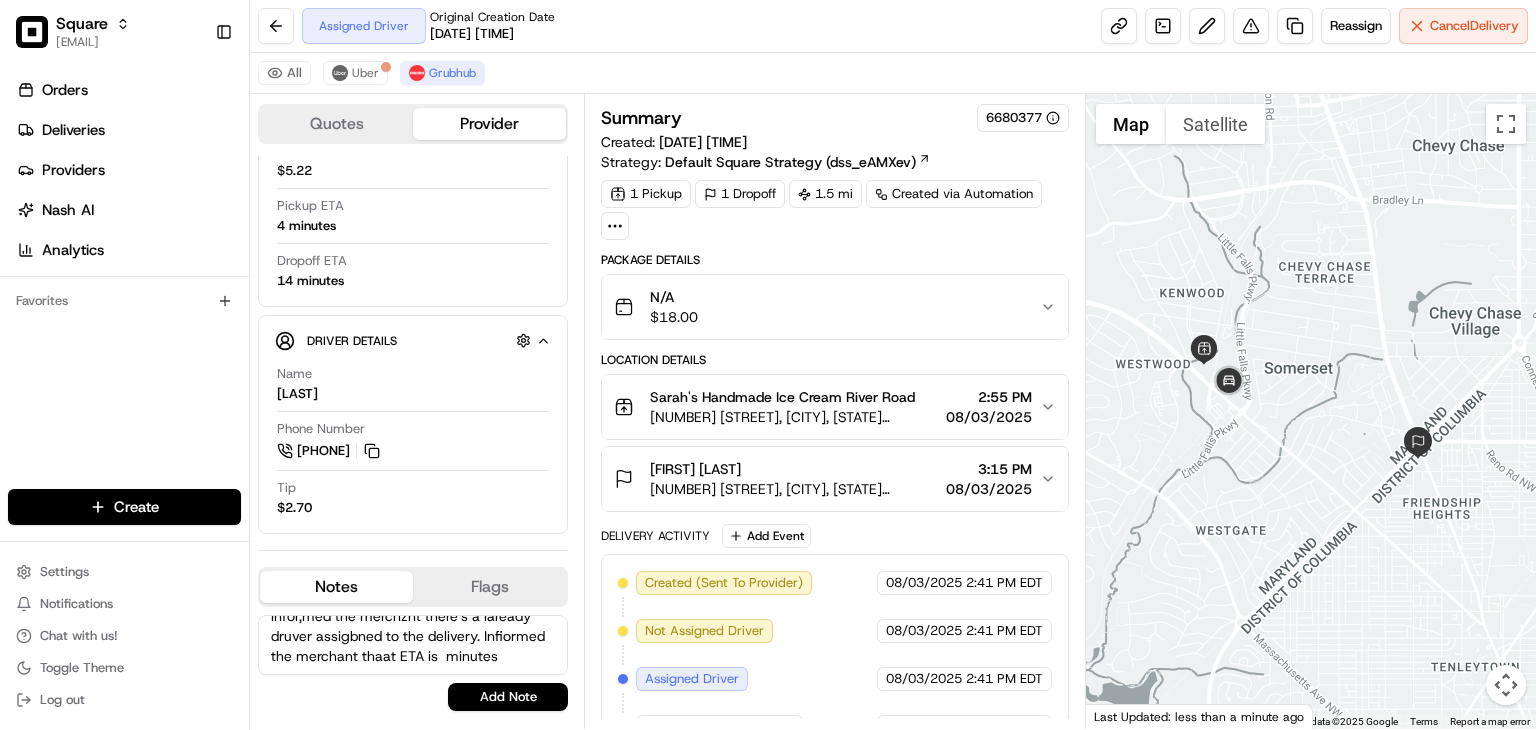 scroll, scrollTop: 47, scrollLeft: 0, axis: vertical 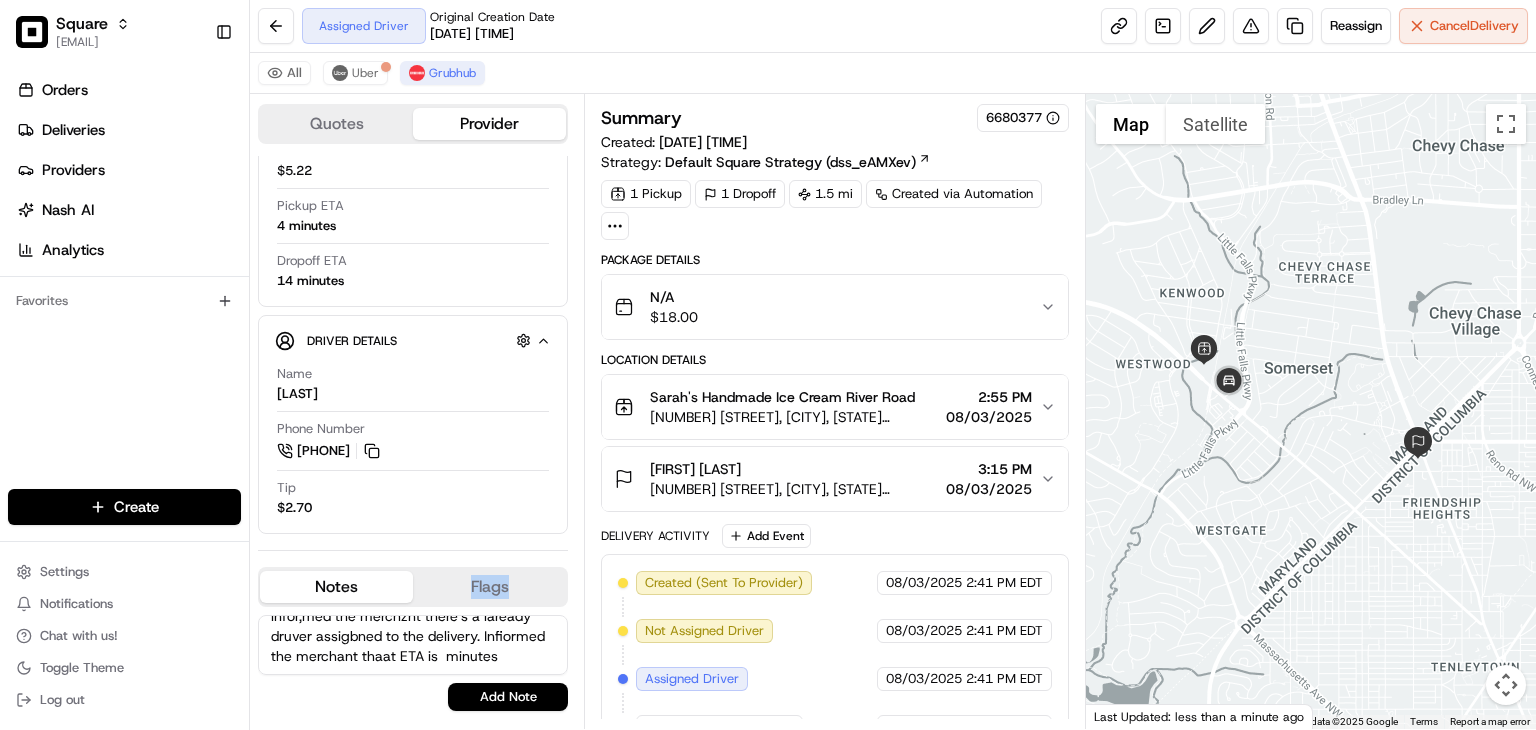 click on "The merchant would like to get a ne driber. I infor,med the merchznt there's a laready druver assigbned to the delivery. Infiormed the merchant thaat ETA is  minutes No results found Add Note" at bounding box center (413, 663) 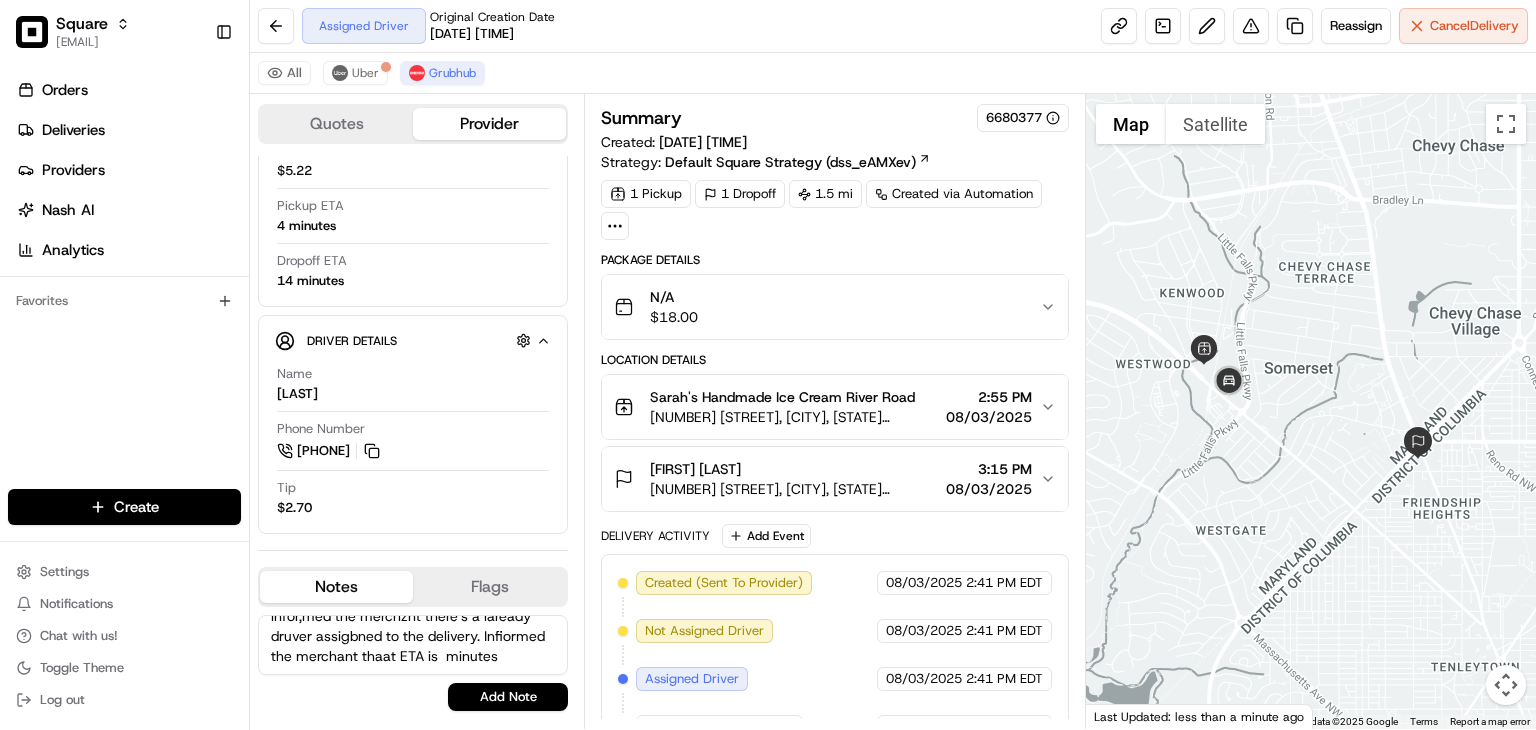 click on "The merchant would like to get a ne driber. I infor,med the merchznt there's a laready druver assigbned to the delivery. Infiormed the merchant thaat ETA is  minutes" at bounding box center (413, 645) 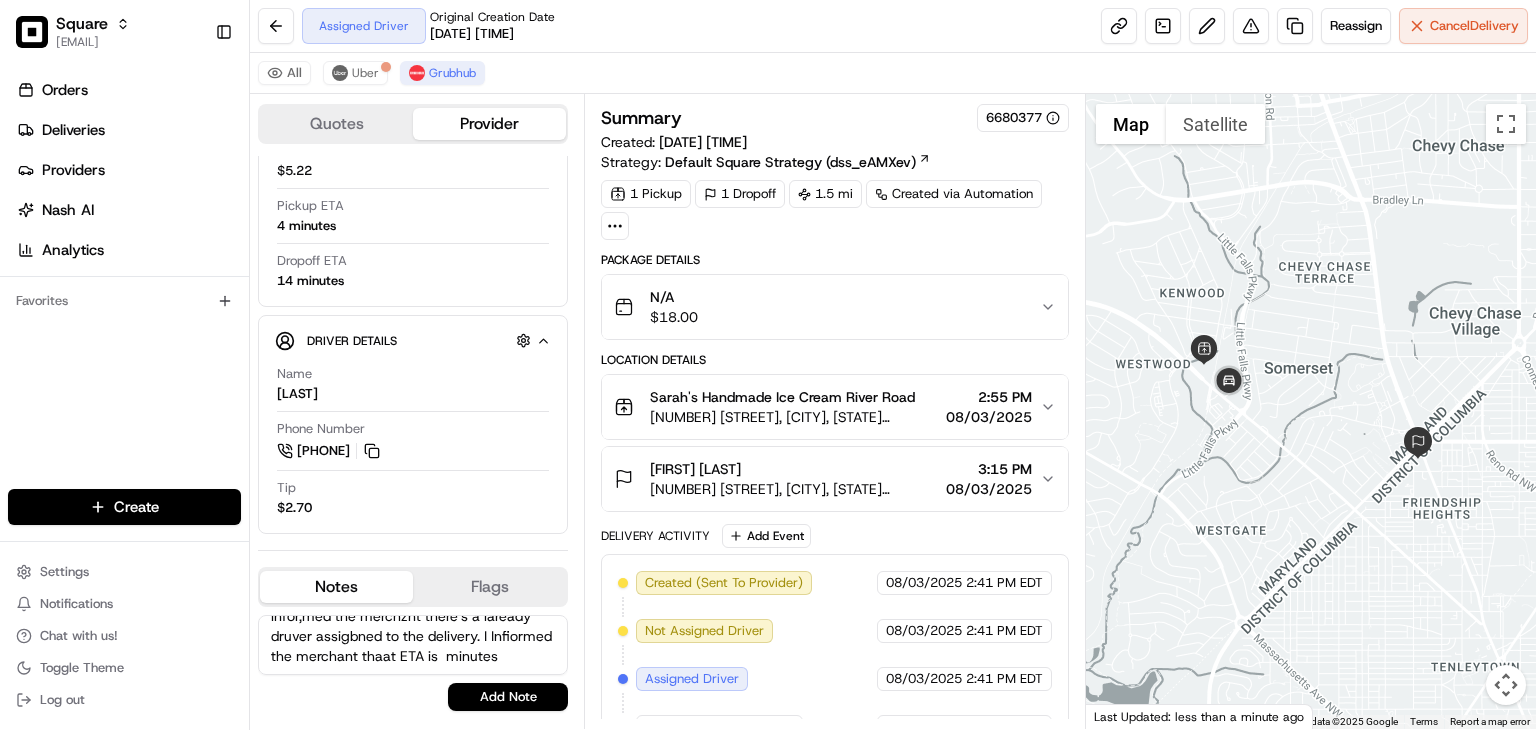 click on "The merchant would like to get a ne driber. I infor,med the merchznt there's a laready druver assigbned to the delivery. I Infiormed the merchant thaat ETA is  minutes" at bounding box center [413, 645] 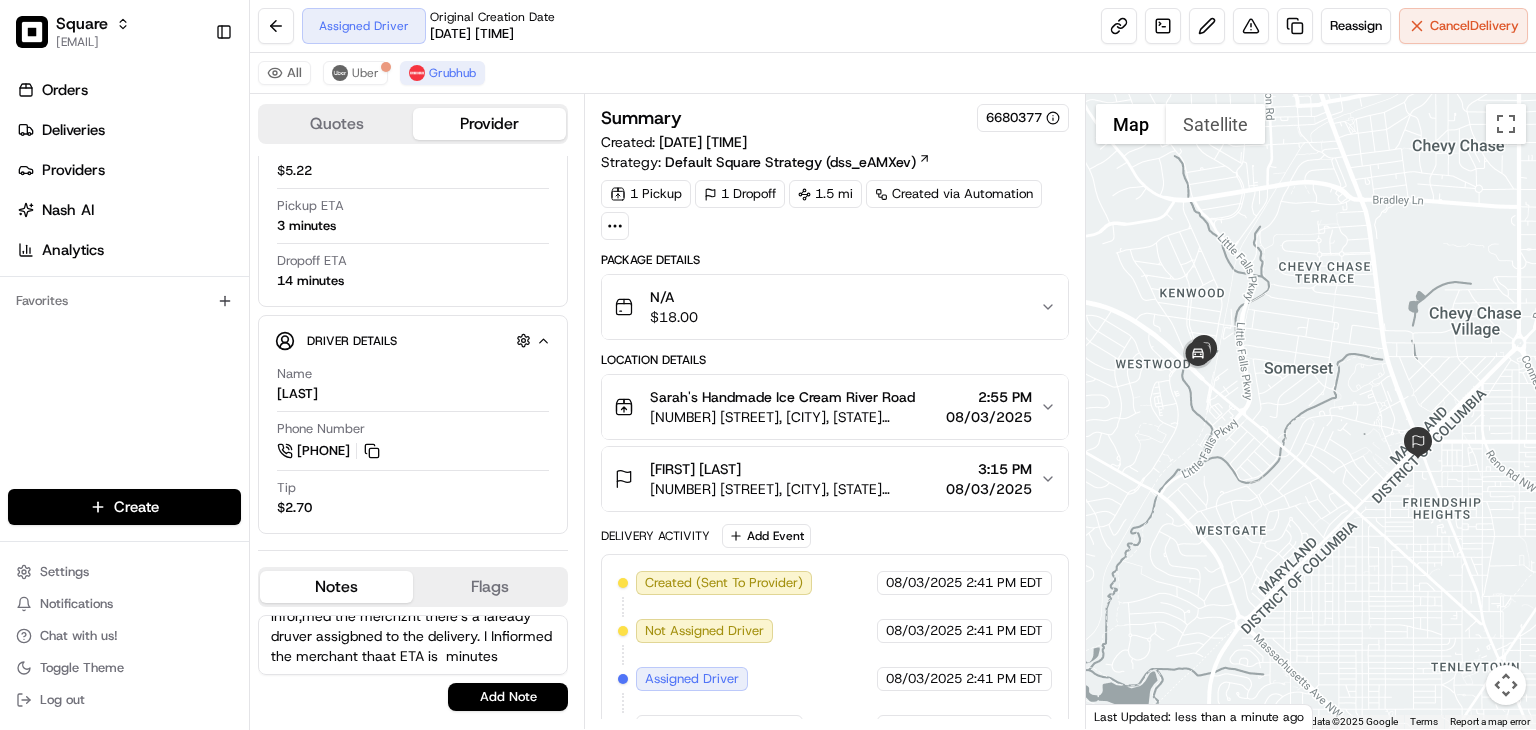 click on "The merchant would like to get a ne driber. I infor,med the merchznt there's a laready druver assigbned to the delivery. I Infiormed the merchant thaat ETA is  minutes" at bounding box center (413, 645) 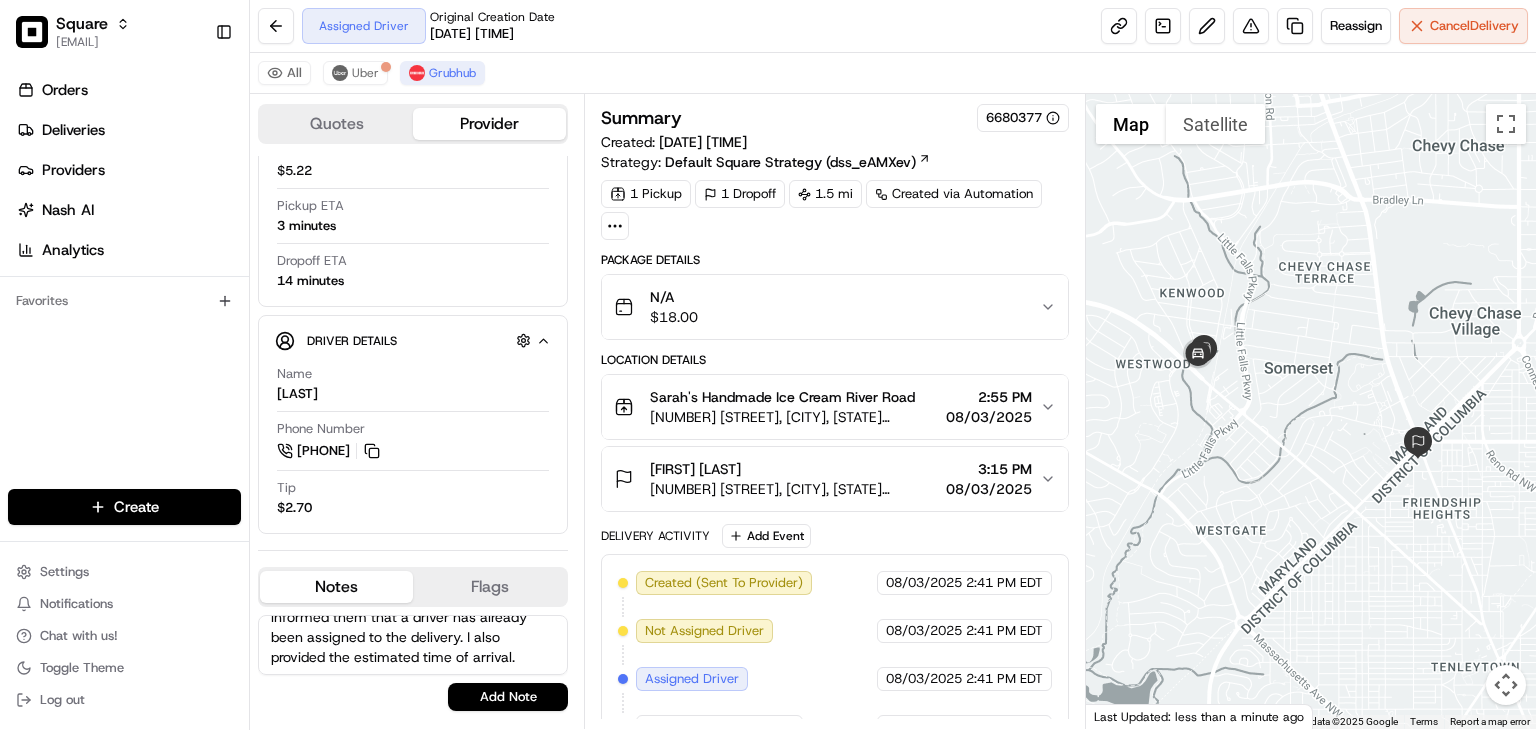 scroll, scrollTop: 0, scrollLeft: 0, axis: both 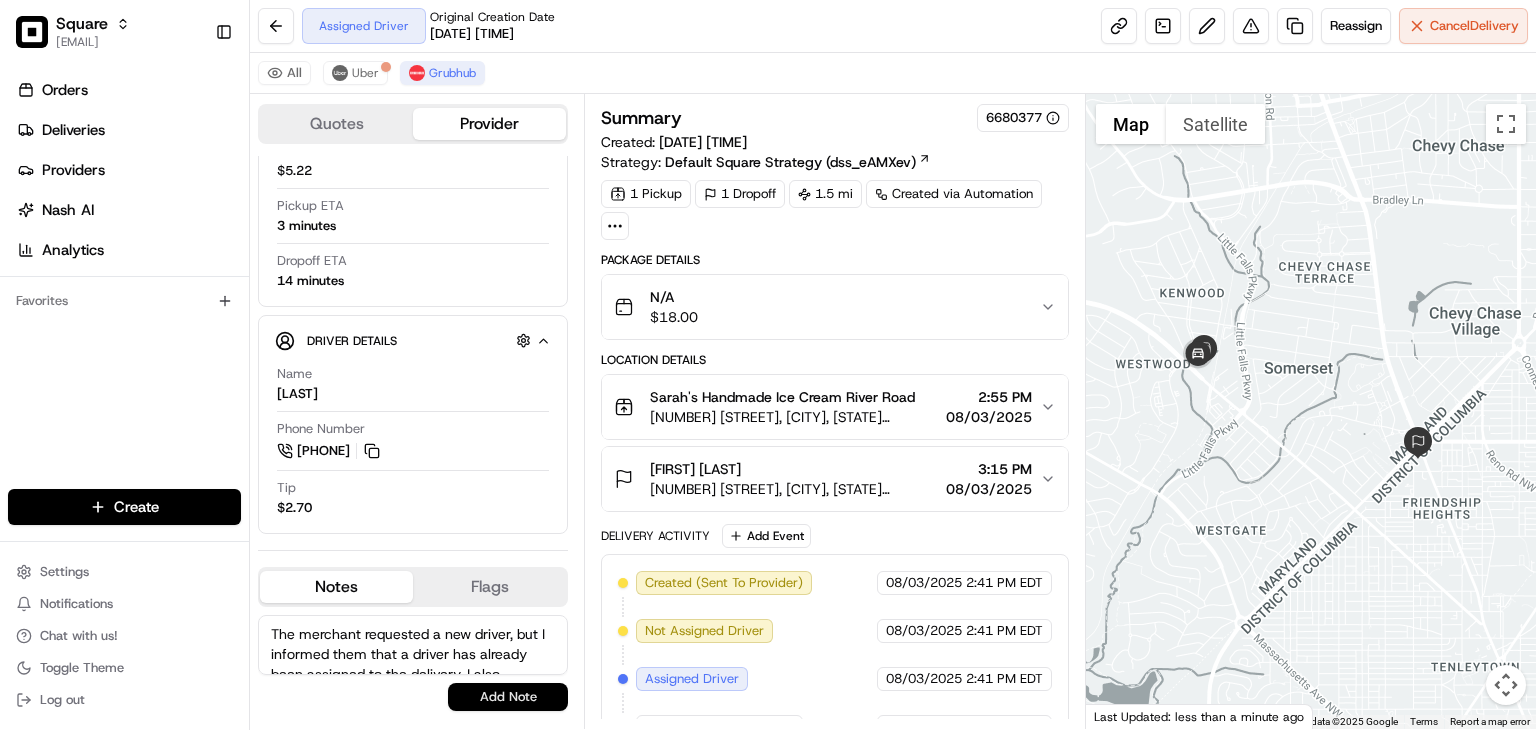 type on "The merchant requested a new driver, but I informed them that a driver has already been assigned to the delivery. I also provided the estimated time of arrival." 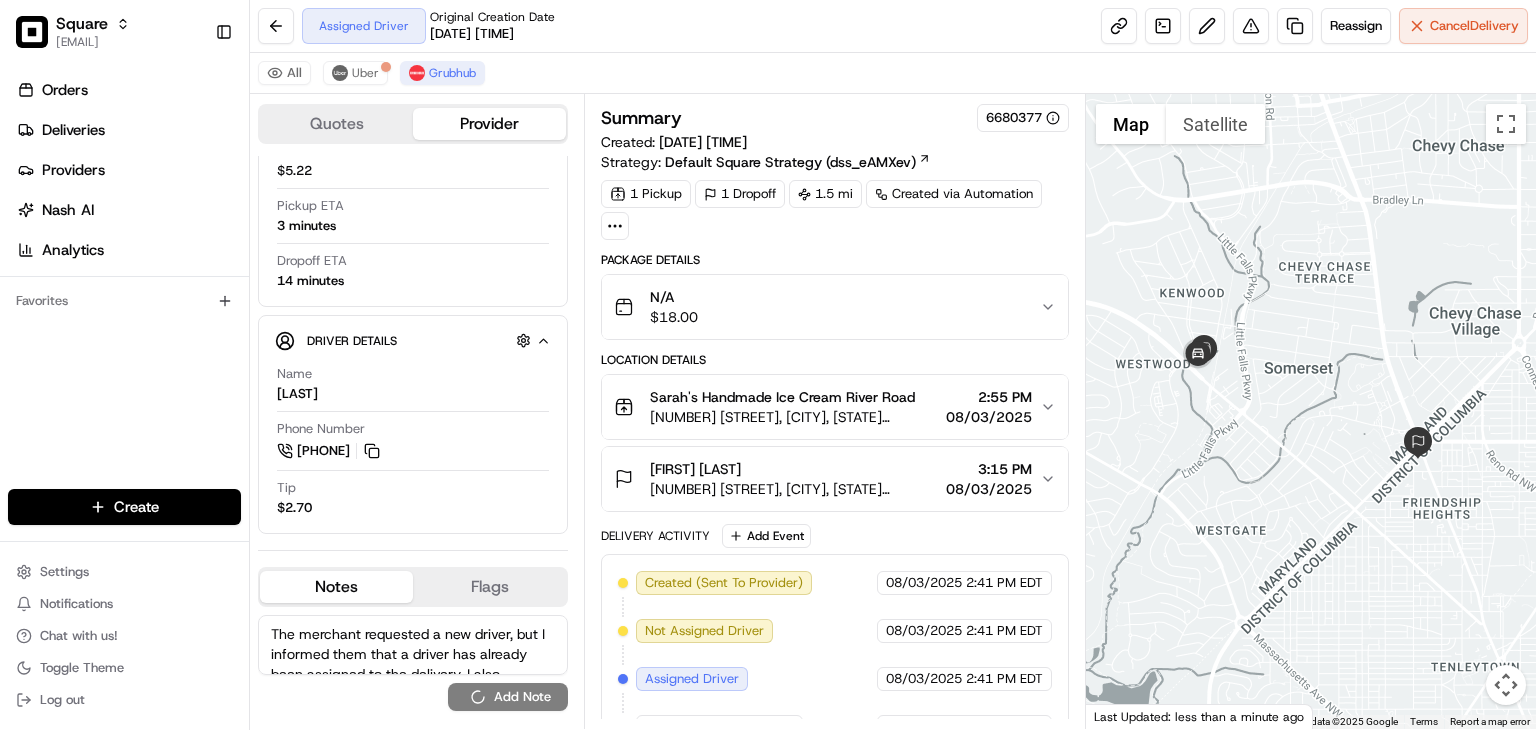type 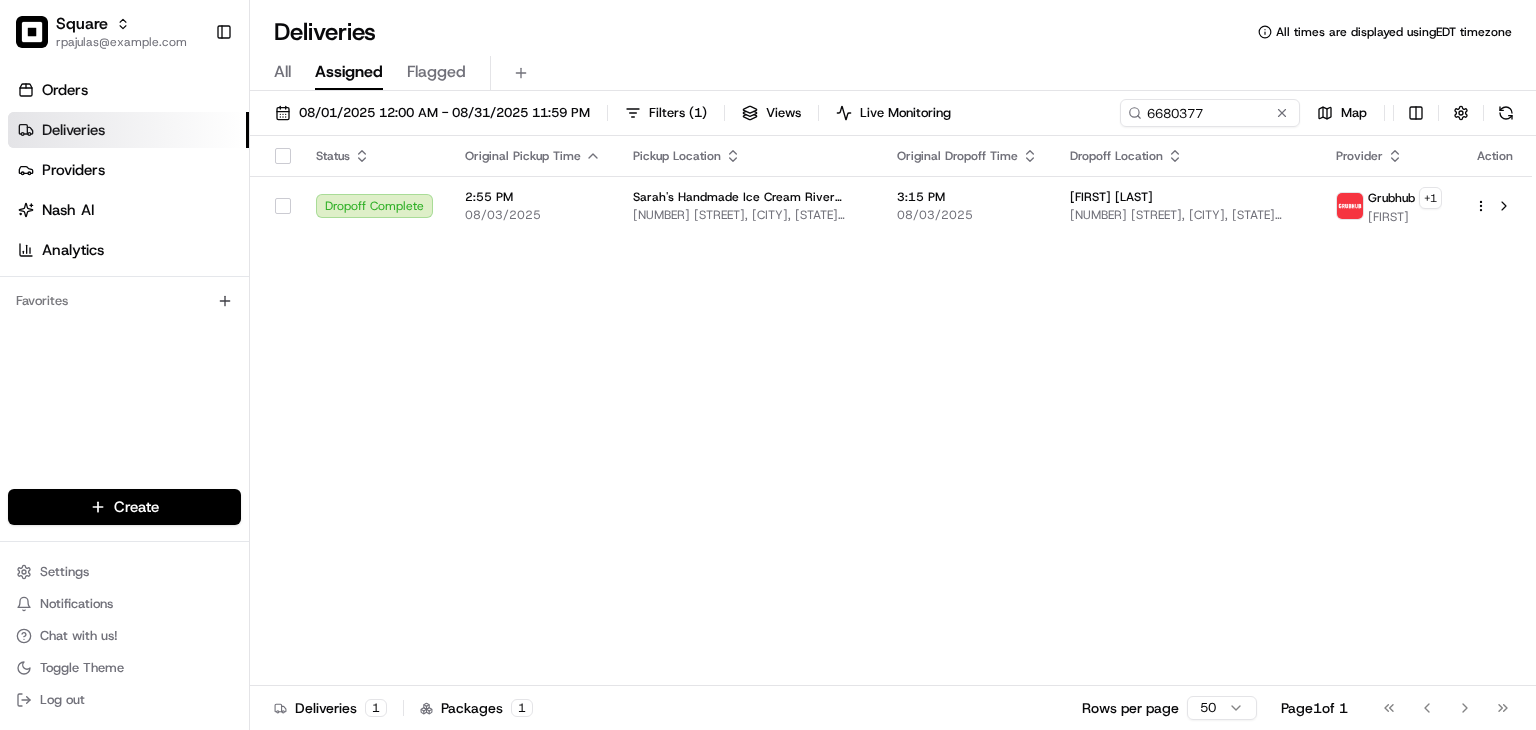 scroll, scrollTop: 0, scrollLeft: 0, axis: both 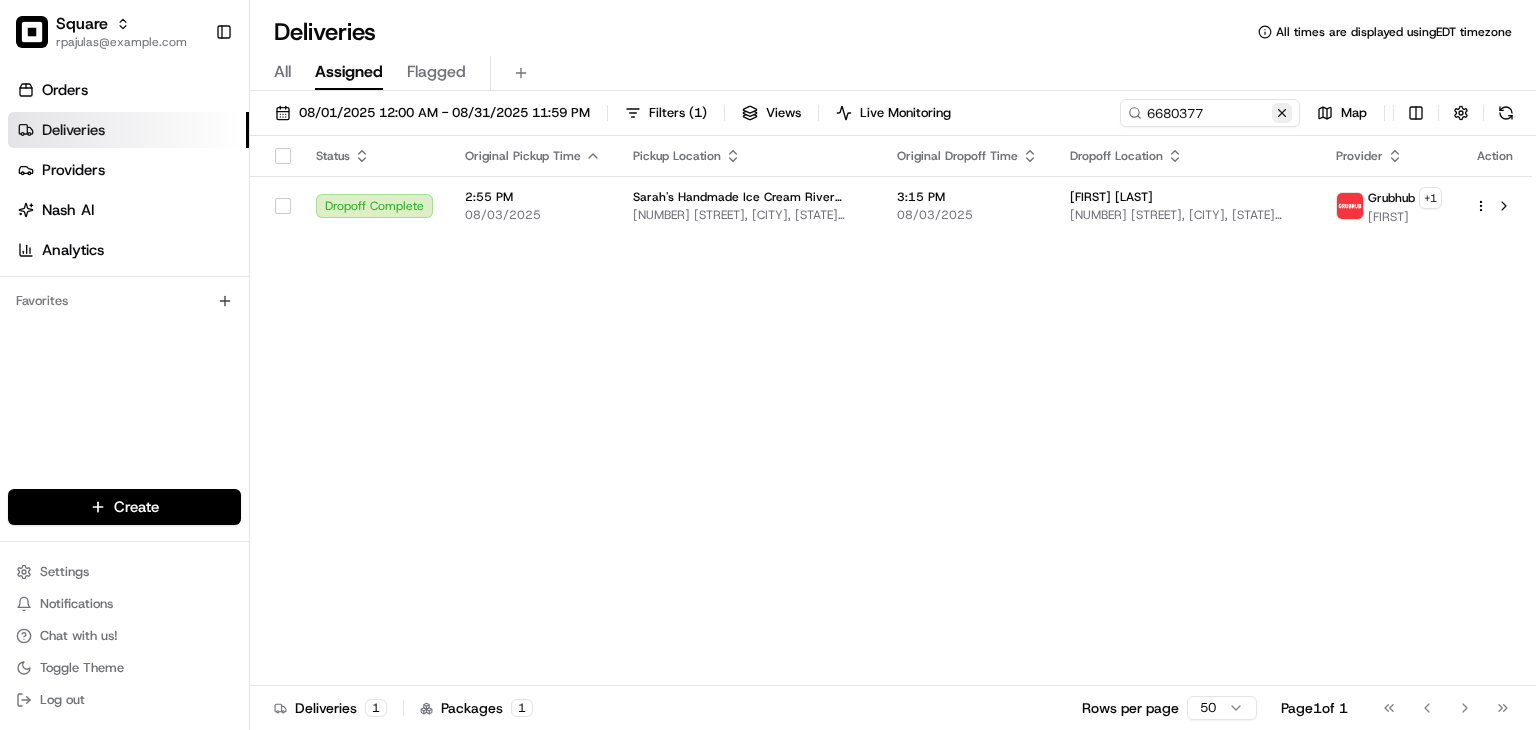 click at bounding box center [1282, 113] 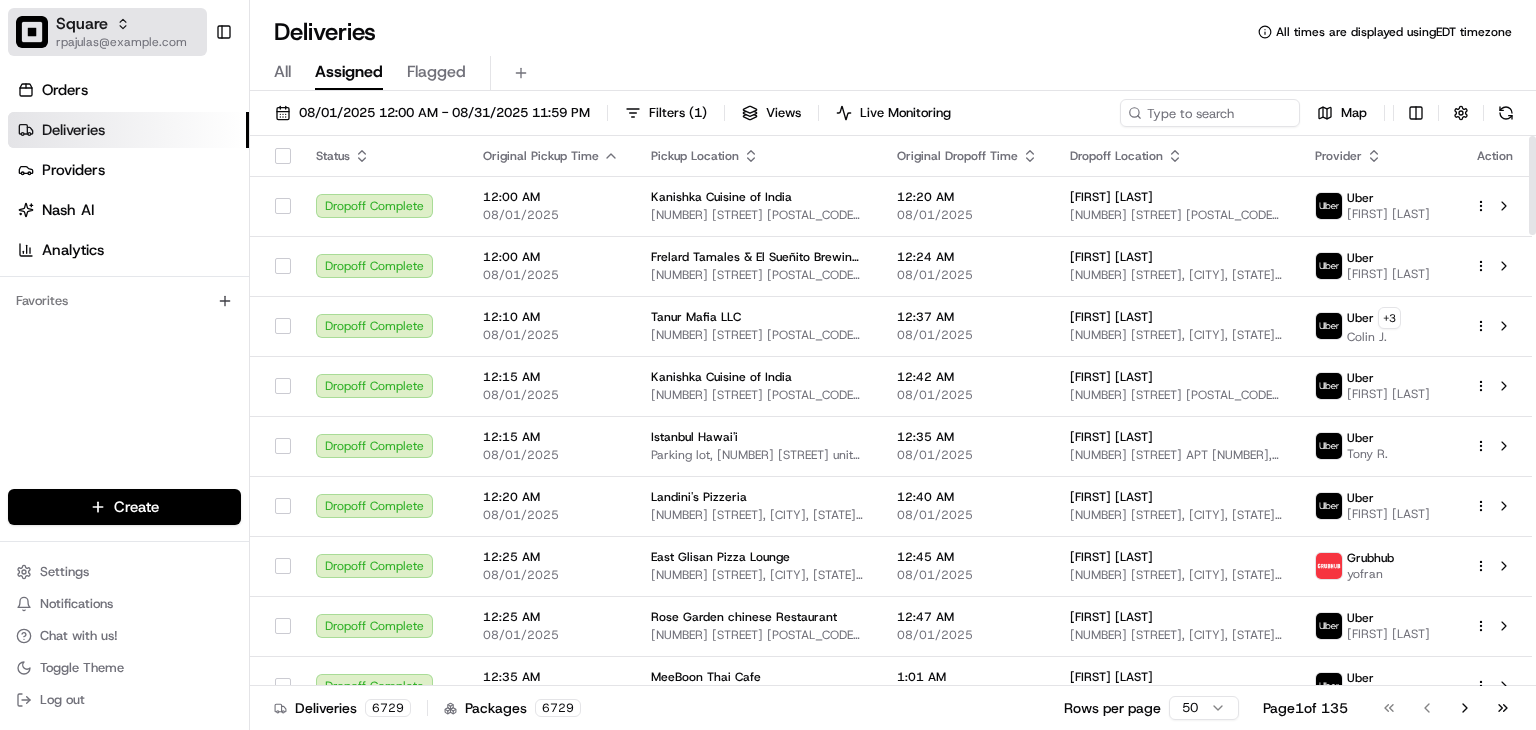 click on "[EMAIL]" at bounding box center [121, 42] 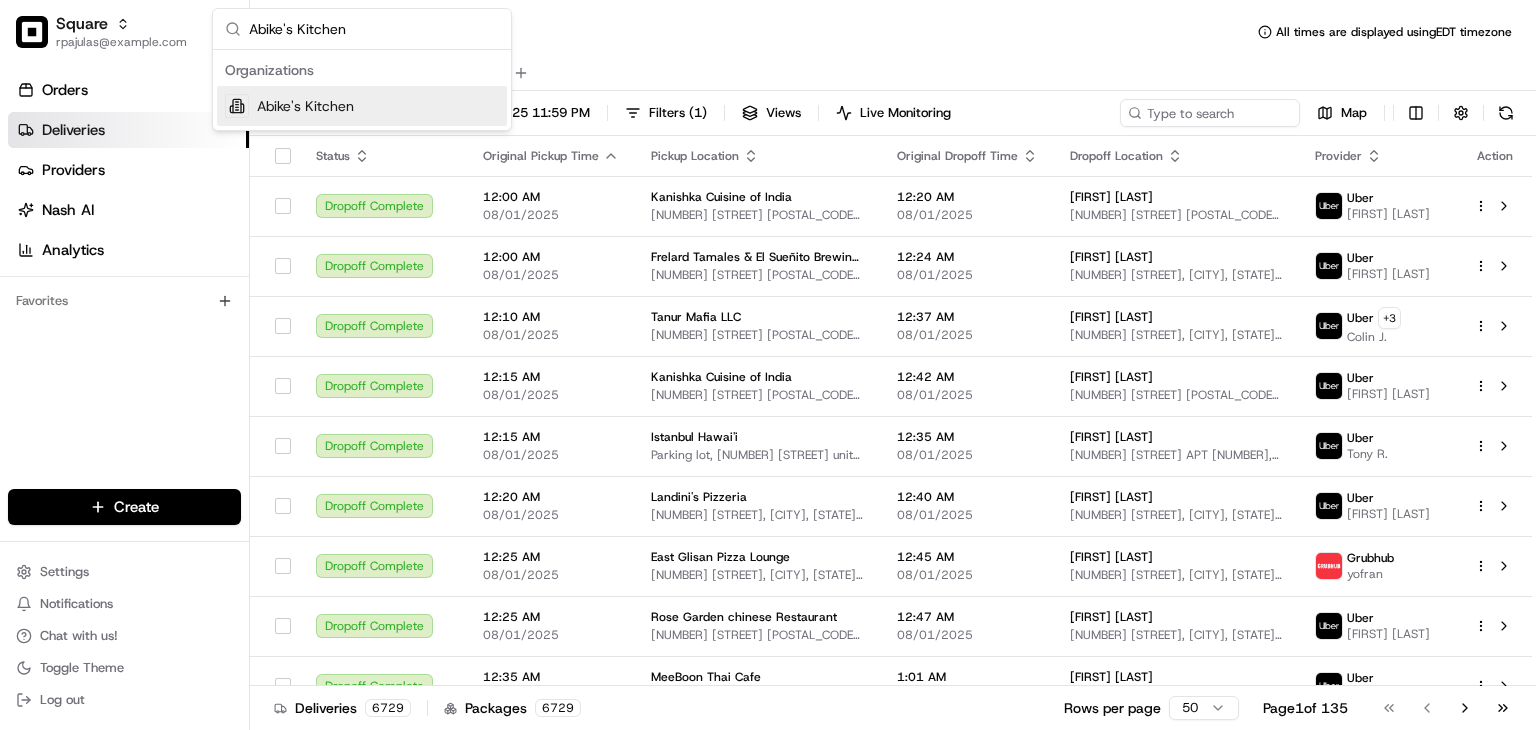 type on "Abike's Kitchen" 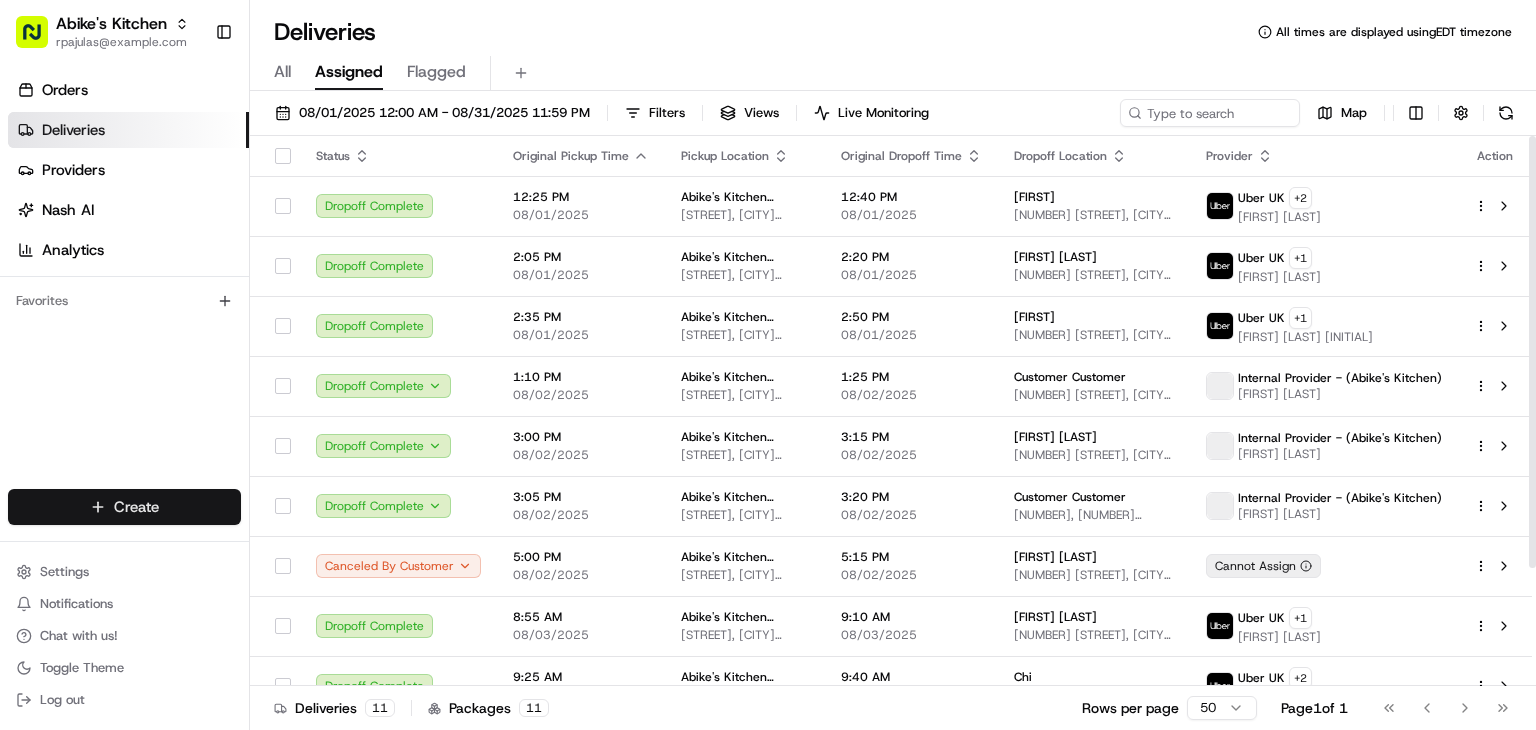 click on "Abike's Kitchen rpajulas@nashhelp.com Toggle Sidebar Orders Deliveries Providers Nash AI Analytics Favorites Main Menu Members & Organization Organization Users Roles Preferences Customization Portal Tracking Orchestration Automations Dispatch Strategy Optimization Strategy Shipping Labels Manifest Locations Pickup Locations Dropoff Locations Billing Billing Refund Requests Integrations Notification Triggers Webhooks API Keys Request Logs Create Settings Notifications Chat with us! Toggle Theme Log out Deliveries All times are displayed using  EDT   timezone All Assigned Flagged 08/01/2025 12:00 AM - 08/31/2025 11:59 PM Filters Views Live Monitoring Map Status Original Pickup Time Pickup Location Original Dropoff Time Dropoff Location Provider Action Dropoff Complete 12:25 PM 08/01/2025 Abike’s Kitchen Nottingham City Center Cattle Market Rd, Nottingham NG2 3GY, UK 12:40 PM 08/01/2025 DanielG 129 Wilford Cres E, Nottingham NG2 2EF, UK Uber UK + 2 WANIS A. Dropoff Complete 2:05 PM 08/01/2025" at bounding box center [768, 365] 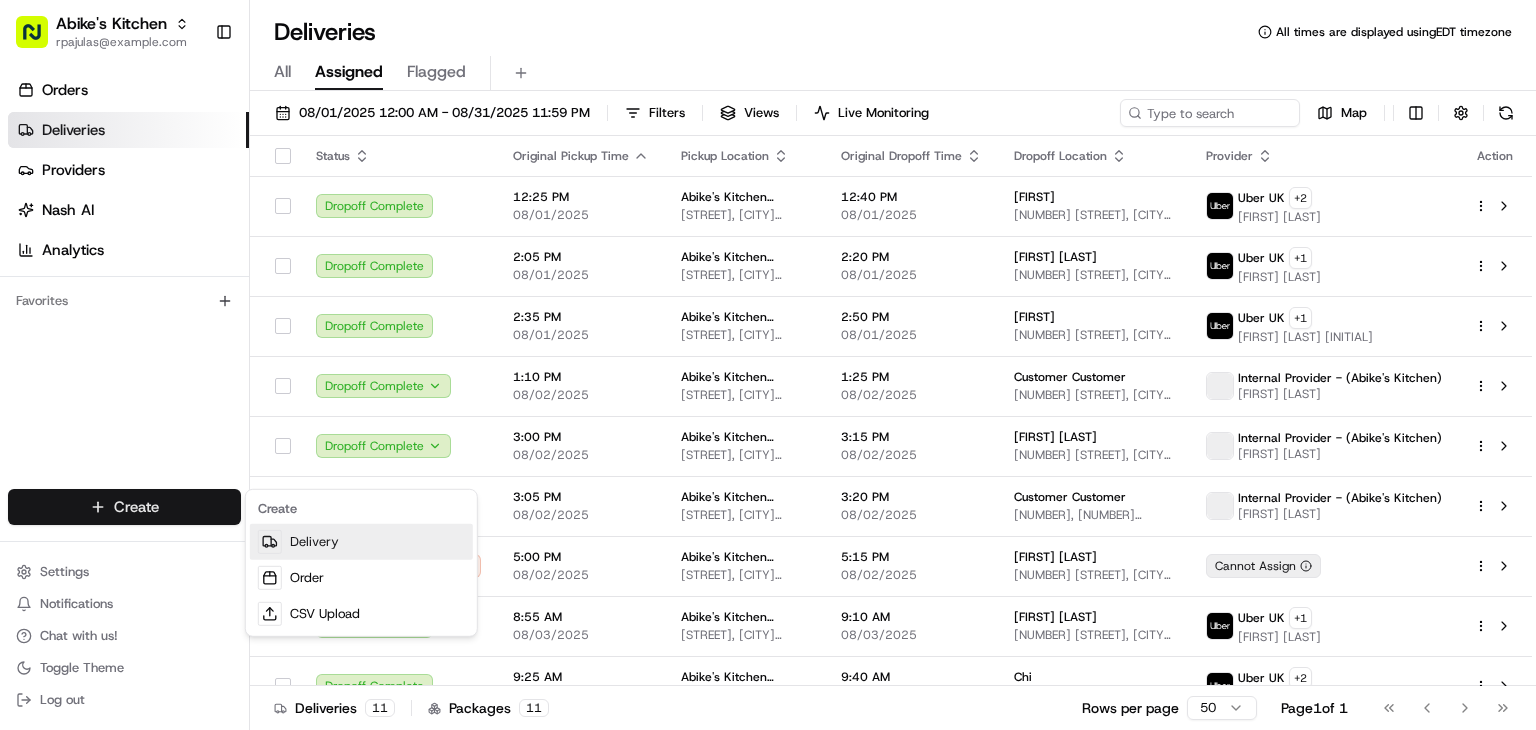 click on "Delivery" at bounding box center (361, 542) 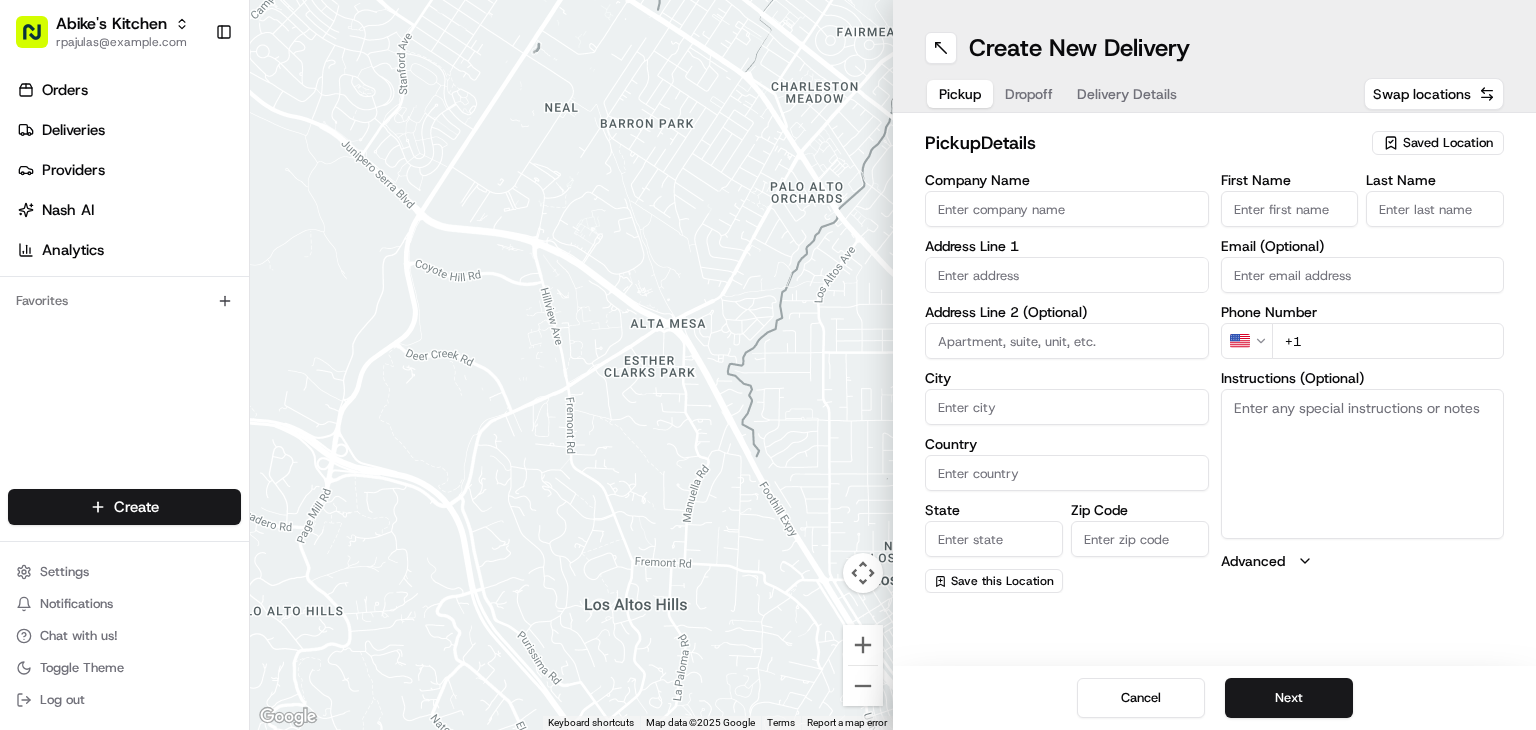 click on "Saved Location" at bounding box center (1448, 143) 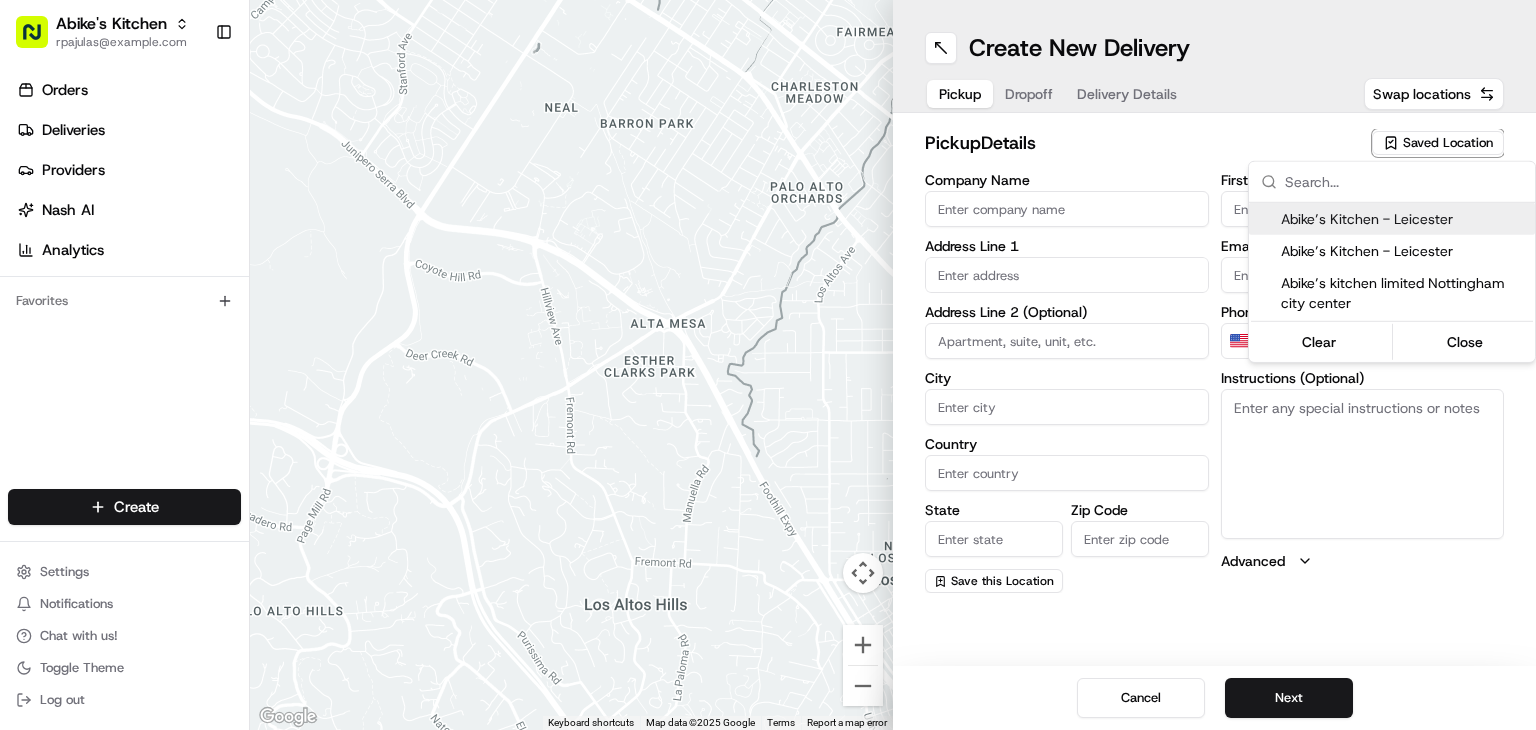 click on "Abike’s Kitchen - Leicester" at bounding box center [1404, 219] 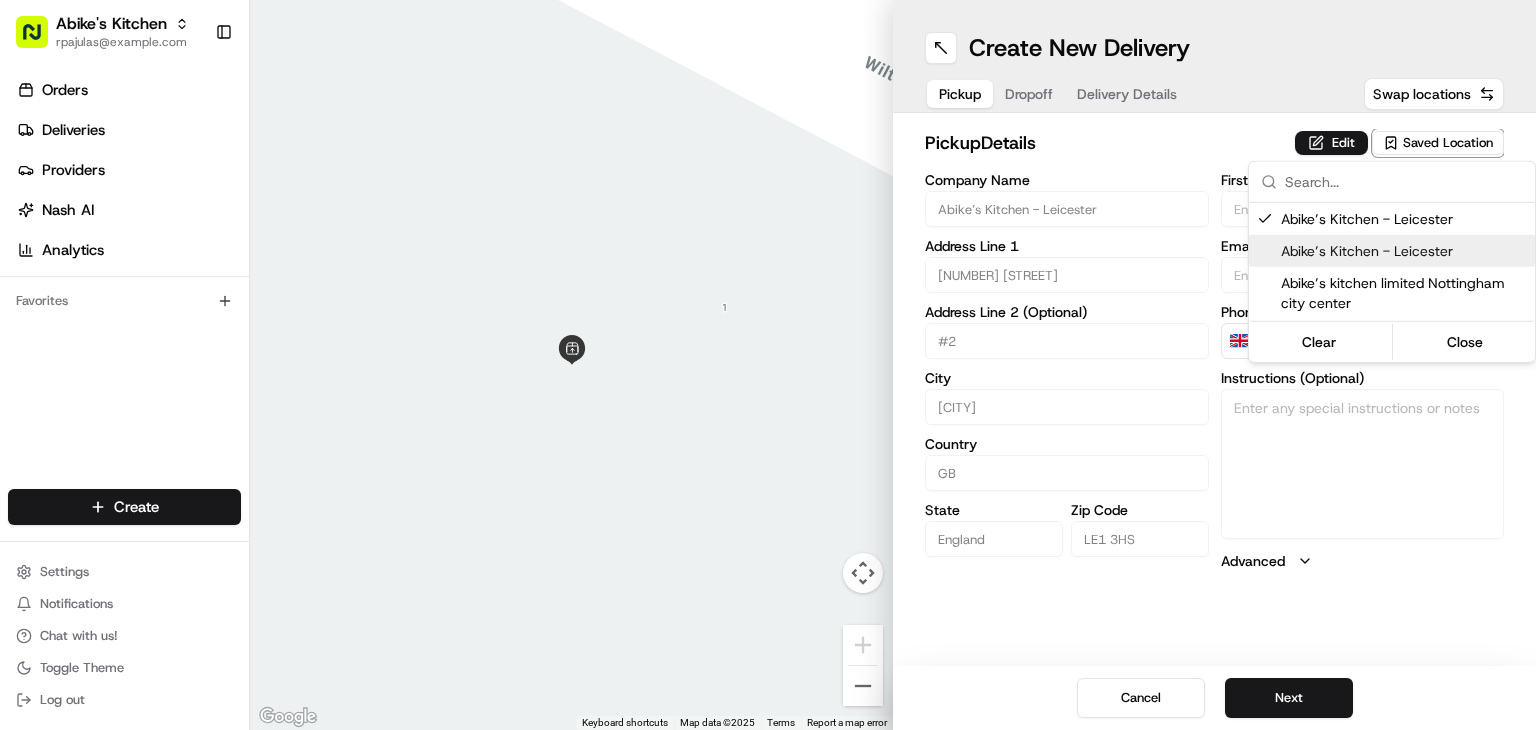 click on "Abike's Kitchen rpajulas@nashhelp.com Toggle Sidebar Orders Deliveries Providers Nash AI Analytics Favorites Main Menu Members & Organization Organization Users Roles Preferences Customization Portal Tracking Orchestration Automations Dispatch Strategy Optimization Strategy Shipping Labels Manifest Locations Pickup Locations Dropoff Locations Billing Billing Refund Requests Integrations Notification Triggers Webhooks API Keys Request Logs Create Settings Notifications Chat with us! Toggle Theme Log out ← Move left → Move right ↑ Move up ↓ Move down + Zoom in - Zoom out Home Jump left by 75% End Jump right by 75% Page Up Jump up by 75% Page Down Jump down by 75% Keyboard shortcuts Map Data Map data ©2025 Map data ©2025 1 m  Click to toggle between metric and imperial units Terms Report a map error Create New Delivery Pickup Dropoff Delivery Details Swap locations pickup  Details  Edit Saved Location Company Name Abike’s Kitchen - Leicester Address Line 1 169 Belgrave Gate #2 City" at bounding box center [768, 365] 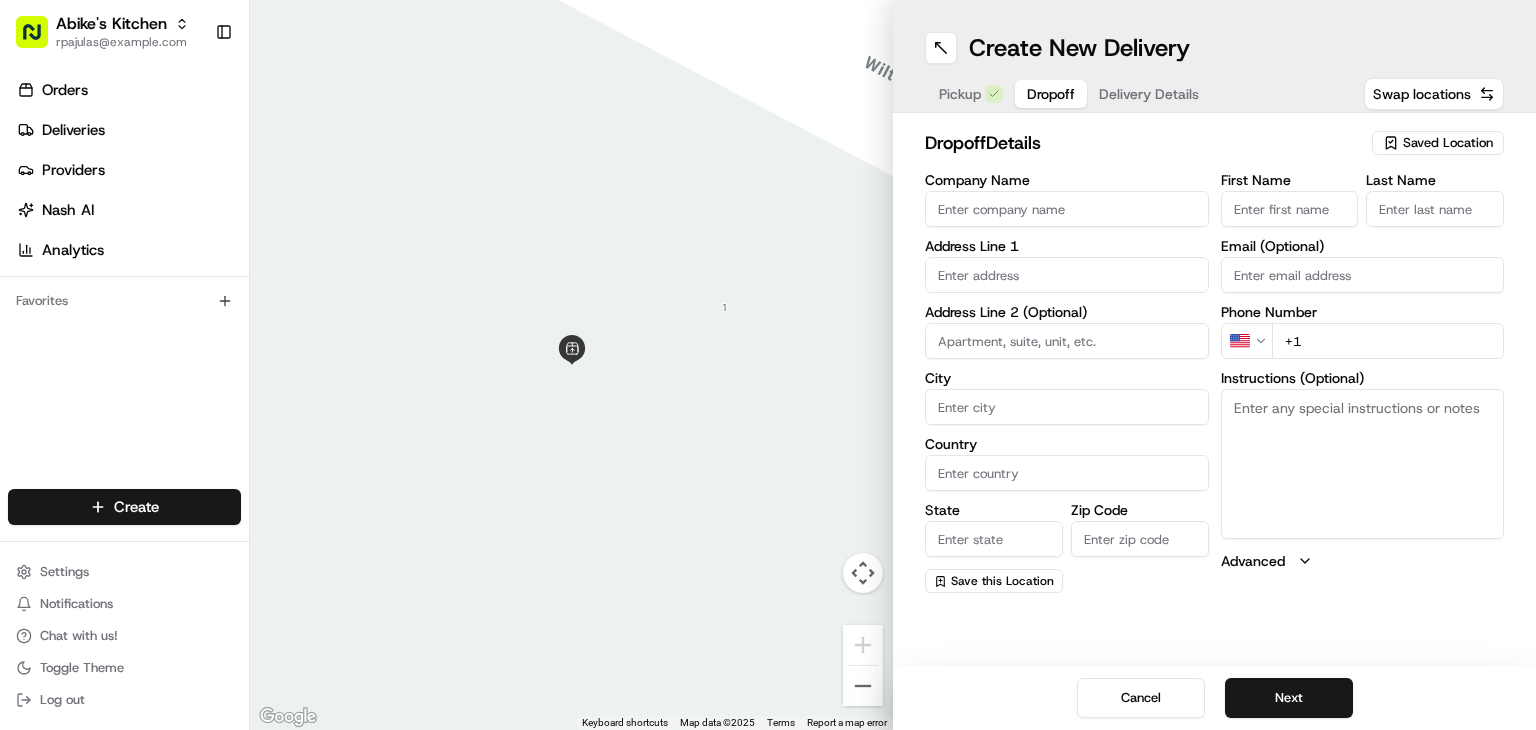 click on "Dropoff" at bounding box center [1051, 94] 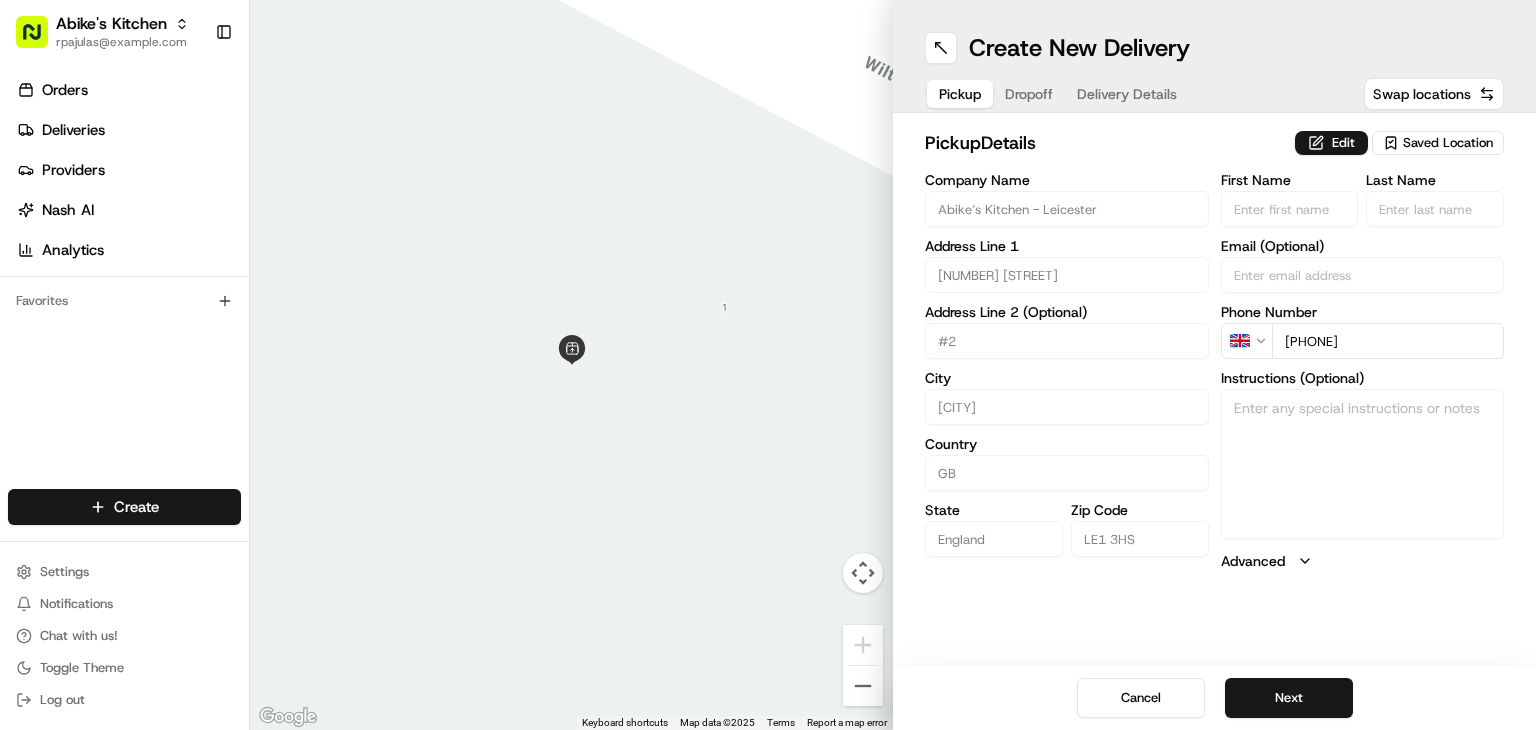 click on "Pickup" at bounding box center (960, 94) 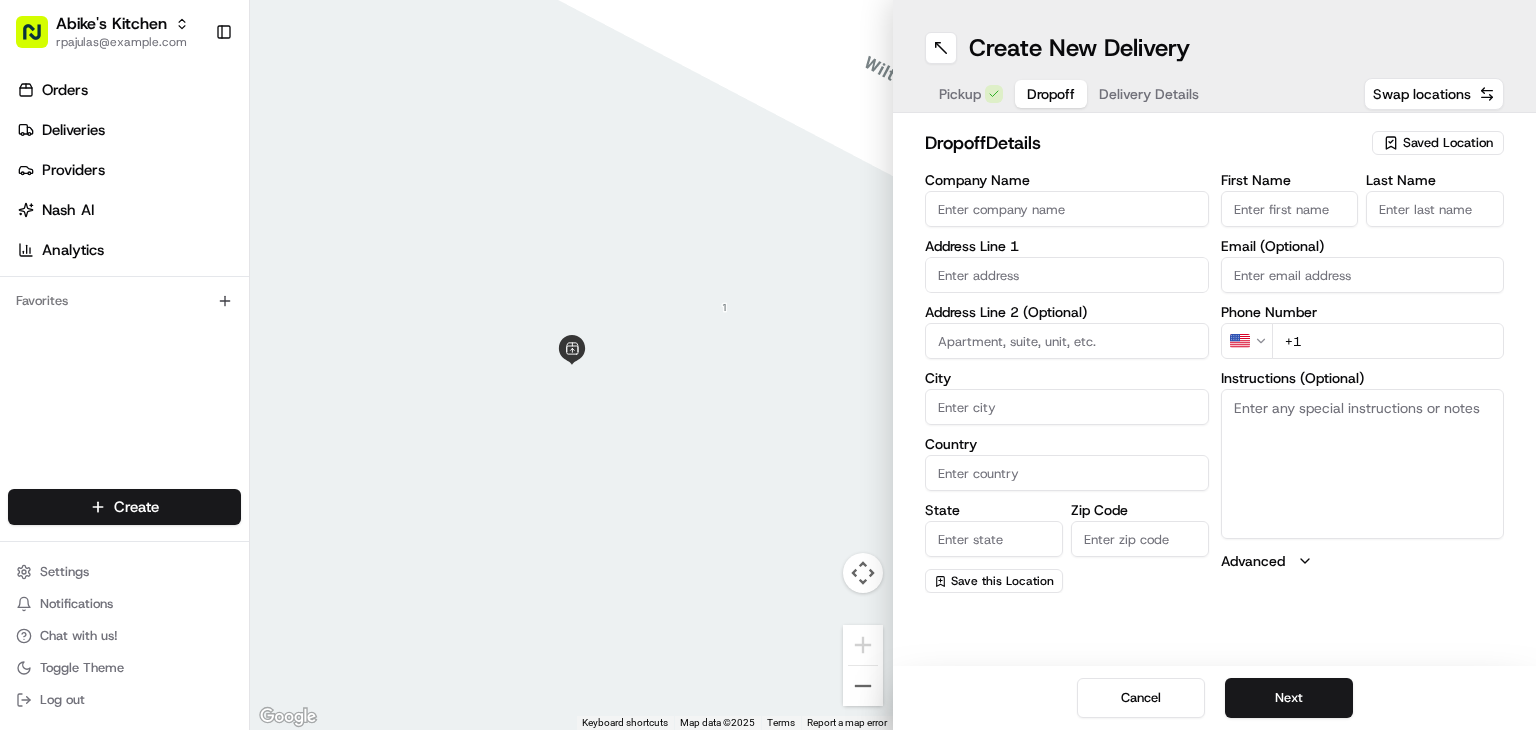 click on "Dropoff" at bounding box center (1051, 94) 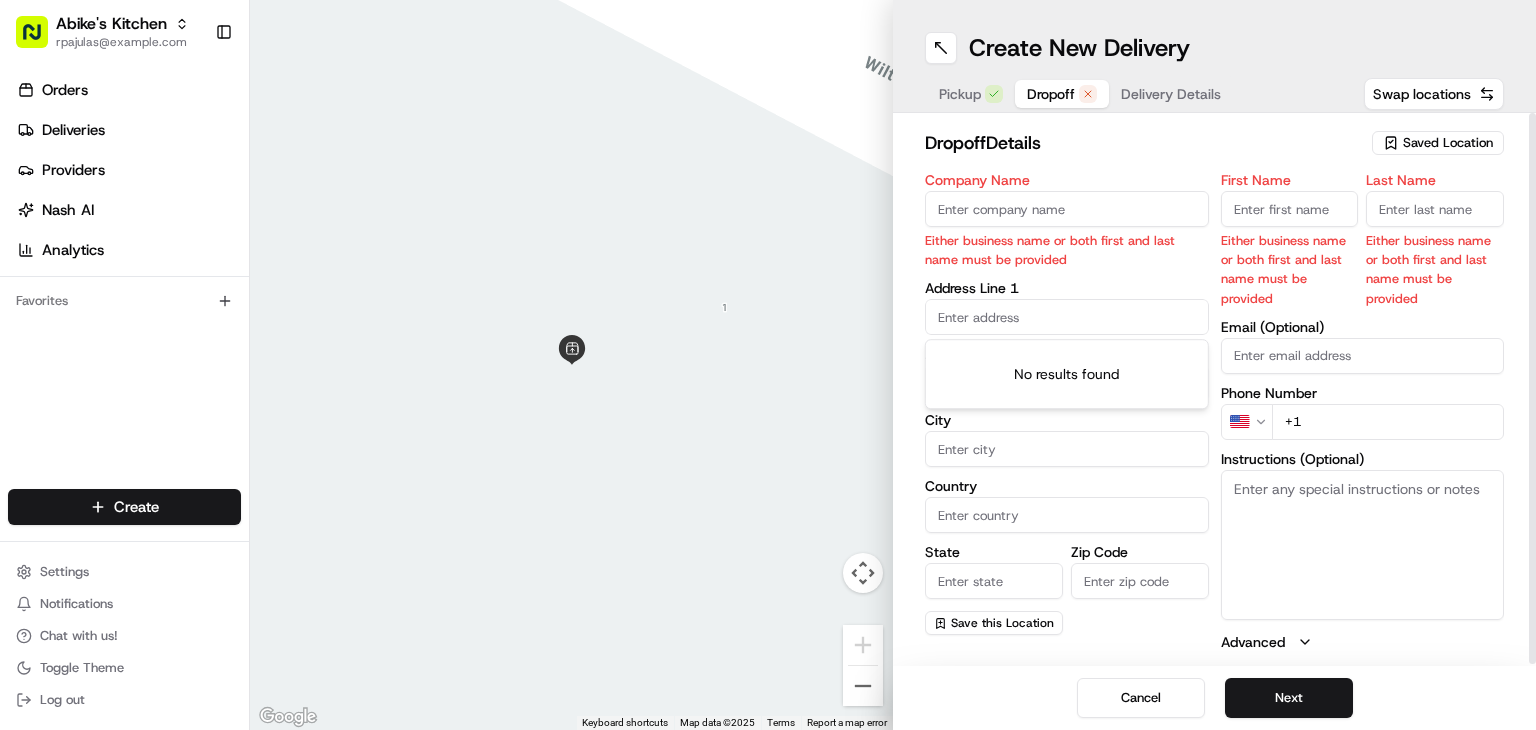 click at bounding box center (1067, 317) 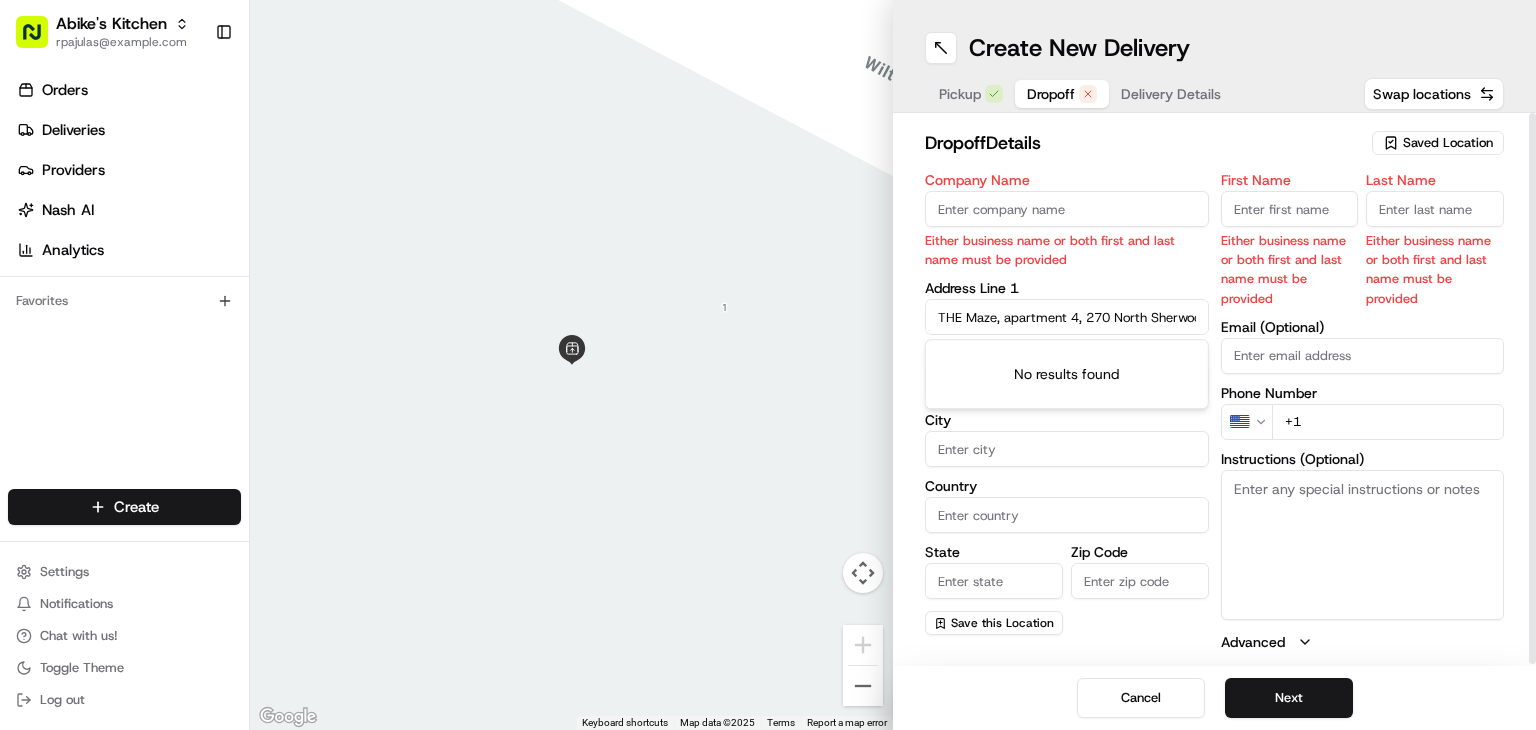 scroll, scrollTop: 0, scrollLeft: 298, axis: horizontal 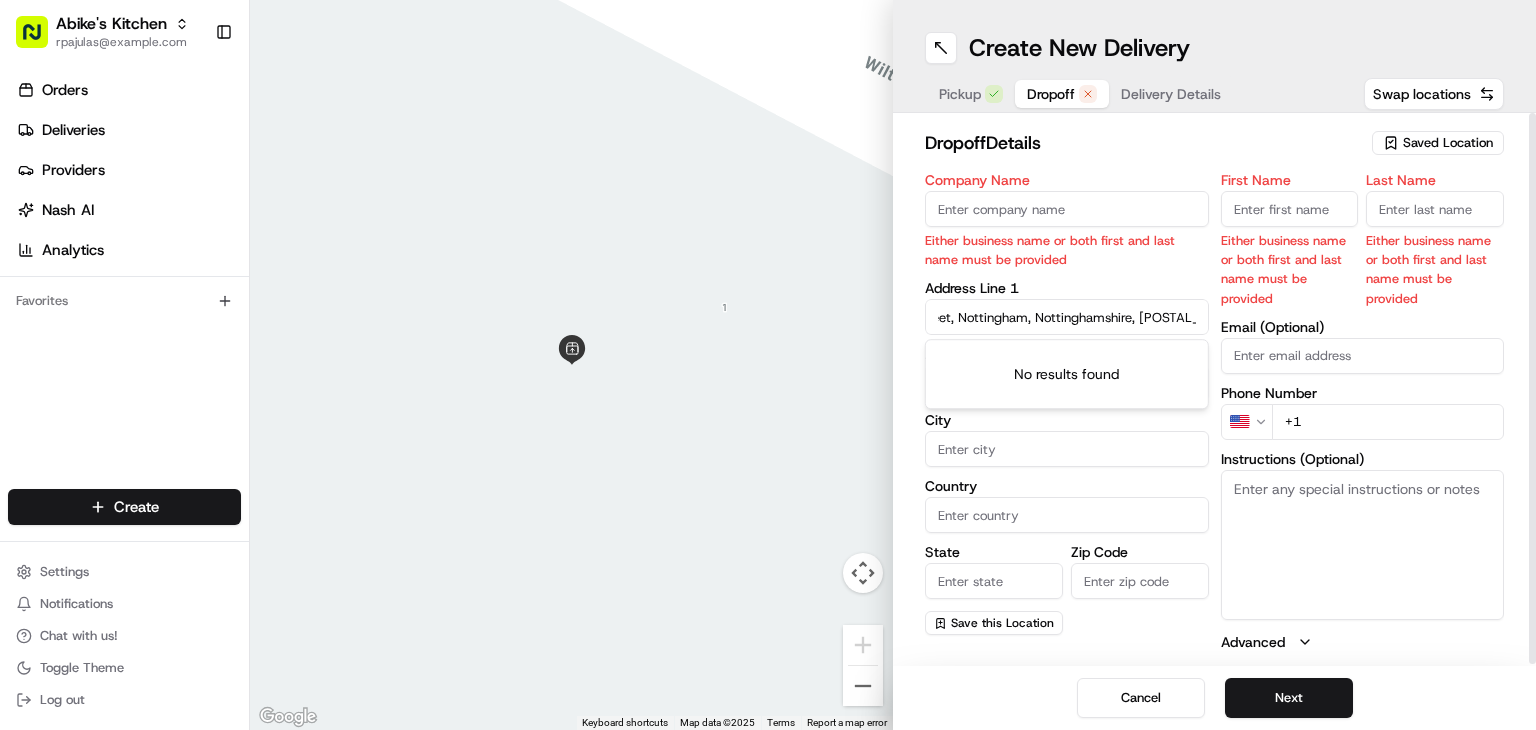 click on "THE Maze, apartment 4, 270 North Sherwood Street, Nottingham, Nottinghamshire, NG1 4en" at bounding box center (1067, 317) 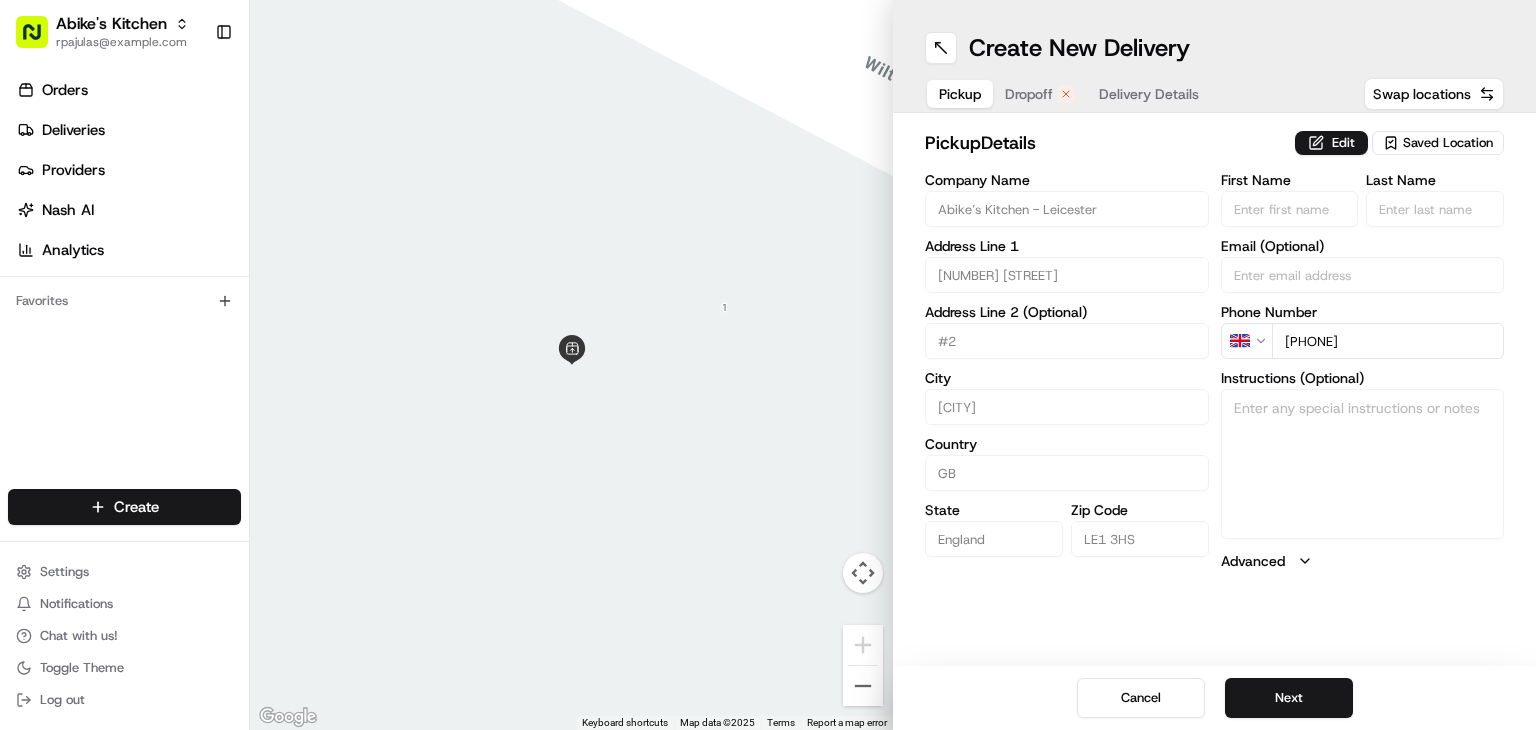 click on "Dropoff" at bounding box center [1029, 94] 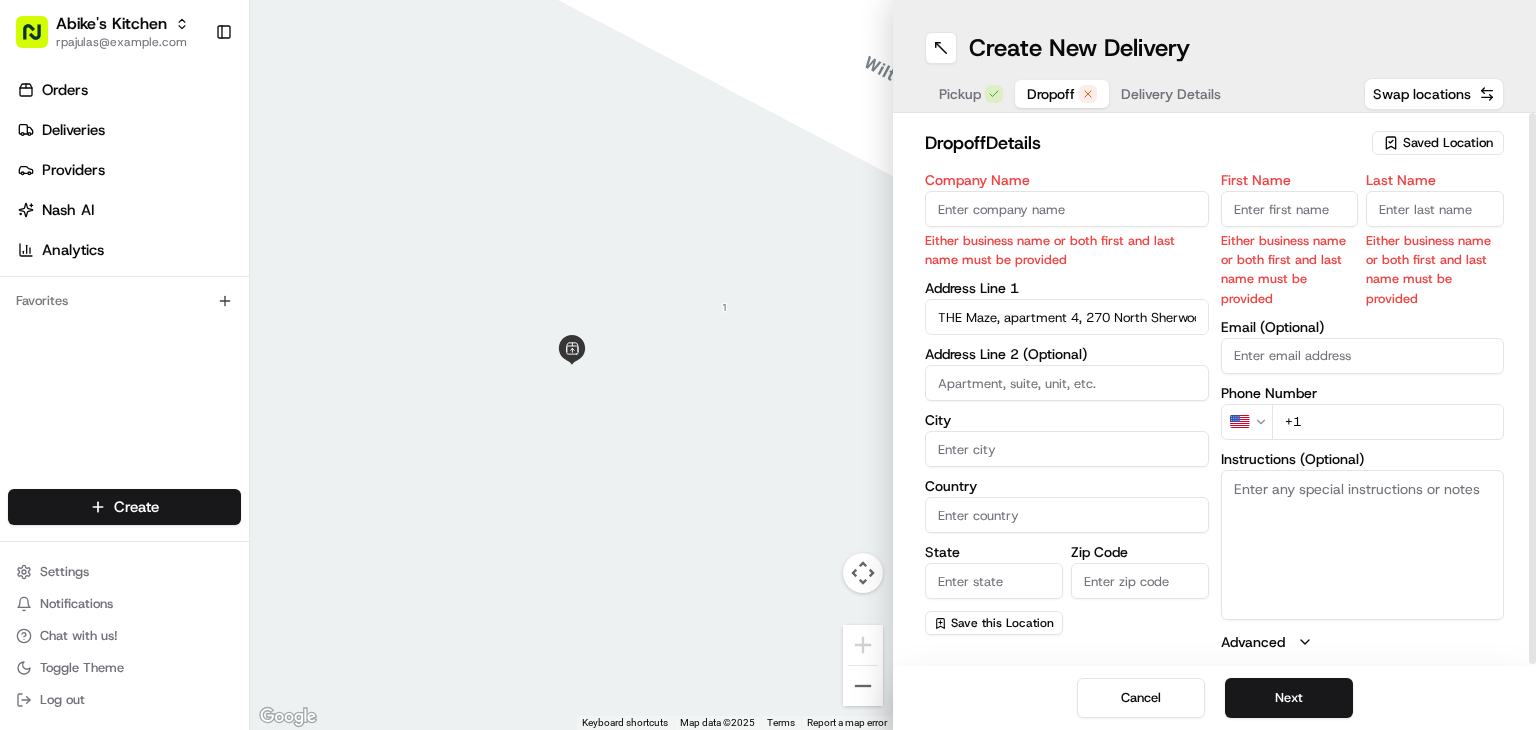 click on "First Name" at bounding box center (1290, 209) 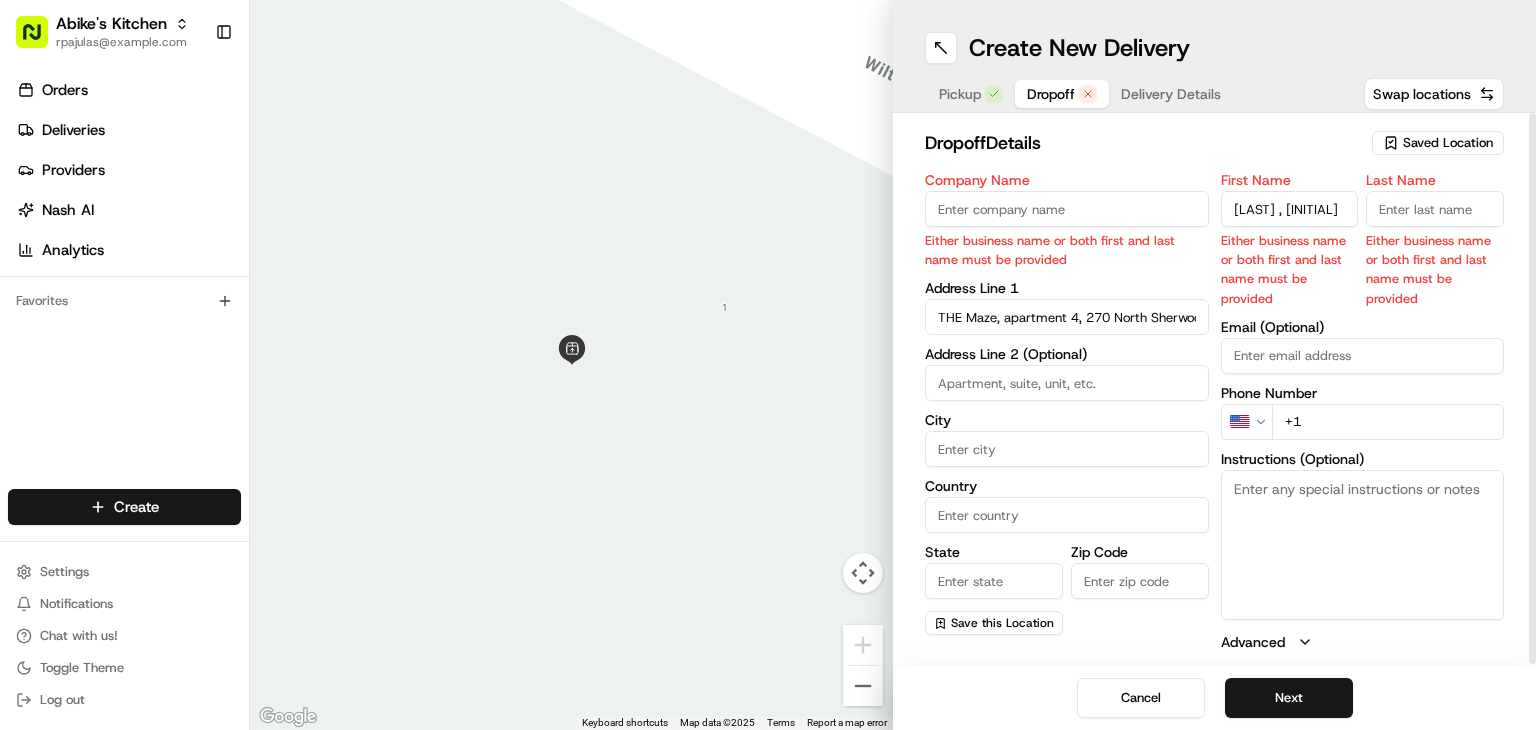 drag, startPoint x: 1278, startPoint y: 202, endPoint x: 1255, endPoint y: 206, distance: 23.345236 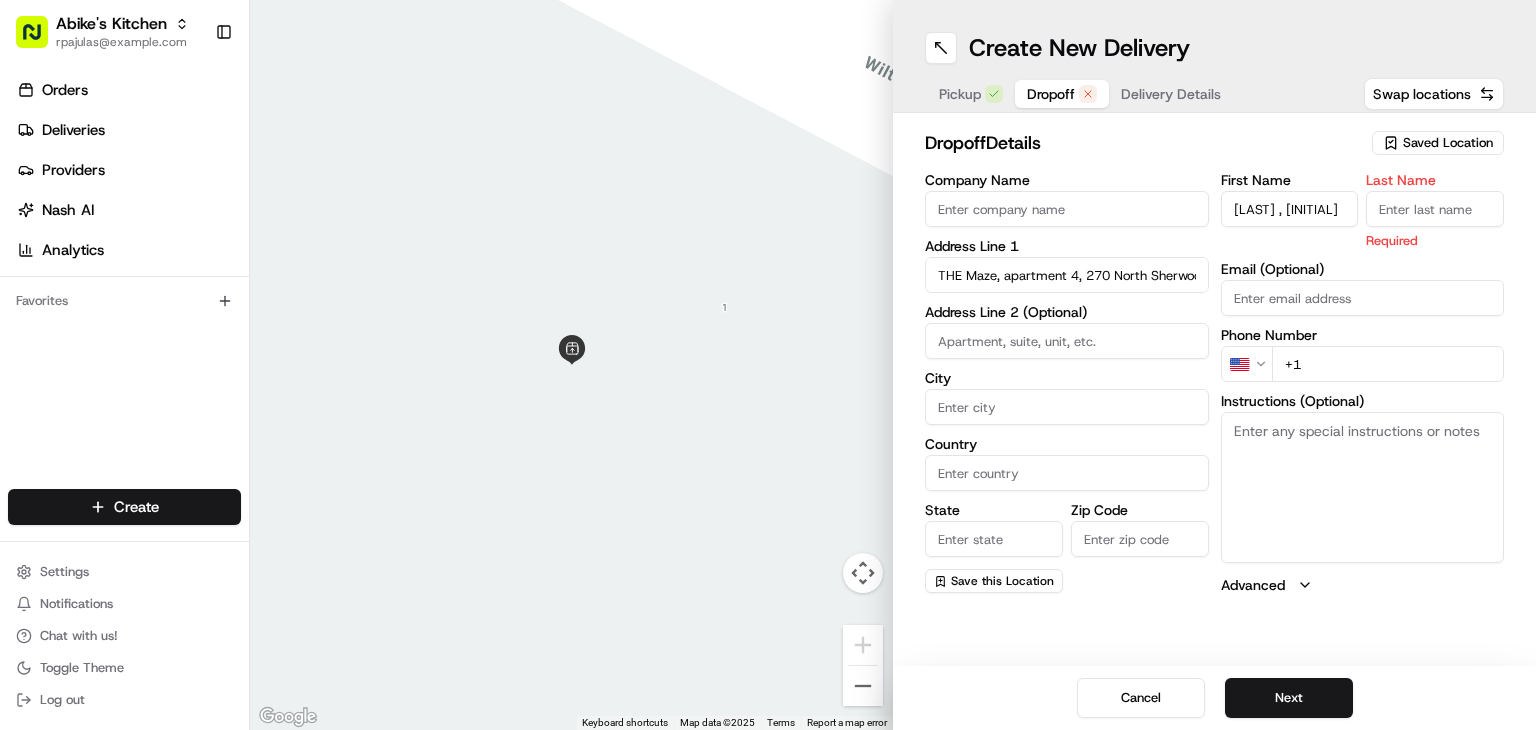 paste on "J" 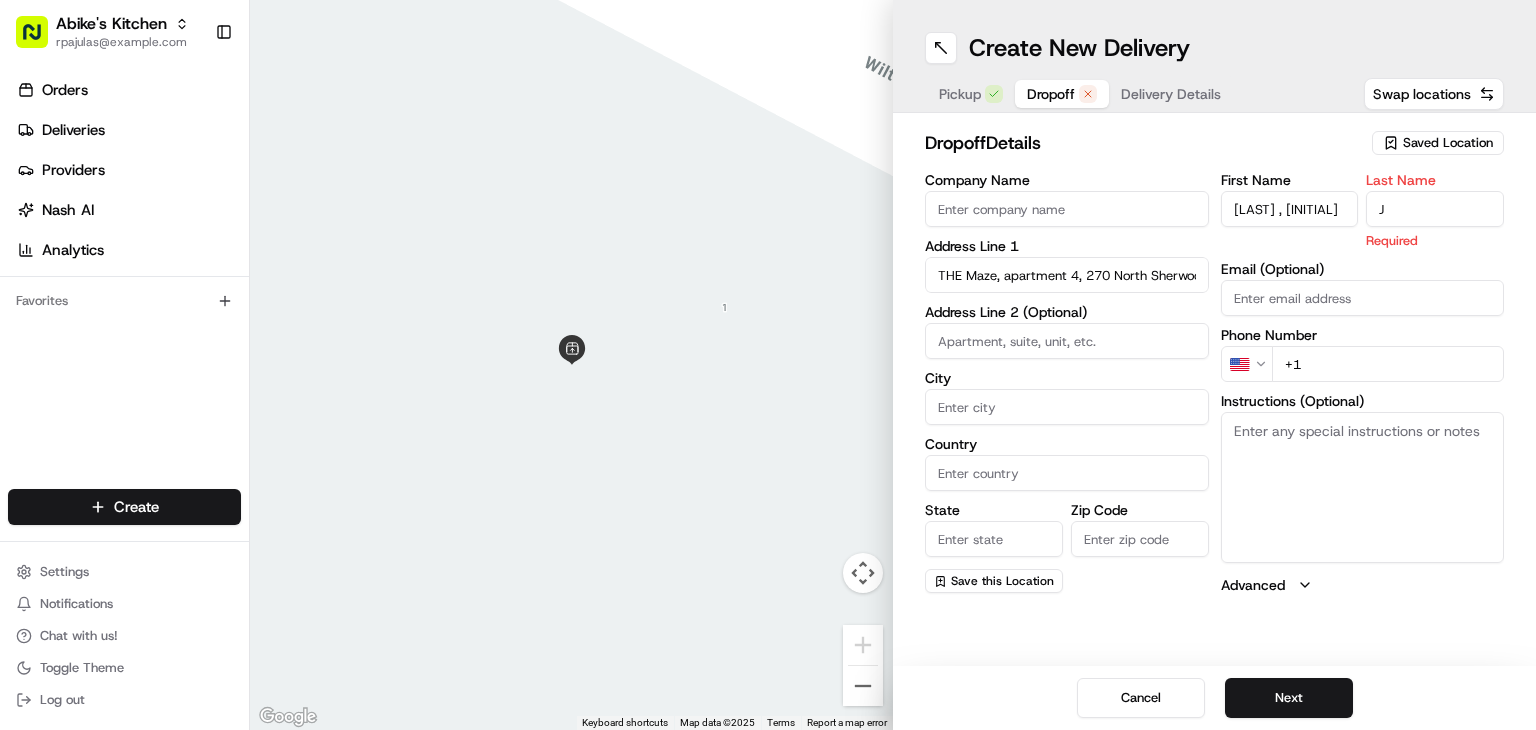 type on "J" 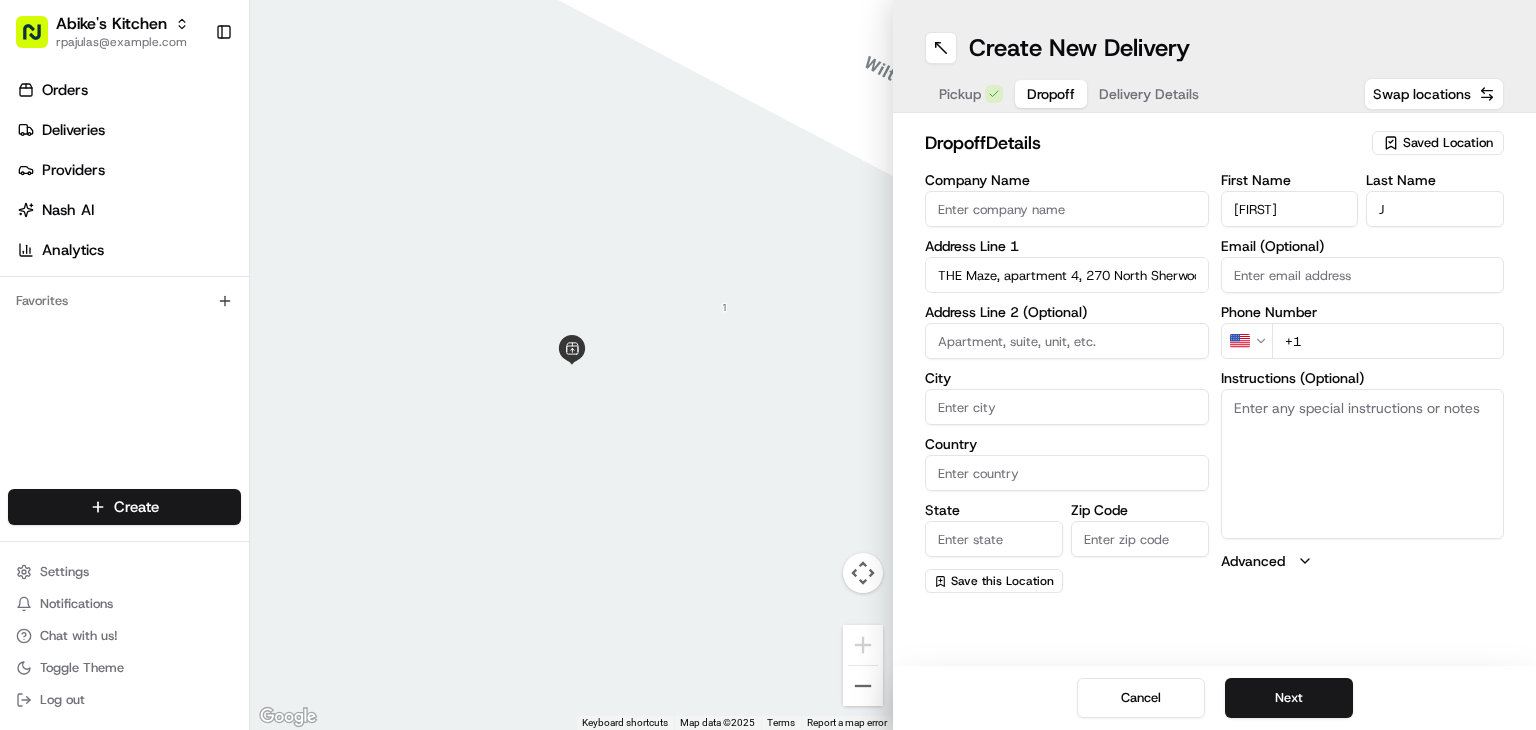 type on "RJ" 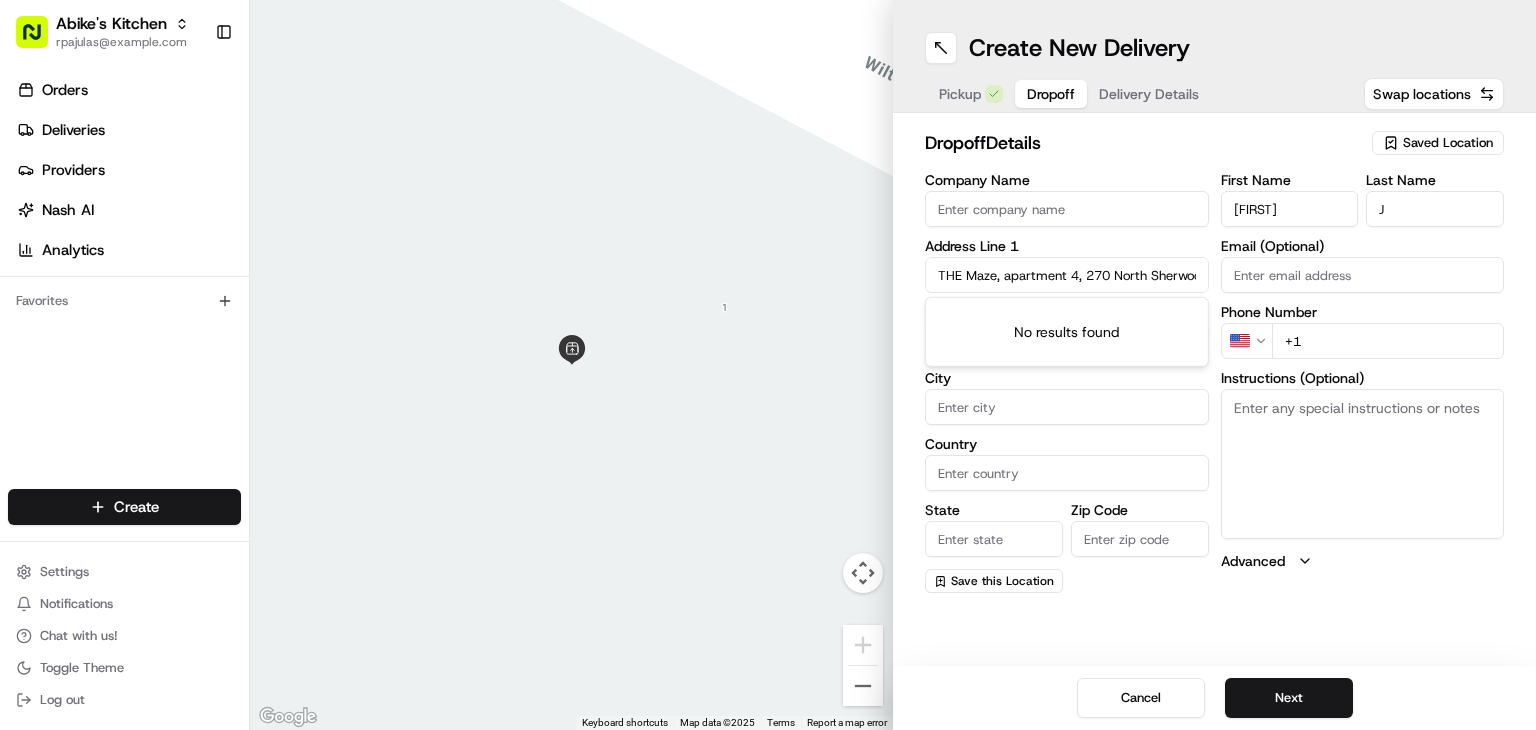 click on "THE Maze, apartment 4, 270 North Sherwood Street, Nottingham, Nottinghamshire, NG1 4en" at bounding box center (1067, 275) 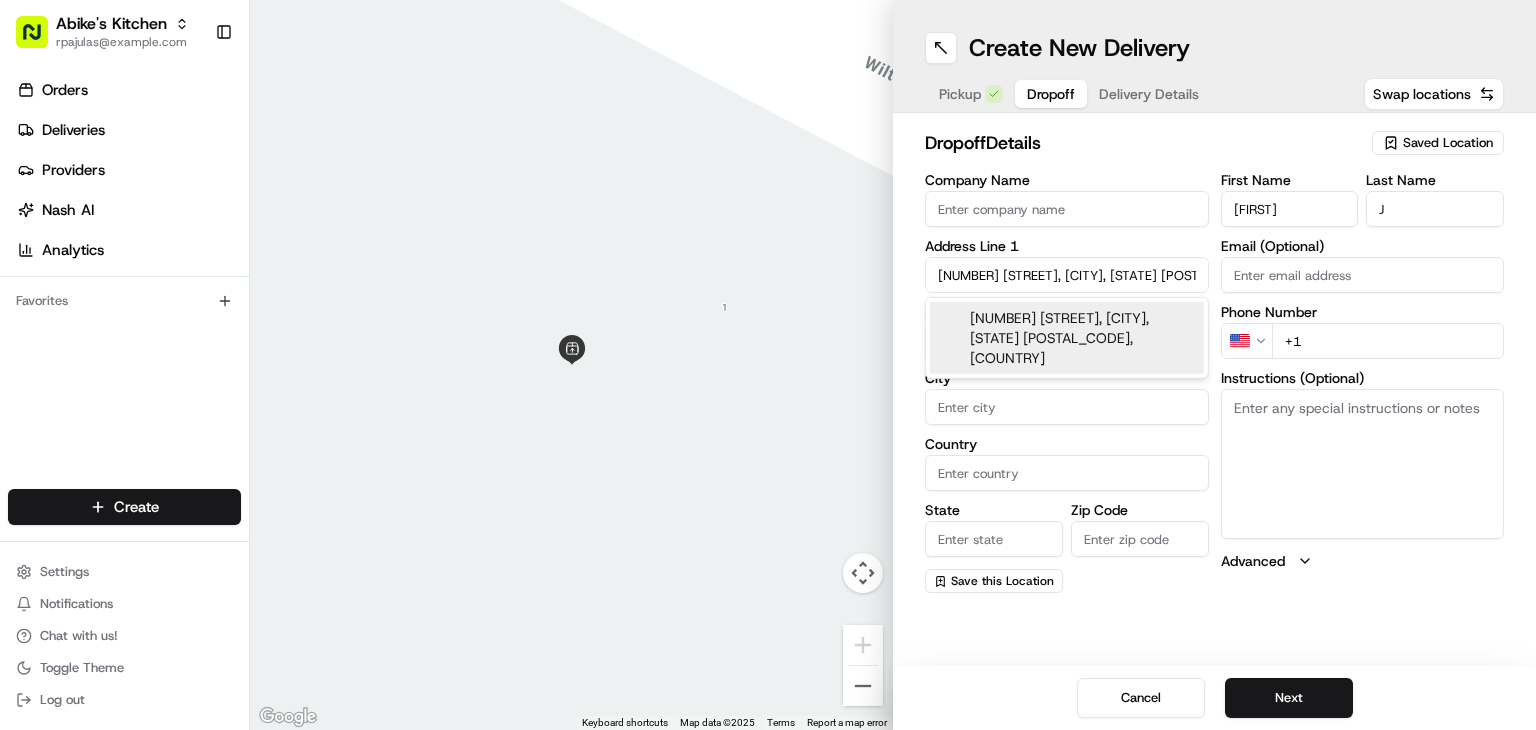 click on "270 North Sherwood Street, Nottingham, Nottinghamshire, NG1 4en" at bounding box center [1067, 275] 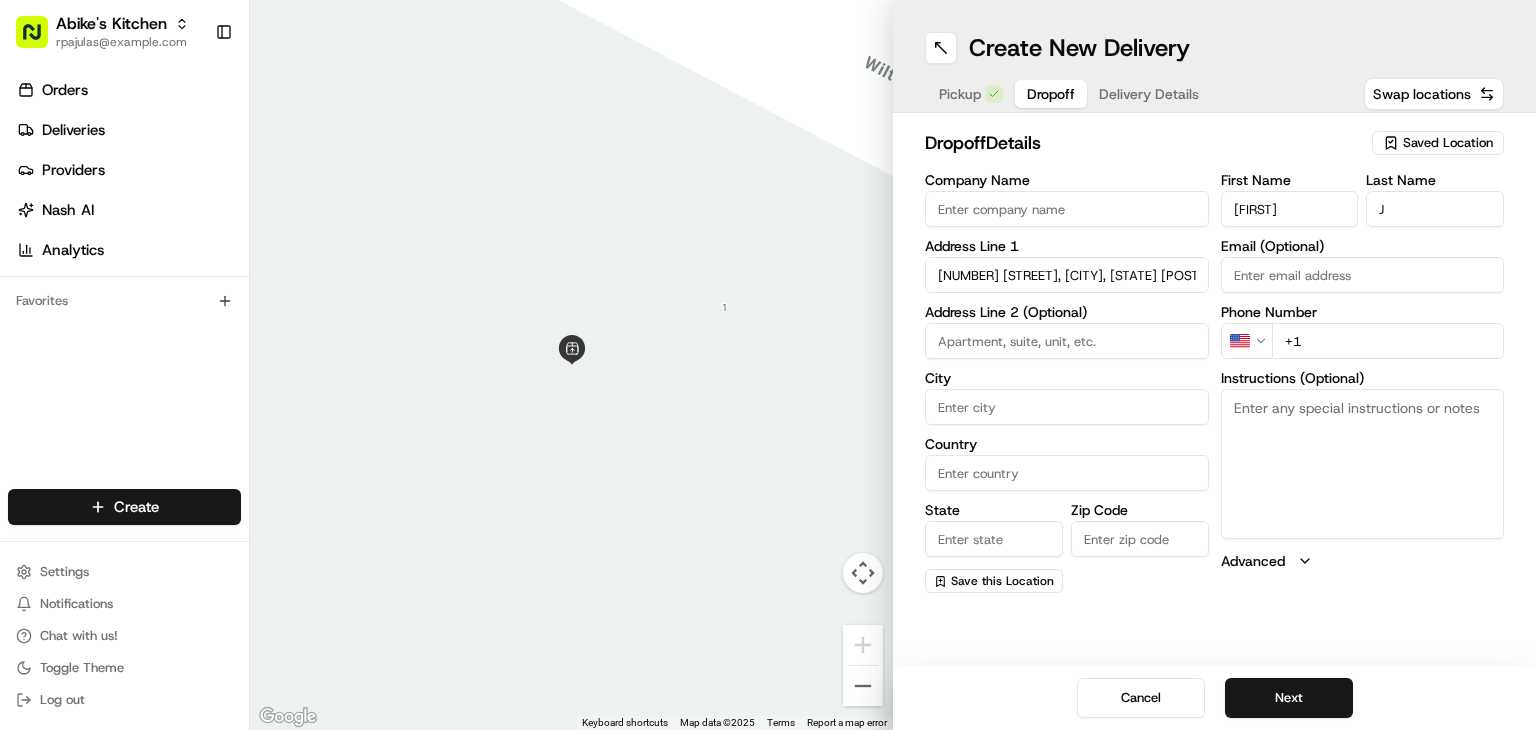 type on "270 N Sherwood St, Nottingham, UK" 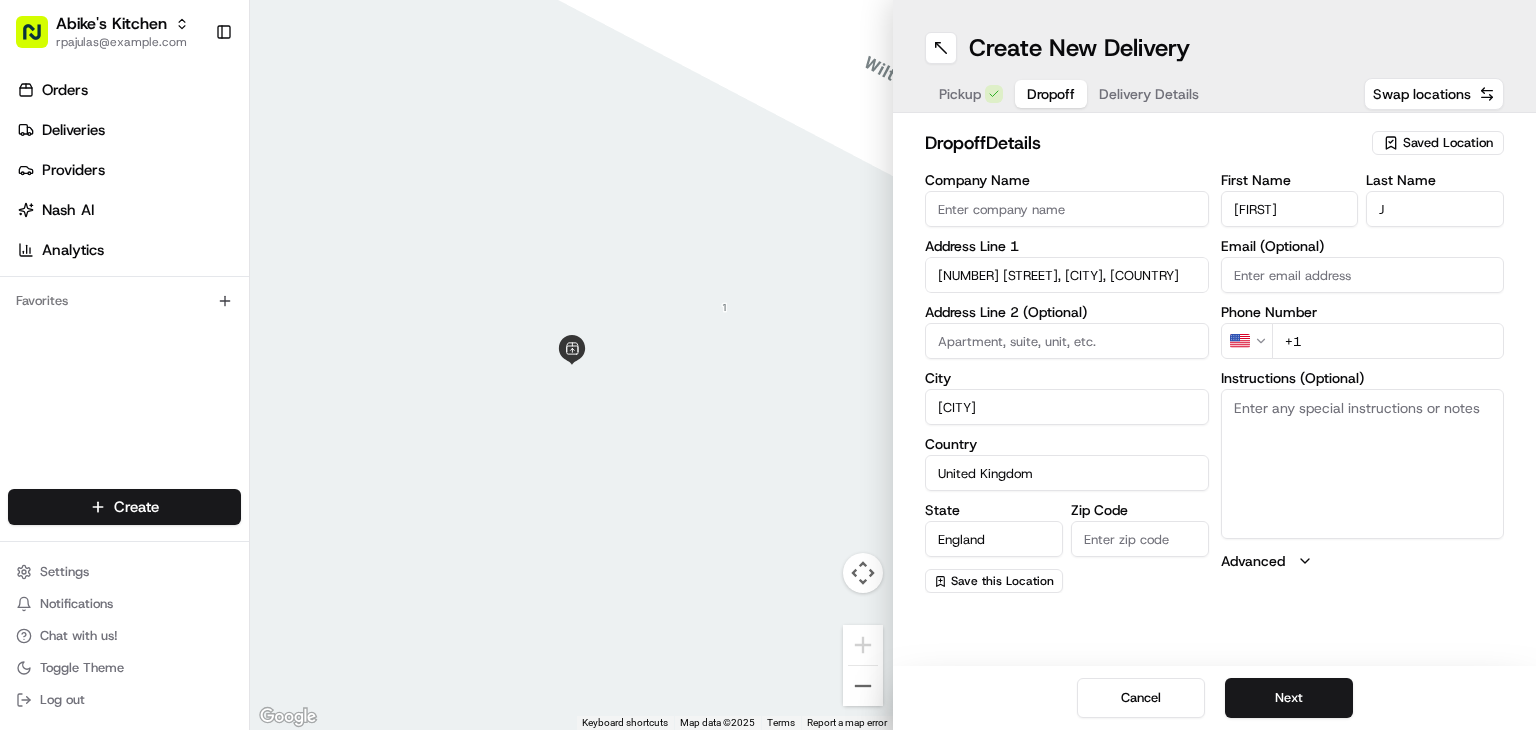 type on "270 North Sherwood Street" 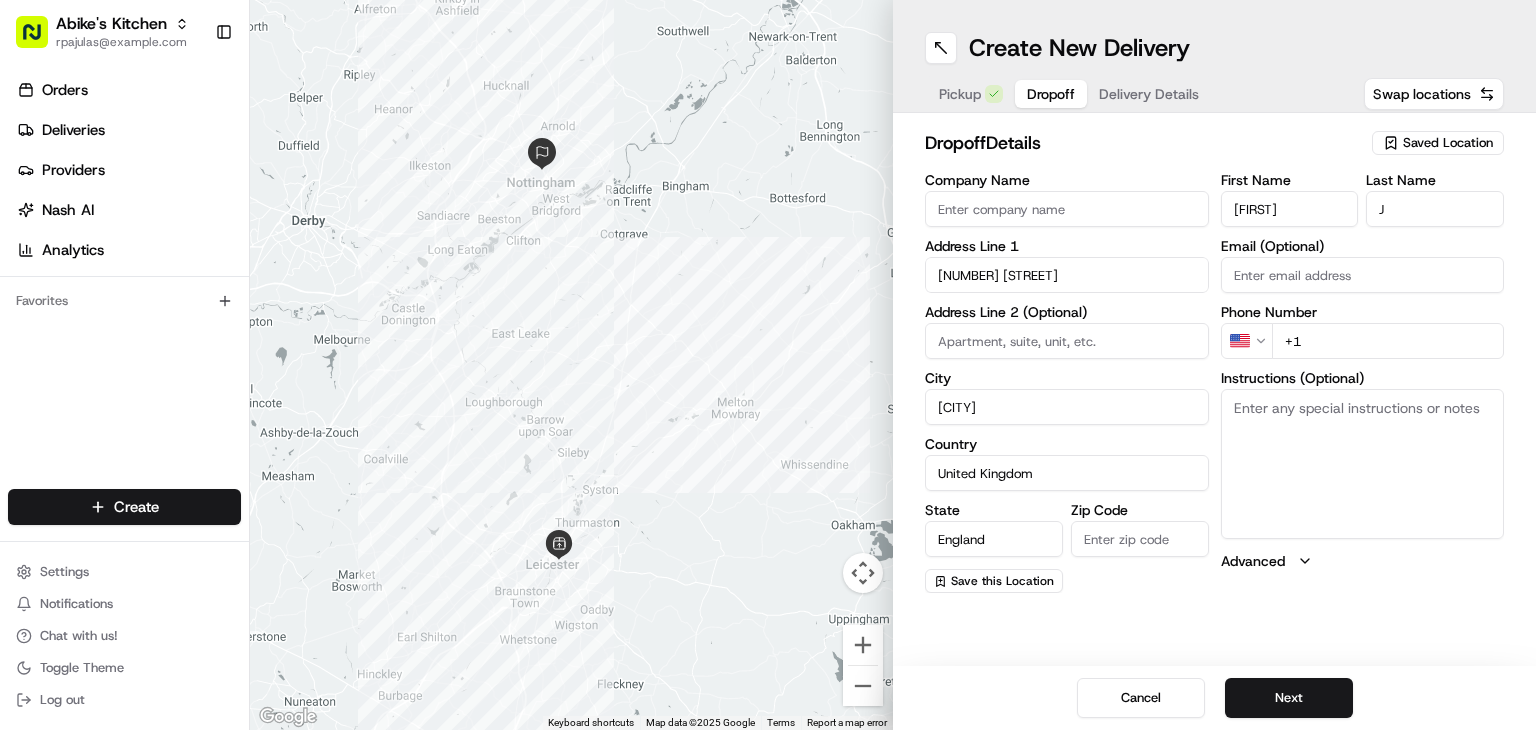 click on "Instructions (Optional)" at bounding box center [1363, 464] 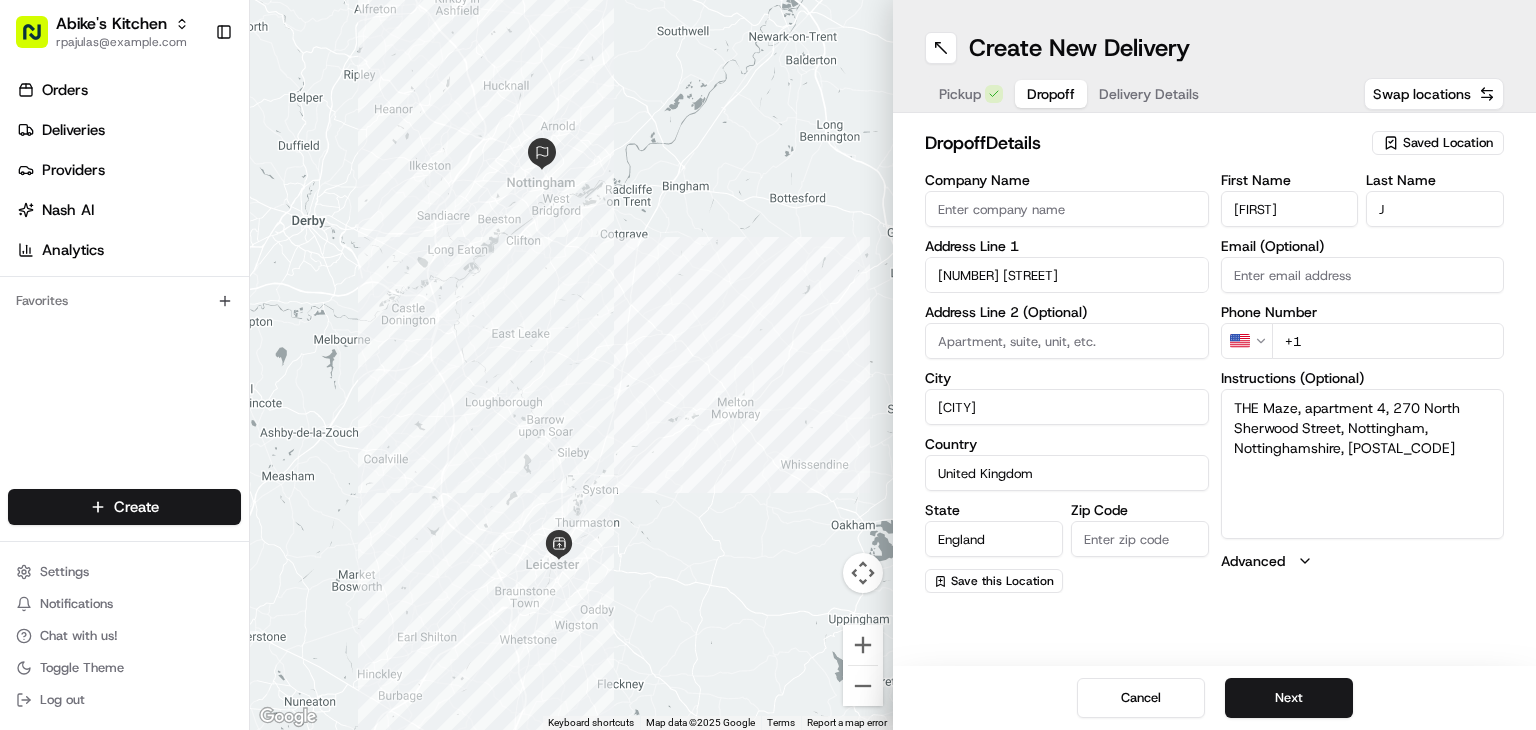 type on "THE Maze, apartment 4, 270 North Sherwood Street, Nottingham, Nottinghamshire, NG1 4en" 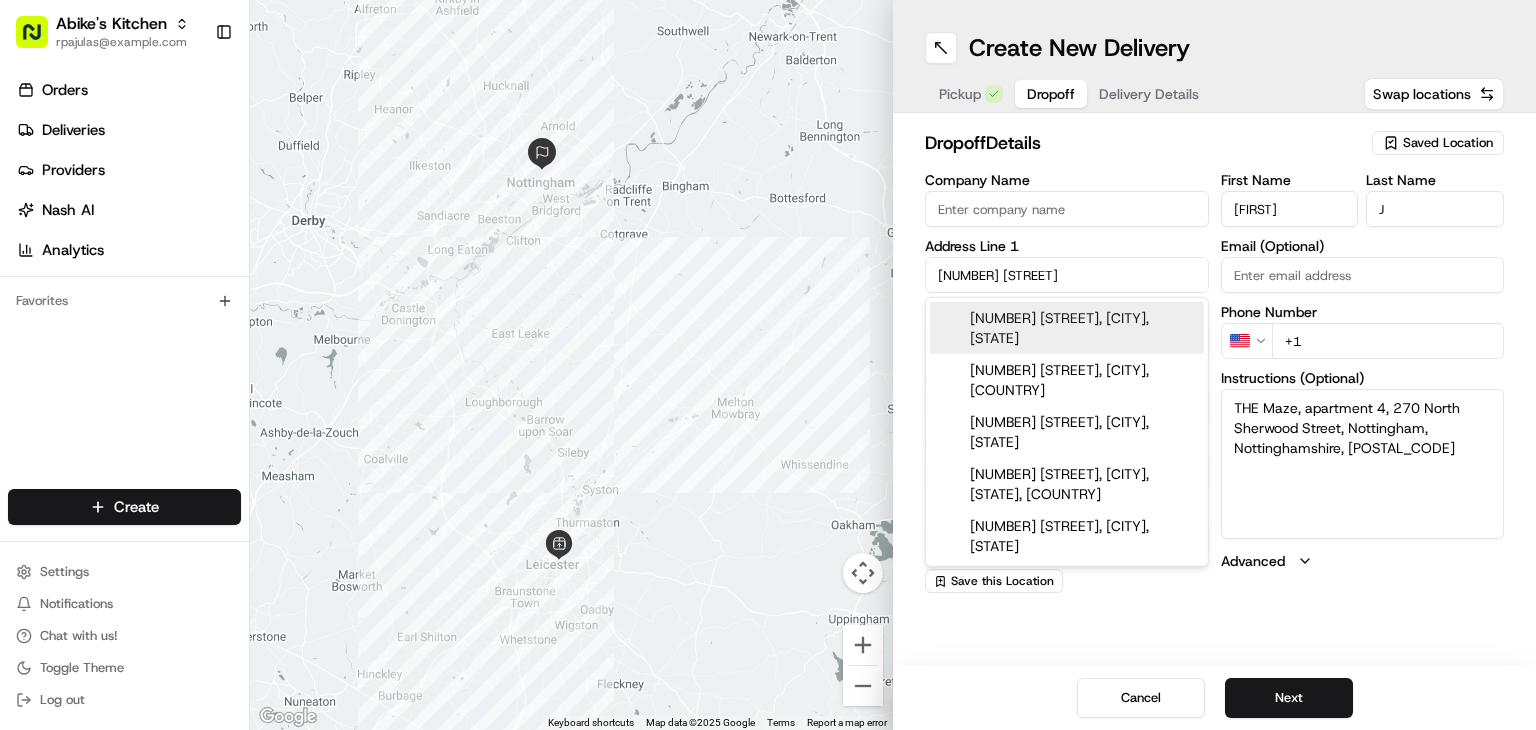 click on "270 North Sherwood Street" at bounding box center [1067, 275] 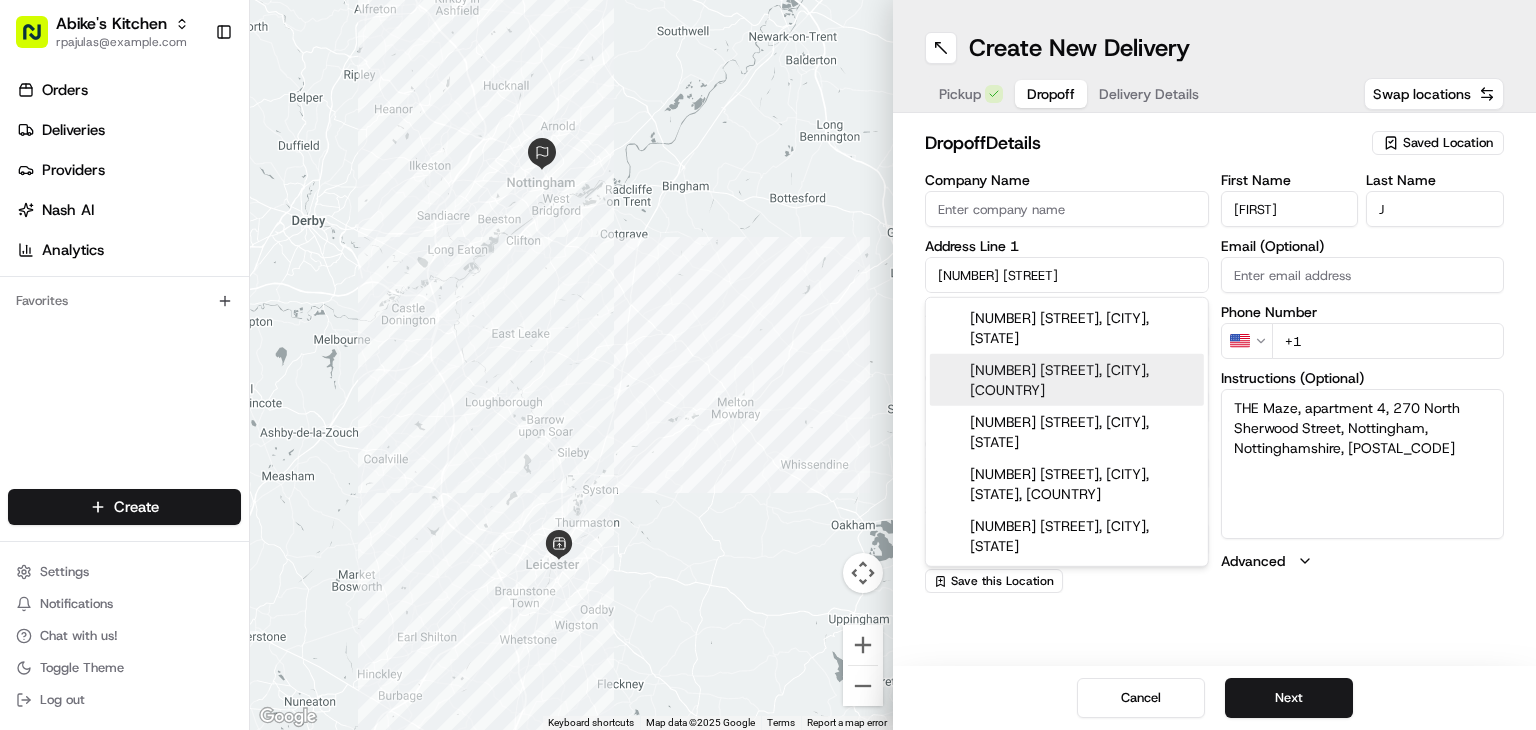 click on "THE Maze, apartment 4, 270 North Sherwood Street, Nottingham, Nottinghamshire, NG1 4en" at bounding box center (1363, 464) 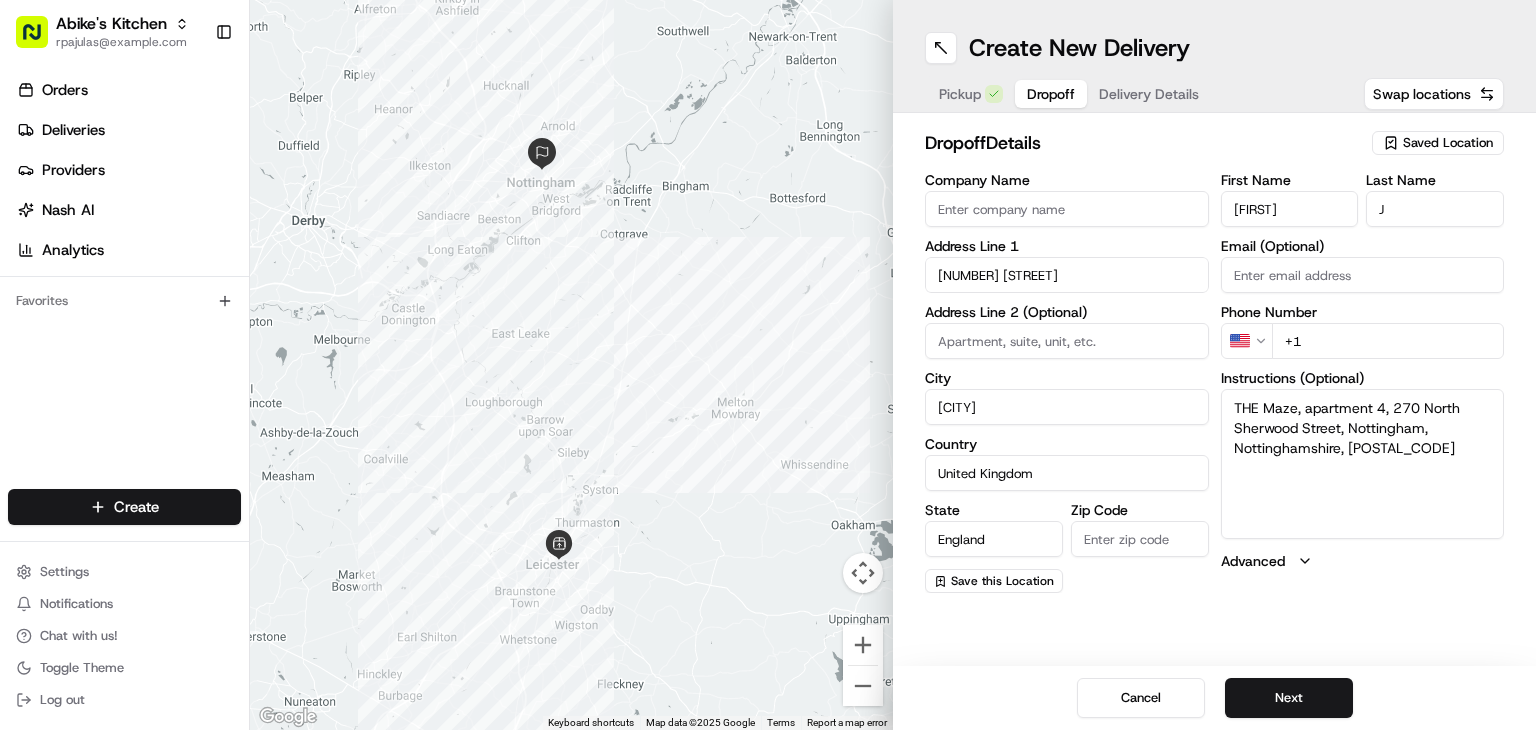 drag, startPoint x: 1391, startPoint y: 404, endPoint x: 1408, endPoint y: 462, distance: 60.440052 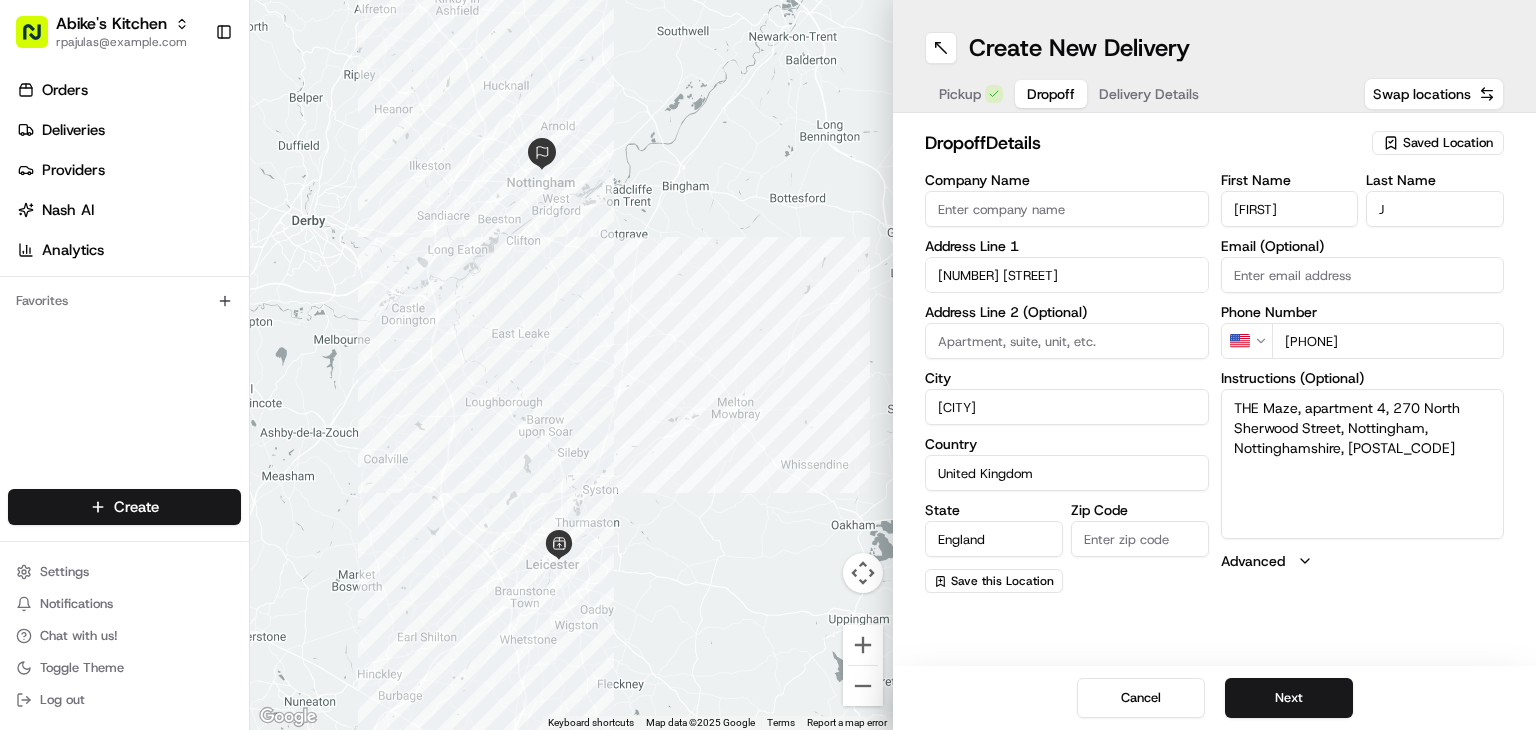 drag, startPoint x: 1354, startPoint y: 331, endPoint x: 1170, endPoint y: 329, distance: 184.01086 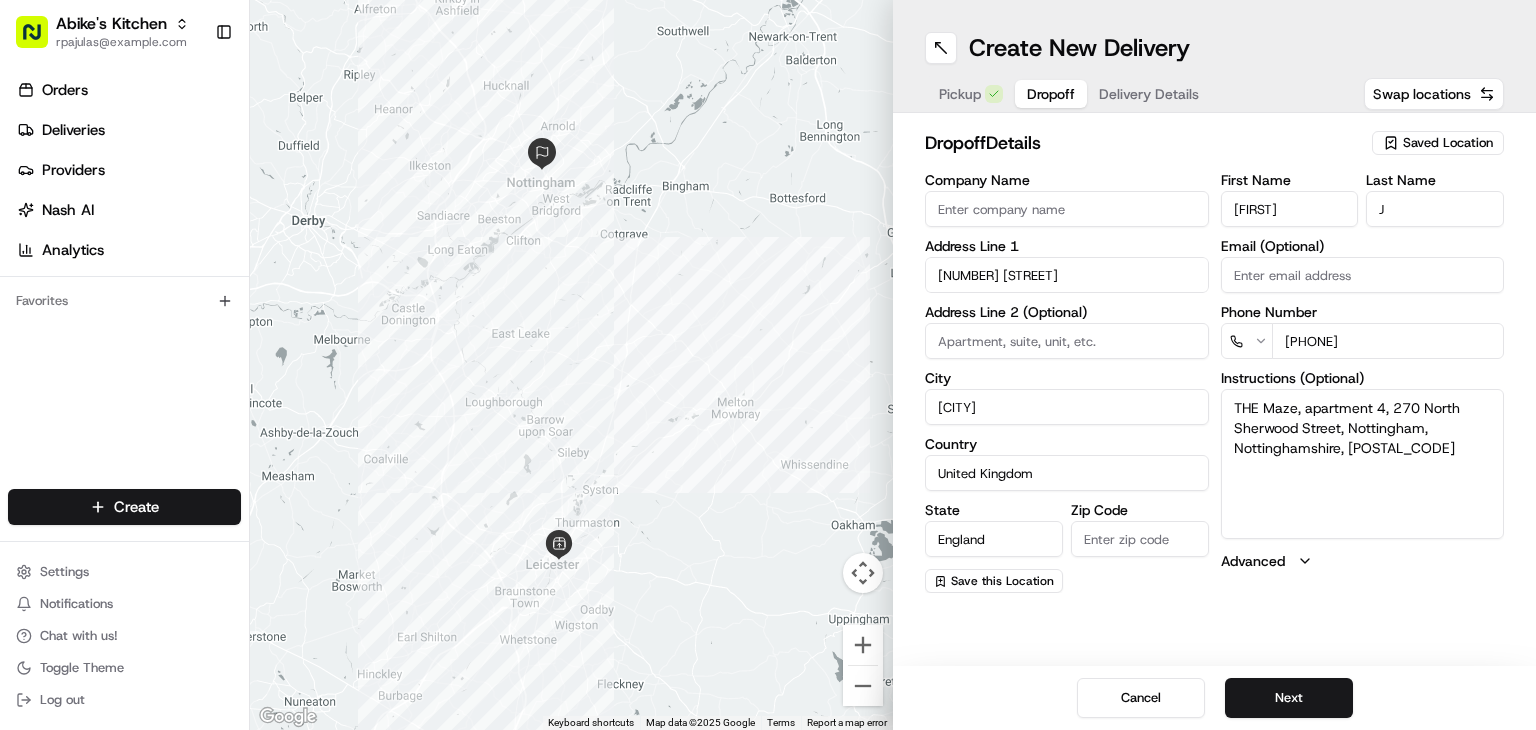 drag, startPoint x: 1403, startPoint y: 334, endPoint x: 1112, endPoint y: 335, distance: 291.0017 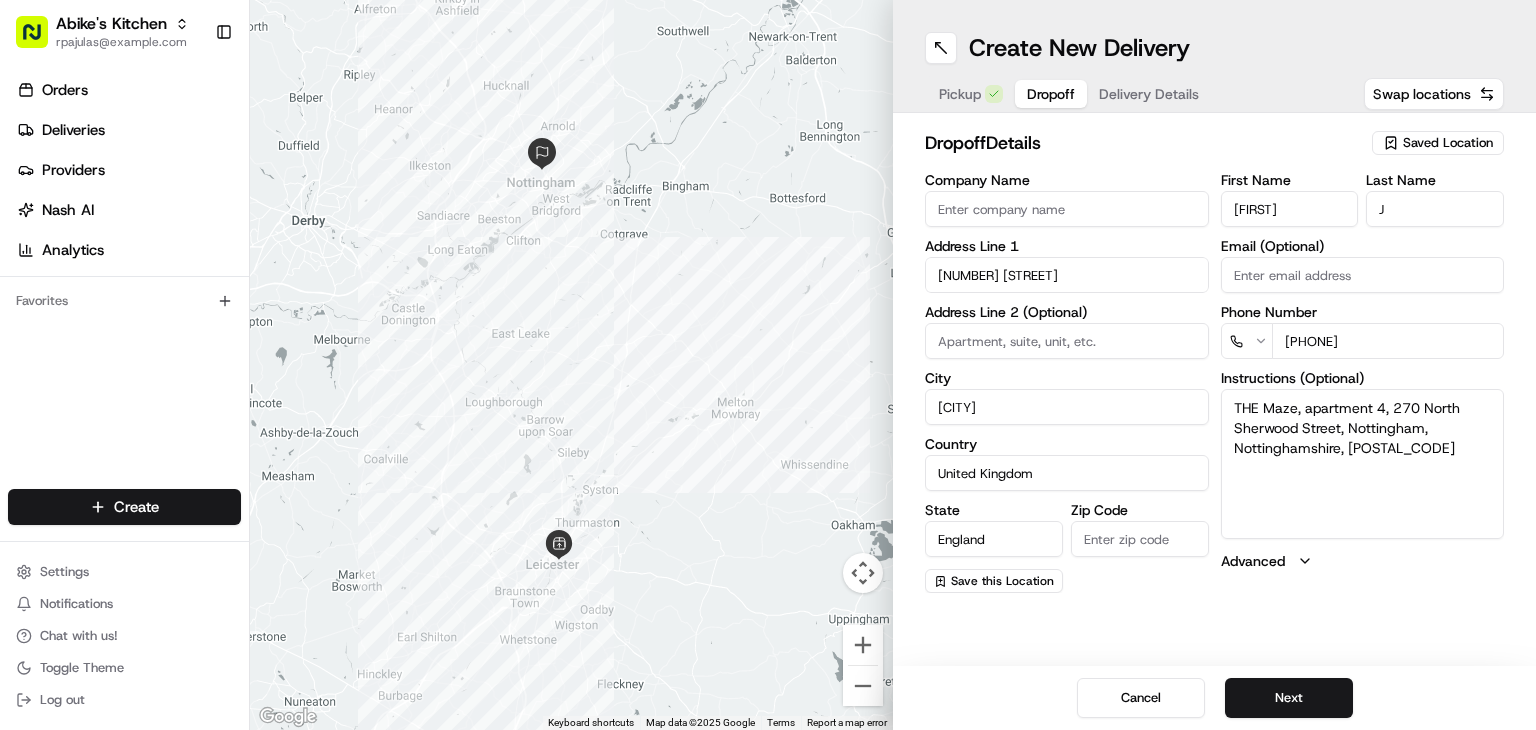 click on "Company Name Address Line 1 270 North Sherwood Street Address Line 2 (Optional) City Nottingham Country United Kingdom State England Zip Code Save this Location First Name RJ Last Name J Email (Optional) Phone Number +078862632000 Instructions (Optional) THE Maze, apartment 4, 270 North Sherwood Street, Nottingham, Nottinghamshire, NG1 4en Advanced" at bounding box center [1214, 383] 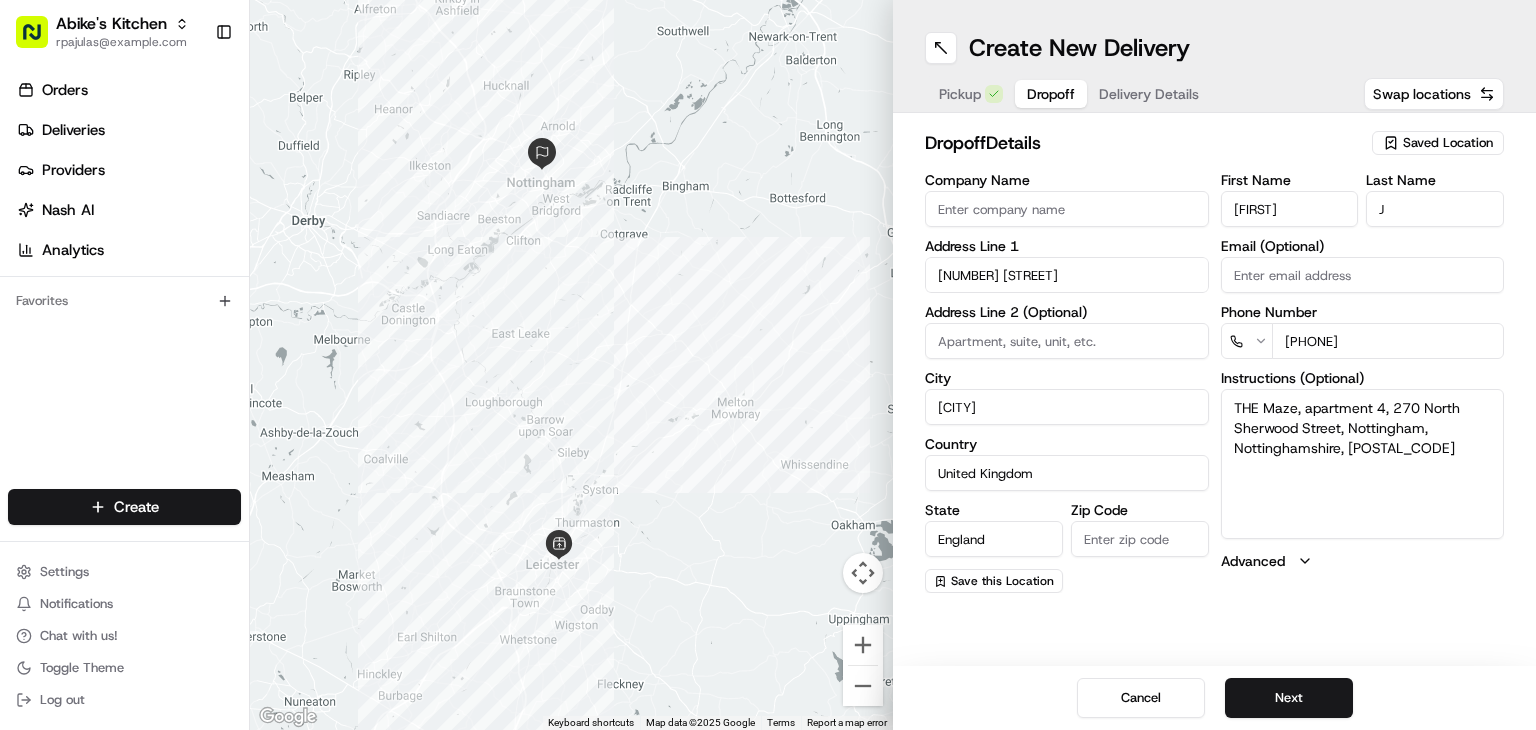 click on "+07886263200" at bounding box center (1388, 341) 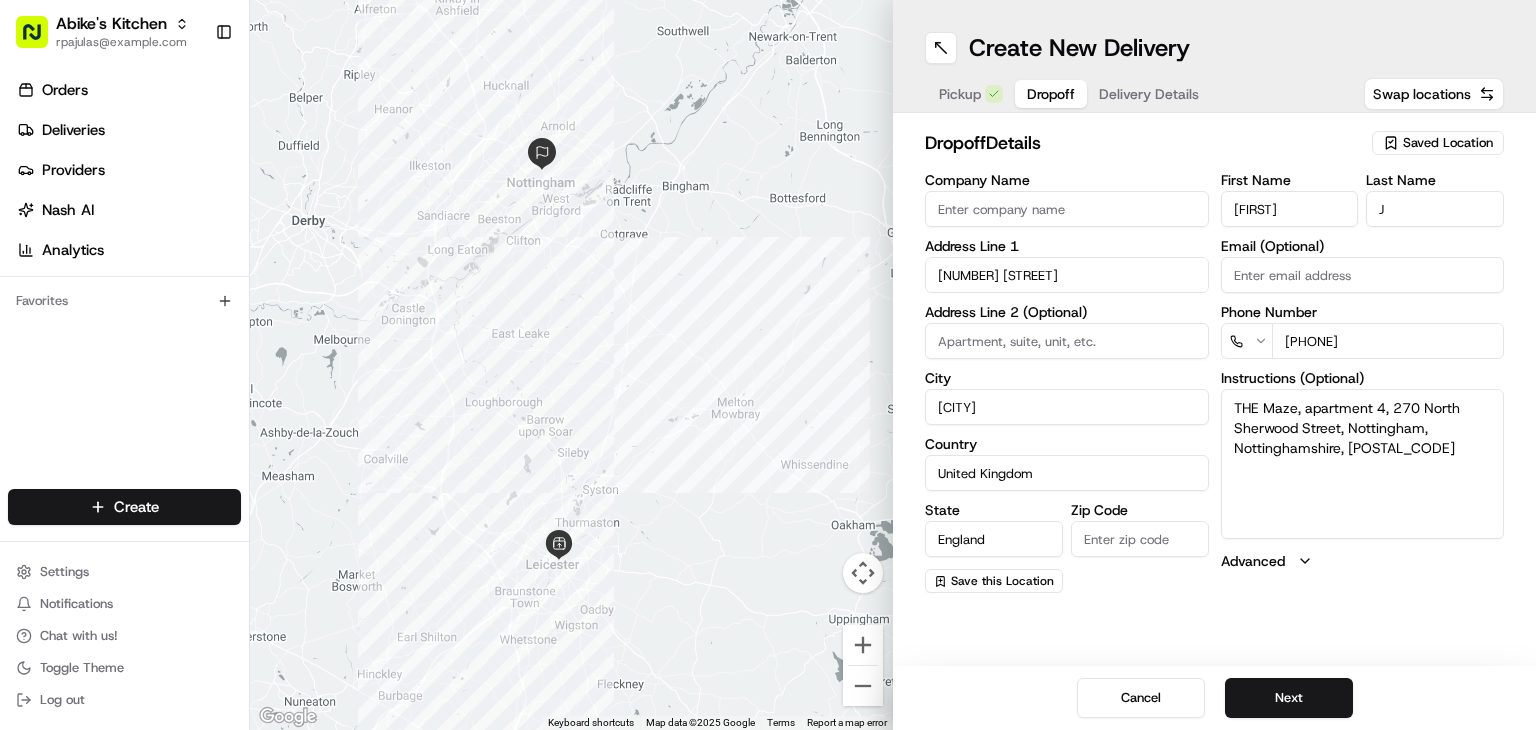 click on "+07886263200" at bounding box center [1388, 341] 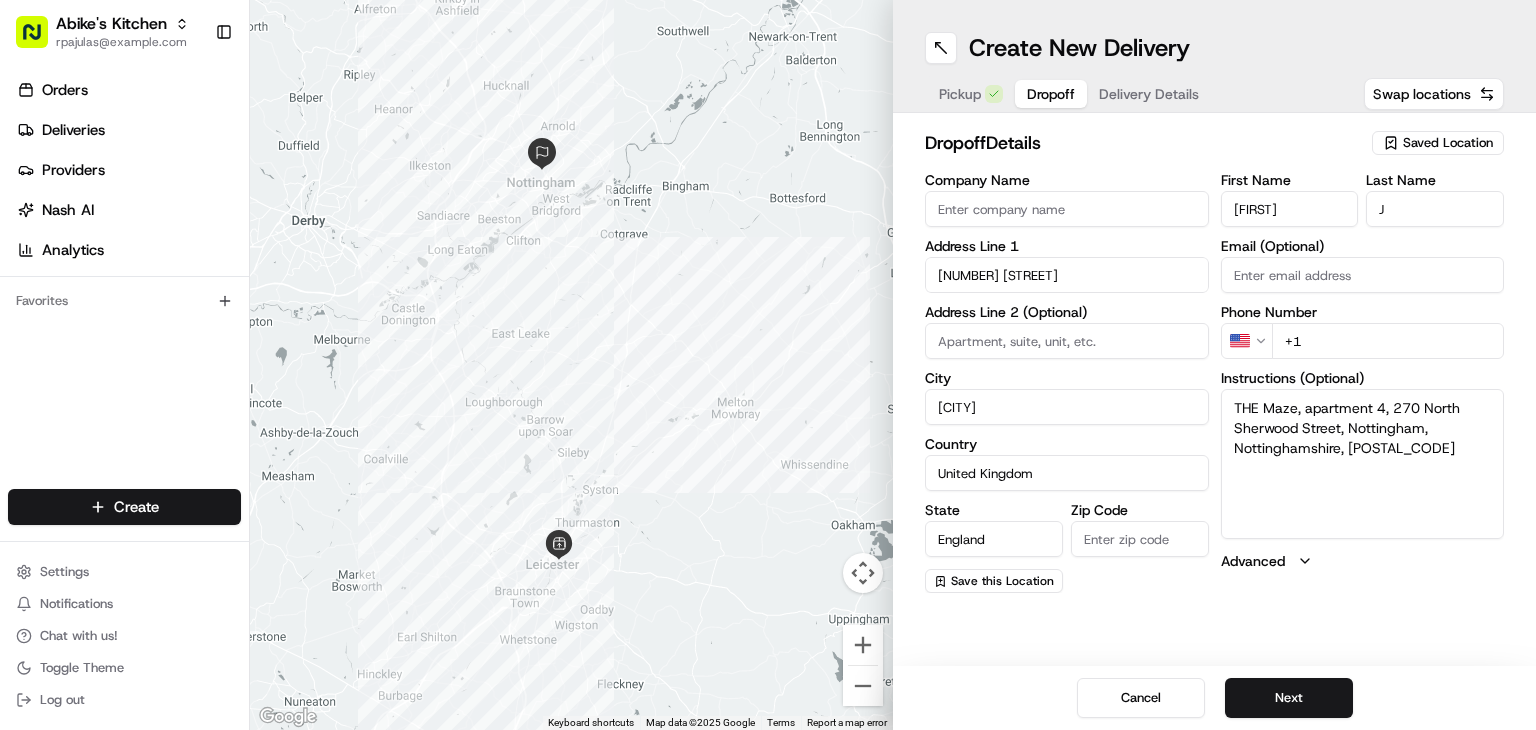 paste on "07886263200" 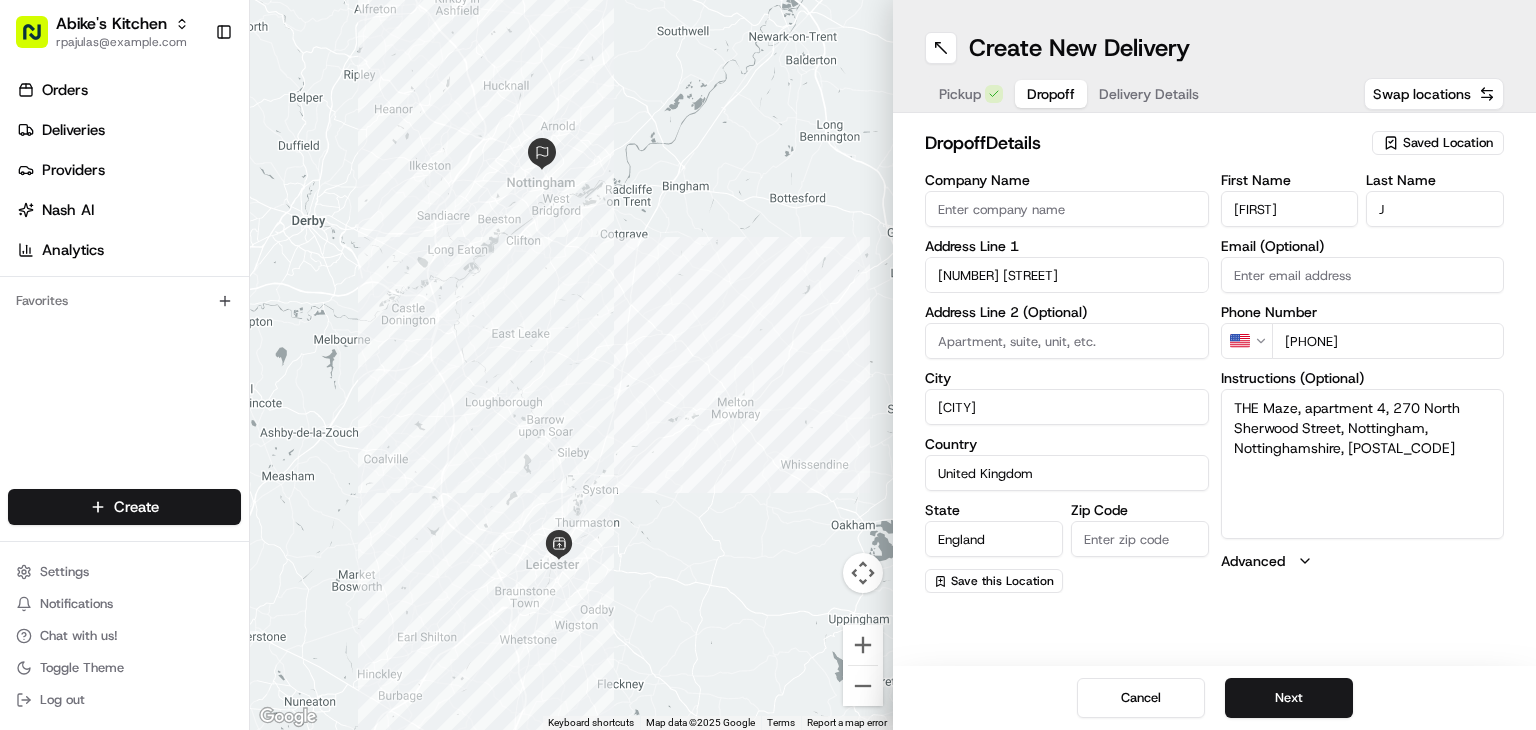 drag, startPoint x: 1390, startPoint y: 348, endPoint x: 1172, endPoint y: 350, distance: 218.00917 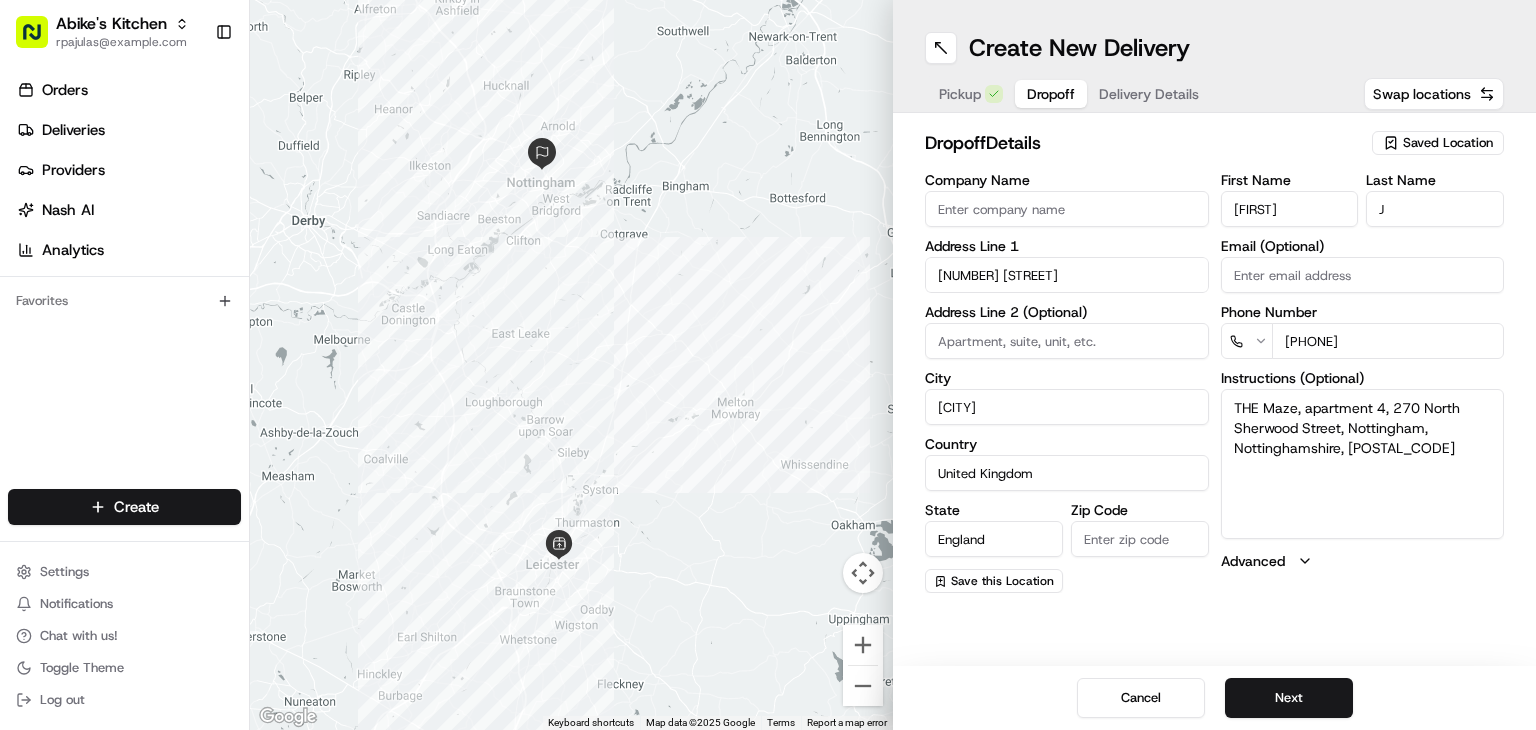 click on "Abike's Kitchen rpajulas@nashhelp.com Toggle Sidebar Orders Deliveries Providers Nash AI Analytics Favorites Main Menu Members & Organization Organization Users Roles Preferences Customization Portal Tracking Orchestration Automations Dispatch Strategy Optimization Strategy Shipping Labels Manifest Locations Pickup Locations Dropoff Locations Billing Billing Refund Requests Integrations Notification Triggers Webhooks API Keys Request Logs Create Settings Notifications Chat with us! Toggle Theme Log out ← Move left → Move right ↑ Move up ↓ Move down + Zoom in - Zoom out Home Jump left by 75% End Jump right by 75% Page Up Jump up by 75% Page Down Jump down by 75% Keyboard shortcuts Map Data Map data ©2025 Google Map data ©2025 Google 5 km  Click to toggle between metric and imperial units Terms Report a map error Create New Delivery Pickup Dropoff Delivery Details Swap locations dropoff  Details Saved Location Company Name Address Line 1 270 North Sherwood Street City Nottingham State" at bounding box center [768, 365] 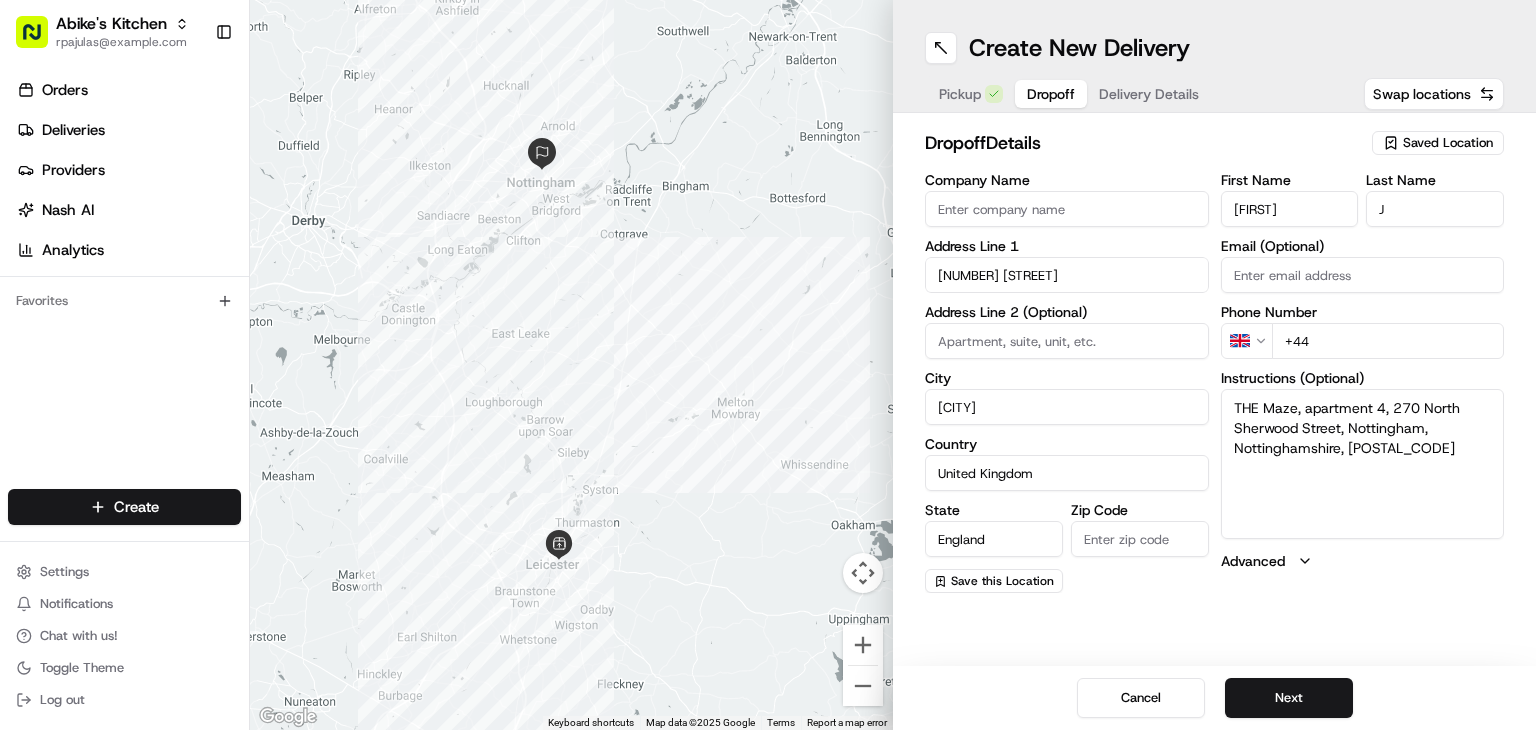 drag, startPoint x: 1327, startPoint y: 345, endPoint x: 1232, endPoint y: 345, distance: 95 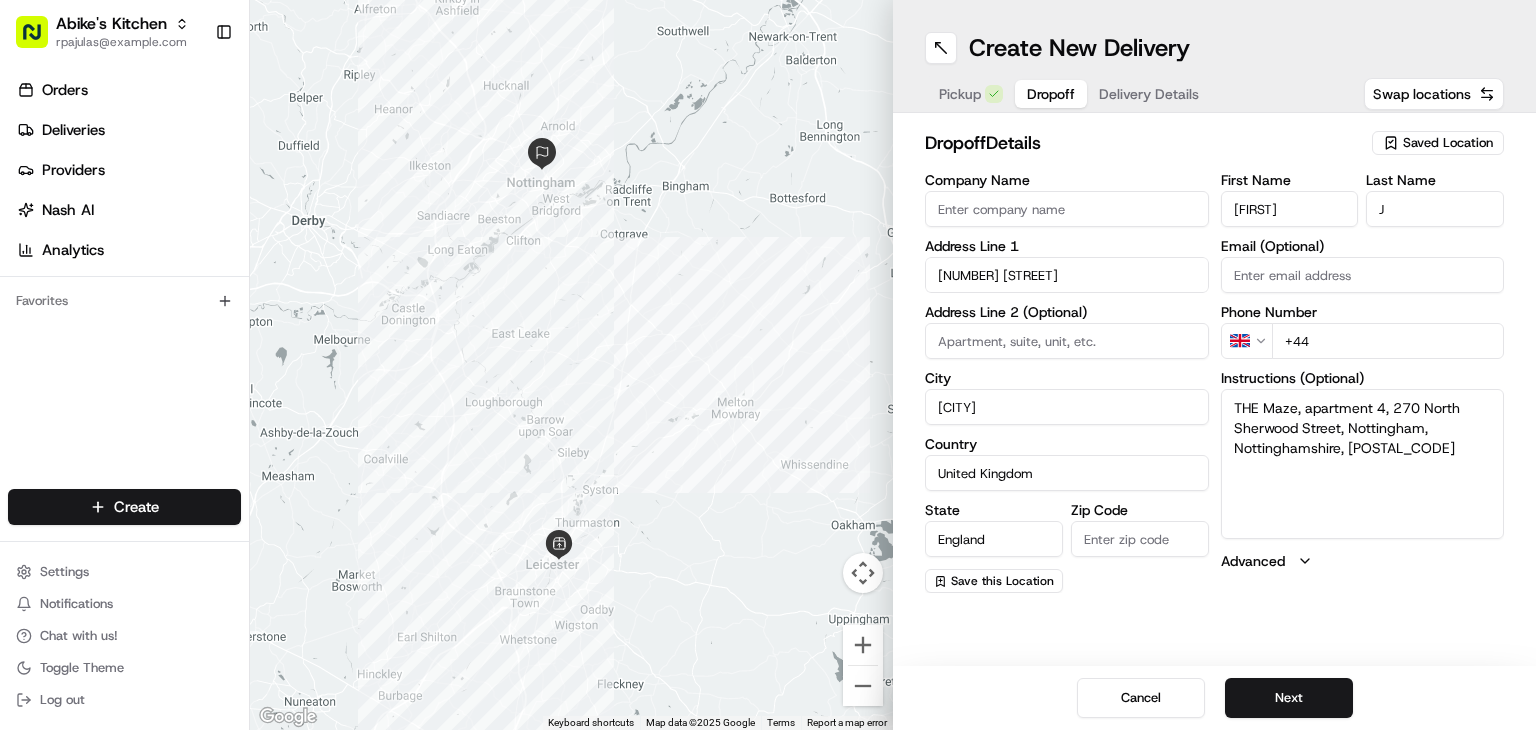click on "GB +44" at bounding box center (1363, 341) 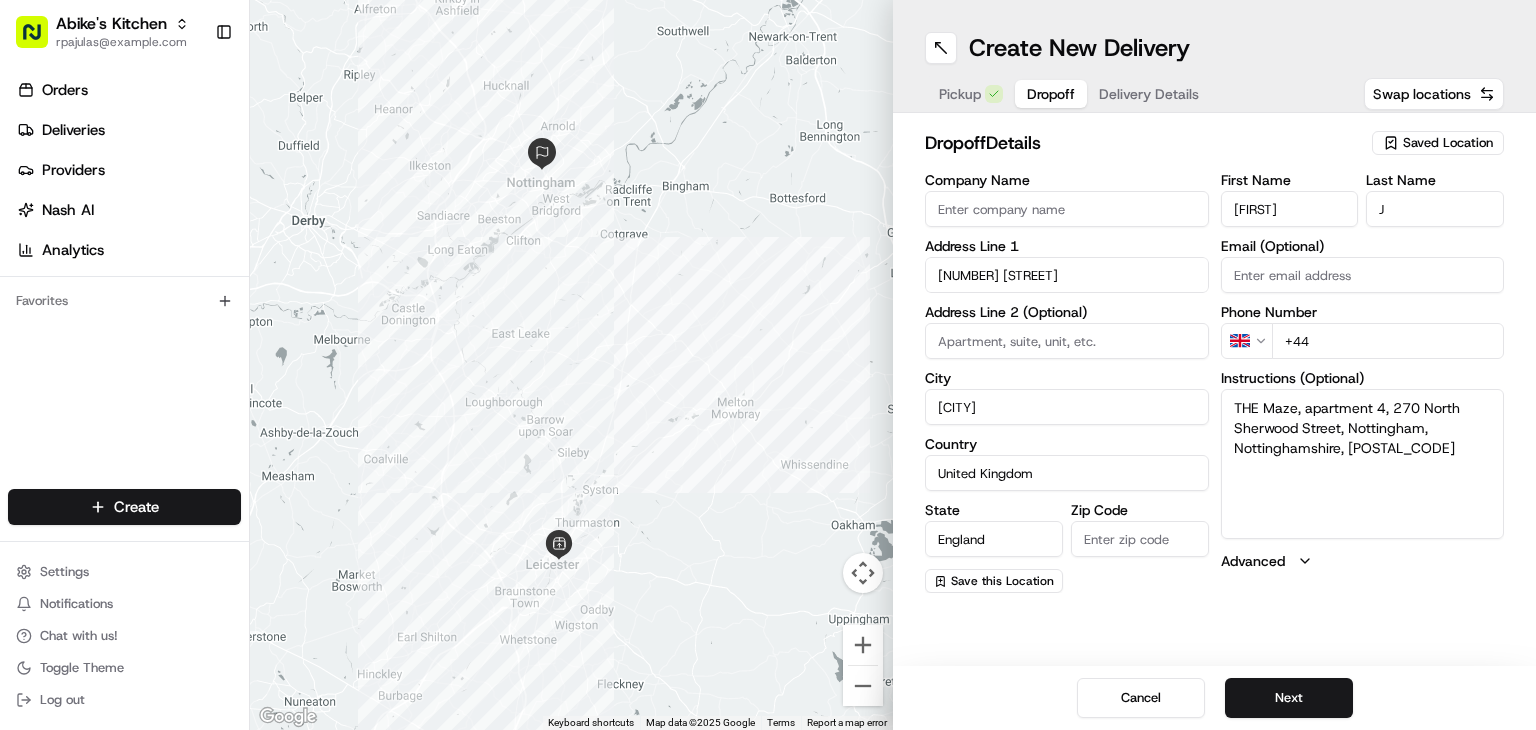 type on "+44 07886 263200" 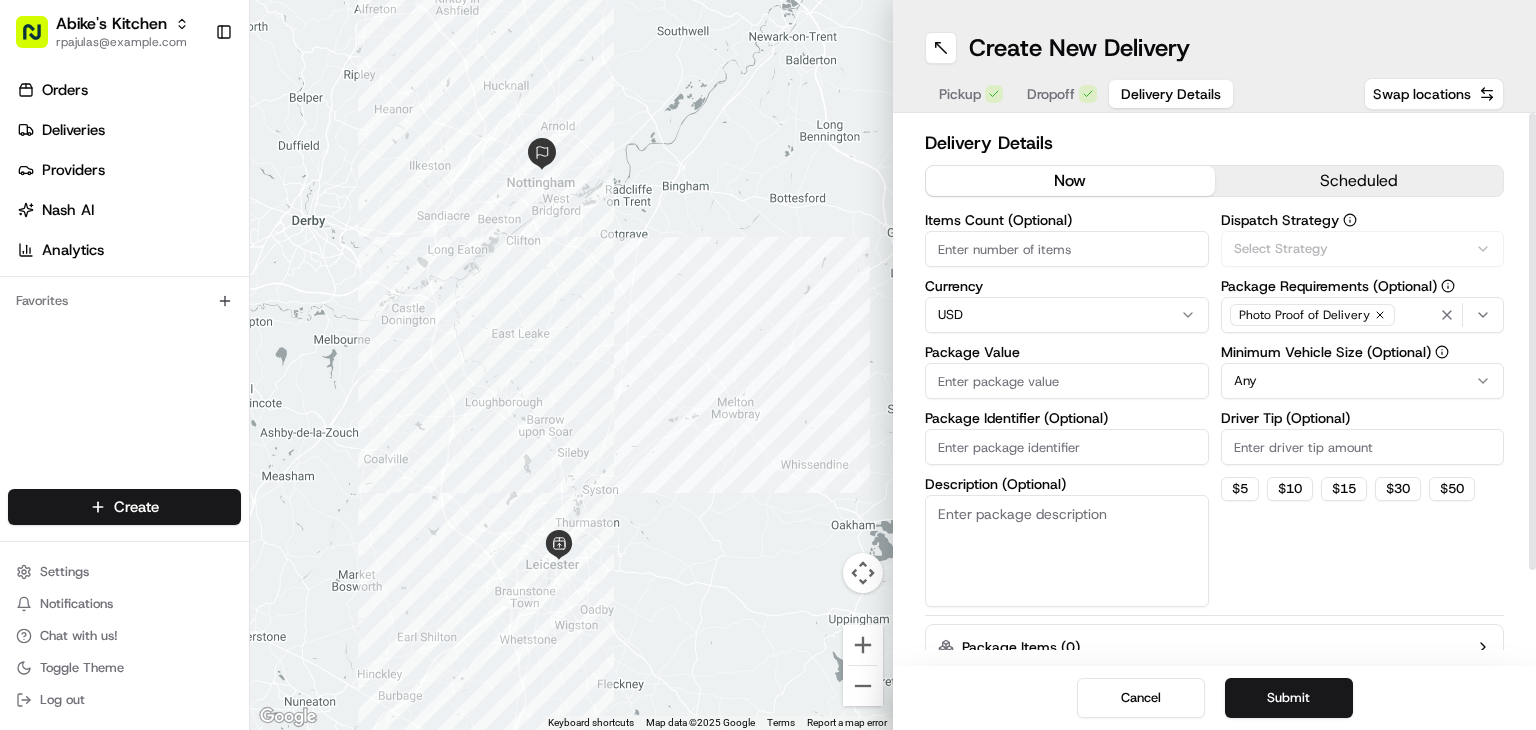 click on "Pickup Dropoff Delivery Details" at bounding box center (1080, 94) 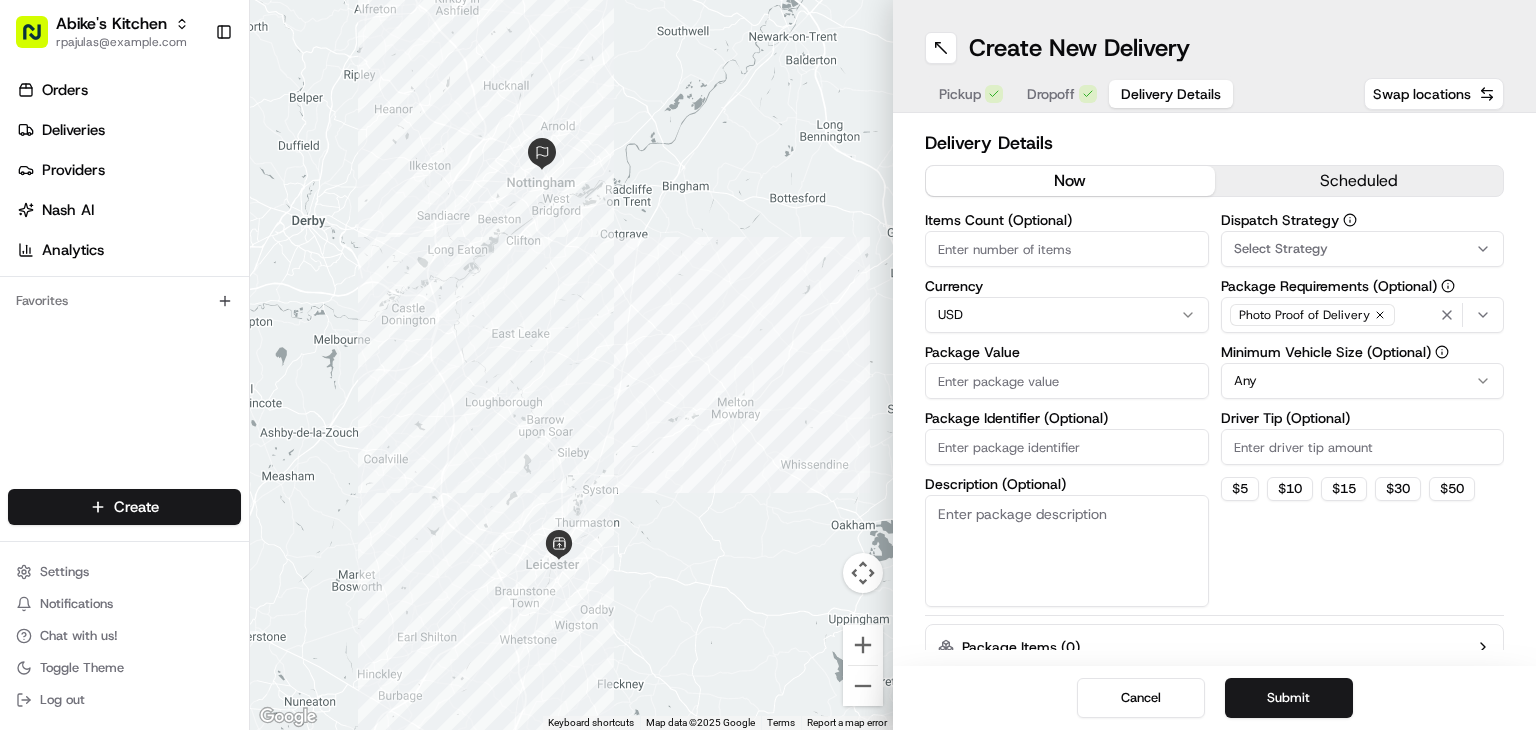 click on "Dropoff" at bounding box center (1051, 94) 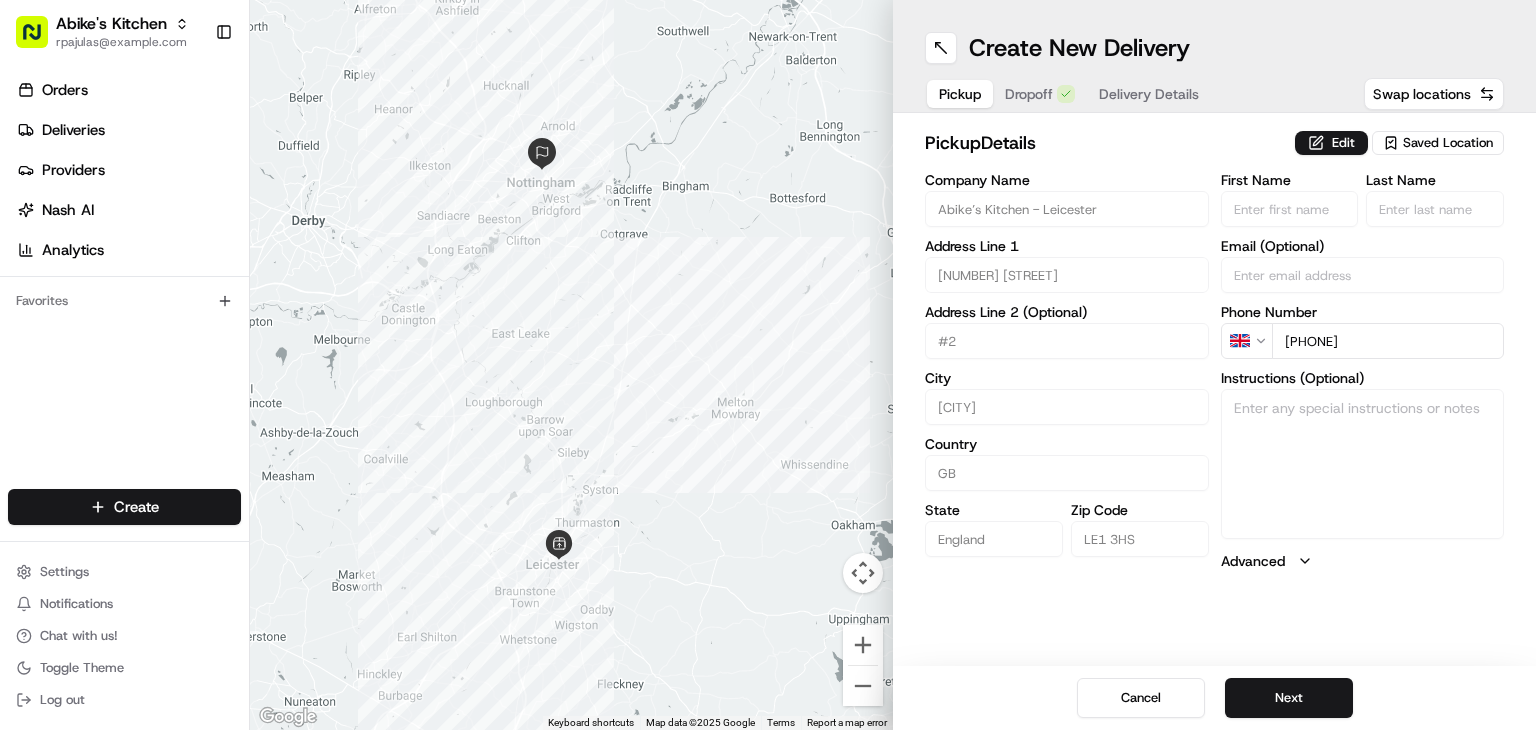 click on "Pickup" at bounding box center [960, 94] 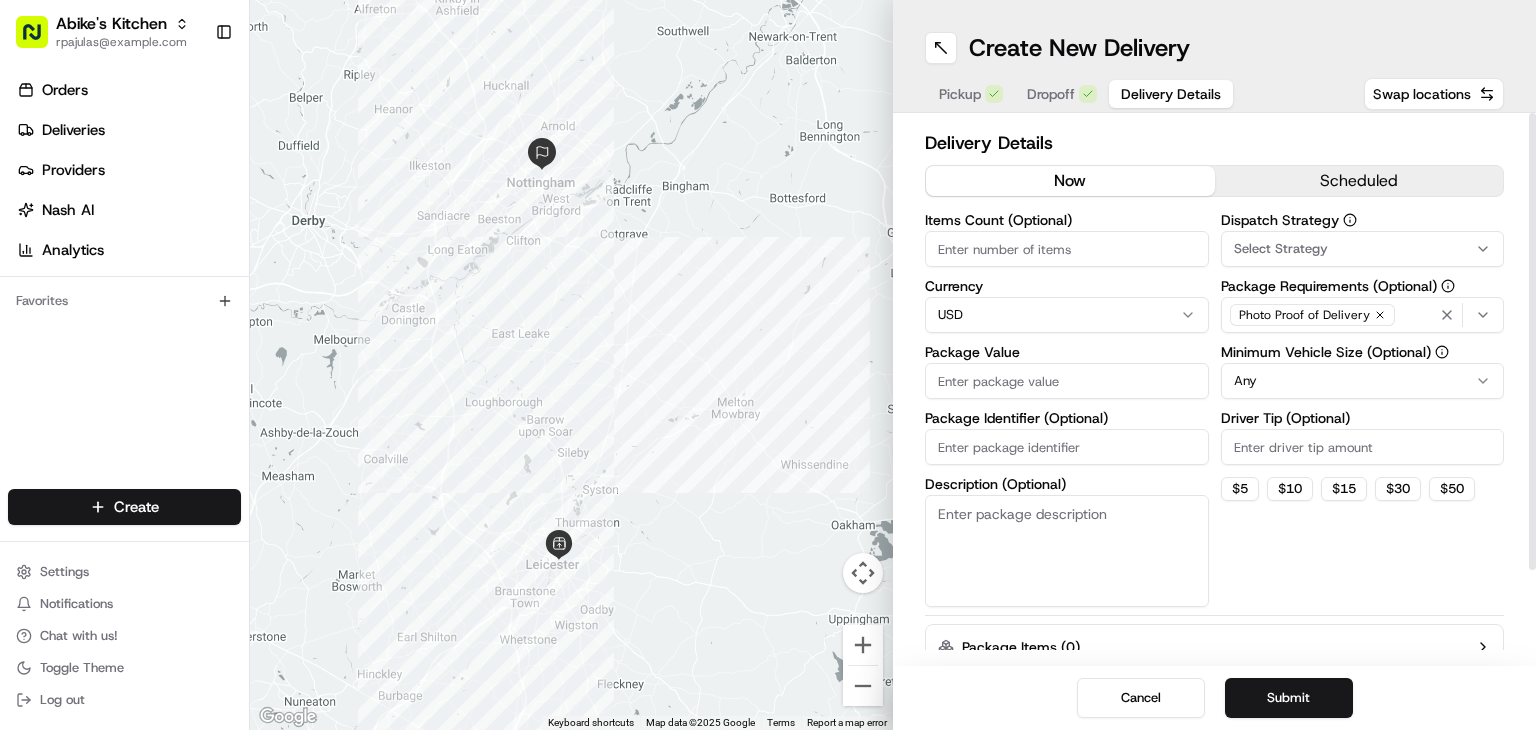 click on "Items Count (Optional)" at bounding box center [1067, 249] 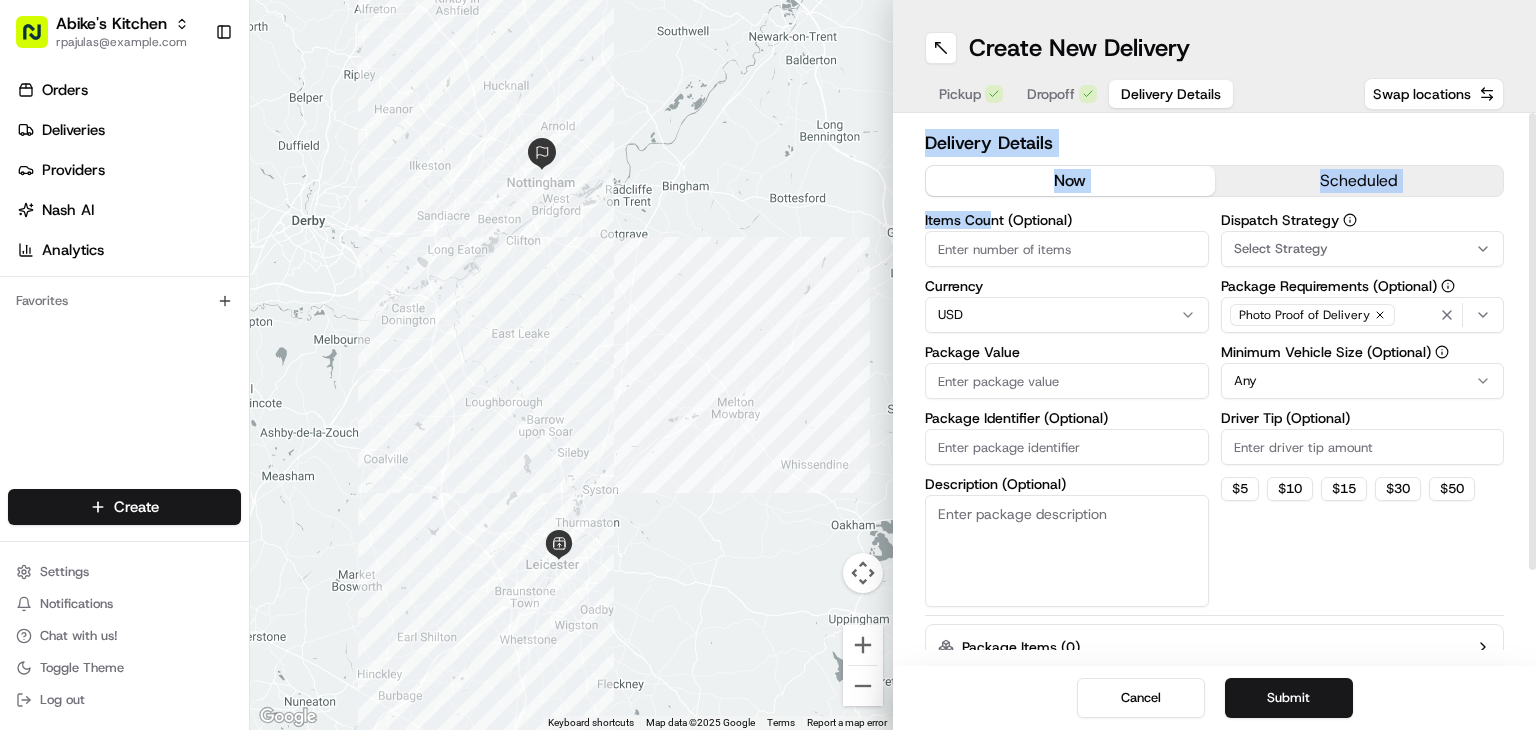 drag, startPoint x: 919, startPoint y: 213, endPoint x: 989, endPoint y: 223, distance: 70.71068 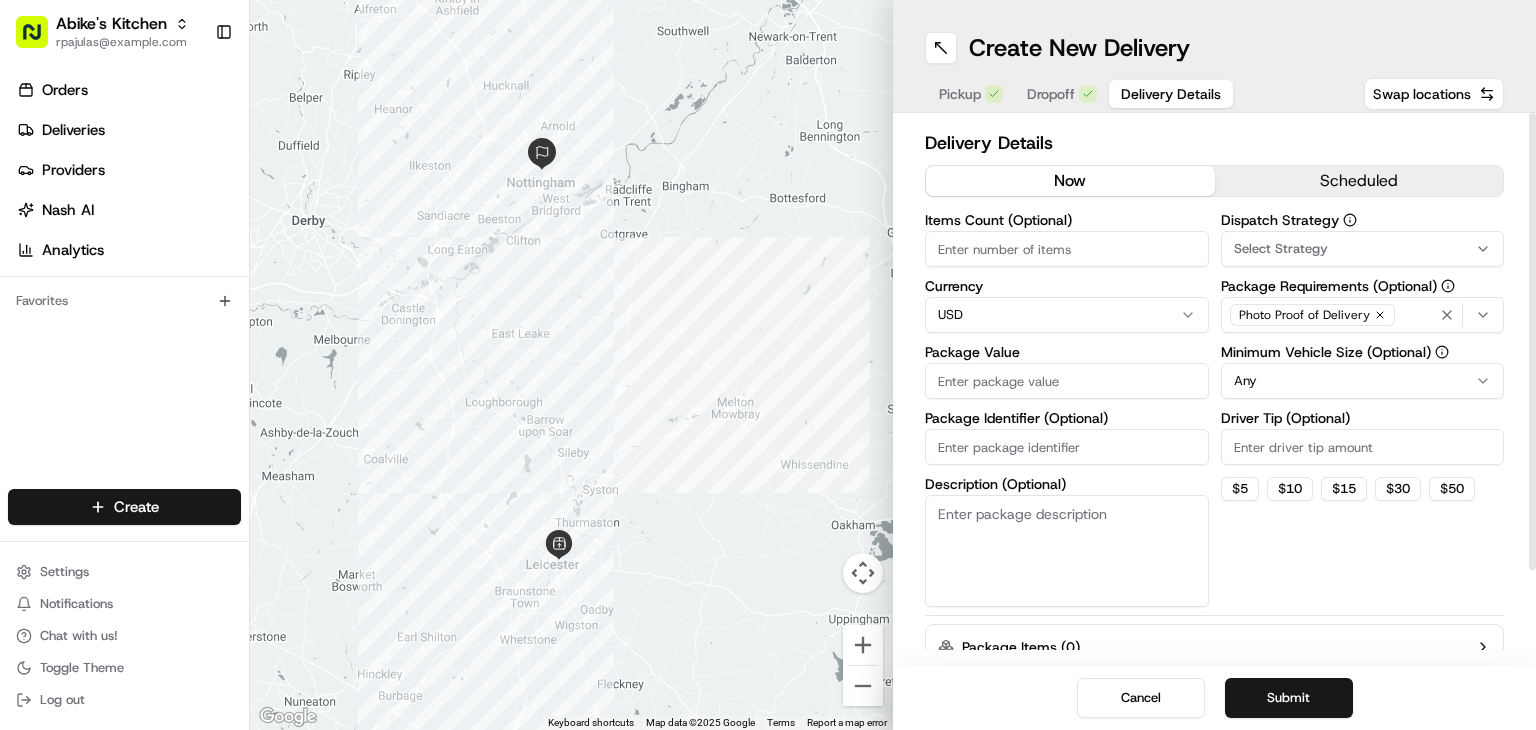 click on "Items Count (Optional)" at bounding box center (1067, 220) 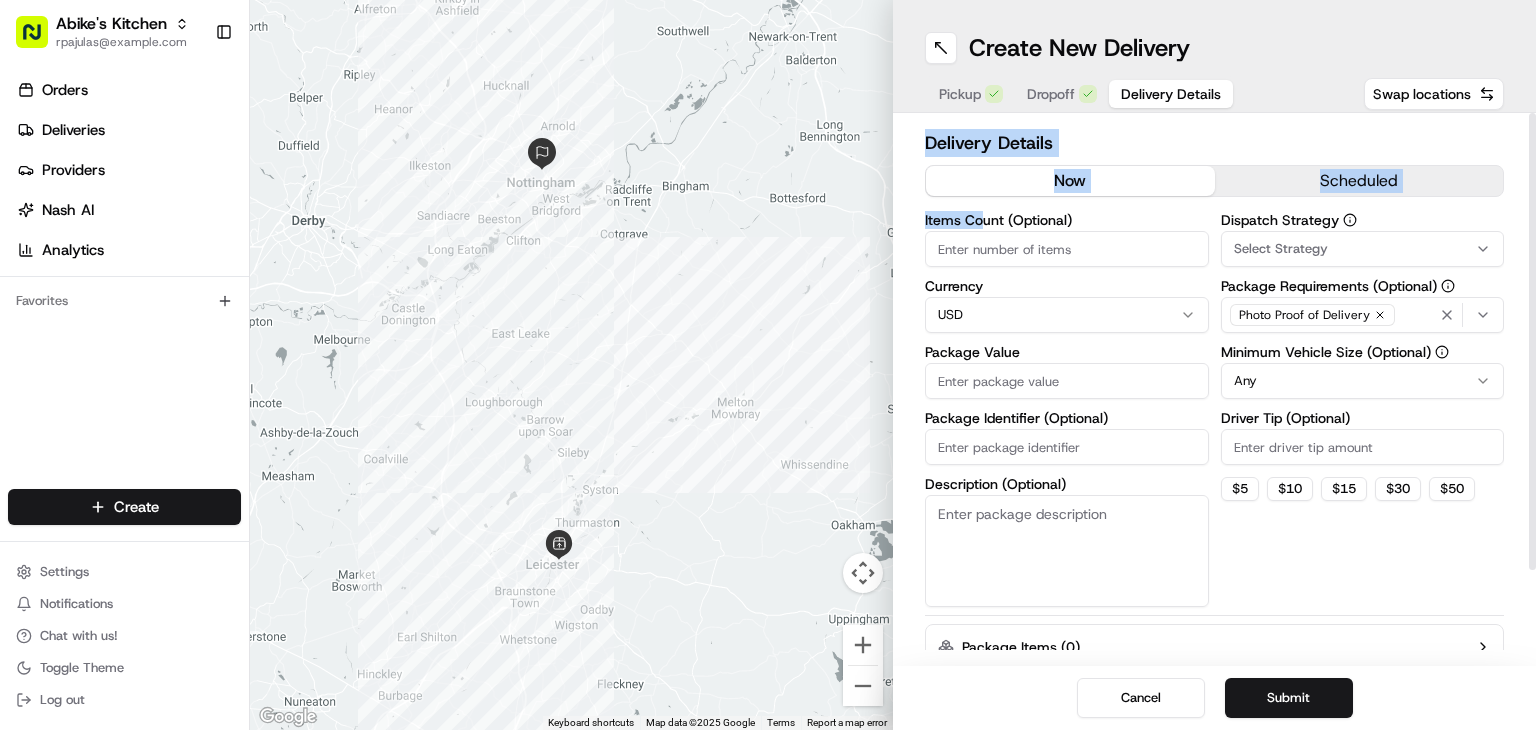 drag, startPoint x: 921, startPoint y: 213, endPoint x: 986, endPoint y: 221, distance: 65.490456 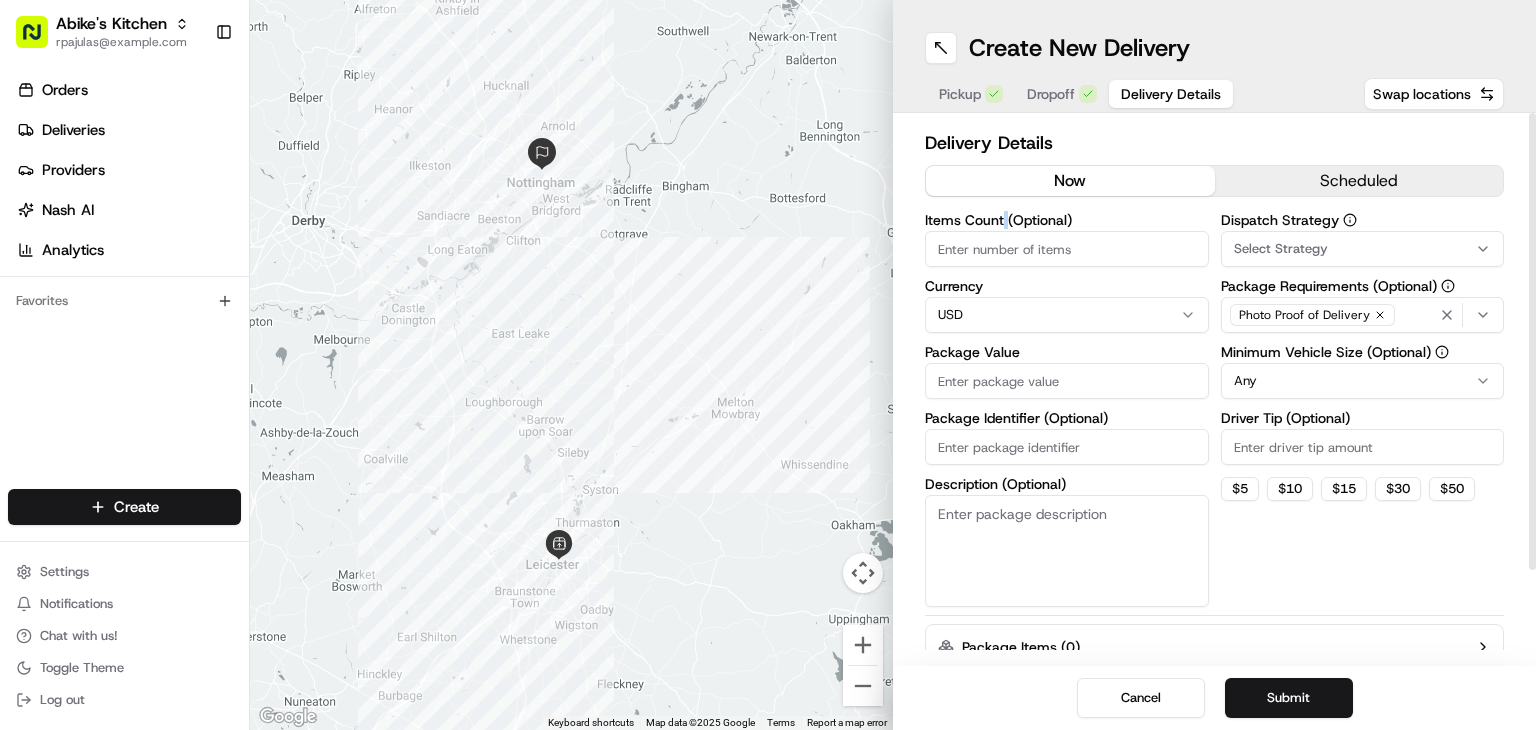 click on "Items Count (Optional)" at bounding box center [1067, 220] 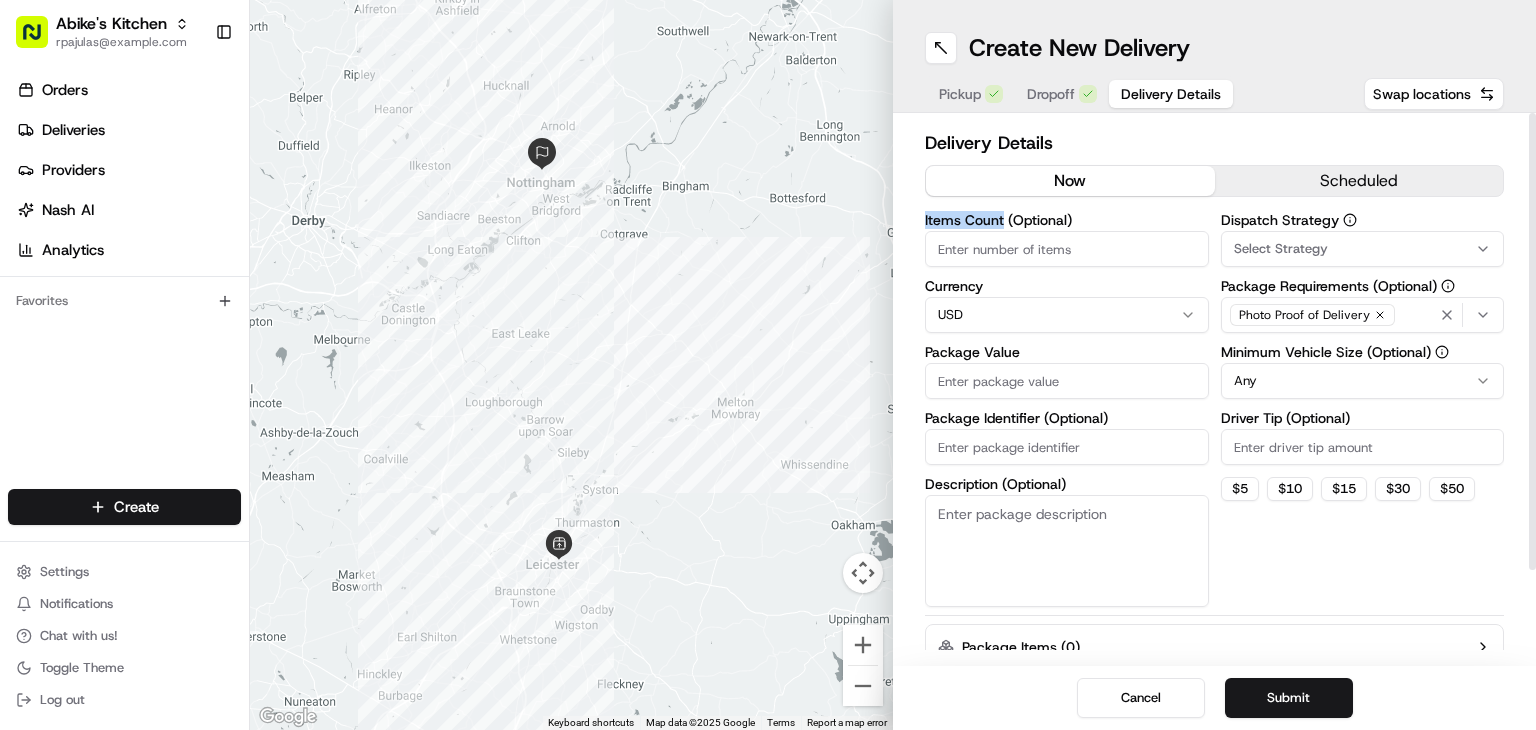 drag, startPoint x: 999, startPoint y: 214, endPoint x: 926, endPoint y: 214, distance: 73 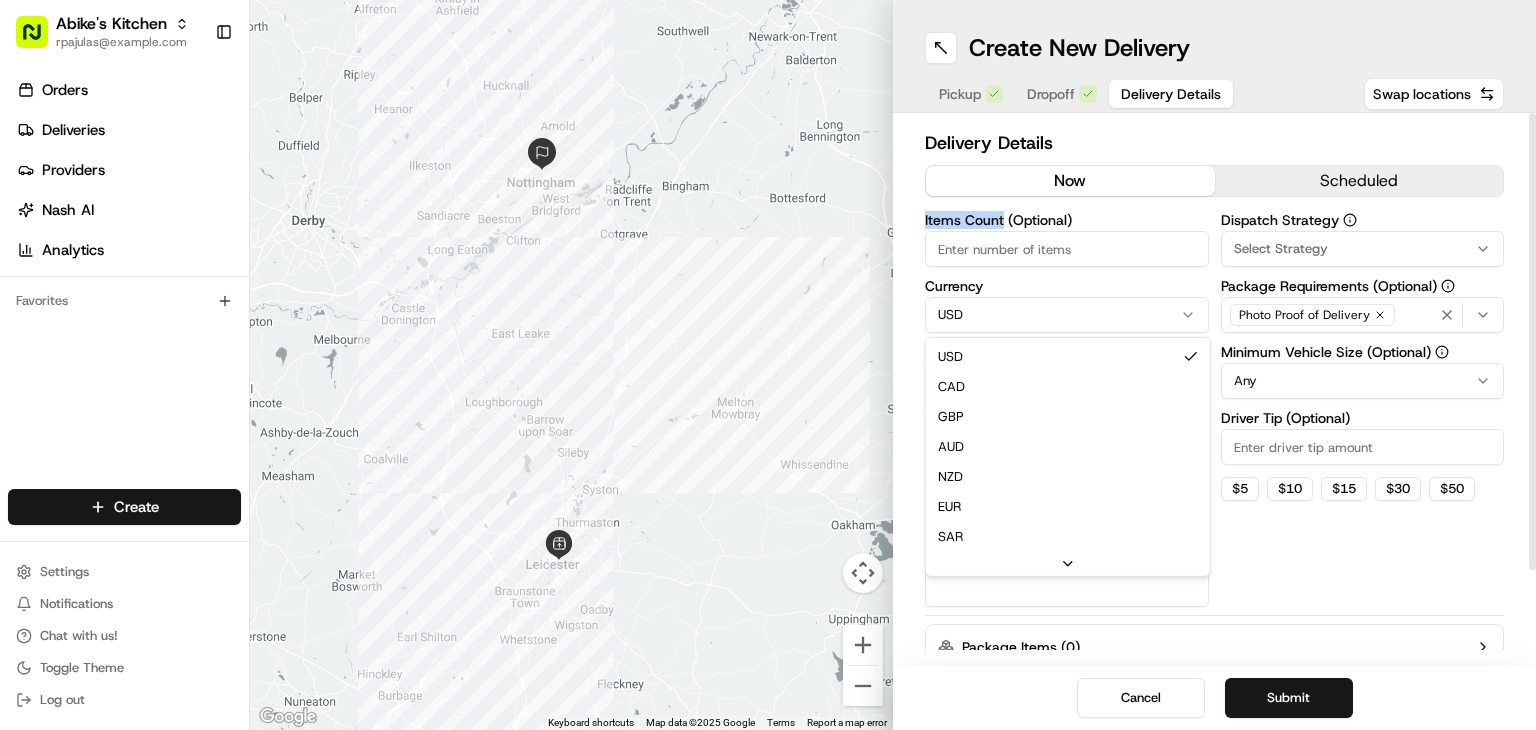 click on "Abike's Kitchen rpajulas@nashhelp.com Toggle Sidebar Orders Deliveries Providers Nash AI Analytics Favorites Main Menu Members & Organization Organization Users Roles Preferences Customization Portal Tracking Orchestration Automations Dispatch Strategy Optimization Strategy Shipping Labels Manifest Locations Pickup Locations Dropoff Locations Billing Billing Refund Requests Integrations Notification Triggers Webhooks API Keys Request Logs Create Settings Notifications Chat with us! Toggle Theme Log out ← Move left → Move right ↑ Move up ↓ Move down + Zoom in - Zoom out Home Jump left by 75% End Jump right by 75% Page Up Jump up by 75% Page Down Jump down by 75% Keyboard shortcuts Map Data Map data ©2025 Google Map data ©2025 Google 5 km  Click to toggle between metric and imperial units Terms Report a map error Create New Delivery Pickup Dropoff Delivery Details Swap locations Delivery Details now scheduled Items Count (Optional) Currency USD USD CAD GBP AUD NZD EUR SAR MXN AED JPY" at bounding box center (768, 365) 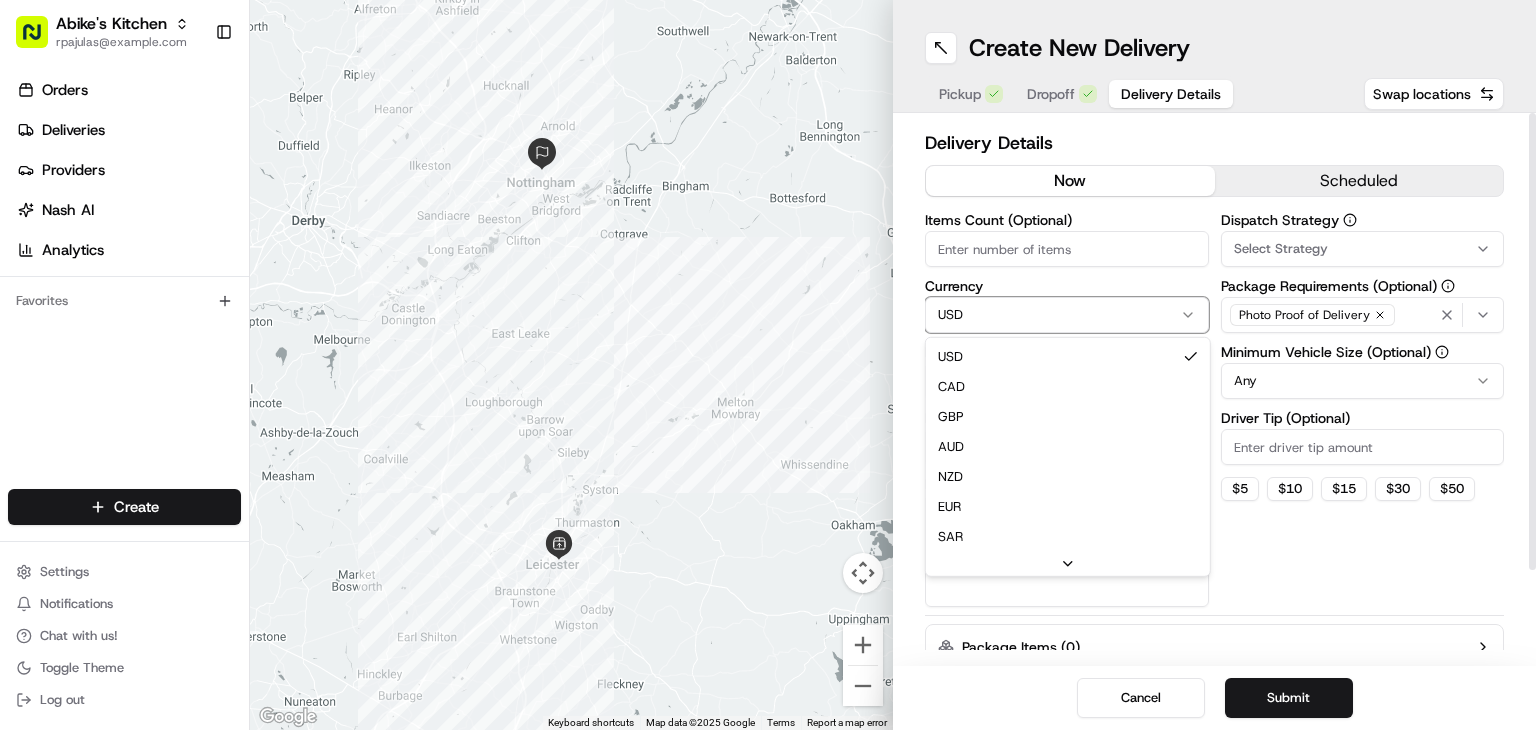 click on "Abike's Kitchen rpajulas@nashhelp.com Toggle Sidebar Orders Deliveries Providers Nash AI Analytics Favorites Main Menu Members & Organization Organization Users Roles Preferences Customization Portal Tracking Orchestration Automations Dispatch Strategy Optimization Strategy Shipping Labels Manifest Locations Pickup Locations Dropoff Locations Billing Billing Refund Requests Integrations Notification Triggers Webhooks API Keys Request Logs Create Settings Notifications Chat with us! Toggle Theme Log out ← Move left → Move right ↑ Move up ↓ Move down + Zoom in - Zoom out Home Jump left by 75% End Jump right by 75% Page Up Jump up by 75% Page Down Jump down by 75% Keyboard shortcuts Map Data Map data ©2025 Google Map data ©2025 Google 5 km  Click to toggle between metric and imperial units Terms Report a map error Create New Delivery Pickup Dropoff Delivery Details Swap locations Delivery Details now scheduled Items Count (Optional) Currency USD USD CAD GBP AUD NZD EUR SAR MXN AED JPY" at bounding box center [768, 365] 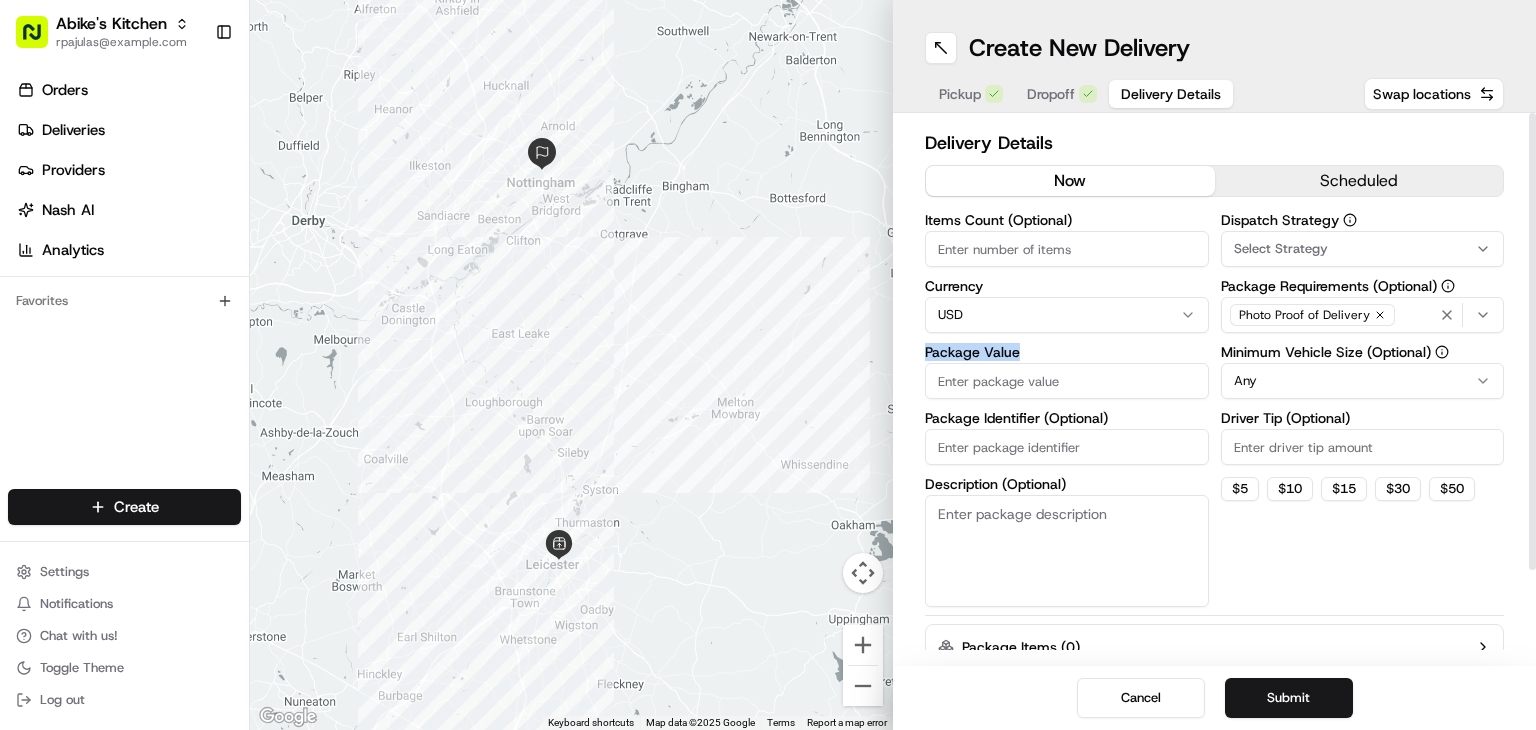 drag, startPoint x: 947, startPoint y: 353, endPoint x: 927, endPoint y: 355, distance: 20.09975 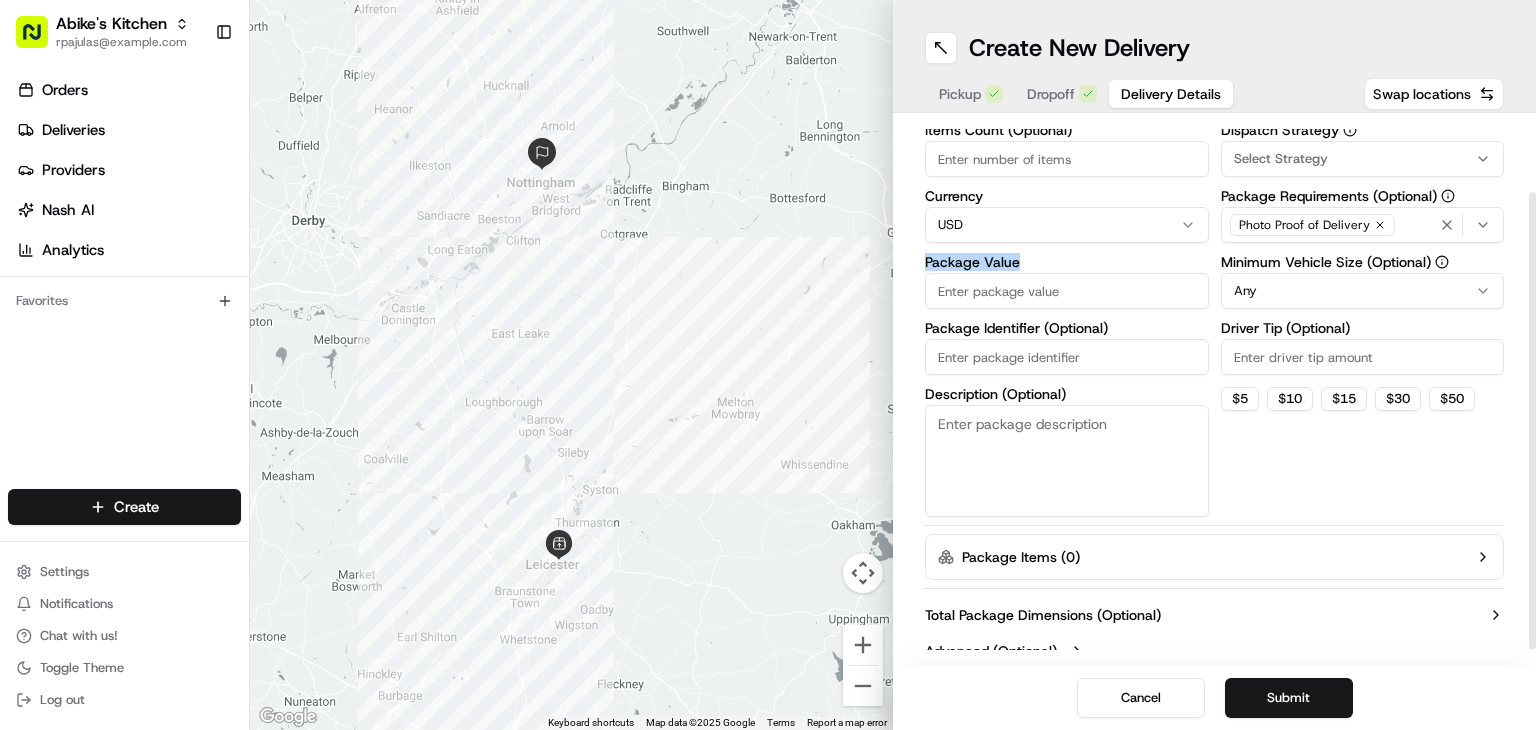 scroll, scrollTop: 88, scrollLeft: 0, axis: vertical 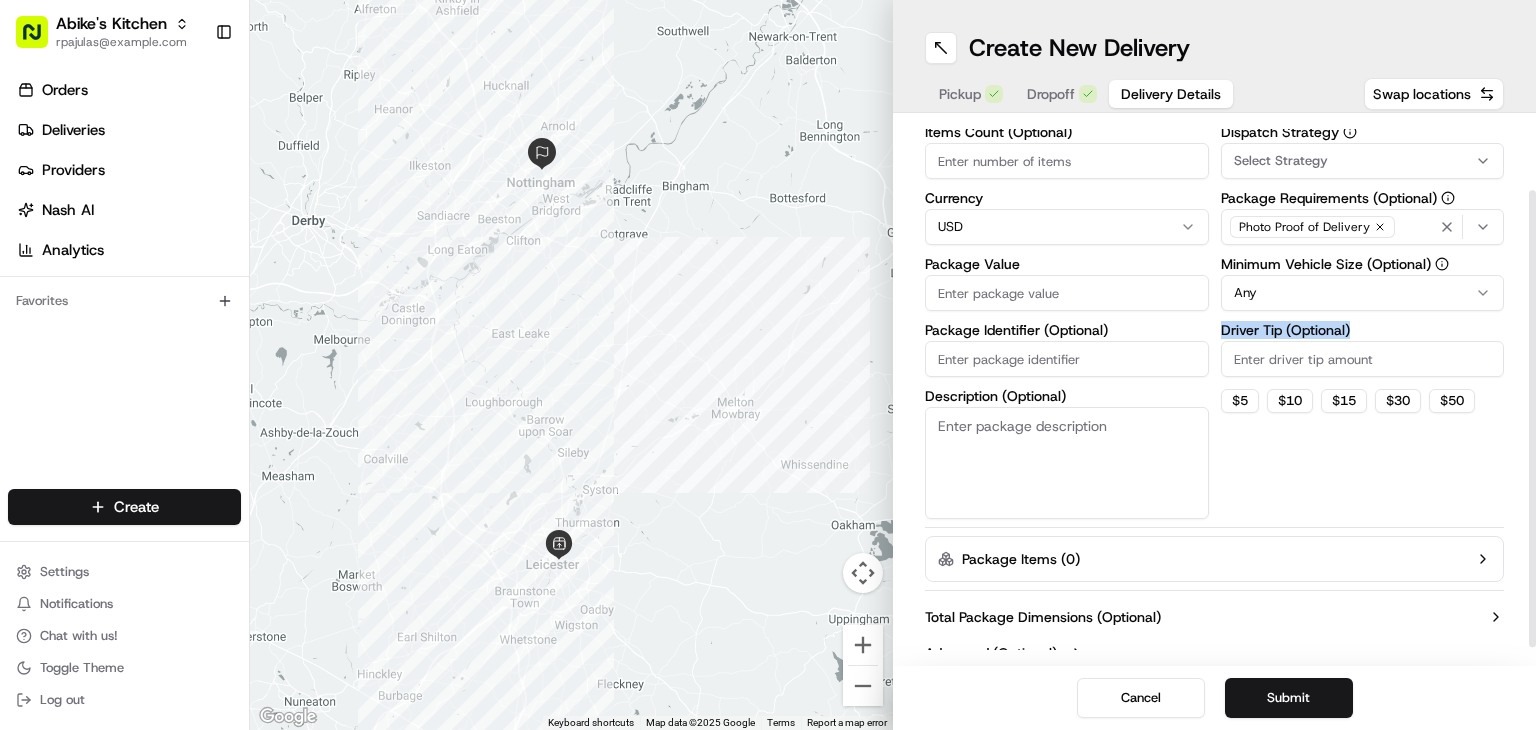 drag, startPoint x: 1218, startPoint y: 321, endPoint x: 1353, endPoint y: 327, distance: 135.13327 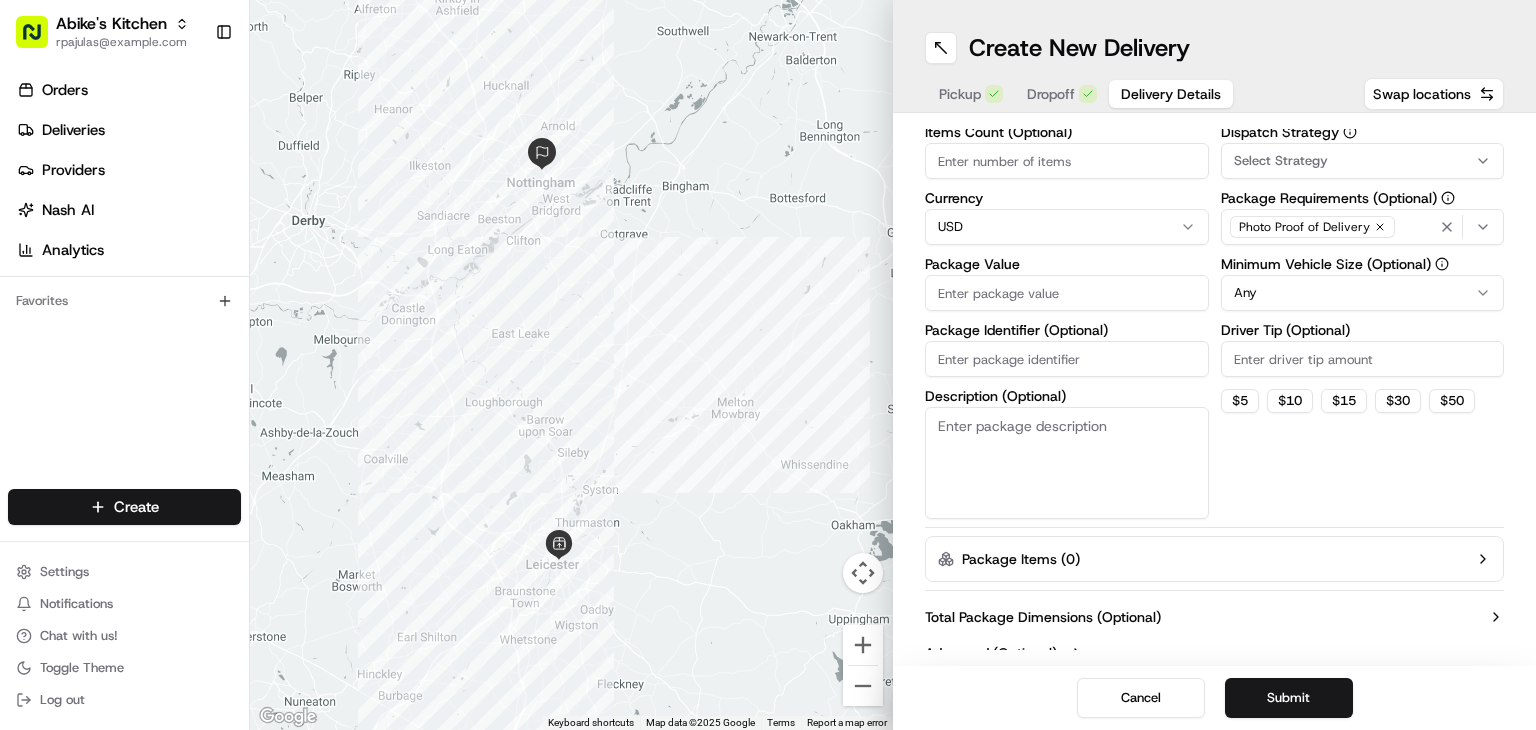 click on "Pickup" at bounding box center (960, 94) 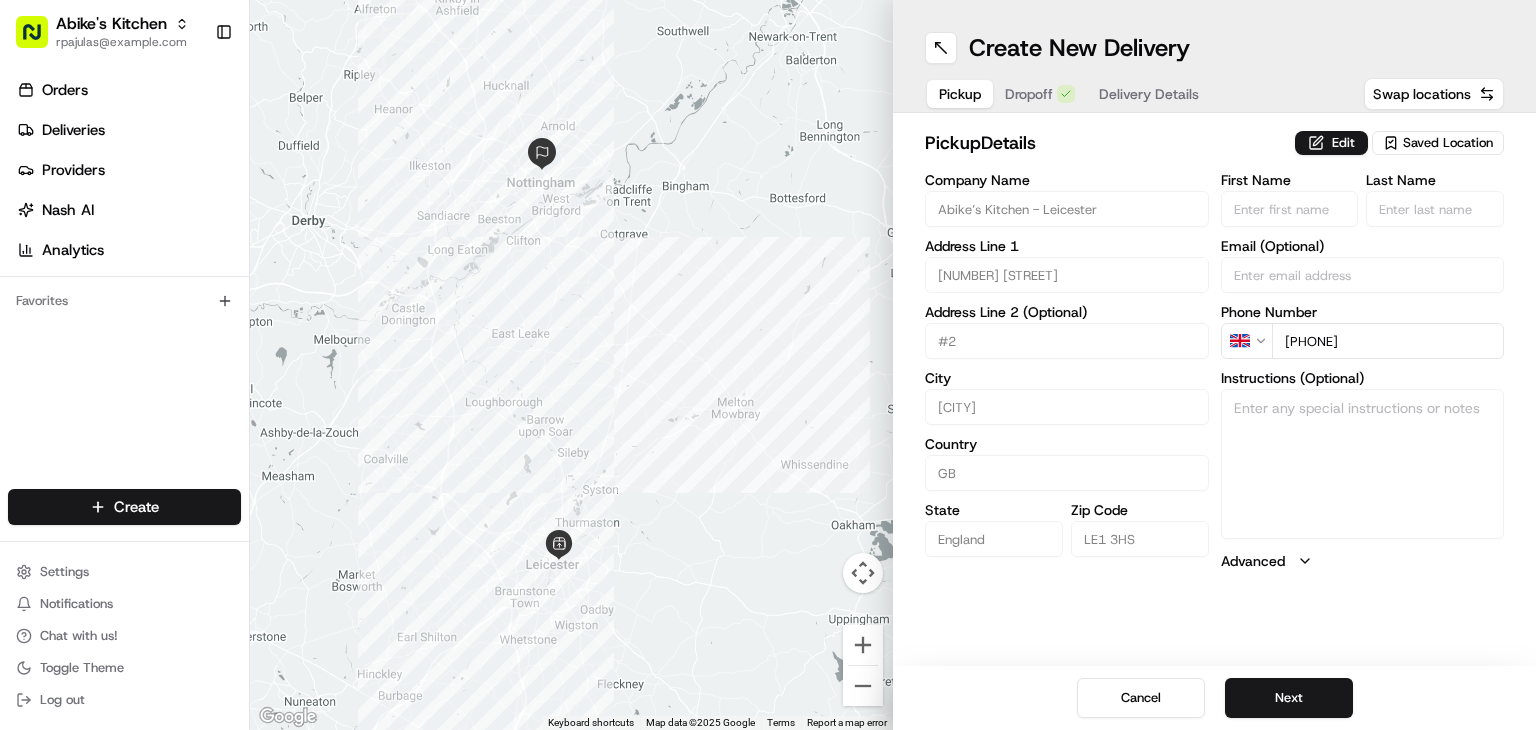 click on "Abike's Kitchen rpajulas@nashhelp.com Toggle Sidebar Orders Deliveries Providers Nash AI Analytics Favorites Main Menu Members & Organization Organization Users Roles Preferences Customization Portal Tracking Orchestration Automations Dispatch Strategy Optimization Strategy Shipping Labels Manifest Locations Pickup Locations Dropoff Locations Billing Billing Refund Requests Integrations Notification Triggers Webhooks API Keys Request Logs Create Settings Notifications Chat with us! Toggle Theme Log out ← Move left → Move right ↑ Move up ↓ Move down + Zoom in - Zoom out Home Jump left by 75% End Jump right by 75% Page Up Jump up by 75% Page Down Jump down by 75% Keyboard shortcuts Map Data Map data ©2025 Google Map data ©2025 Google 5 km  Click to toggle between metric and imperial units Terms Report a map error Create New Delivery Pickup Dropoff Delivery Details Swap locations pickup  Details  Edit Saved Location Company Name Abike’s Kitchen - Leicester Address Line 1 #2 City GB" at bounding box center [768, 365] 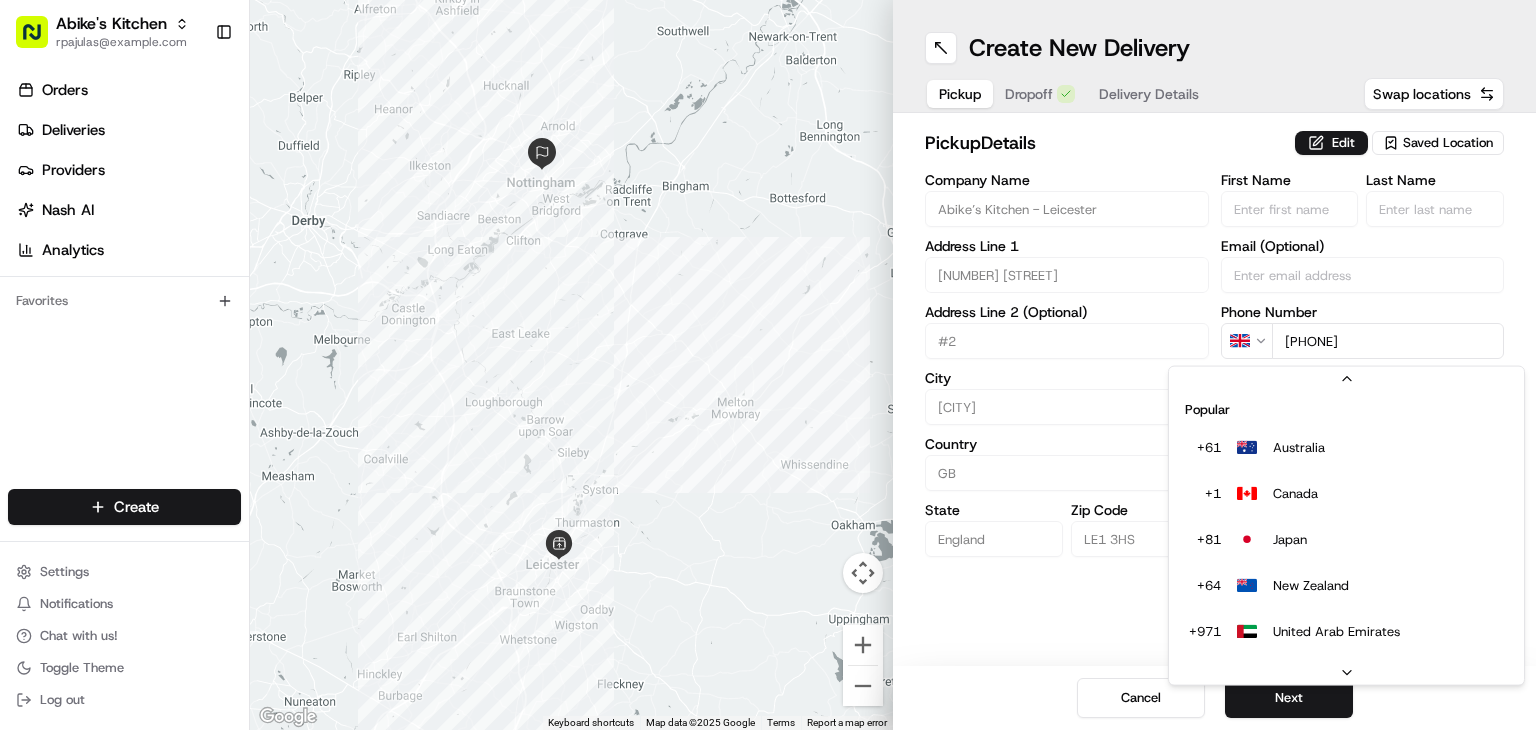 scroll, scrollTop: 40, scrollLeft: 0, axis: vertical 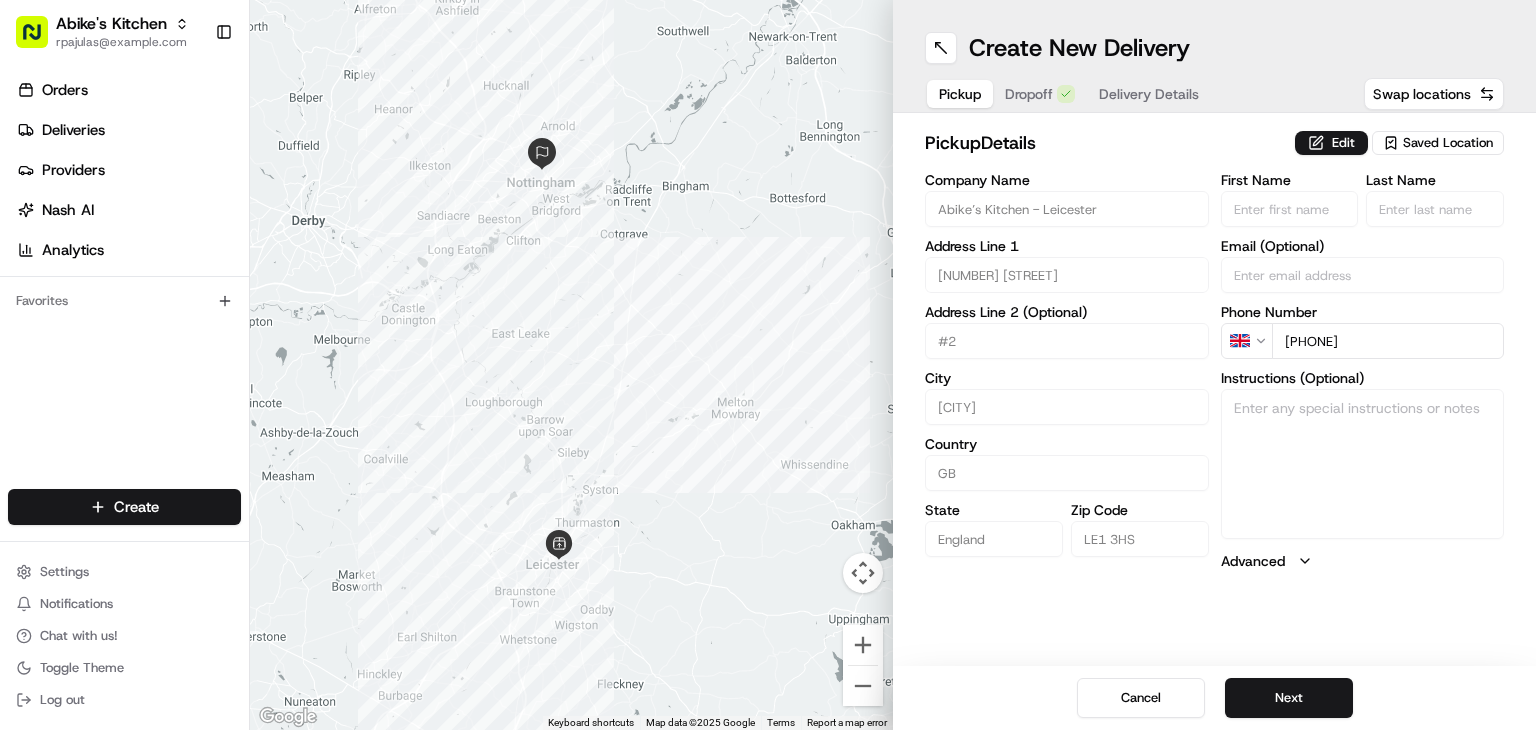 click on "Abike's Kitchen rpajulas@nashhelp.com Toggle Sidebar Orders Deliveries Providers Nash AI Analytics Favorites Main Menu Members & Organization Organization Users Roles Preferences Customization Portal Tracking Orchestration Automations Dispatch Strategy Optimization Strategy Shipping Labels Manifest Locations Pickup Locations Dropoff Locations Billing Billing Refund Requests Integrations Notification Triggers Webhooks API Keys Request Logs Create Settings Notifications Chat with us! Toggle Theme Log out ← Move left → Move right ↑ Move up ↓ Move down + Zoom in - Zoom out Home Jump left by 75% End Jump right by 75% Page Up Jump up by 75% Page Down Jump down by 75% Keyboard shortcuts Map Data Map data ©2025 Google Map data ©2025 Google 5 km  Click to toggle between metric and imperial units Terms Report a map error Create New Delivery Pickup Dropoff Delivery Details Swap locations pickup  Details  Edit Saved Location Company Name Abike’s Kitchen - Leicester Address Line 1 #2 City GB" at bounding box center (768, 365) 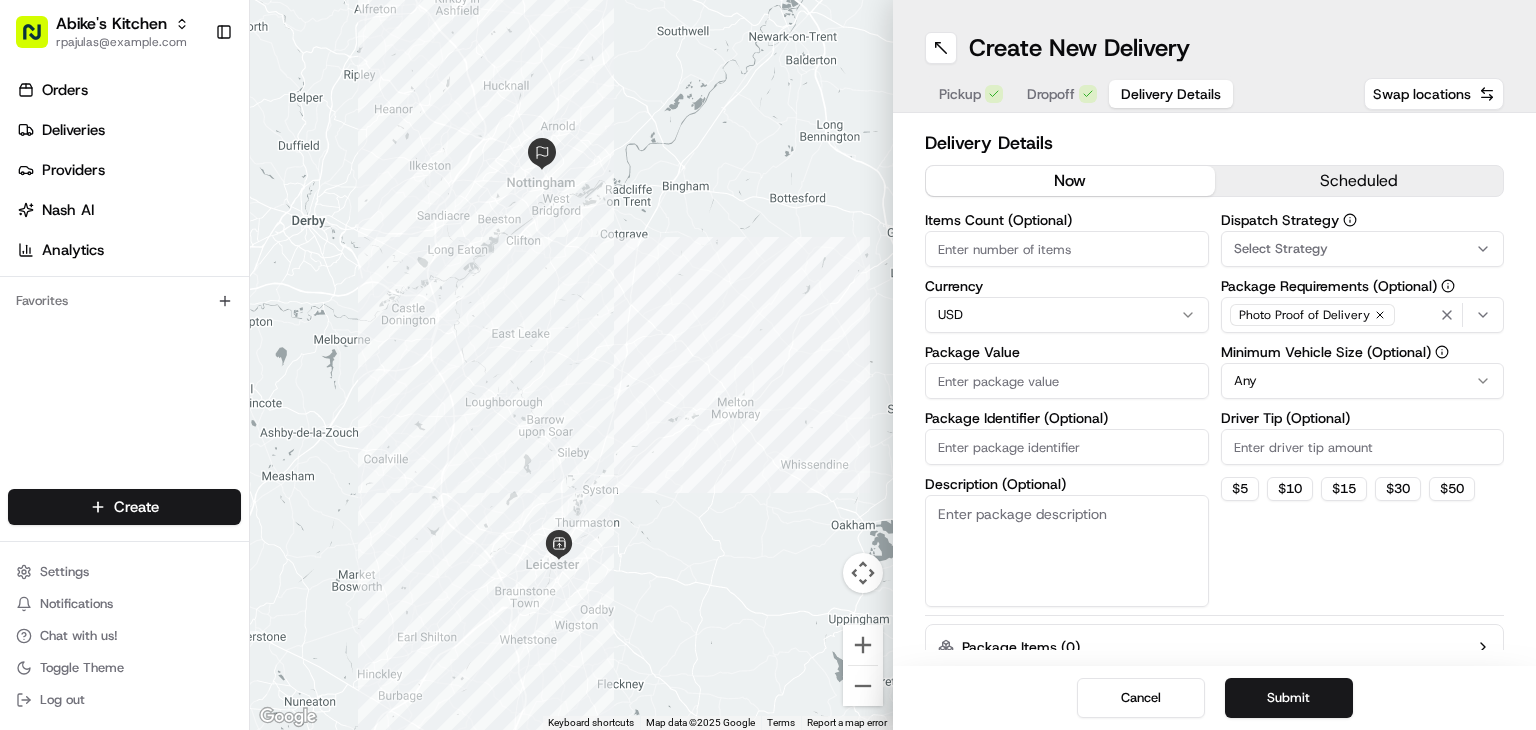 click on "Pickup Dropoff Delivery Details" at bounding box center [1080, 94] 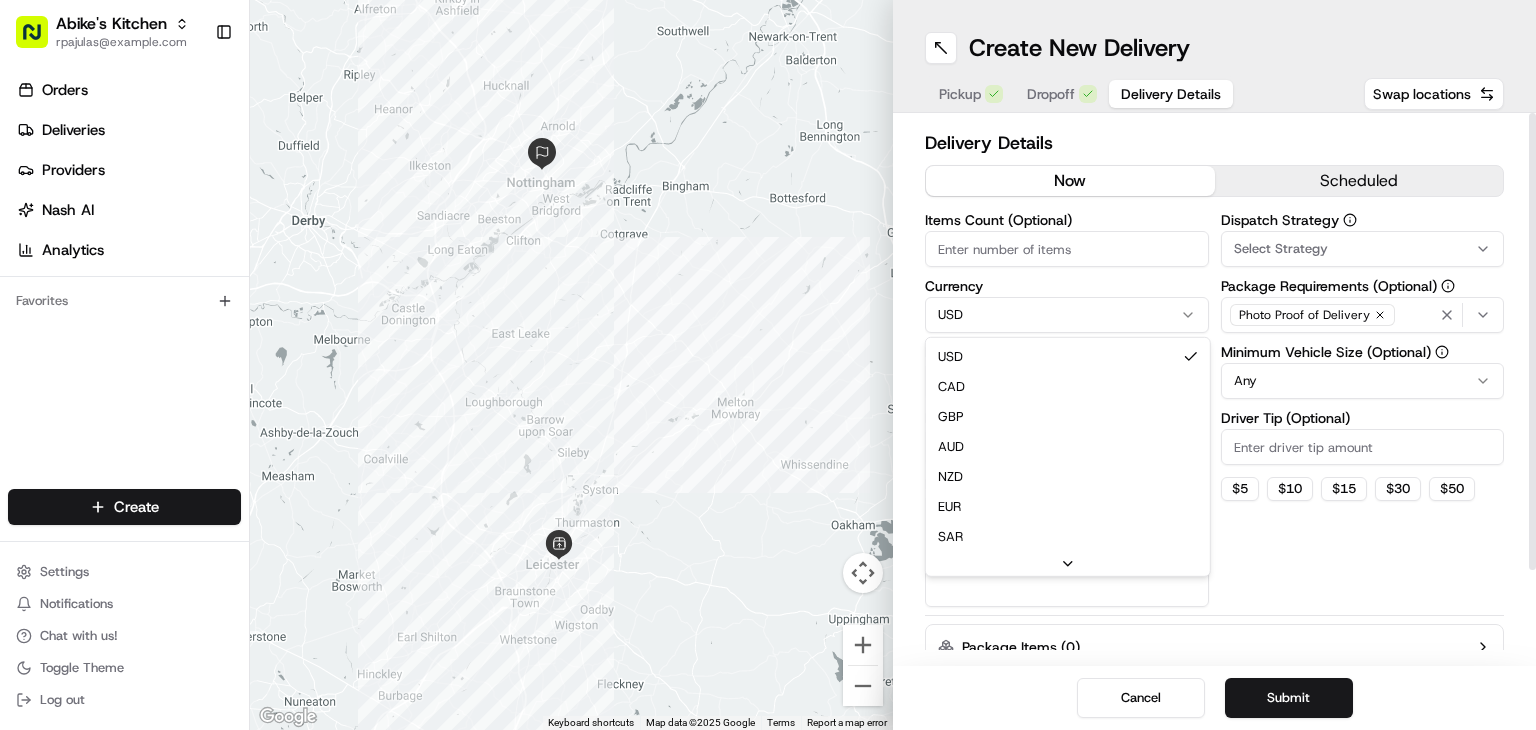 click on "Abike's Kitchen rpajulas@nashhelp.com Toggle Sidebar Orders Deliveries Providers Nash AI Analytics Favorites Main Menu Members & Organization Organization Users Roles Preferences Customization Portal Tracking Orchestration Automations Dispatch Strategy Optimization Strategy Shipping Labels Manifest Locations Pickup Locations Dropoff Locations Billing Billing Refund Requests Integrations Notification Triggers Webhooks API Keys Request Logs Create Settings Notifications Chat with us! Toggle Theme Log out ← Move left → Move right ↑ Move up ↓ Move down + Zoom in - Zoom out Home Jump left by 75% End Jump right by 75% Page Up Jump up by 75% Page Down Jump down by 75% Keyboard shortcuts Map Data Map data ©2025 Google Map data ©2025 Google 5 km  Click to toggle between metric and imperial units Terms Report a map error Create New Delivery Pickup Dropoff Delivery Details Swap locations Delivery Details now scheduled Items Count (Optional) Currency USD USD CAD GBP AUD NZD EUR SAR MXN AED JPY" at bounding box center [768, 365] 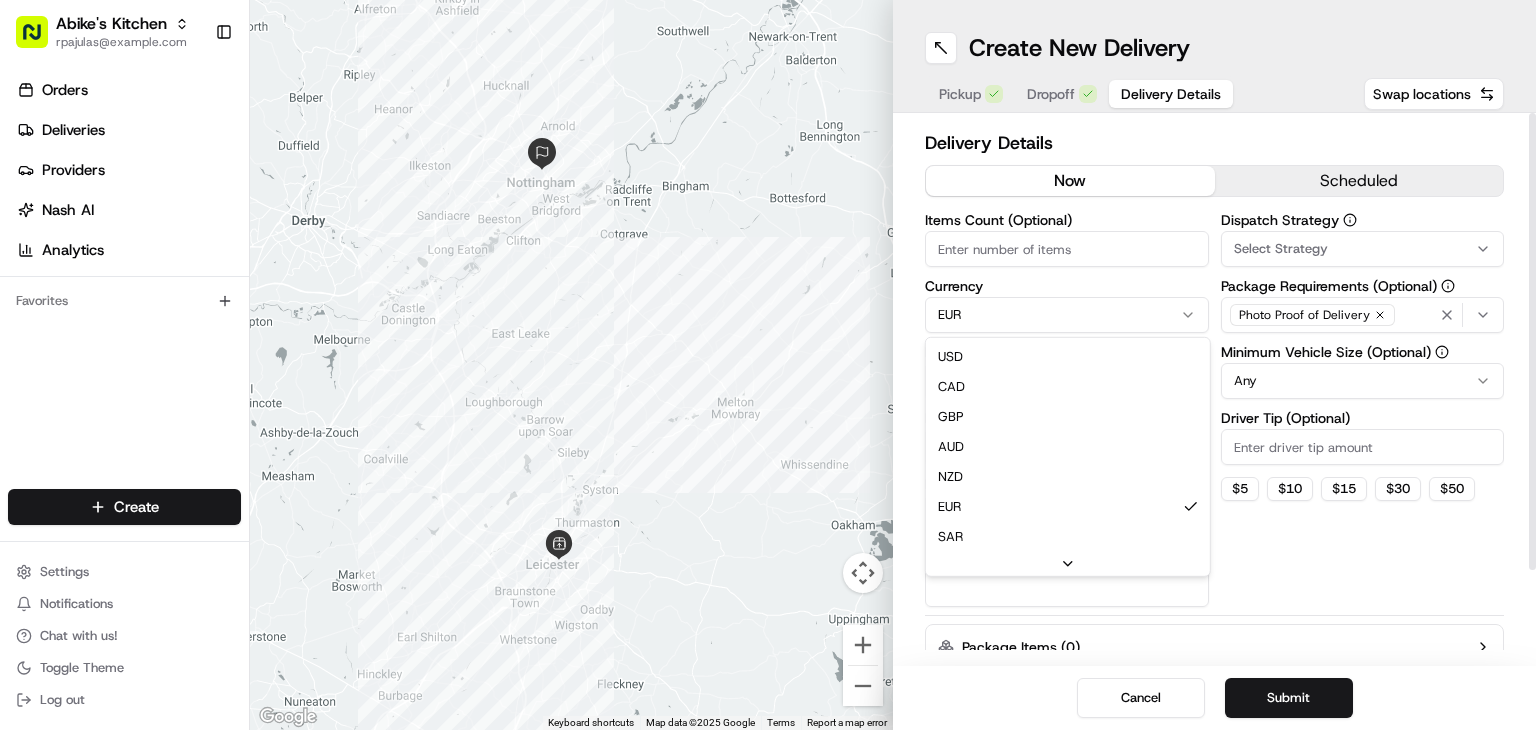 click on "Abike's Kitchen rpajulas@nashhelp.com Toggle Sidebar Orders Deliveries Providers Nash AI Analytics Favorites Main Menu Members & Organization Organization Users Roles Preferences Customization Portal Tracking Orchestration Automations Dispatch Strategy Optimization Strategy Shipping Labels Manifest Locations Pickup Locations Dropoff Locations Billing Billing Refund Requests Integrations Notification Triggers Webhooks API Keys Request Logs Create Settings Notifications Chat with us! Toggle Theme Log out ← Move left → Move right ↑ Move up ↓ Move down + Zoom in - Zoom out Home Jump left by 75% End Jump right by 75% Page Up Jump up by 75% Page Down Jump down by 75% Keyboard shortcuts Map Data Map data ©2025 Google Map data ©2025 Google 5 km  Click to toggle between metric and imperial units Terms Report a map error Create New Delivery Pickup Dropoff Delivery Details Swap locations Delivery Details now scheduled Items Count (Optional) Currency EUR USD CAD GBP AUD NZD EUR SAR MXN AED JPY" at bounding box center (768, 365) 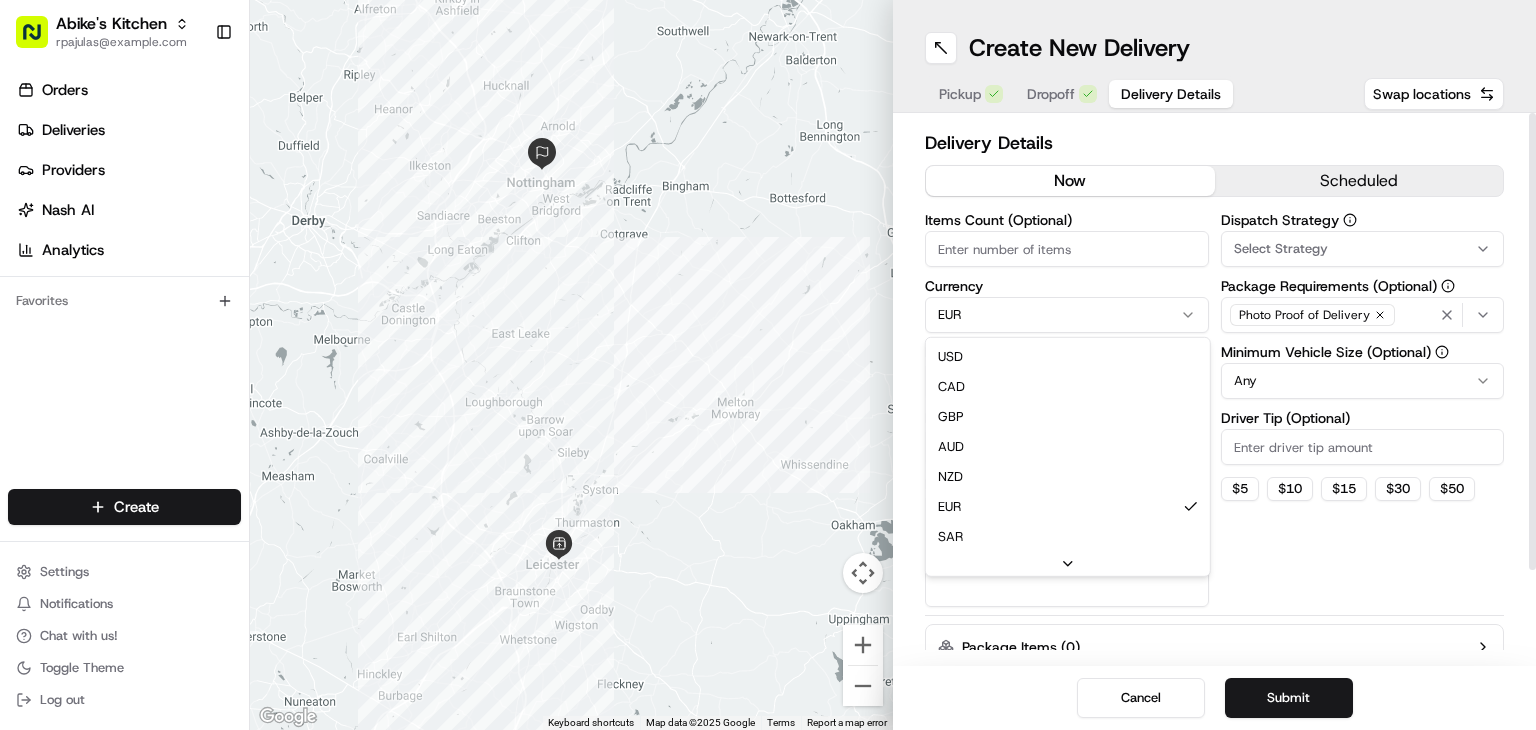 click on "Abike's Kitchen rpajulas@nashhelp.com Toggle Sidebar Orders Deliveries Providers Nash AI Analytics Favorites Main Menu Members & Organization Organization Users Roles Preferences Customization Portal Tracking Orchestration Automations Dispatch Strategy Optimization Strategy Shipping Labels Manifest Locations Pickup Locations Dropoff Locations Billing Billing Refund Requests Integrations Notification Triggers Webhooks API Keys Request Logs Create Settings Notifications Chat with us! Toggle Theme Log out ← Move left → Move right ↑ Move up ↓ Move down + Zoom in - Zoom out Home Jump left by 75% End Jump right by 75% Page Up Jump up by 75% Page Down Jump down by 75% Keyboard shortcuts Map Data Map data ©2025 Google Map data ©2025 Google 5 km  Click to toggle between metric and imperial units Terms Report a map error Create New Delivery Pickup Dropoff Delivery Details Swap locations Delivery Details now scheduled Items Count (Optional) Currency EUR USD CAD GBP AUD NZD EUR SAR MXN AED JPY" at bounding box center (768, 365) 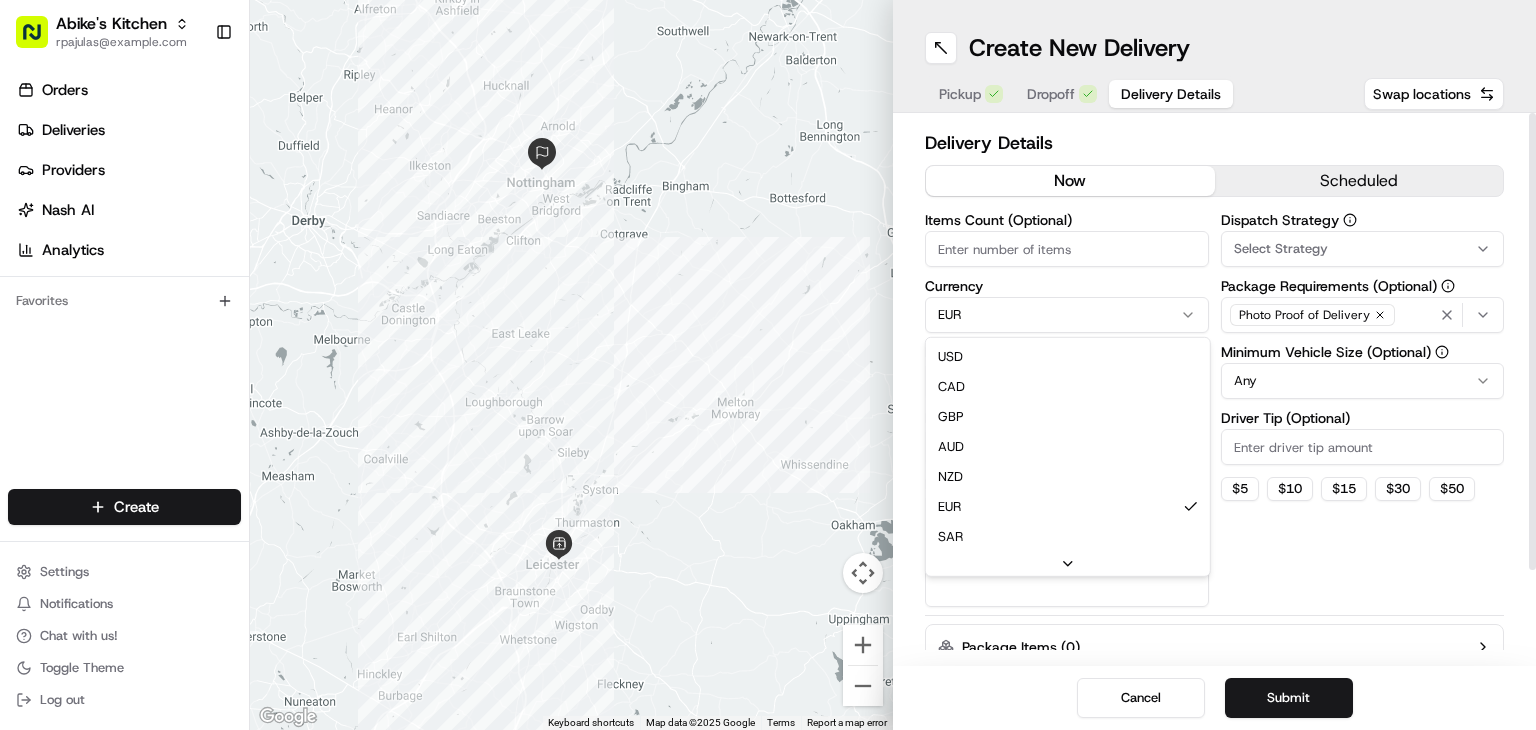click on "Abike's Kitchen rpajulas@nashhelp.com Toggle Sidebar Orders Deliveries Providers Nash AI Analytics Favorites Main Menu Members & Organization Organization Users Roles Preferences Customization Portal Tracking Orchestration Automations Dispatch Strategy Optimization Strategy Shipping Labels Manifest Locations Pickup Locations Dropoff Locations Billing Billing Refund Requests Integrations Notification Triggers Webhooks API Keys Request Logs Create Settings Notifications Chat with us! Toggle Theme Log out ← Move left → Move right ↑ Move up ↓ Move down + Zoom in - Zoom out Home Jump left by 75% End Jump right by 75% Page Up Jump up by 75% Page Down Jump down by 75% Keyboard shortcuts Map Data Map data ©2025 Google Map data ©2025 Google 5 km  Click to toggle between metric and imperial units Terms Report a map error Create New Delivery Pickup Dropoff Delivery Details Swap locations Delivery Details now scheduled Items Count (Optional) Currency EUR USD CAD GBP AUD NZD EUR SAR MXN AED JPY" at bounding box center [768, 365] 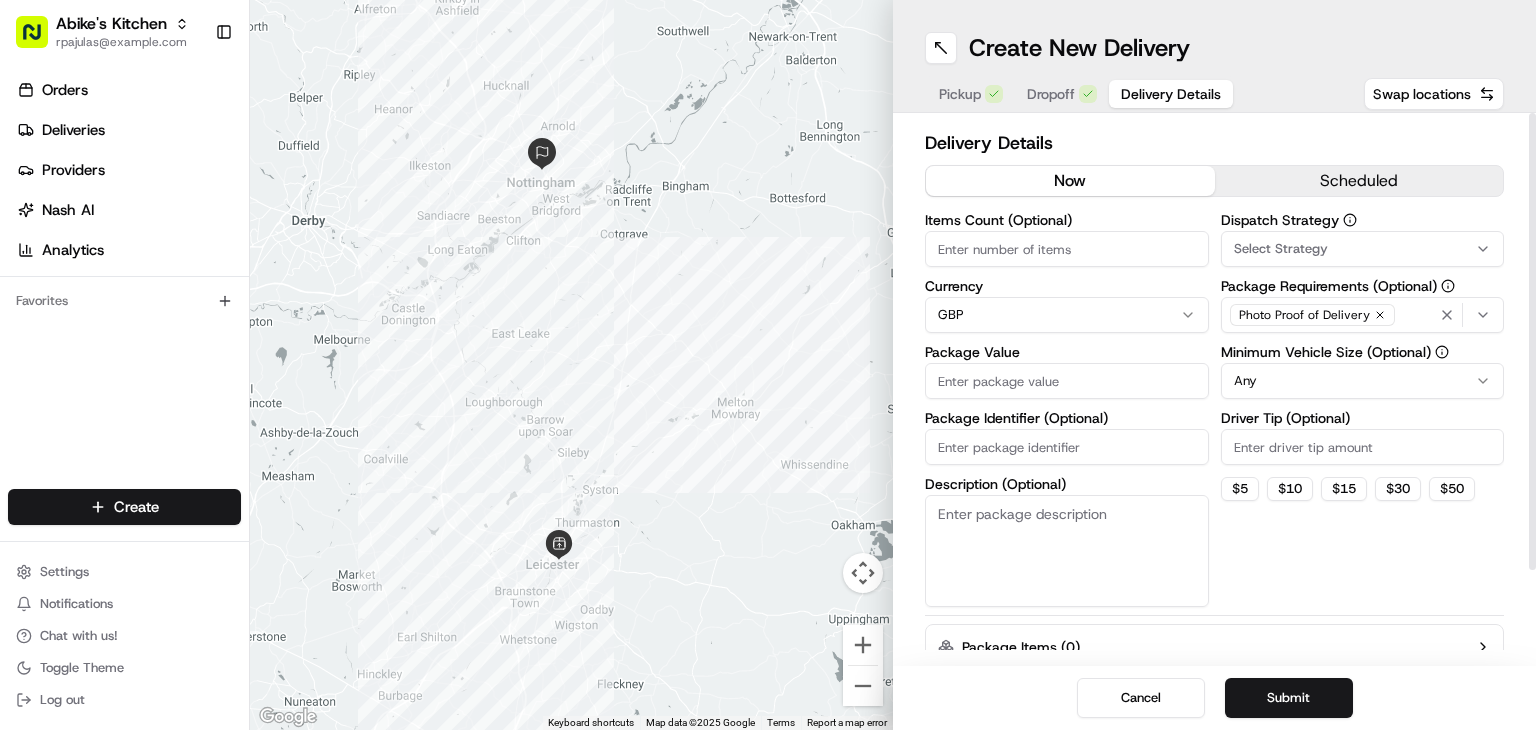 click on "Items Count (Optional)" at bounding box center [1067, 249] 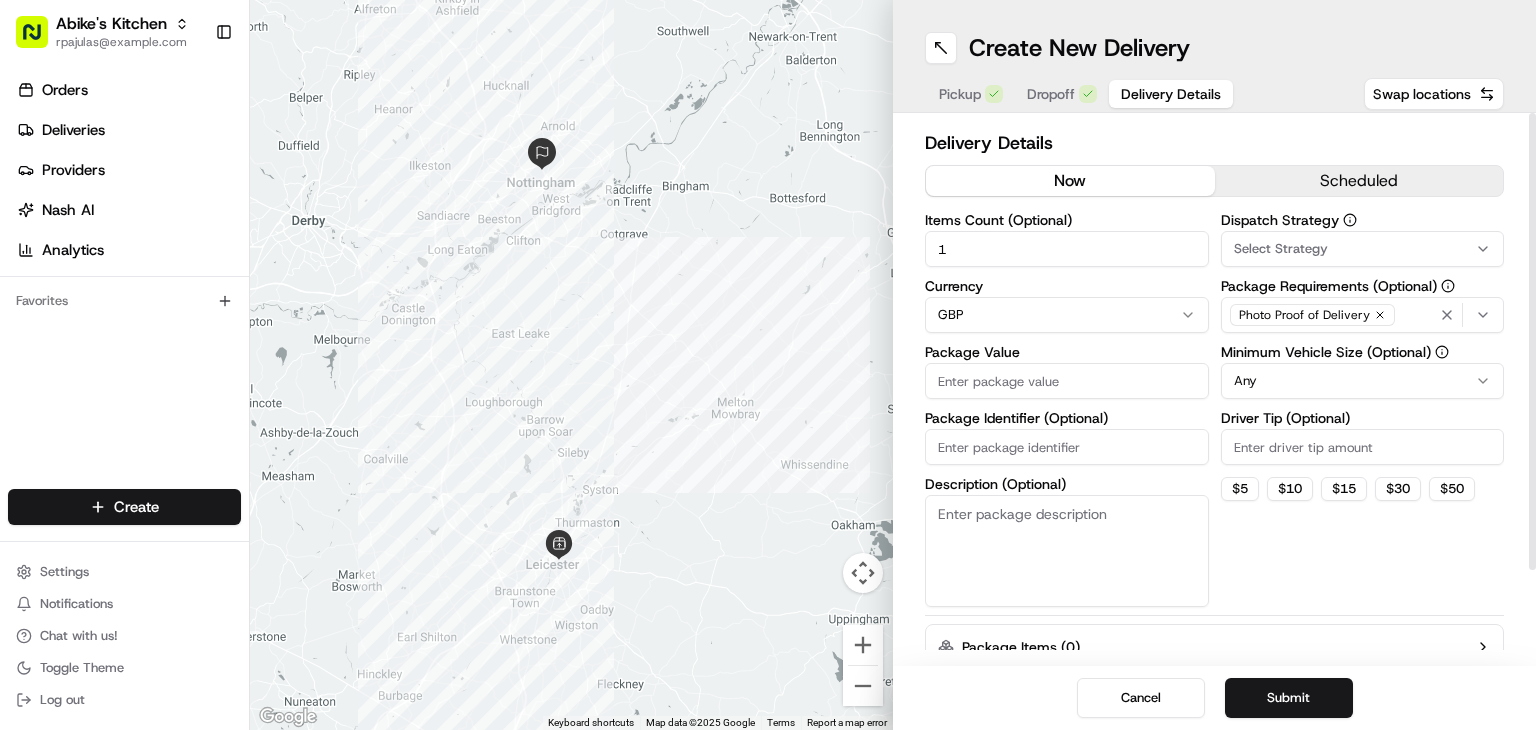 type on "1" 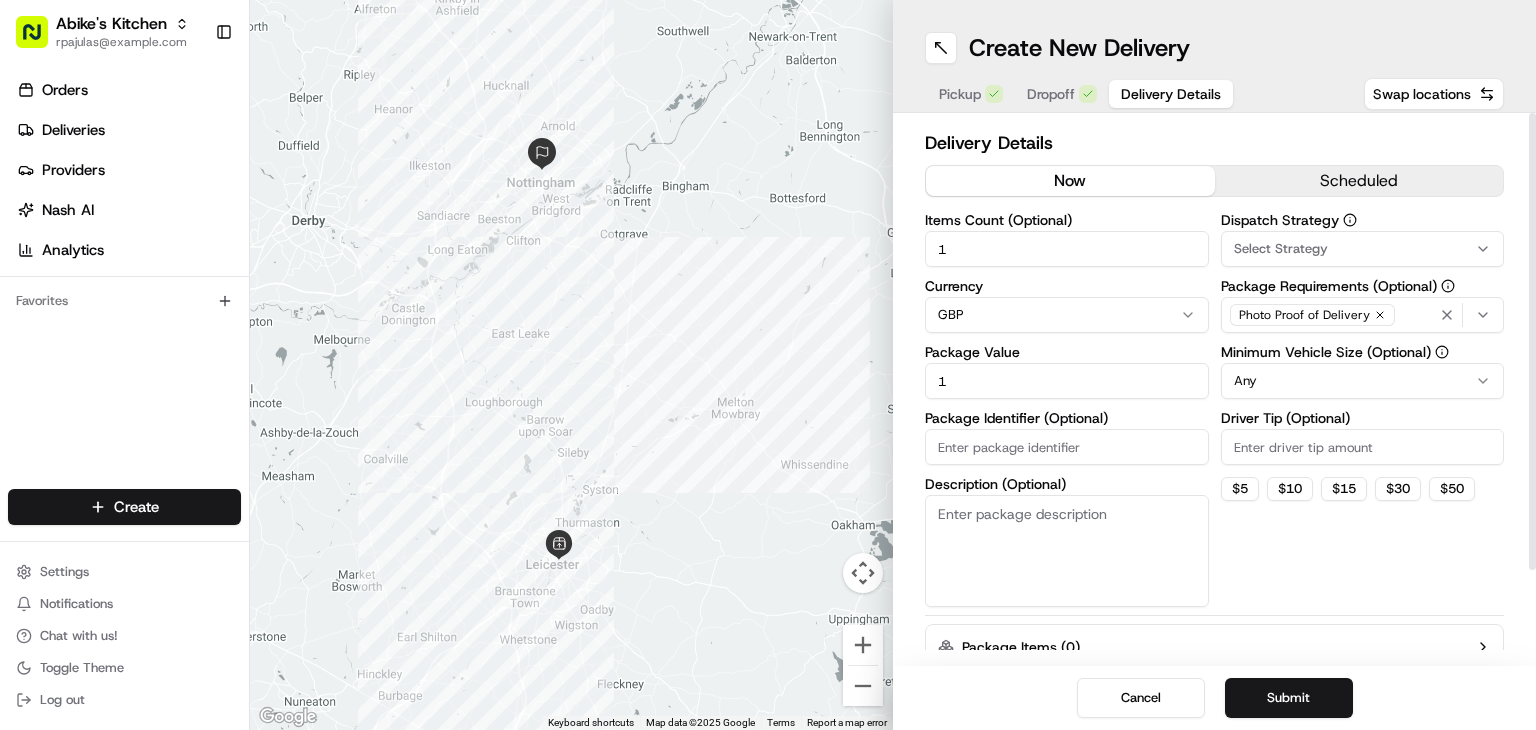 type on "1" 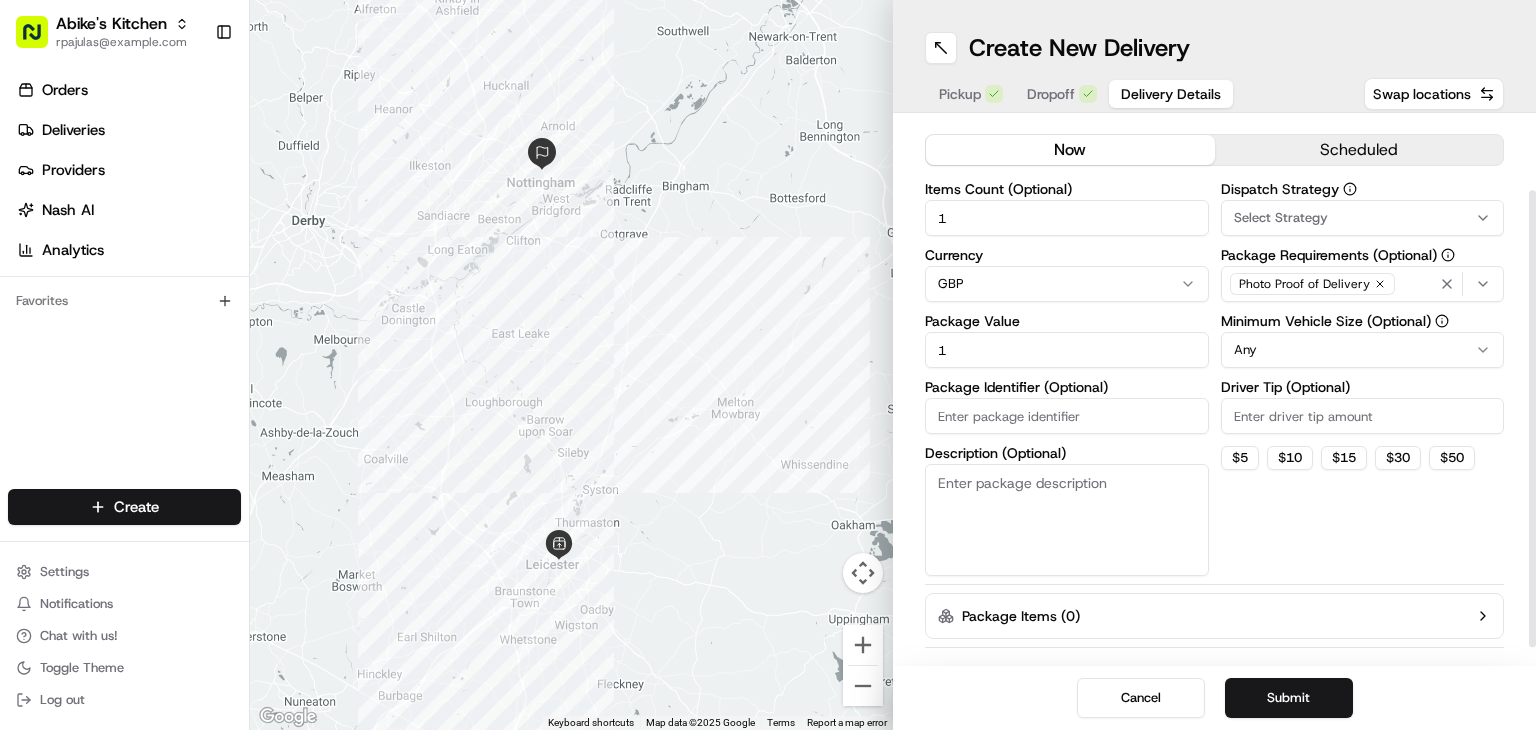 scroll, scrollTop: 0, scrollLeft: 0, axis: both 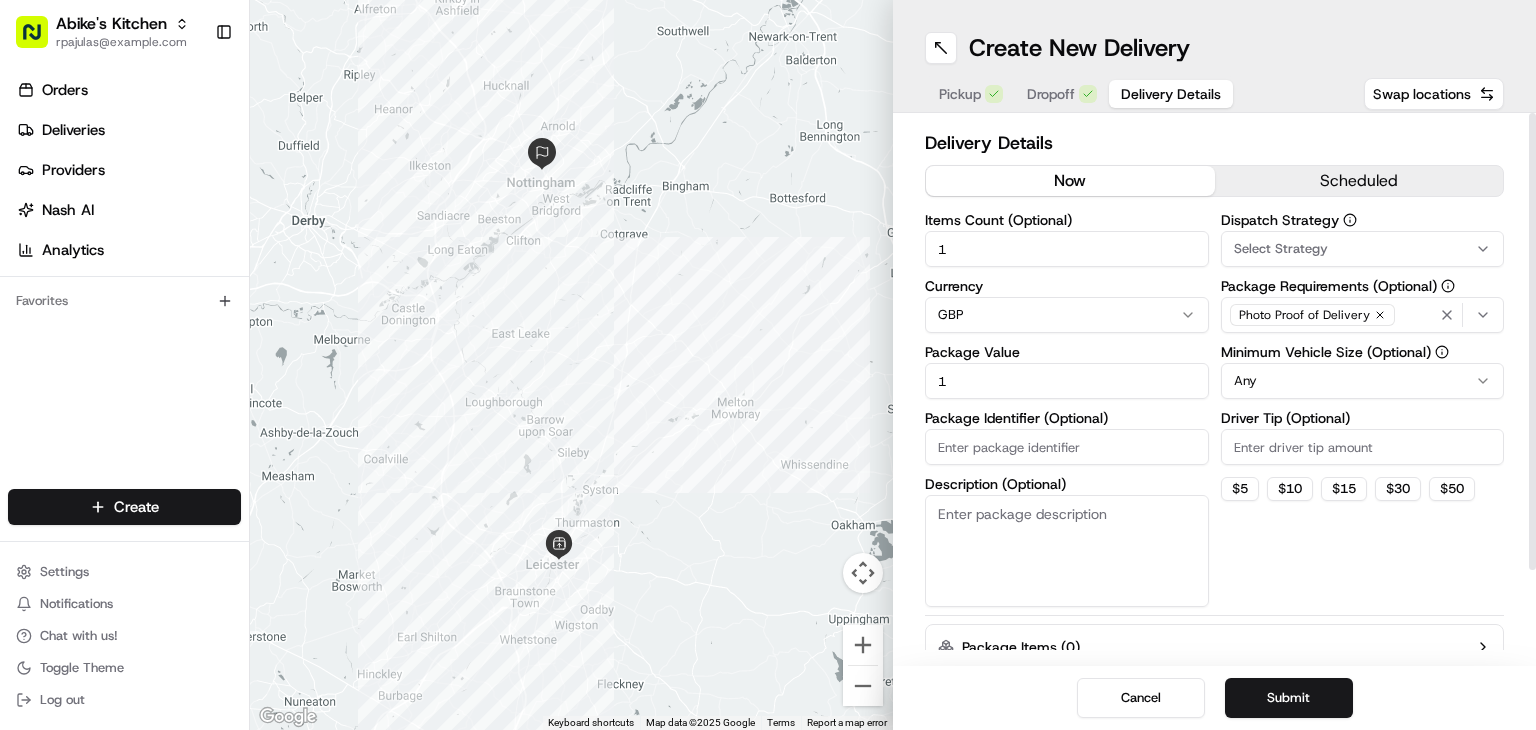 click on "Select Strategy" at bounding box center (1363, 249) 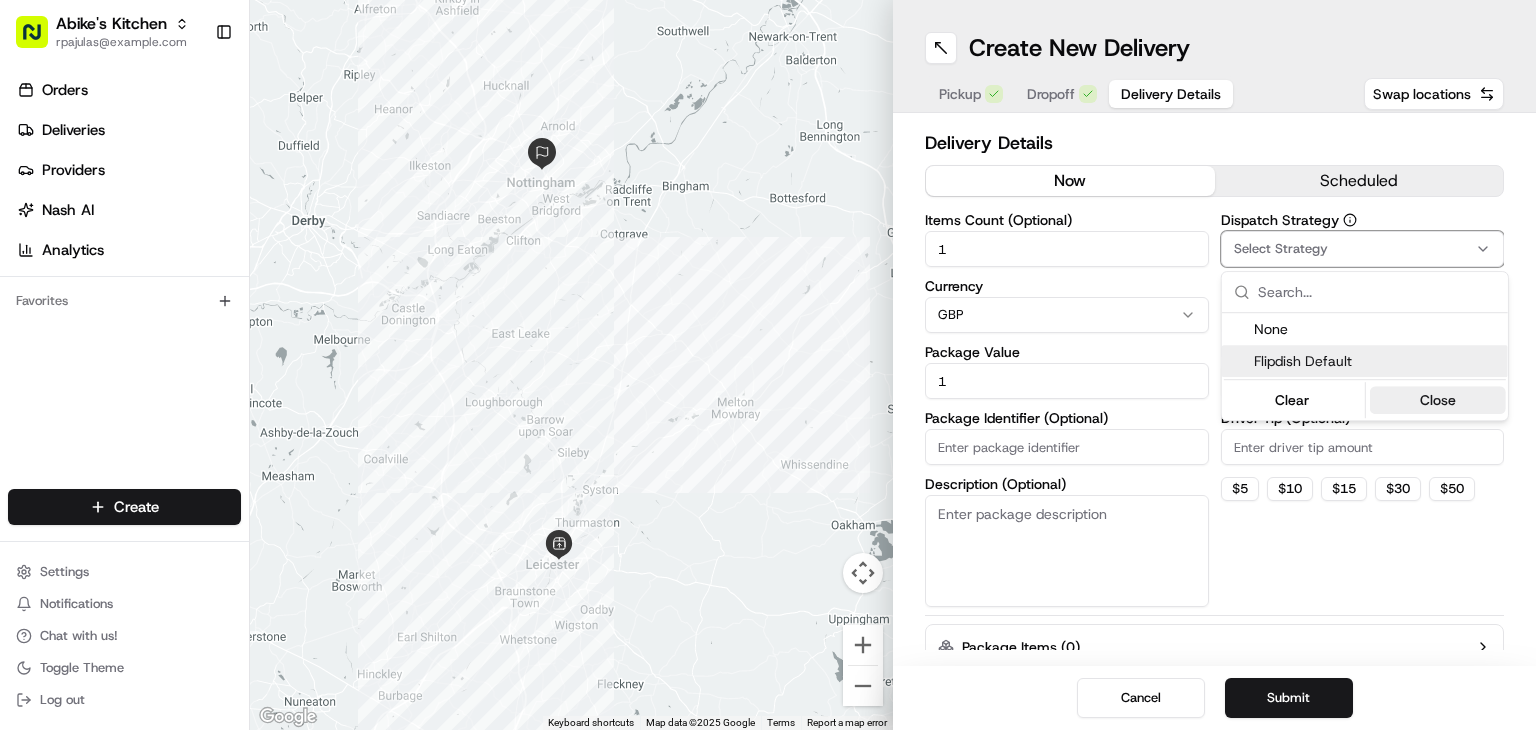 click on "Close" at bounding box center (1437, 400) 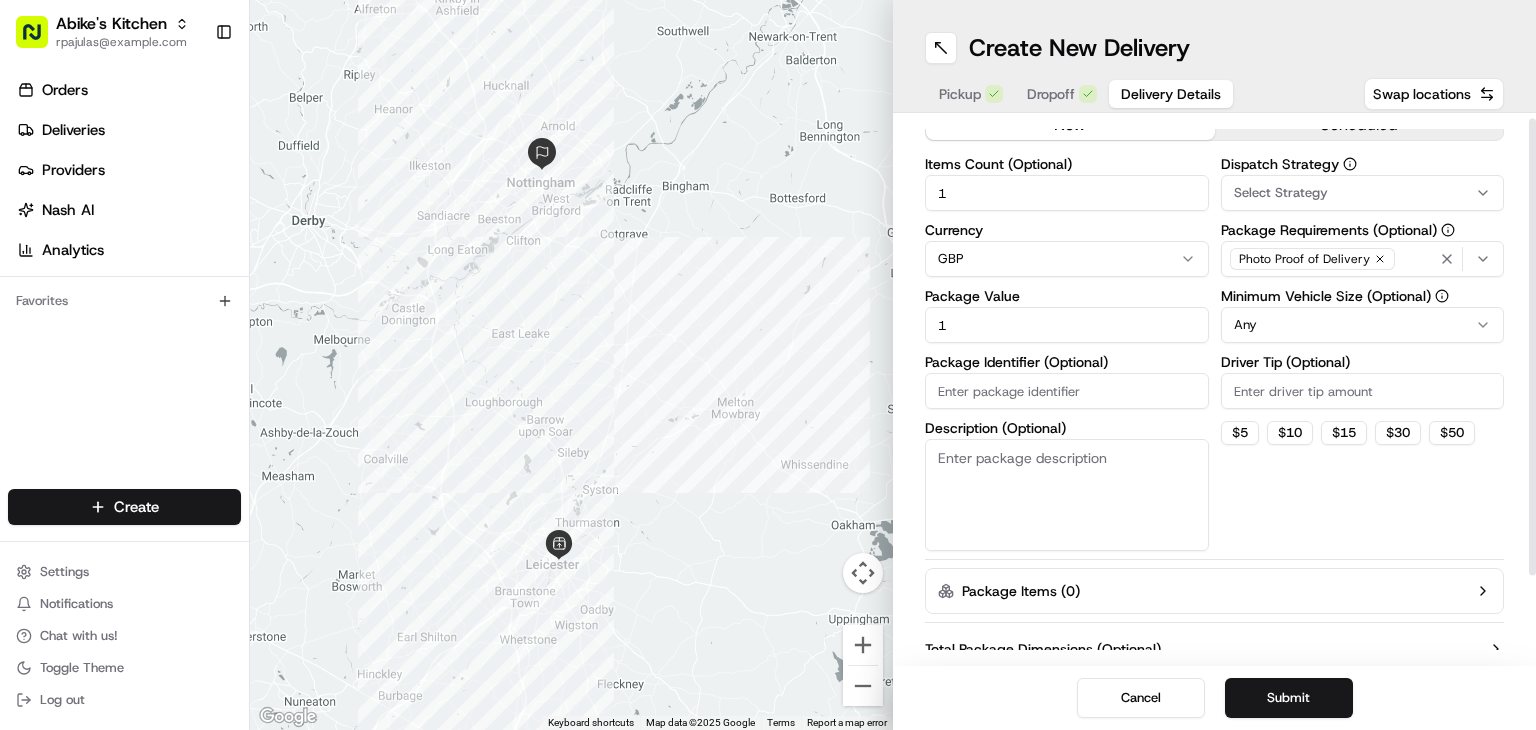 scroll, scrollTop: 0, scrollLeft: 0, axis: both 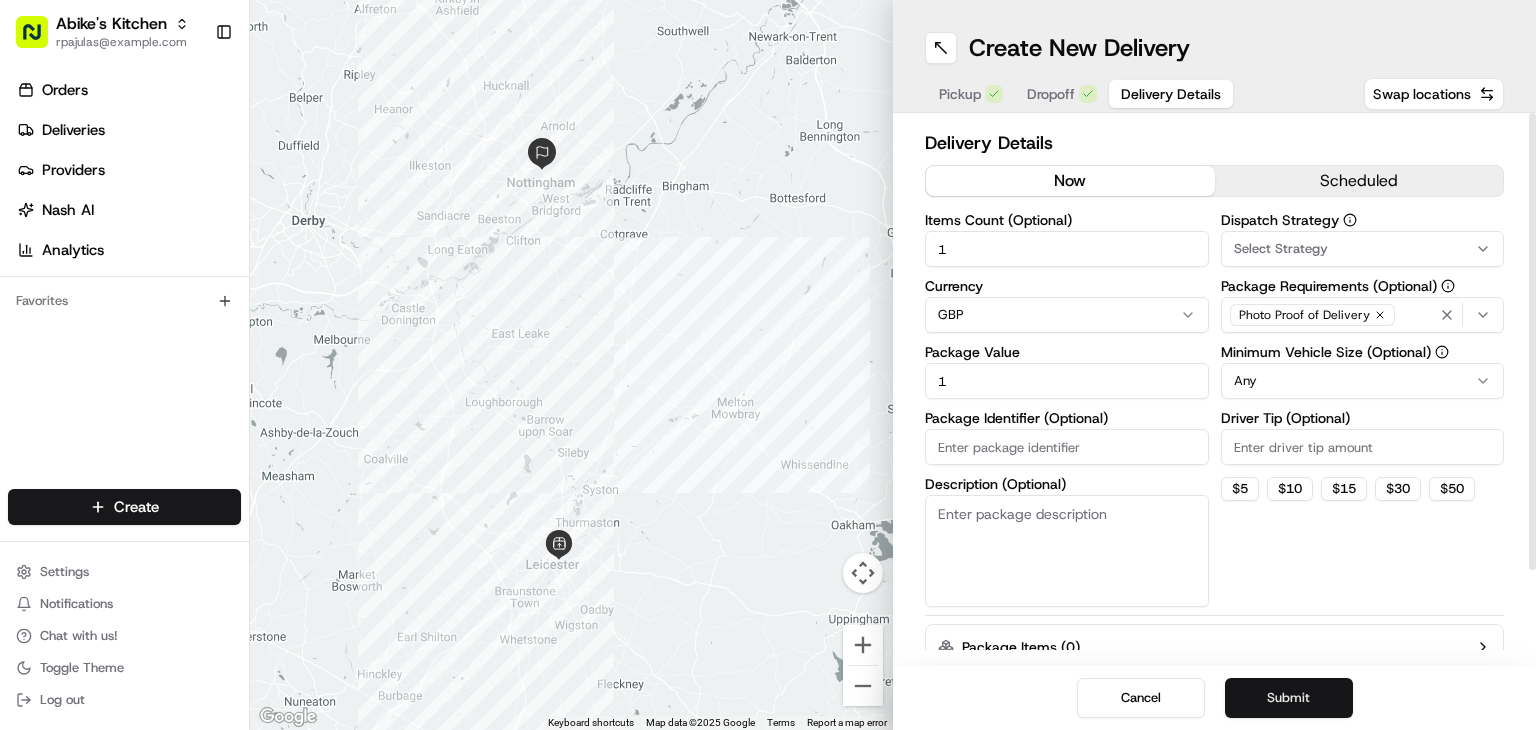 click on "Submit" at bounding box center (1289, 698) 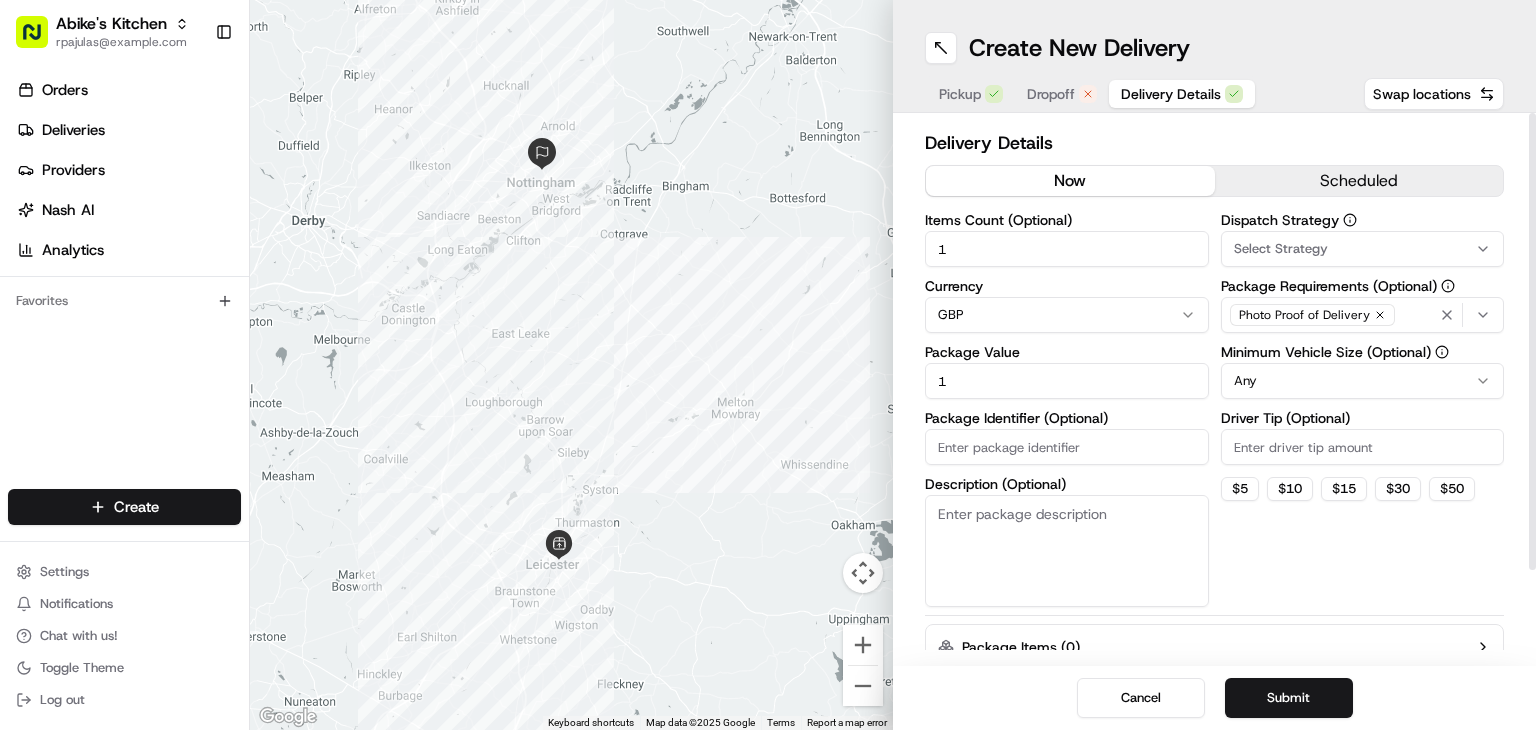 click on "Dropoff" at bounding box center (1051, 94) 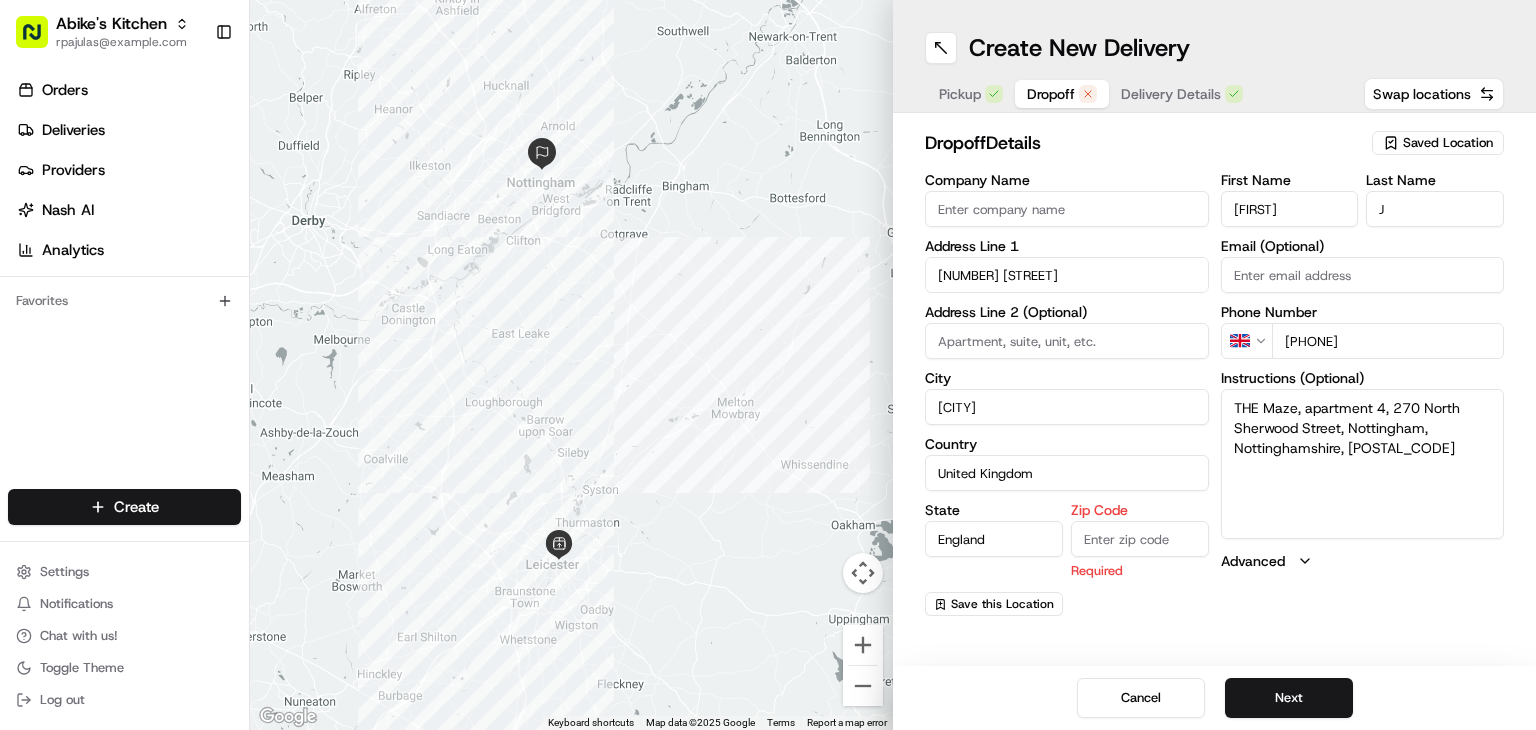 drag, startPoint x: 1390, startPoint y: 405, endPoint x: 1425, endPoint y: 452, distance: 58.60034 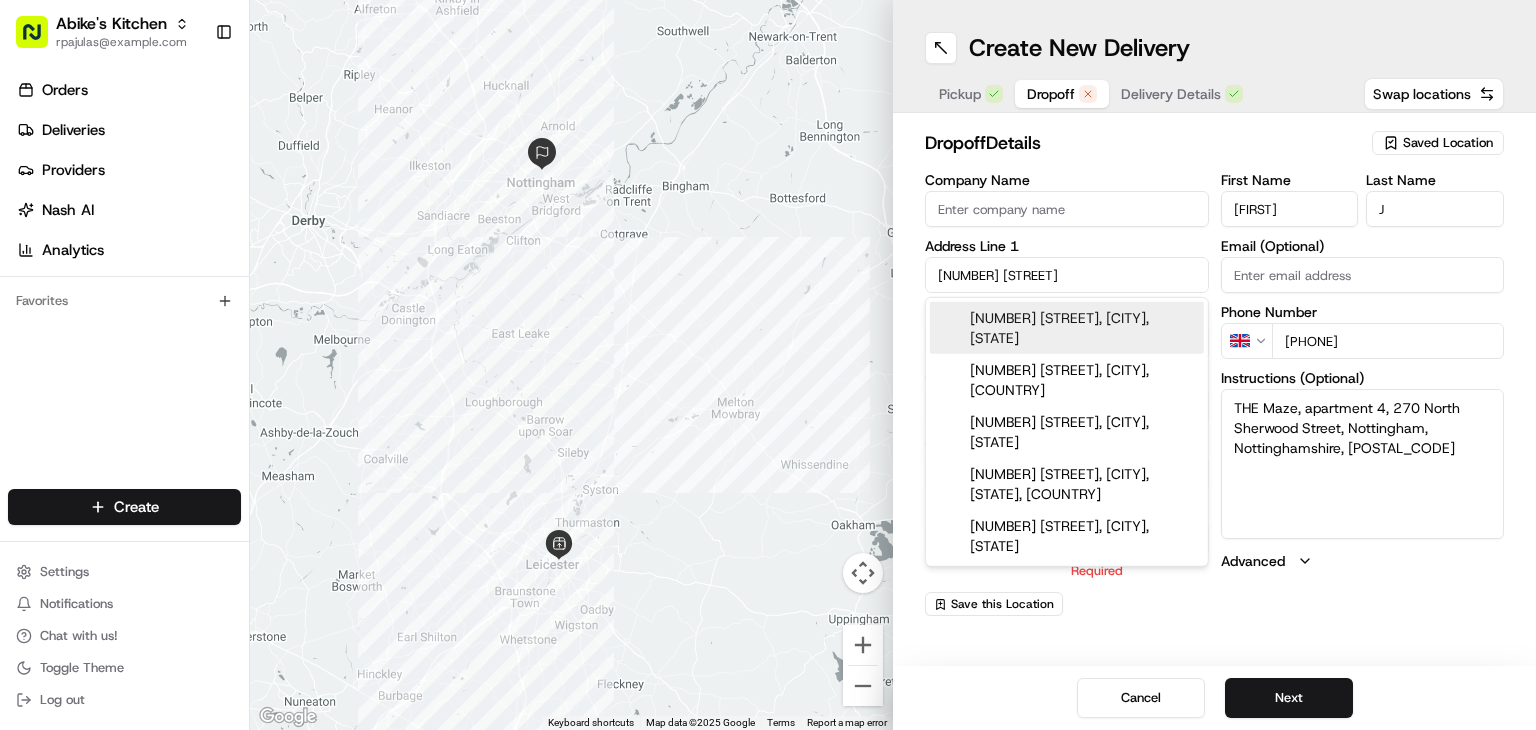 click on "270 North Sherwood Street" at bounding box center [1067, 275] 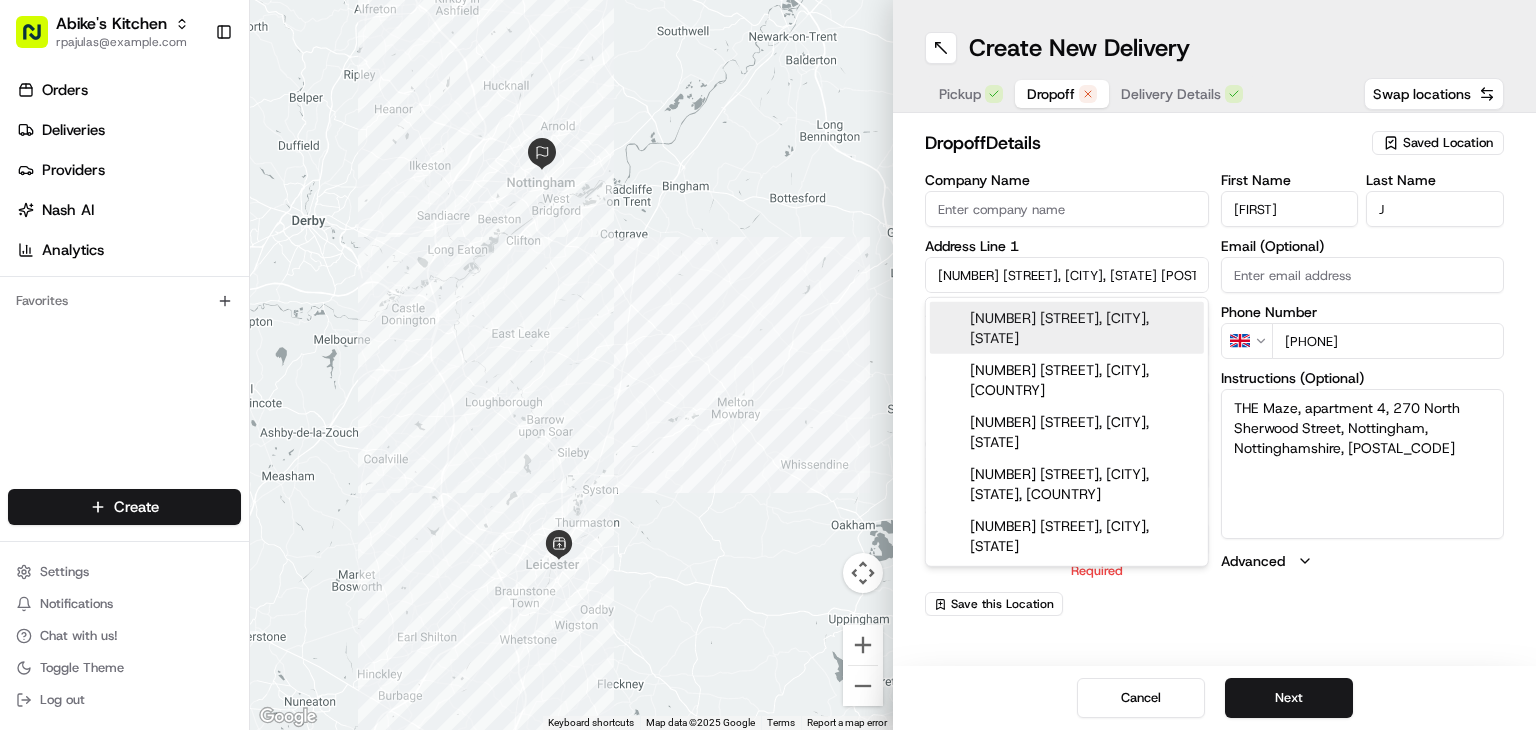 scroll, scrollTop: 0, scrollLeft: 151, axis: horizontal 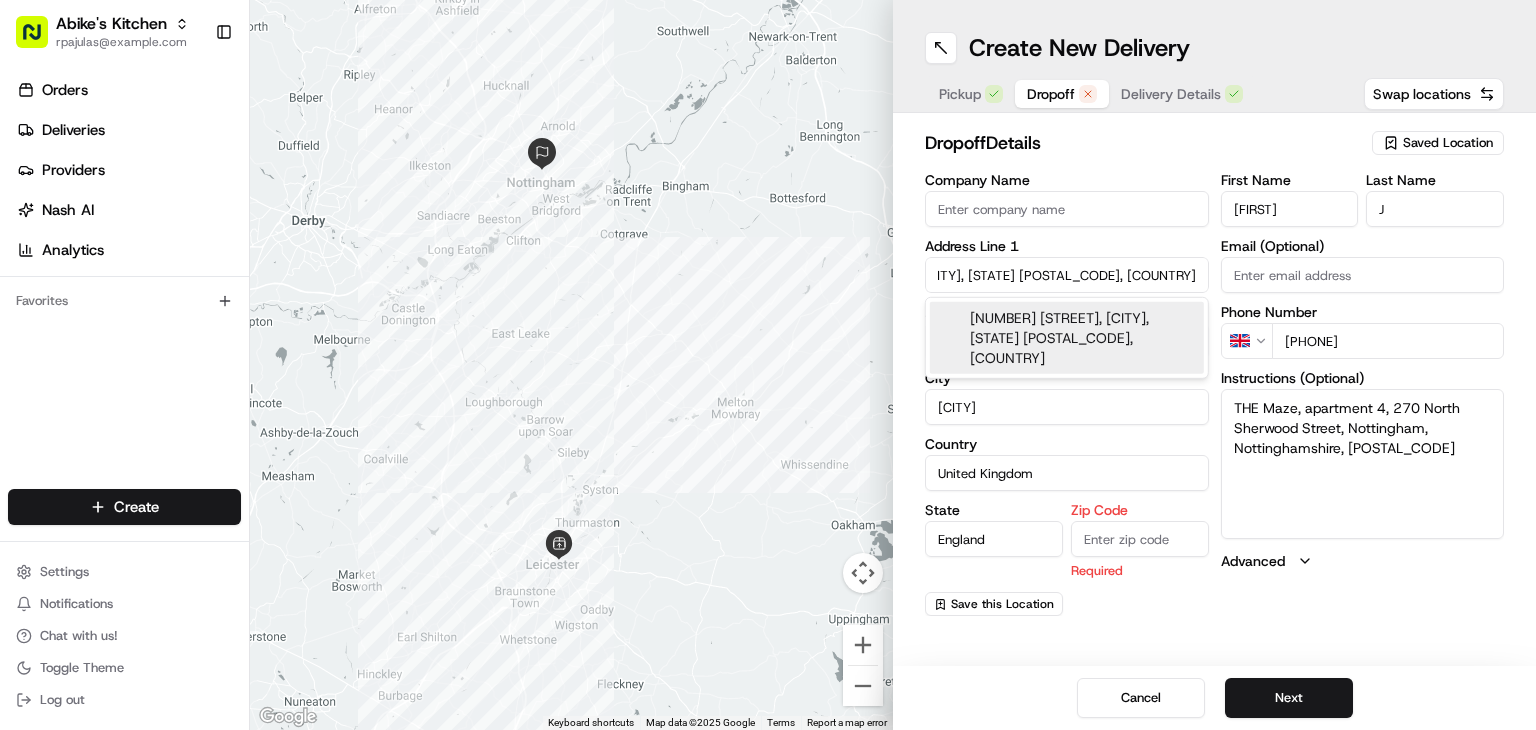 click on "270 North Sherwood Street, Nottingham, Nottinghamshire NG1 4EN, UK" at bounding box center (1067, 338) 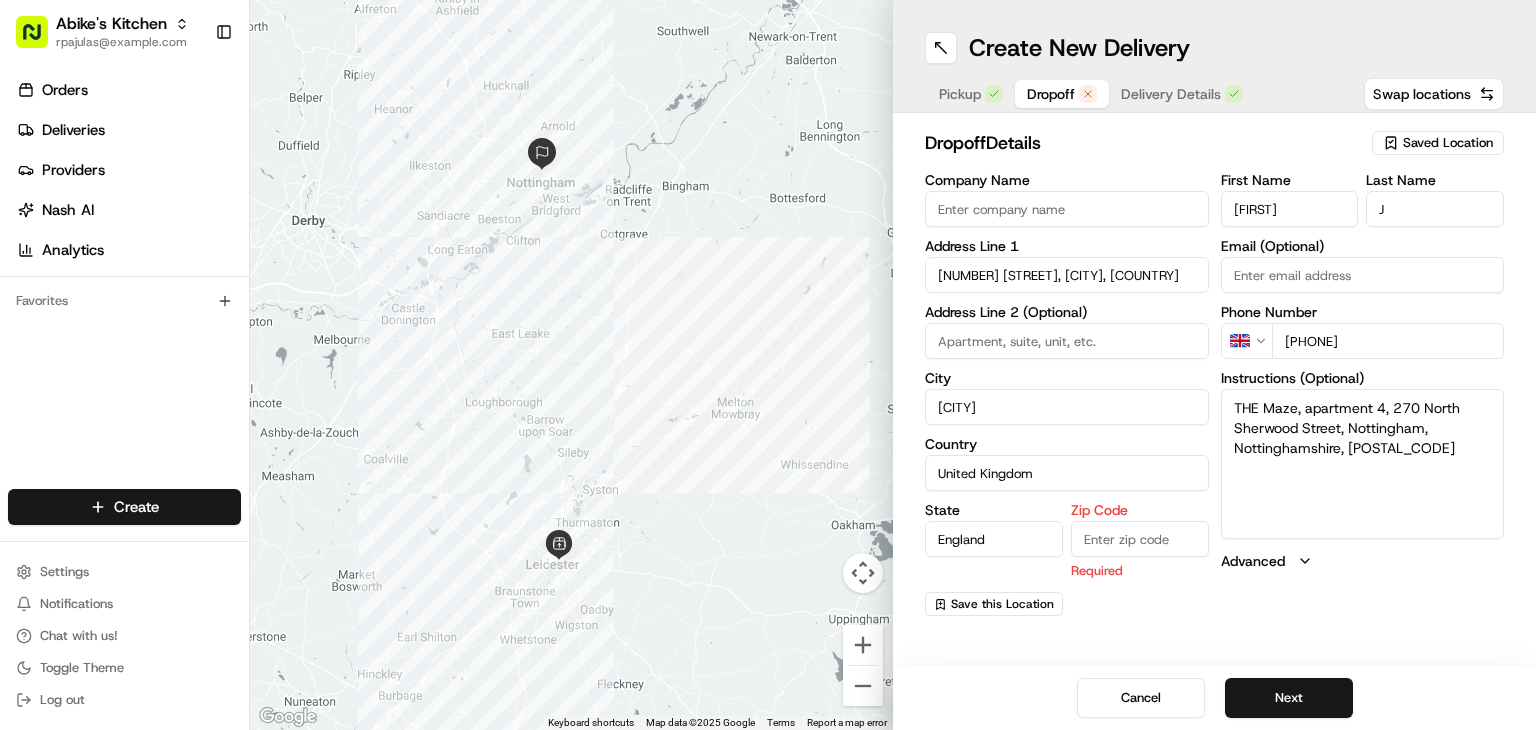 type on "270 North Sherwood Street" 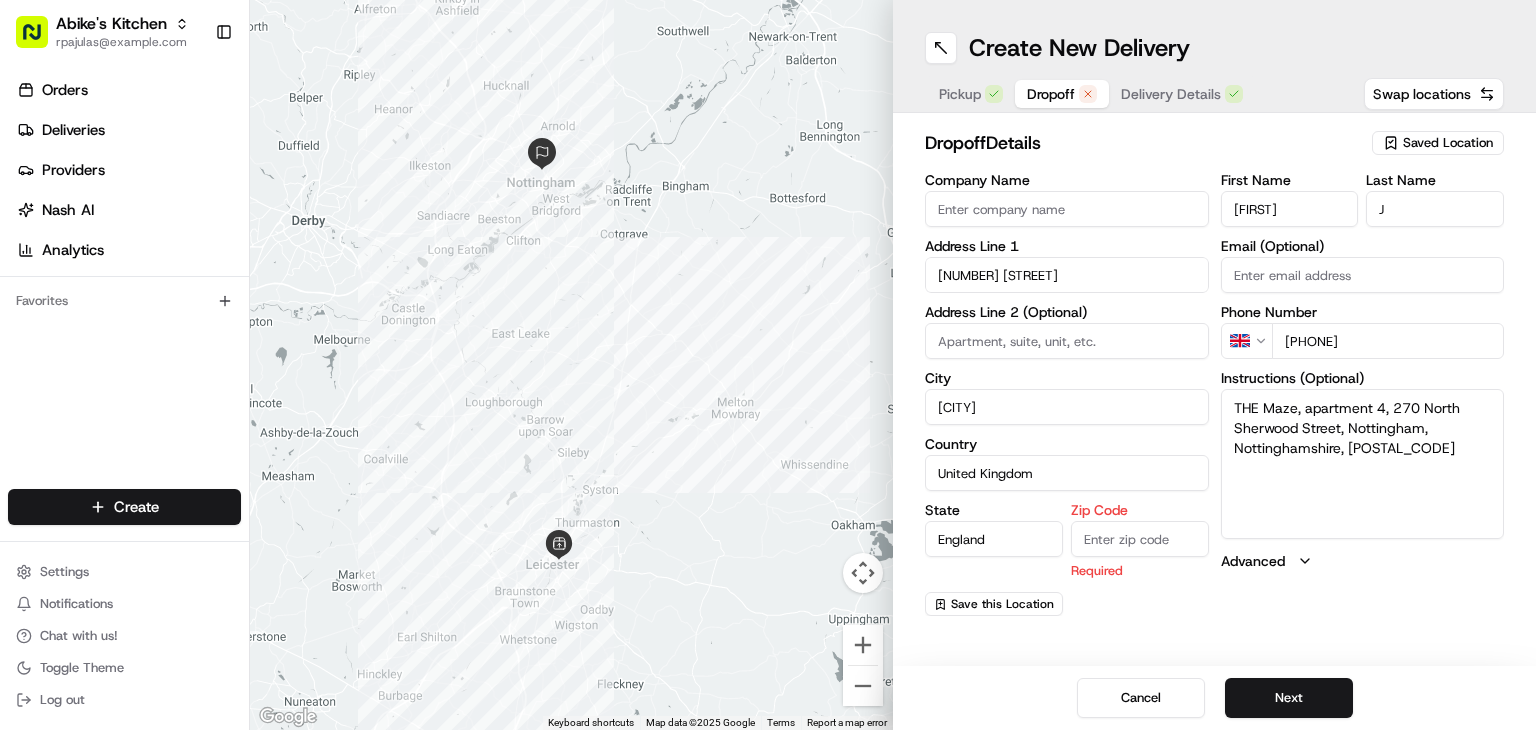 scroll, scrollTop: 0, scrollLeft: 0, axis: both 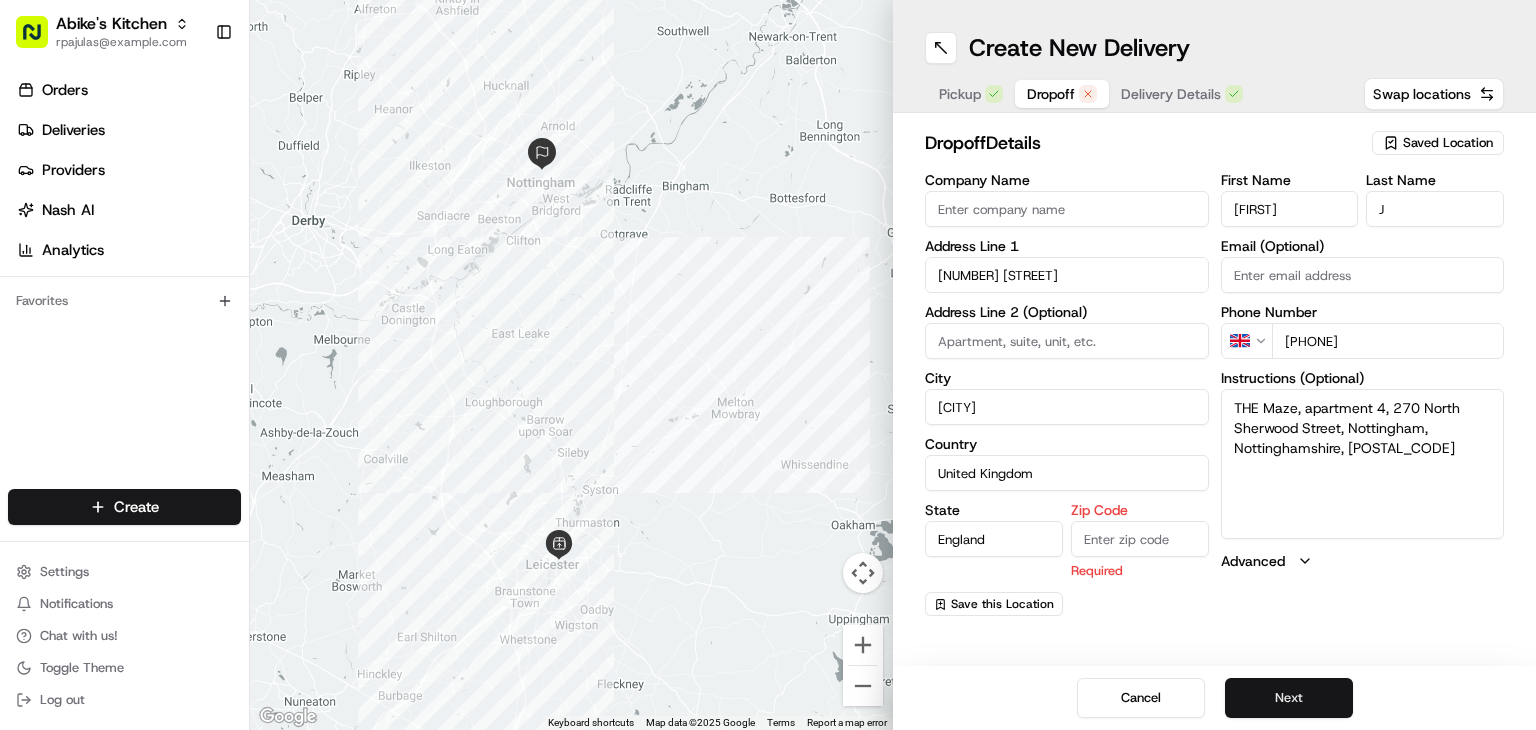 click on "Next" at bounding box center (1289, 698) 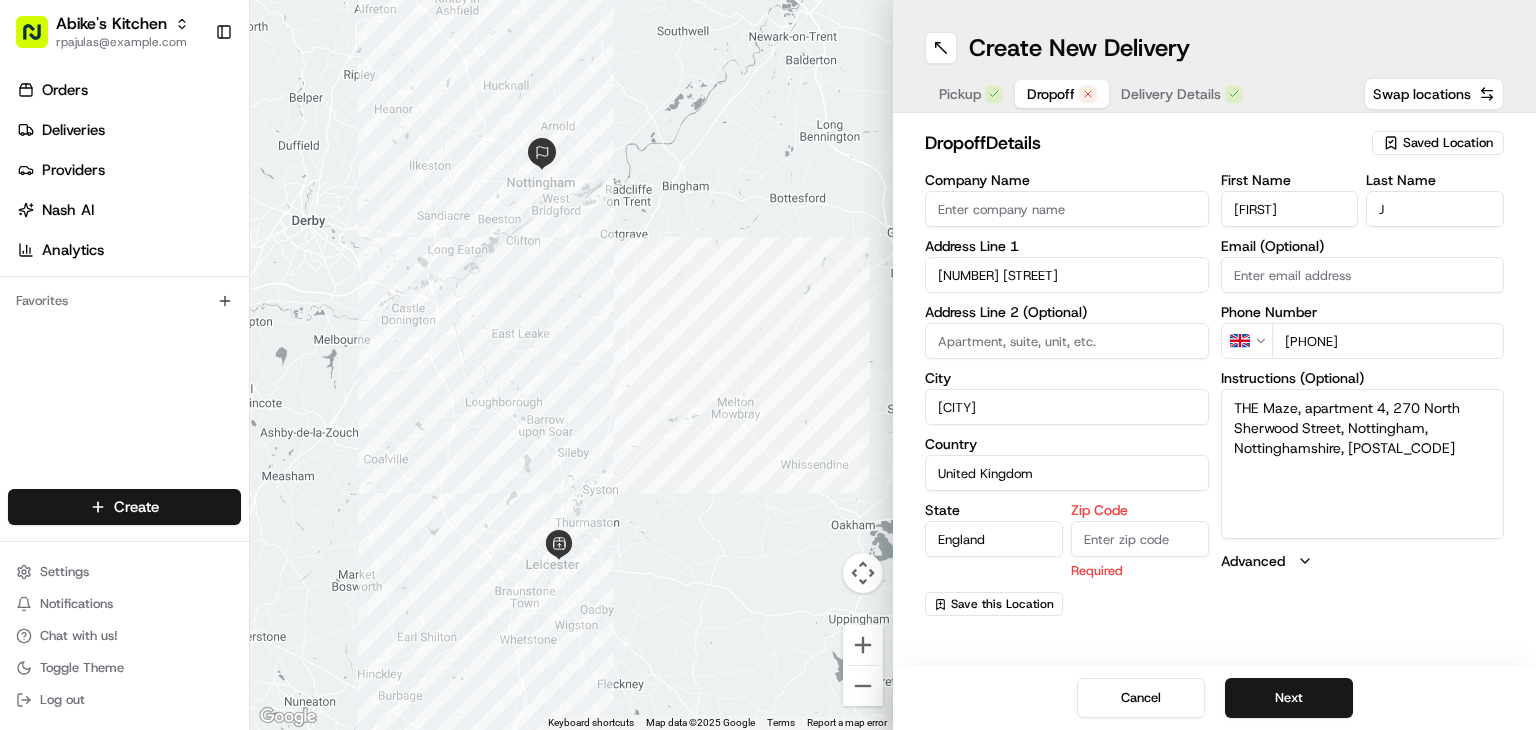 click at bounding box center (1067, 341) 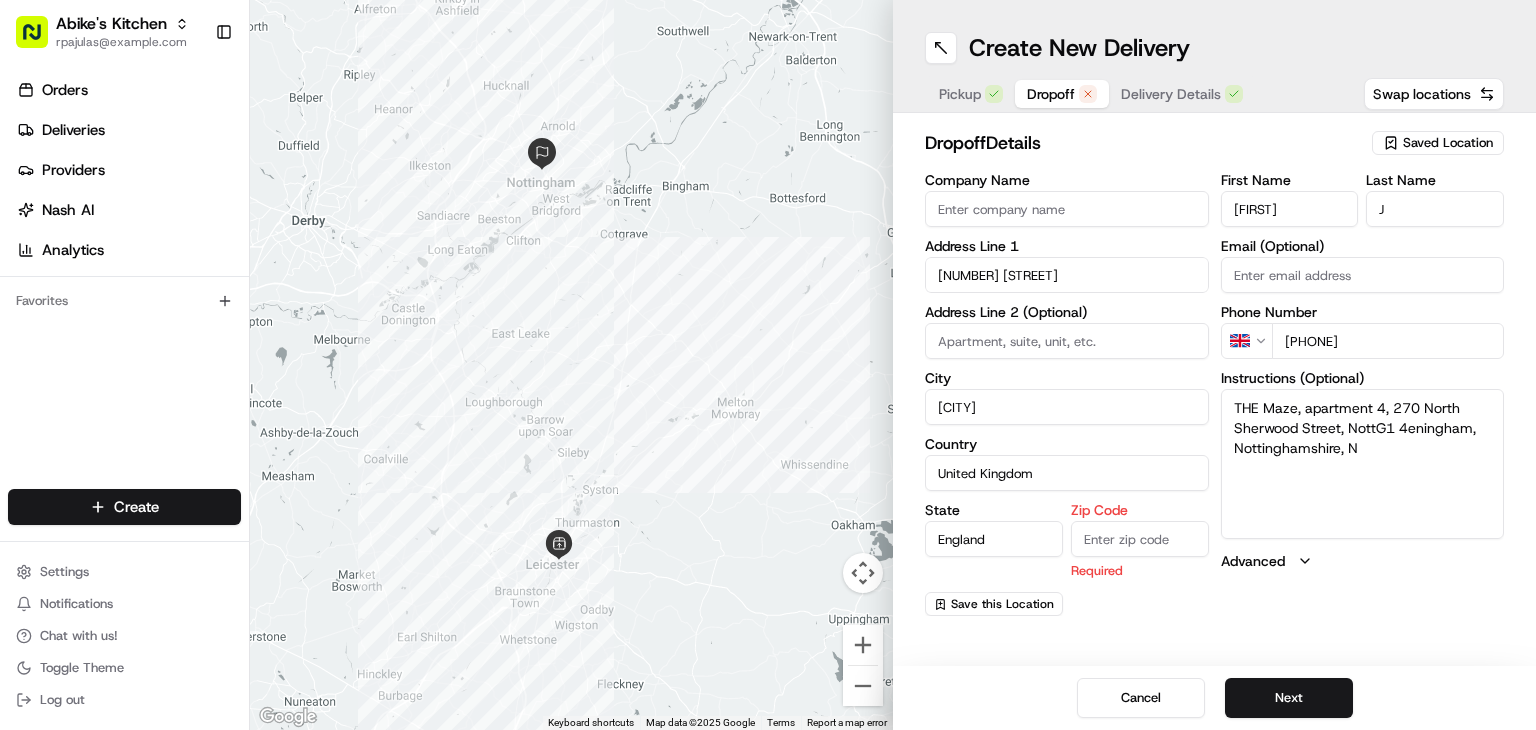 click on "THE Maze, apartment 4, 270 North Sherwood Street, NottG1 4eningham, Nottinghamshire, N" at bounding box center (1363, 464) 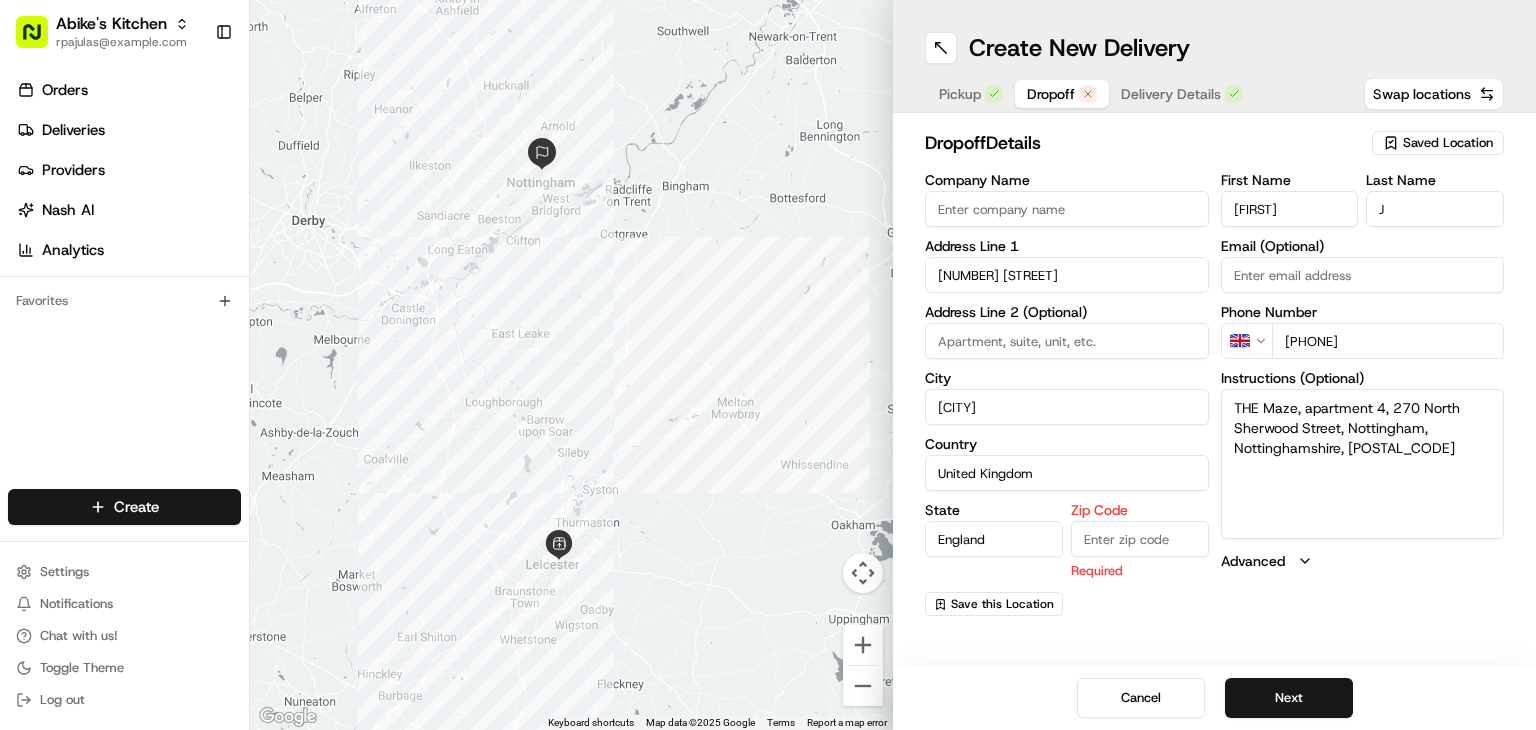 click on "THE Maze, apartment 4, 270 North Sherwood Street, Nottingham, Nottinghamshire, NG1 4en" at bounding box center (1363, 464) 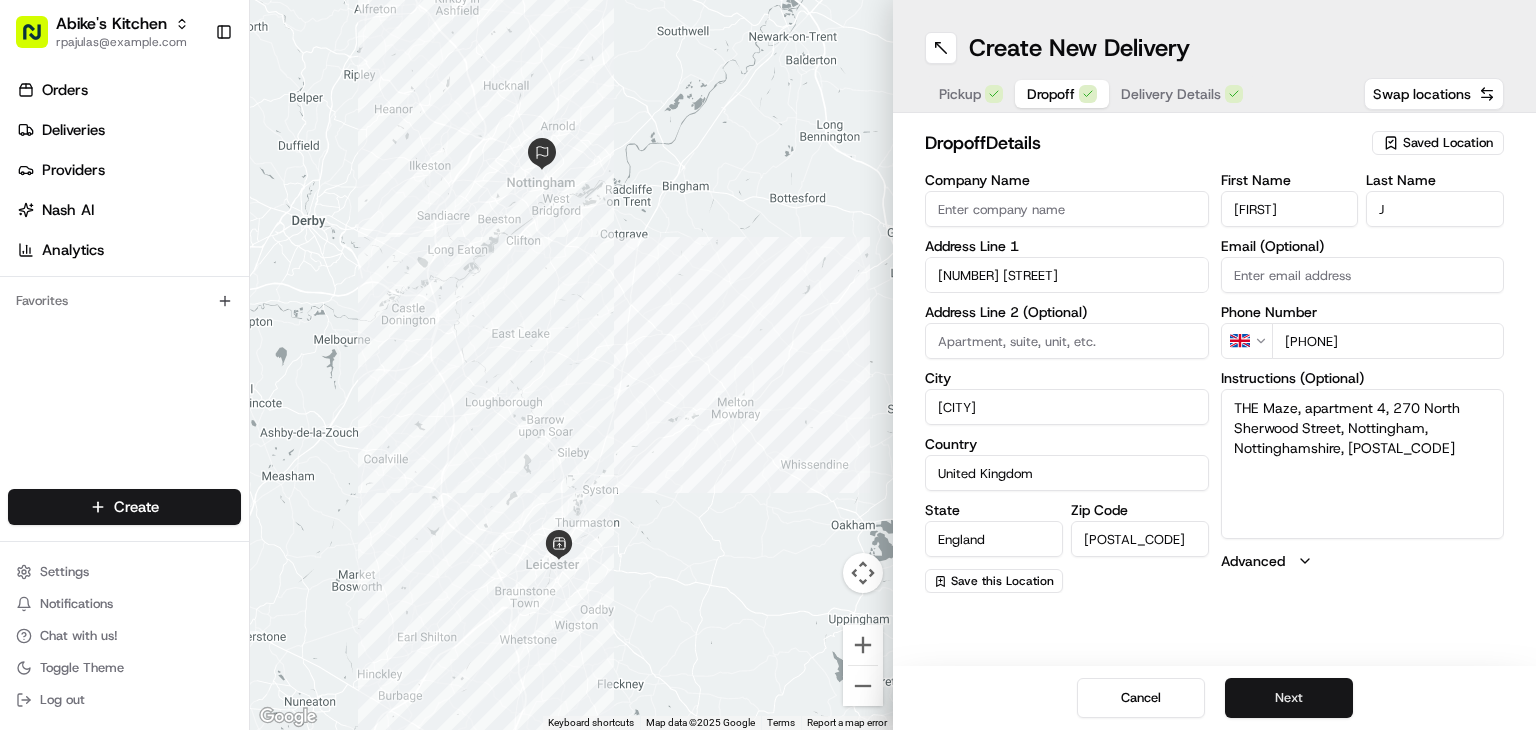 type on "NG1 4FJ" 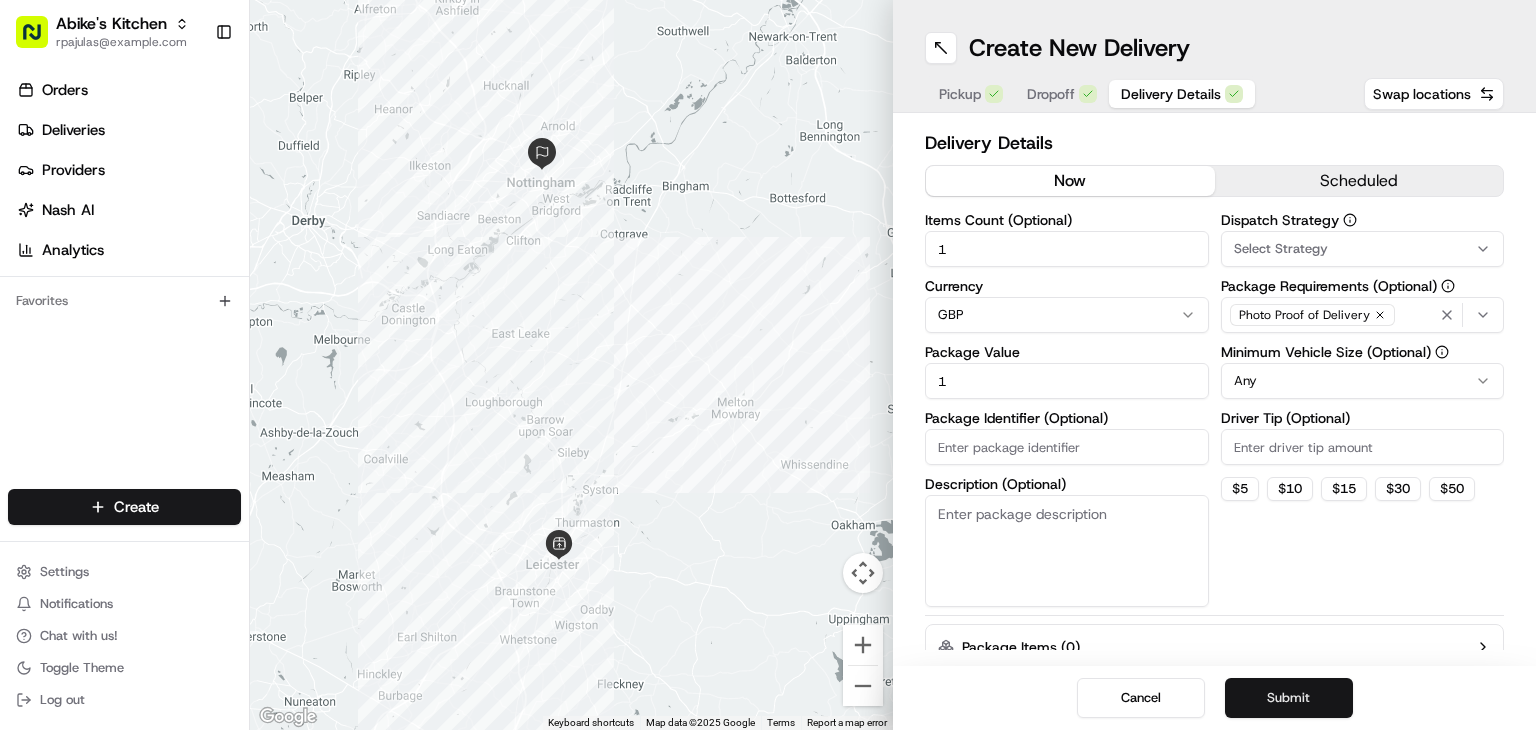 click on "Submit" at bounding box center [1289, 698] 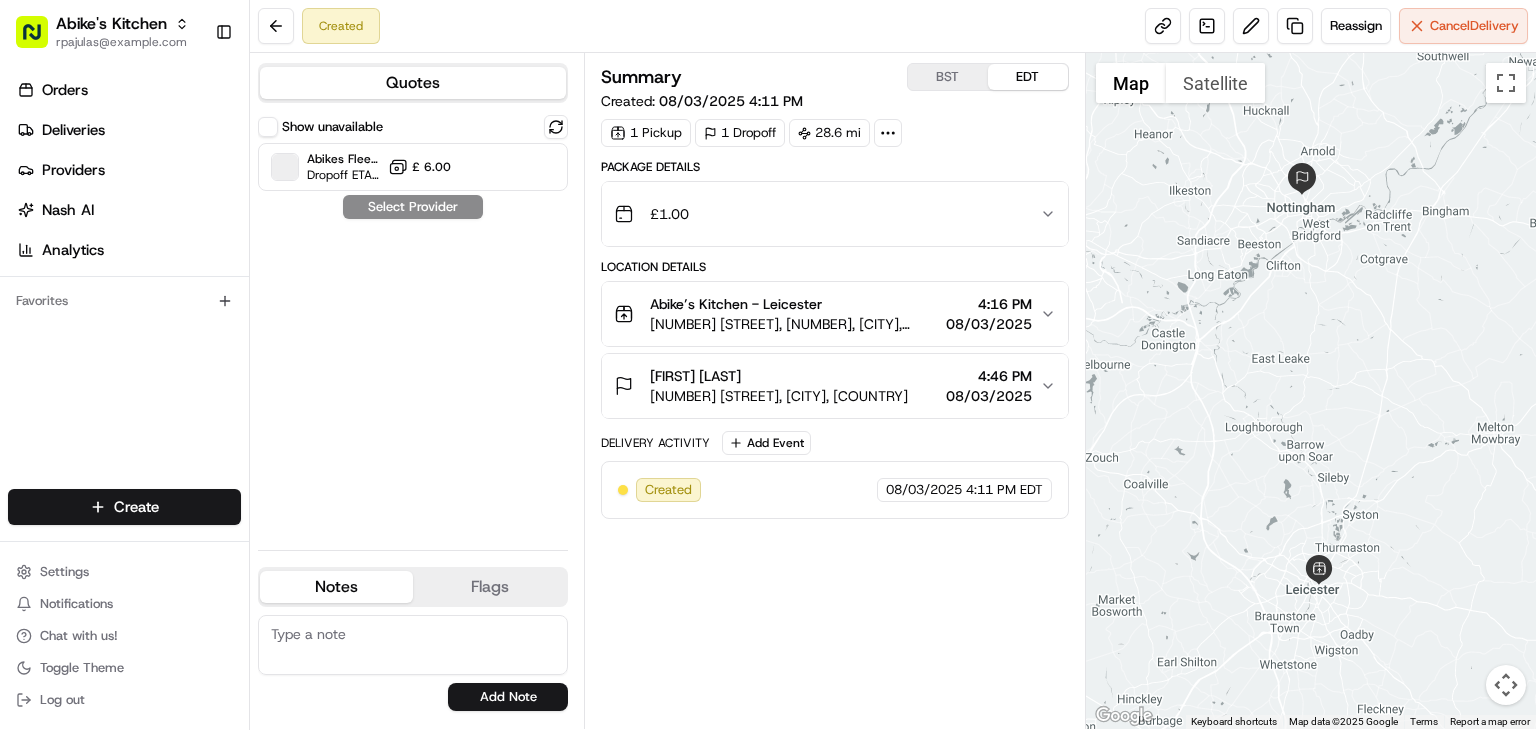 click on "Show unavailable" at bounding box center [268, 127] 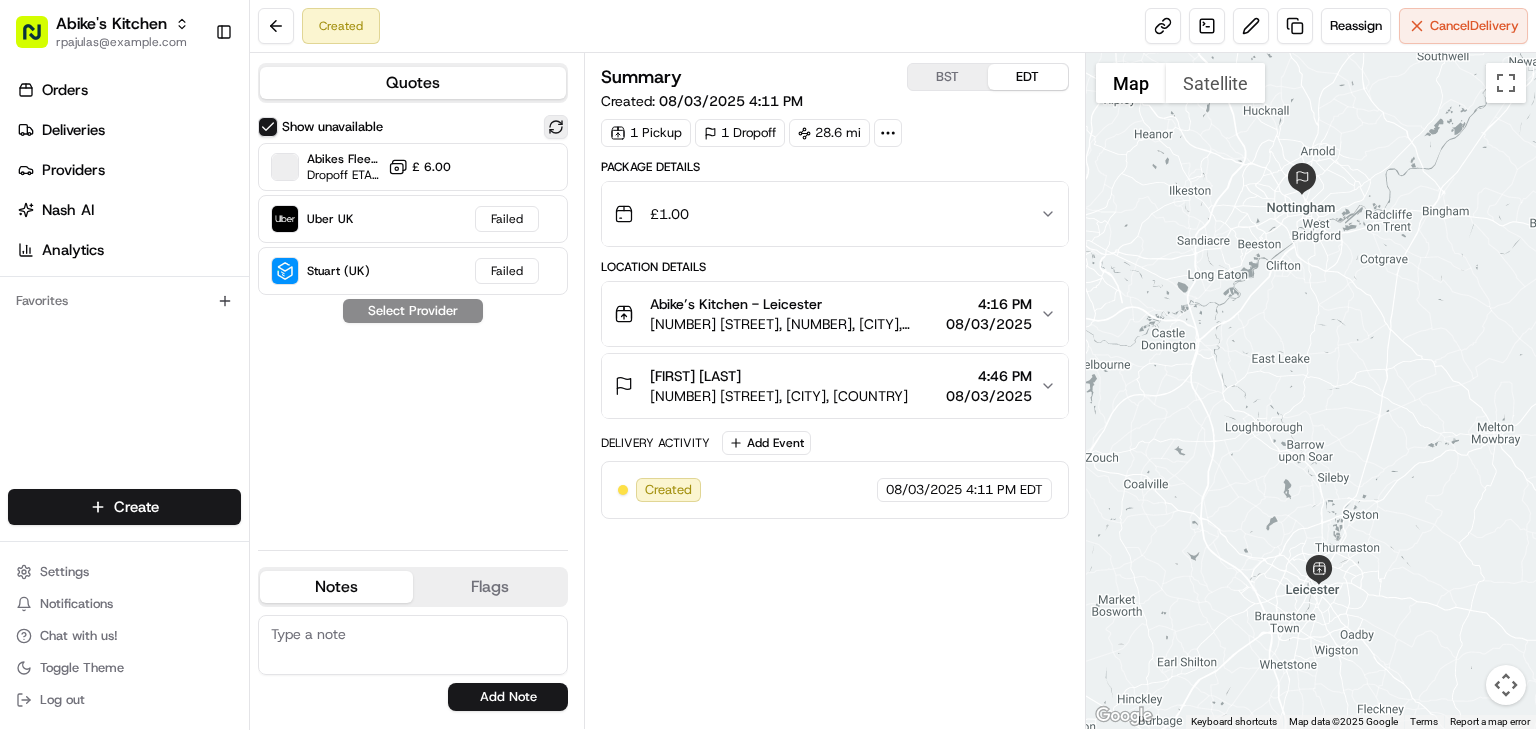 click at bounding box center [556, 127] 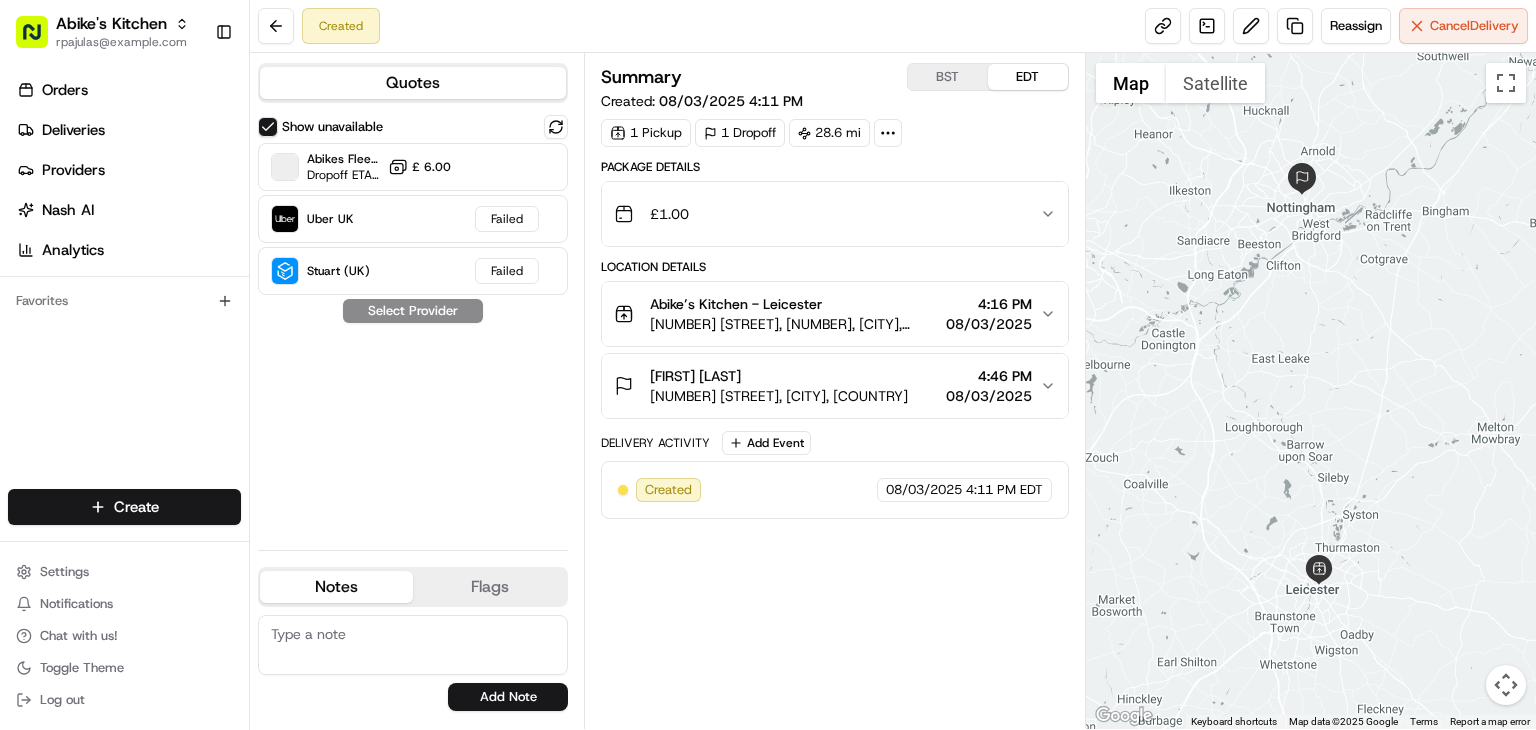 click on "Show unavailable" at bounding box center (268, 127) 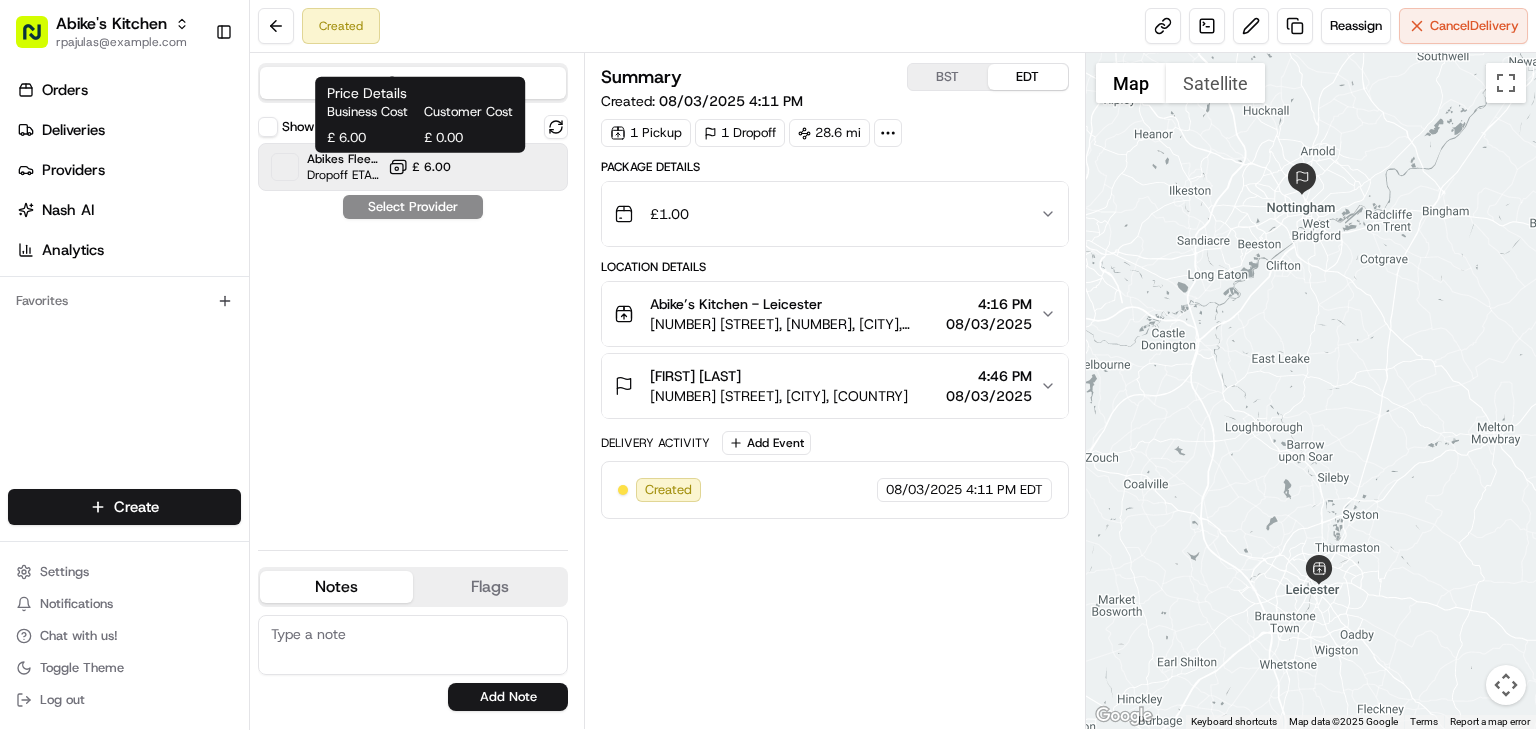 click on "£   6.00" at bounding box center [431, 167] 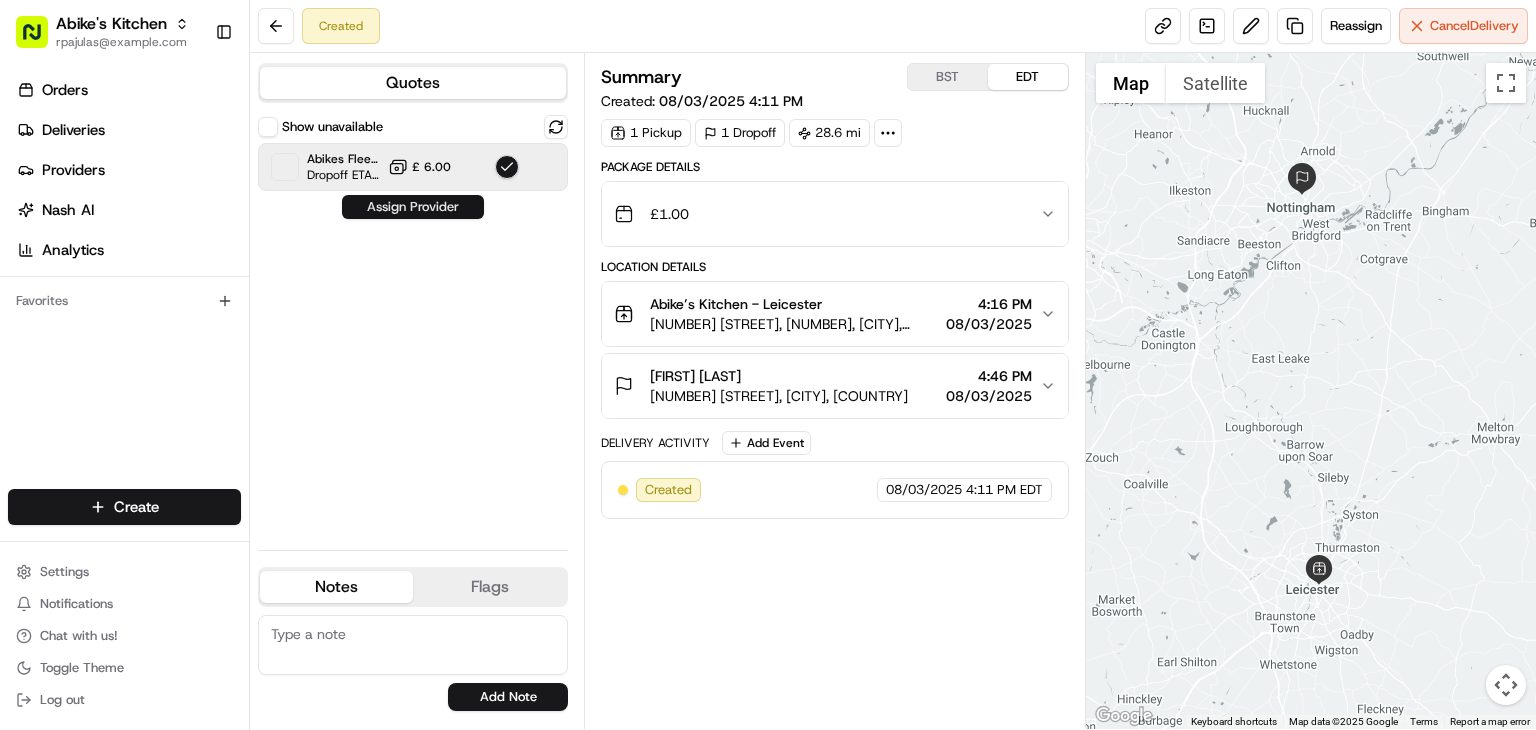 click on "Assign Provider" at bounding box center [413, 207] 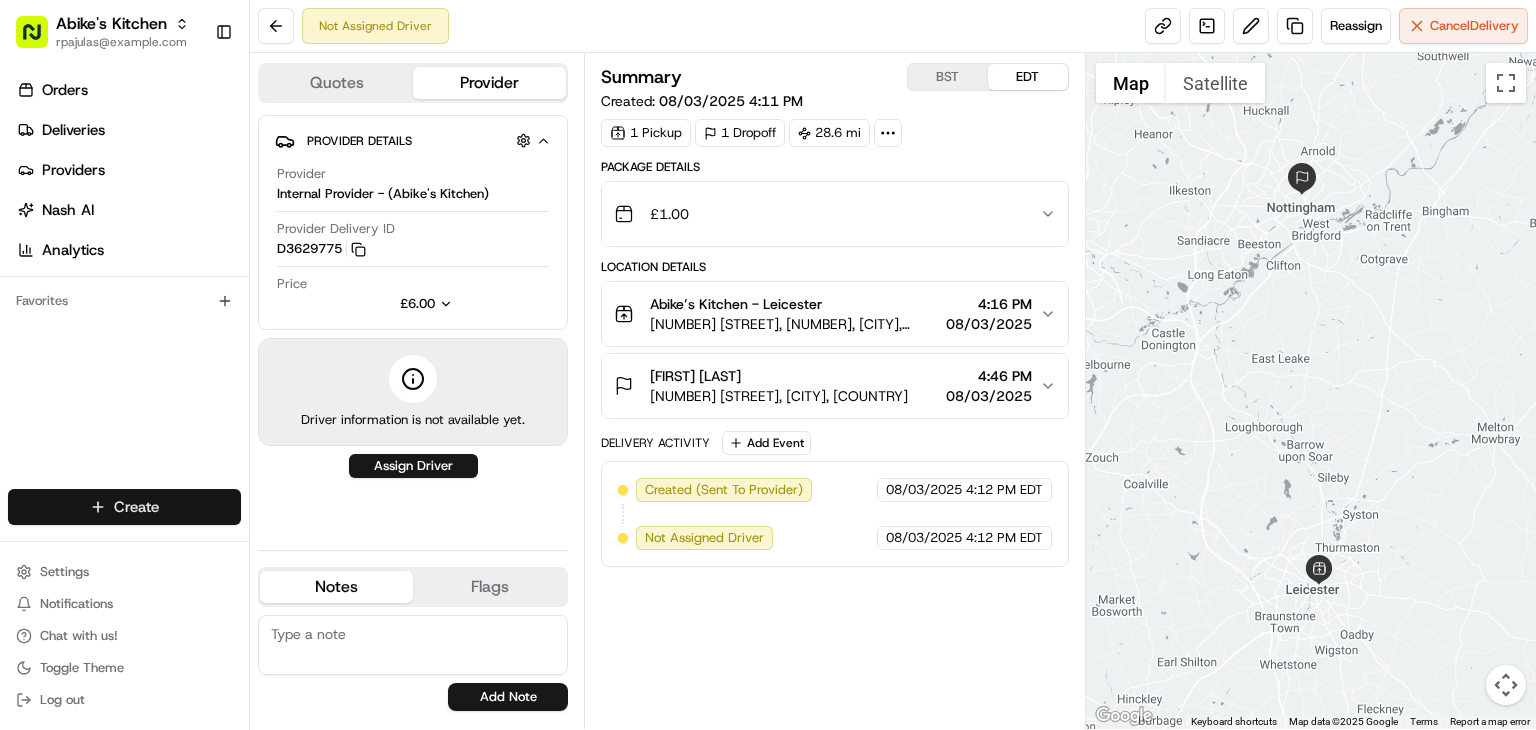 click on "Abike's Kitchen rpajulas@nashhelp.com Toggle Sidebar Orders Deliveries Providers Nash AI Analytics Favorites Main Menu Members & Organization Organization Users Roles Preferences Customization Portal Tracking Orchestration Automations Dispatch Strategy Optimization Strategy Shipping Labels Manifest Locations Pickup Locations Dropoff Locations Billing Billing Refund Requests Integrations Notification Triggers Webhooks API Keys Request Logs Create Settings Notifications Chat with us! Toggle Theme Log out Not Assigned Driver Reassign Cancel  Delivery Quotes Provider Provider Details Hidden ( 3 ) Provider Internal Provider - (Abike's Kitchen)   Provider Delivery ID D3629775 Copy  D3629775 Price £6.00 Driver information is not available yet. Assign Driver Notes Flags No results found Add Note No results found Add Flag Summary BST EDT Created:   08/03/2025 4:11 PM 1   Pickup 1   Dropoff 28.6 mi Package Details £ 1.00 Location Details Abike’s Kitchen - Leicester 4:16 PM 08/03/2025  RJ J 4:46 PM +" at bounding box center (768, 365) 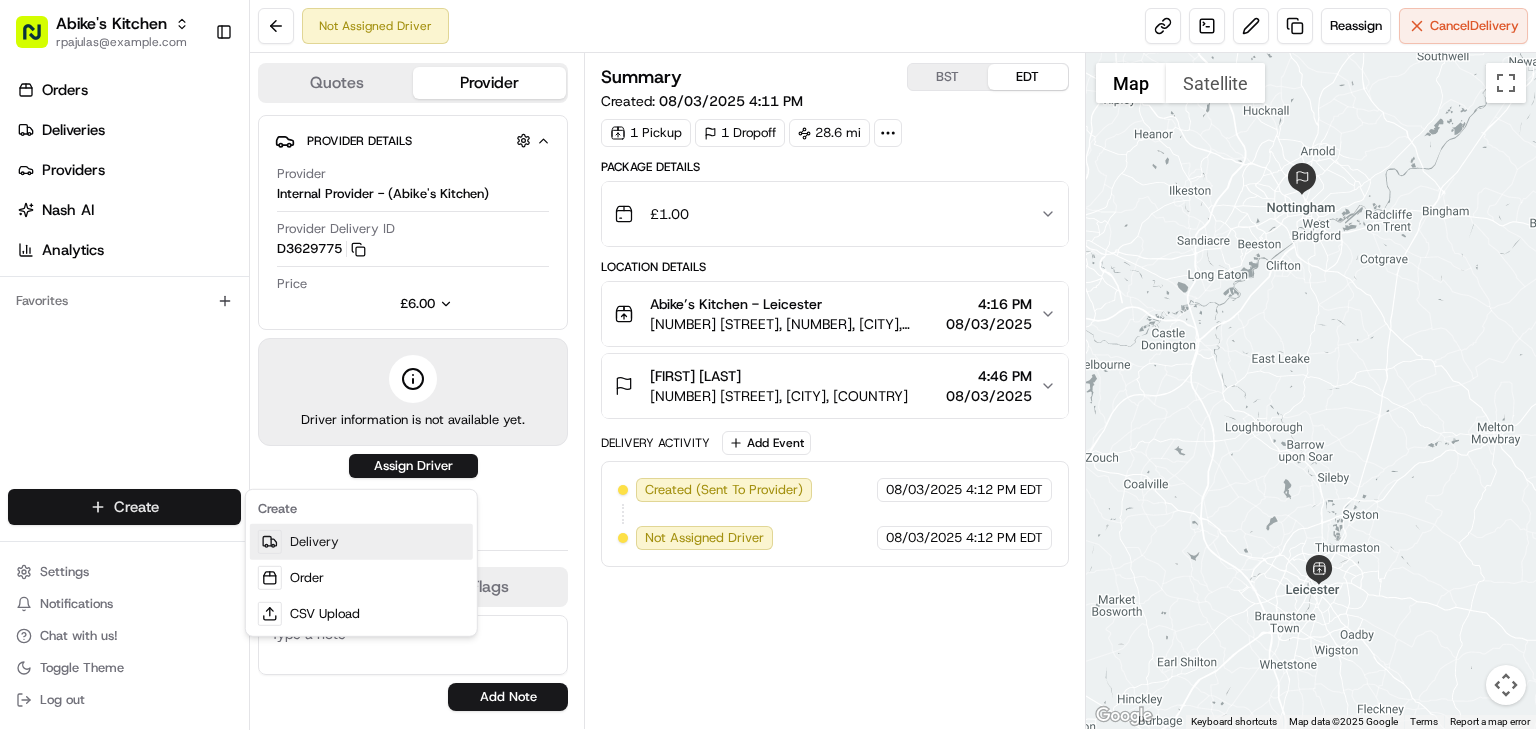 click on "Delivery" at bounding box center [361, 542] 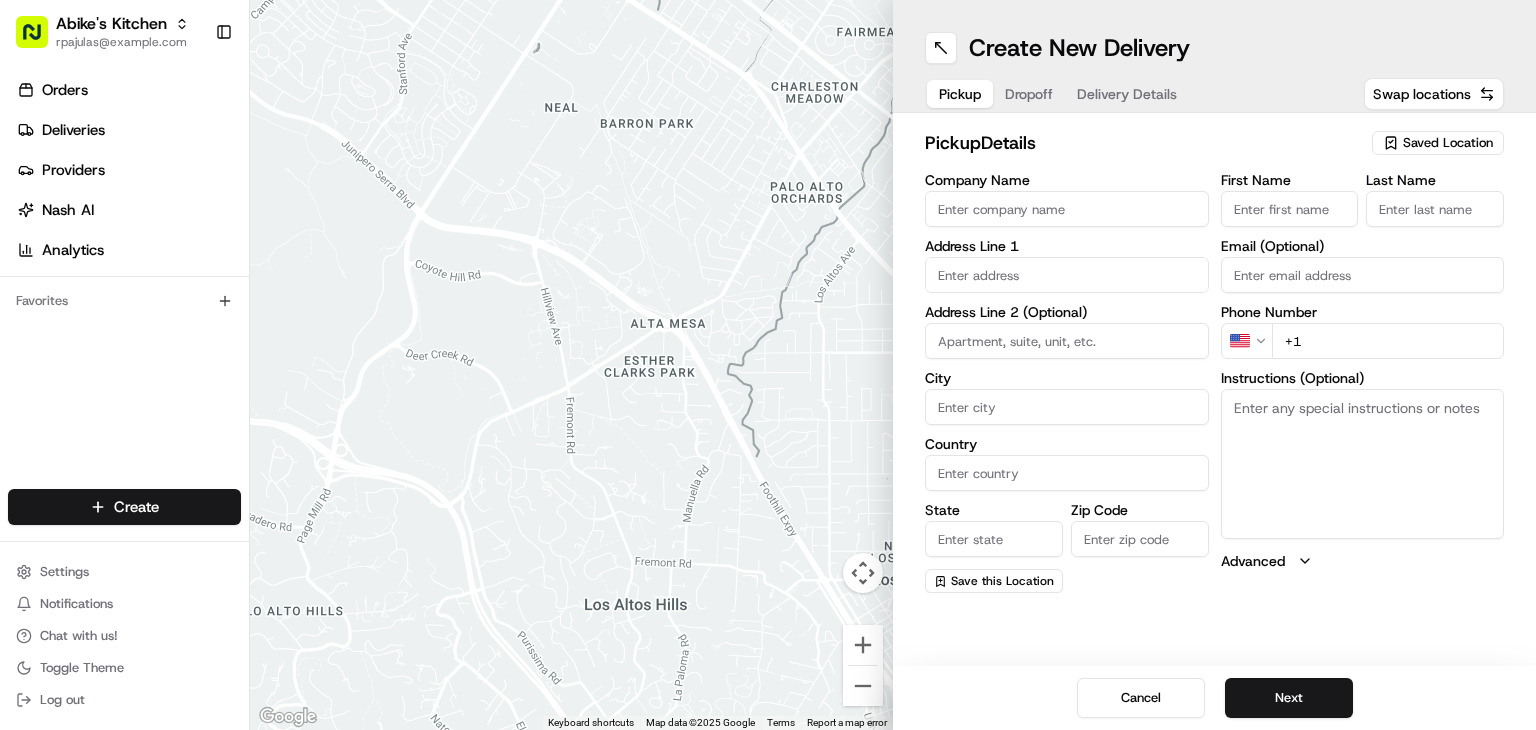 click on "Saved Location" at bounding box center [1448, 143] 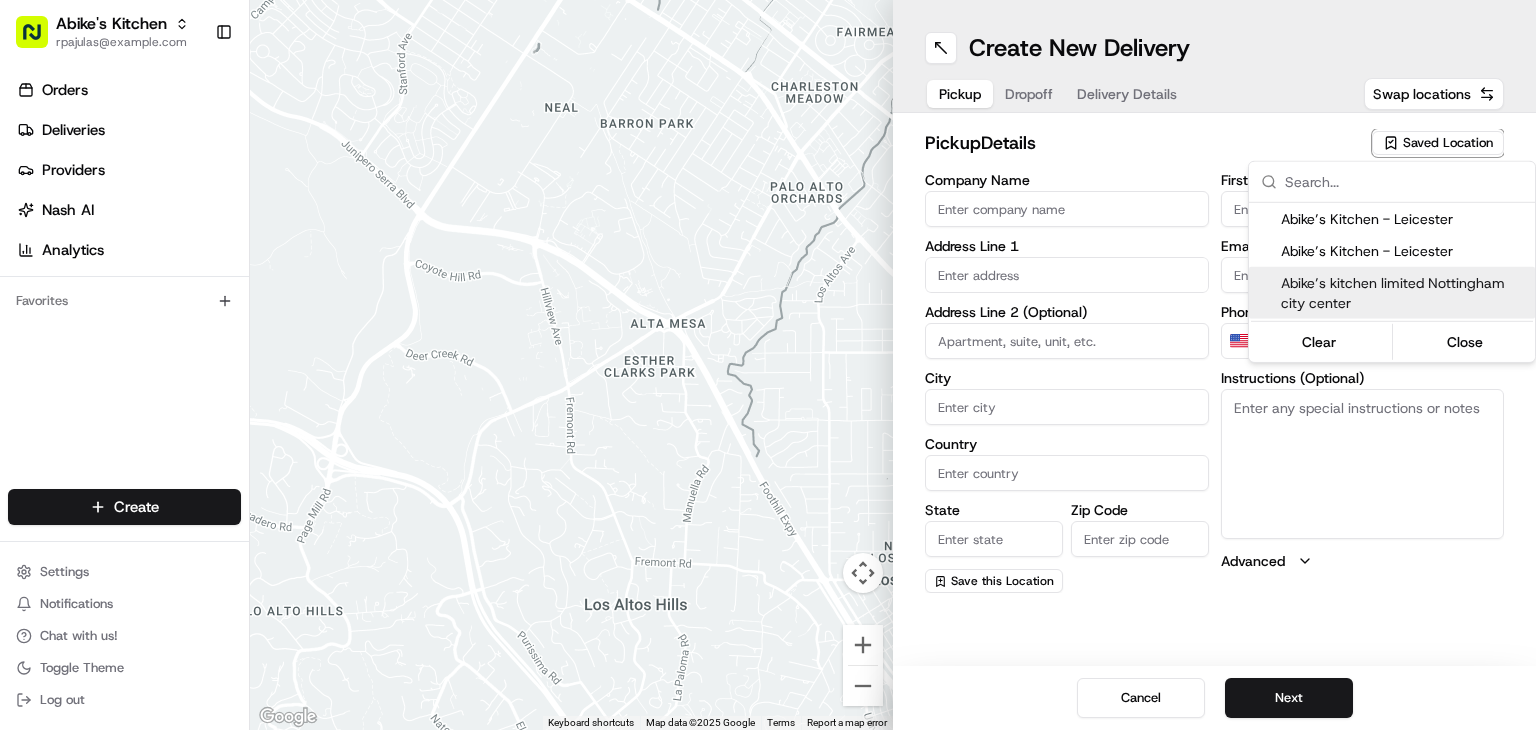 click on "Abike’s kitchen limited Nottingham city center" at bounding box center [1404, 293] 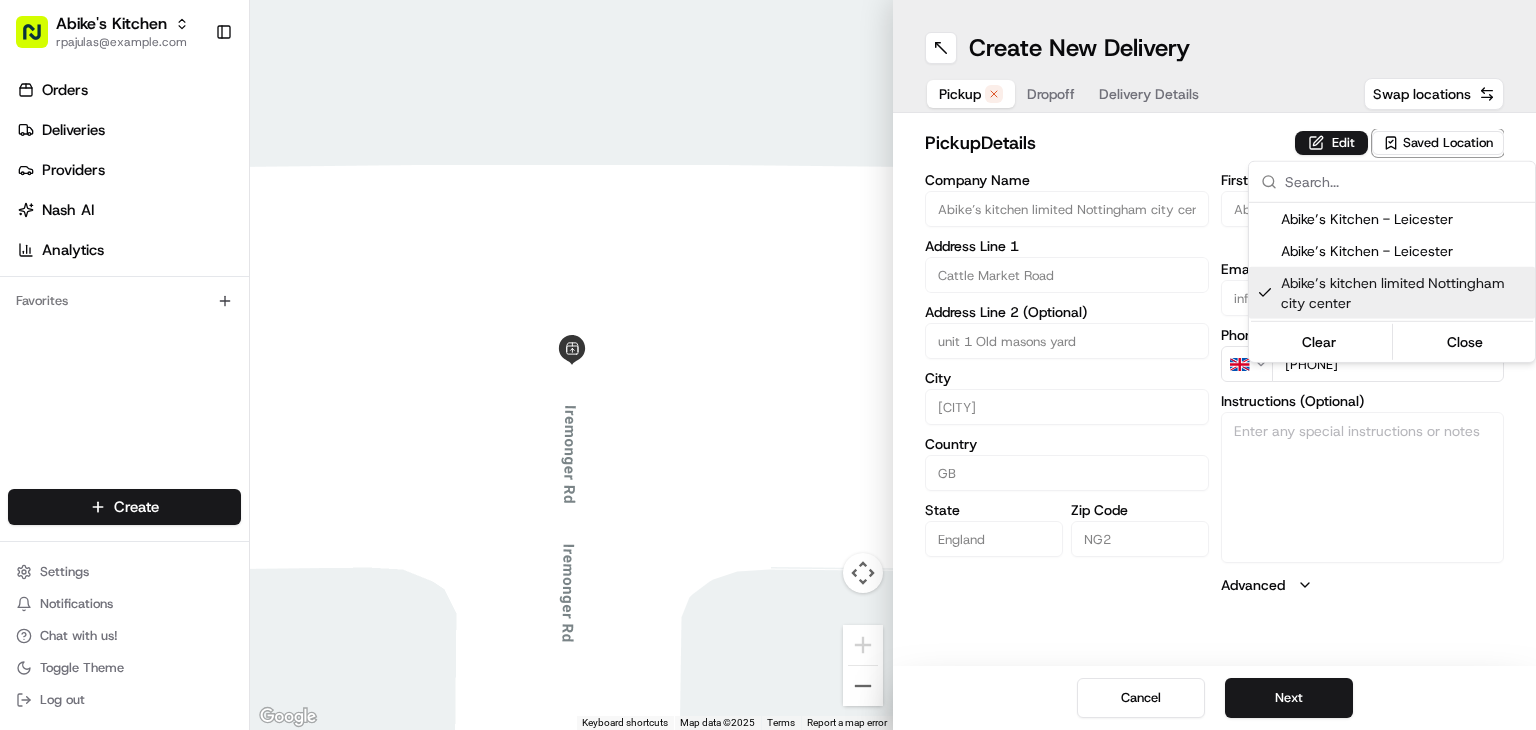 click on "Abike’s kitchen limited Nottingham city center" at bounding box center (1404, 293) 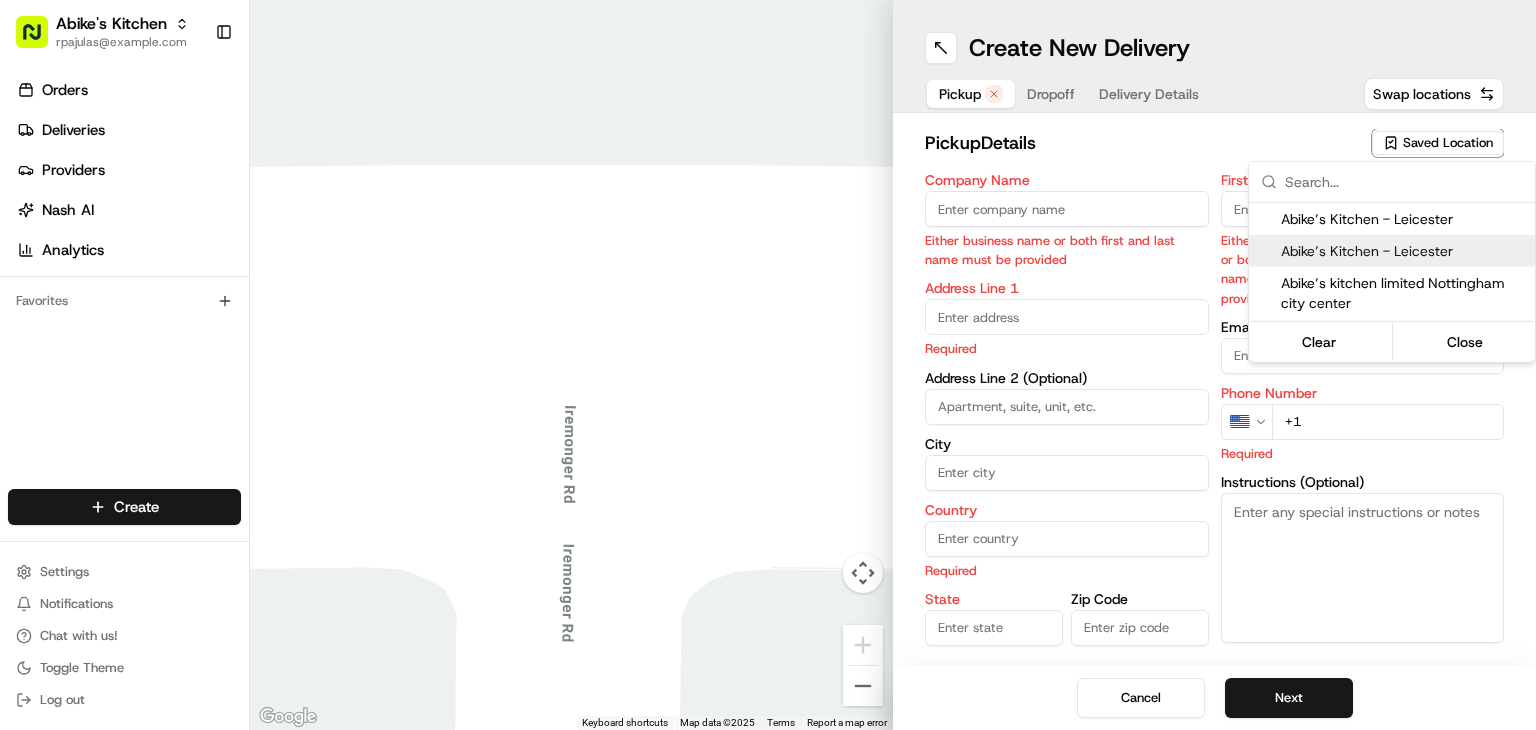 click on "Abike’s Kitchen - Leicester" at bounding box center (1404, 251) 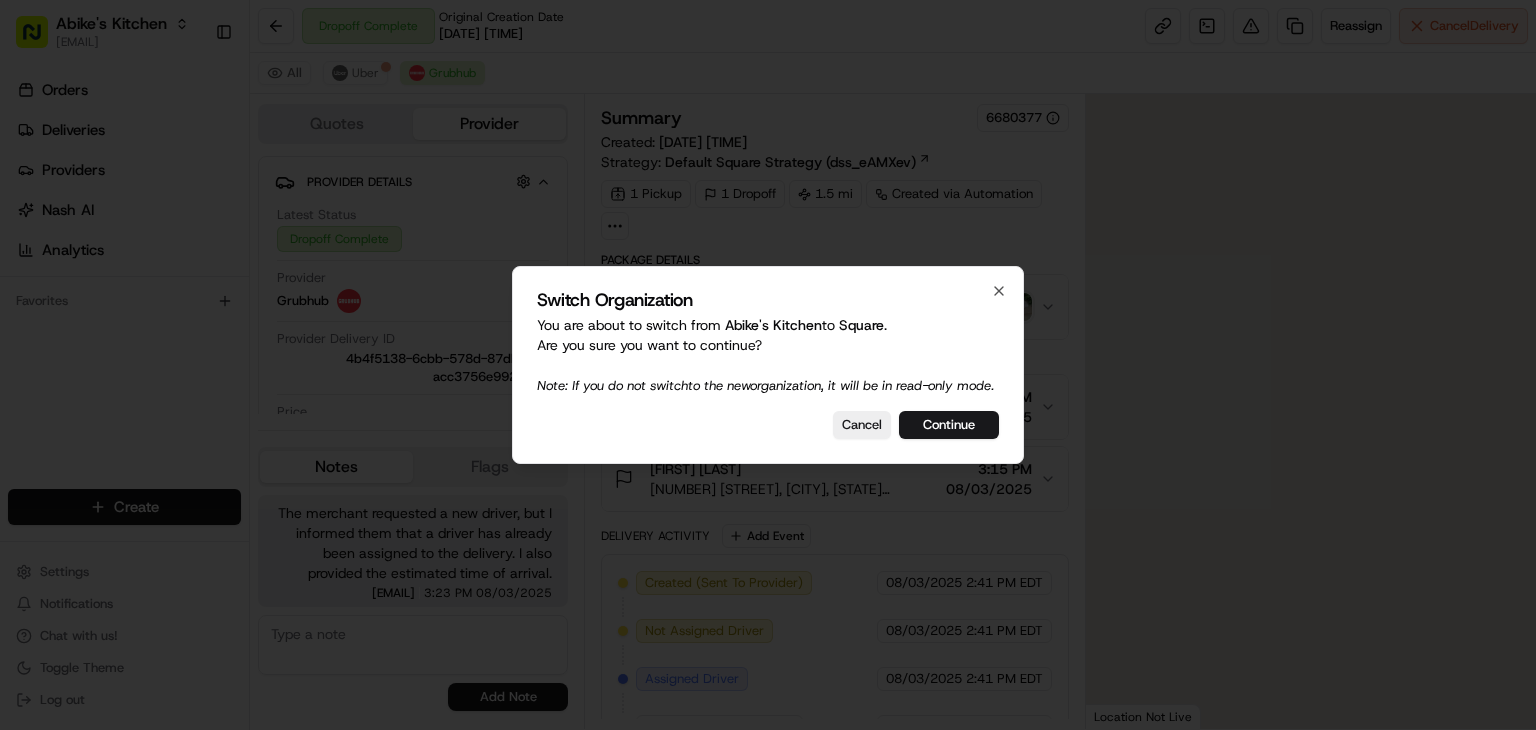 scroll, scrollTop: 0, scrollLeft: 0, axis: both 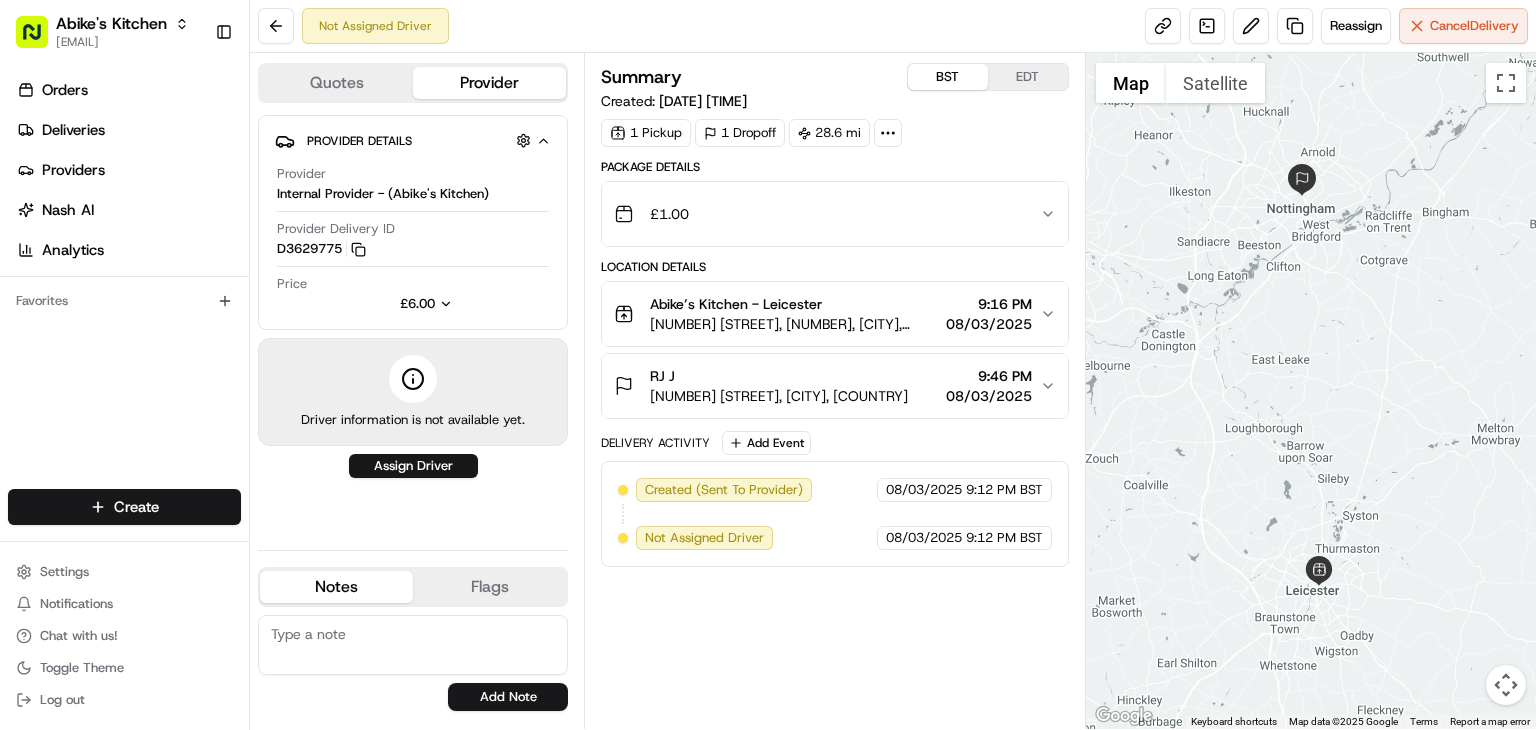 click on "BST" at bounding box center [948, 77] 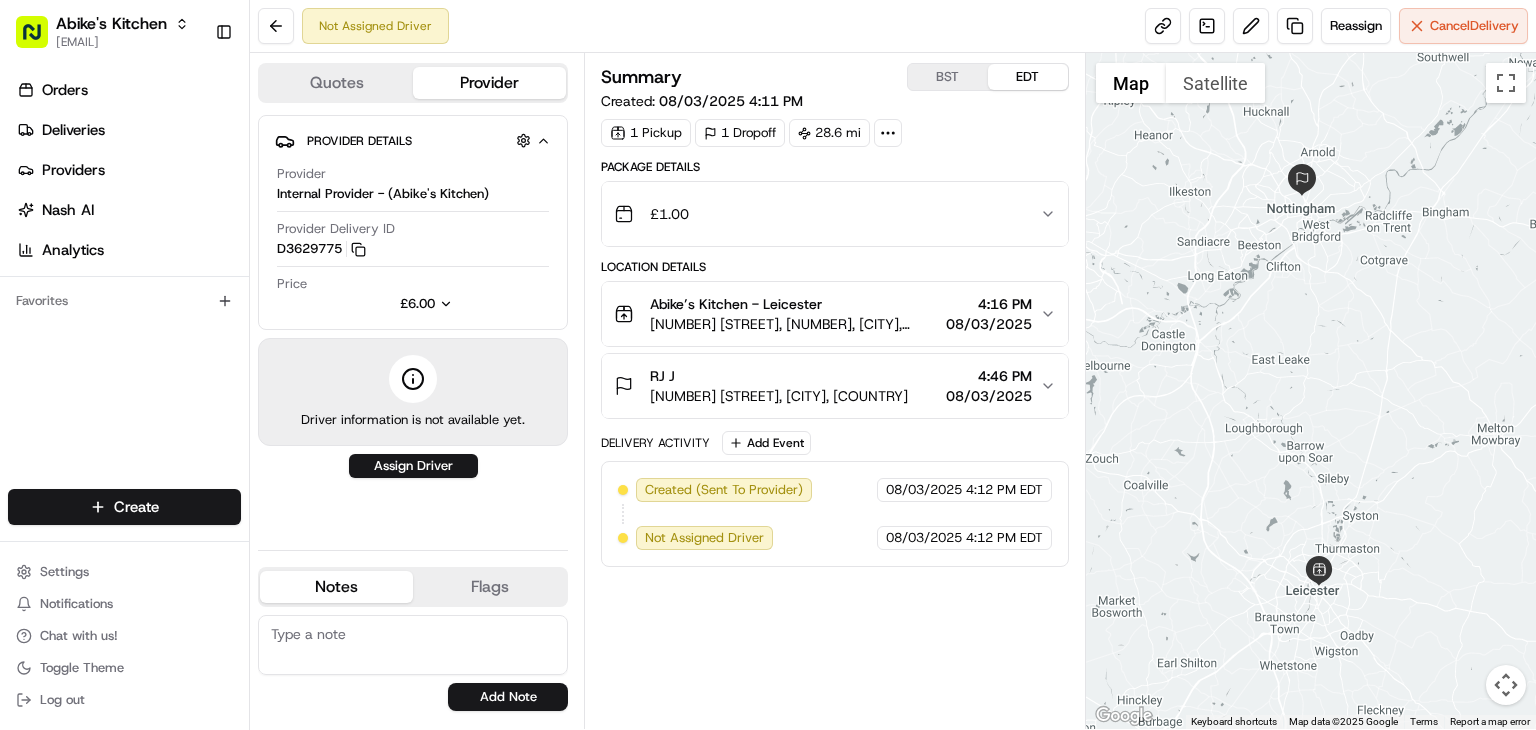 drag, startPoint x: 1042, startPoint y: 76, endPoint x: 1022, endPoint y: 88, distance: 23.323807 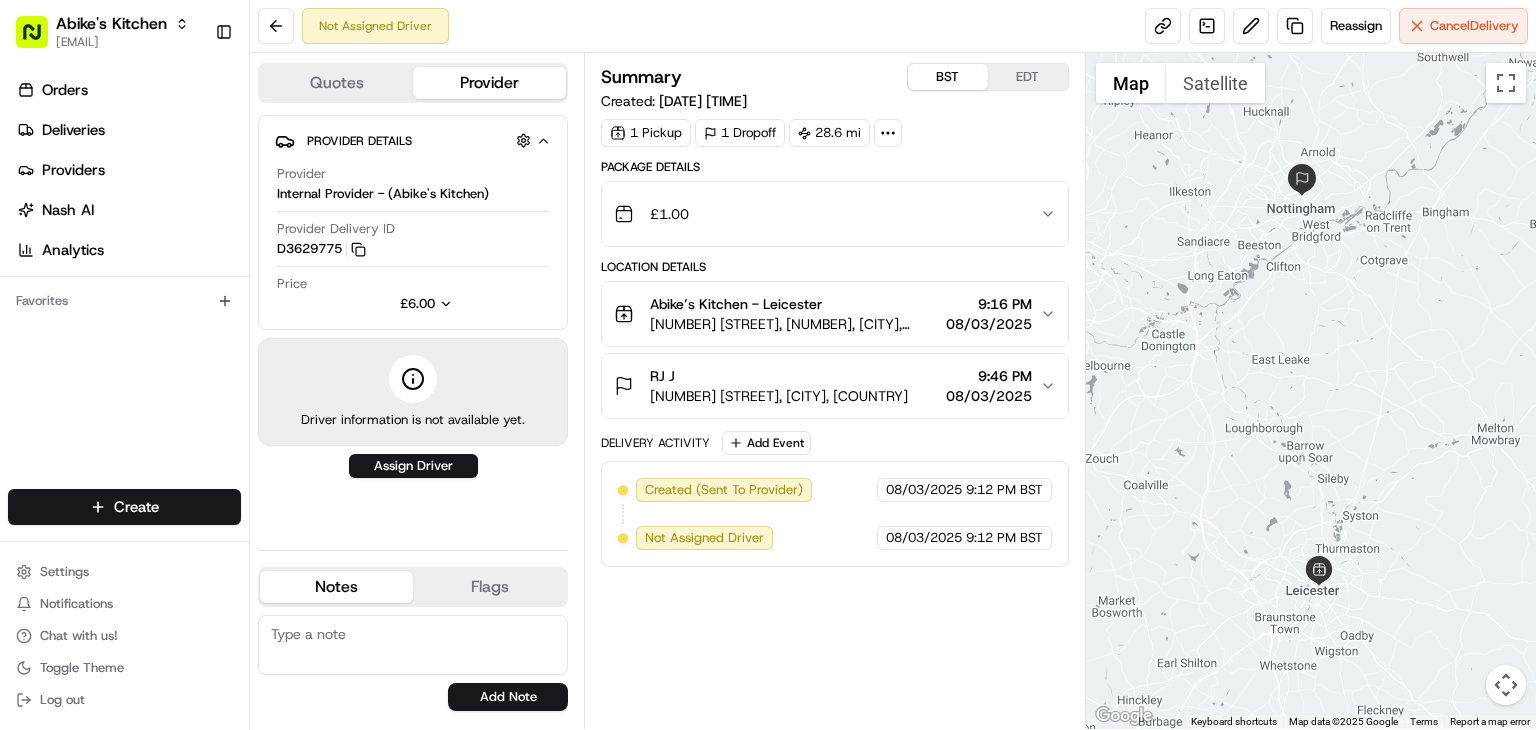 click on "BST" at bounding box center [948, 77] 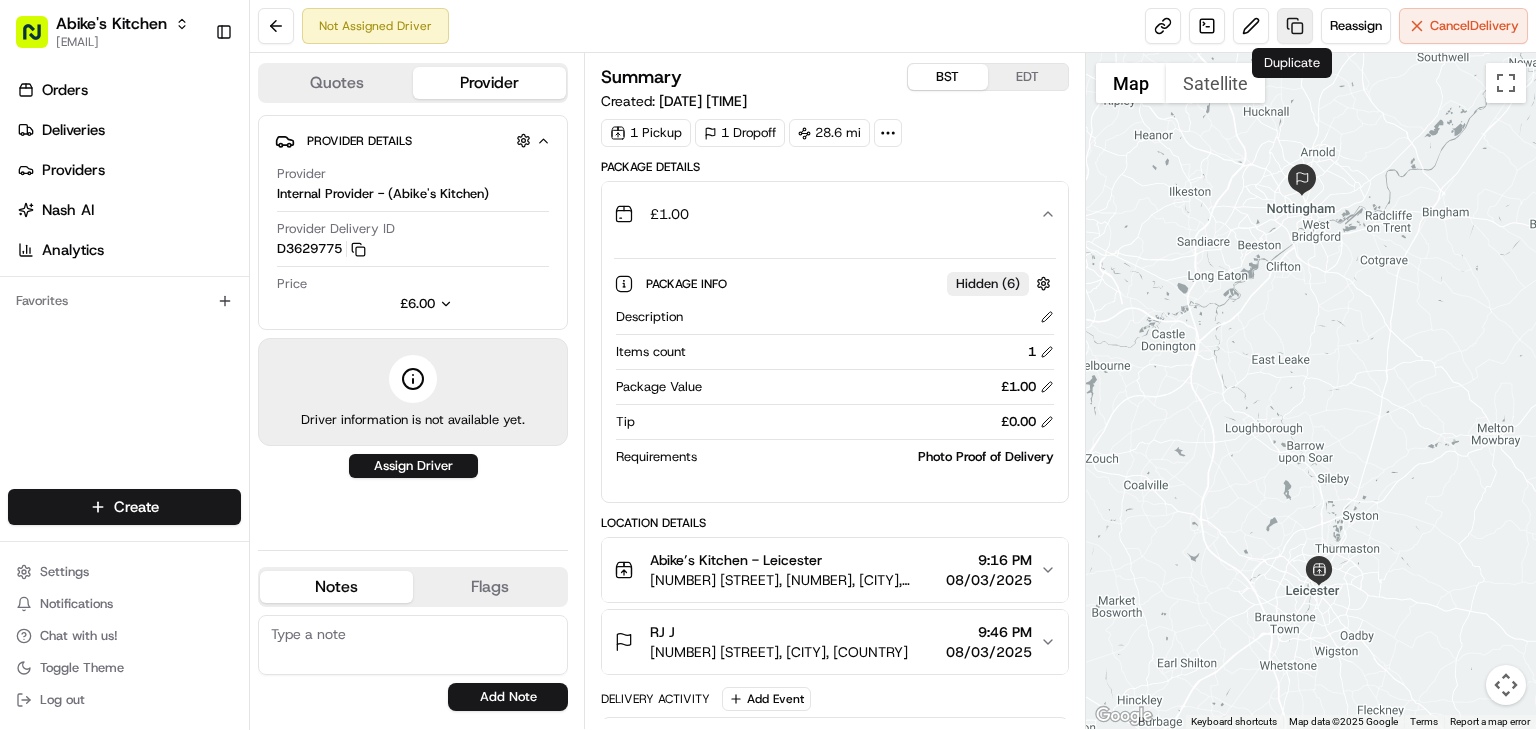 click at bounding box center (1295, 26) 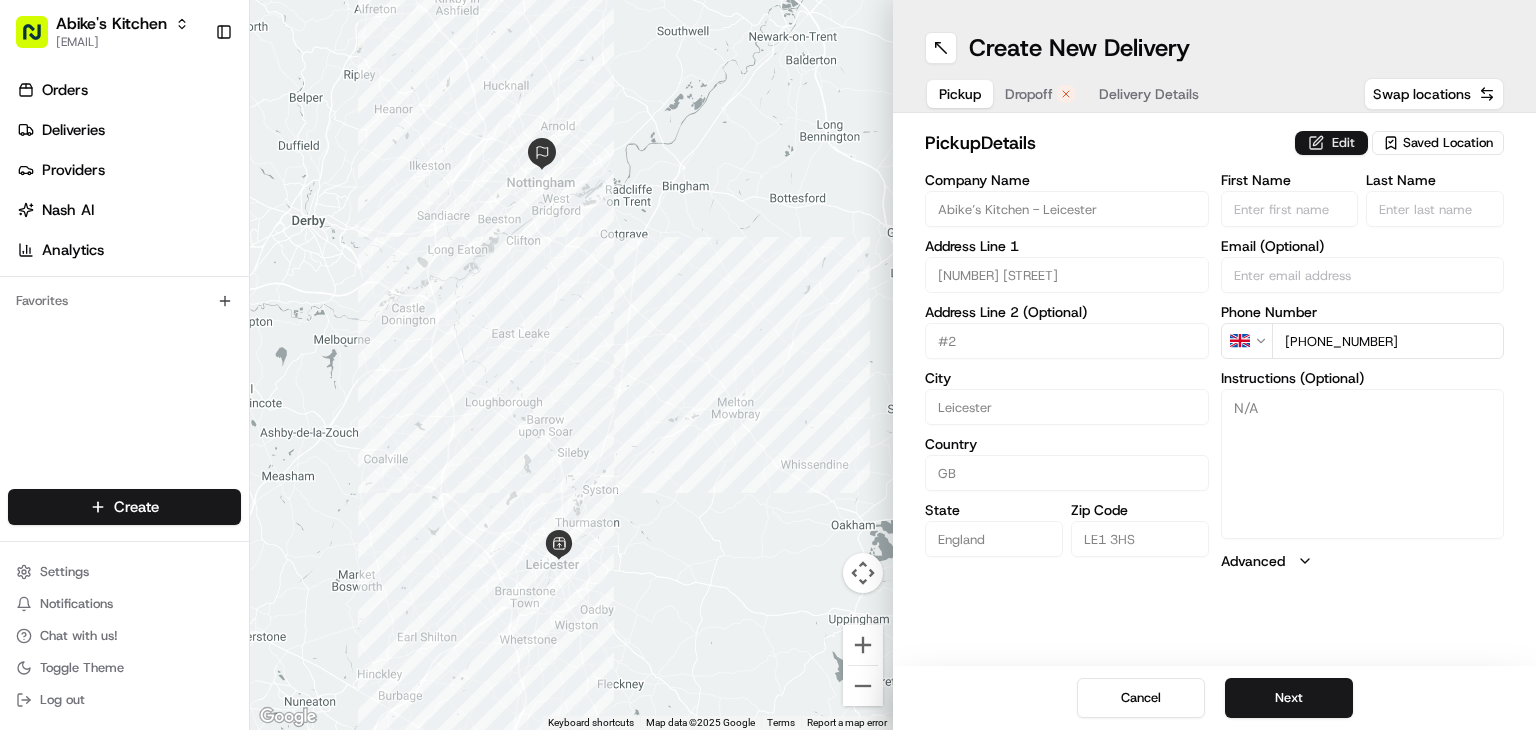 click on "Edit" at bounding box center [1331, 143] 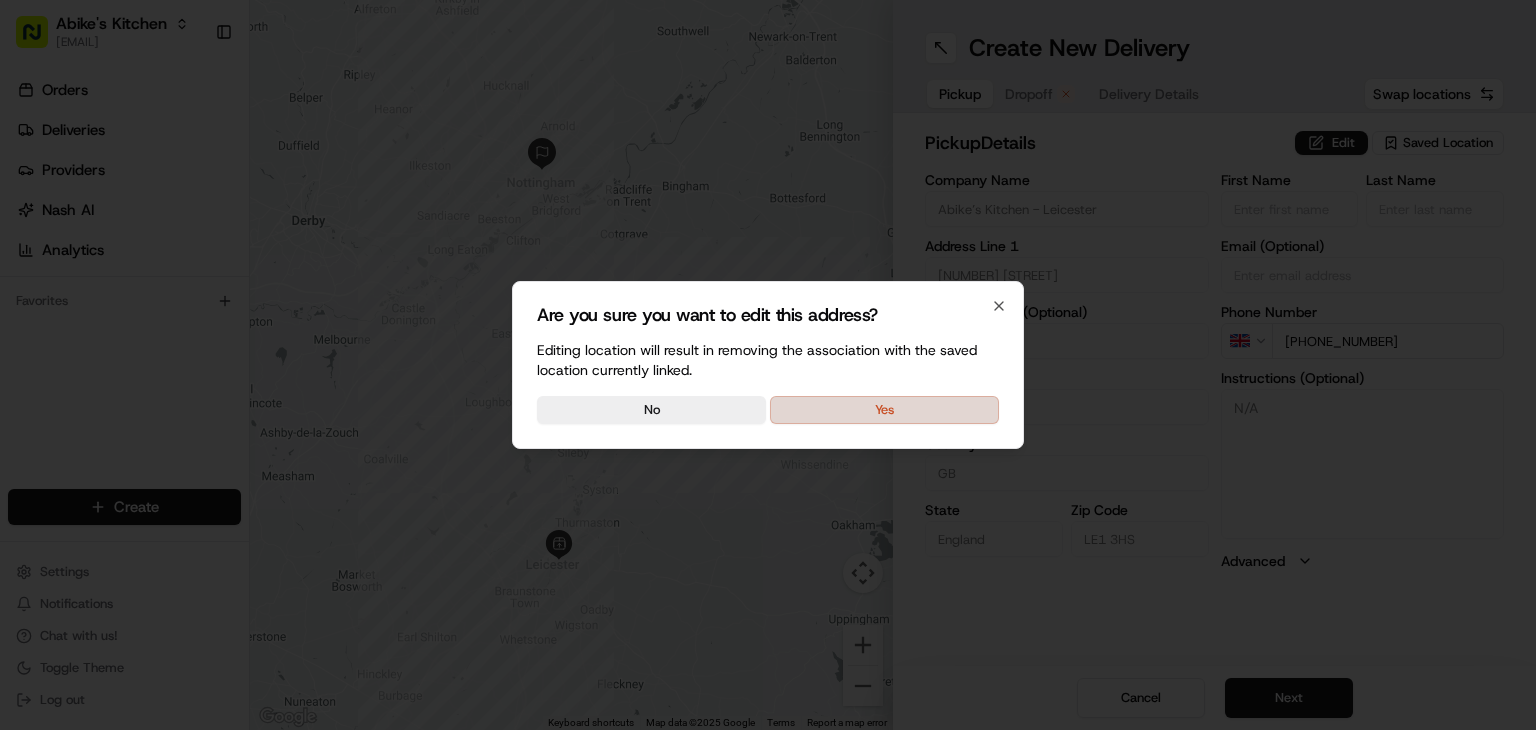 click on "Yes" at bounding box center (884, 410) 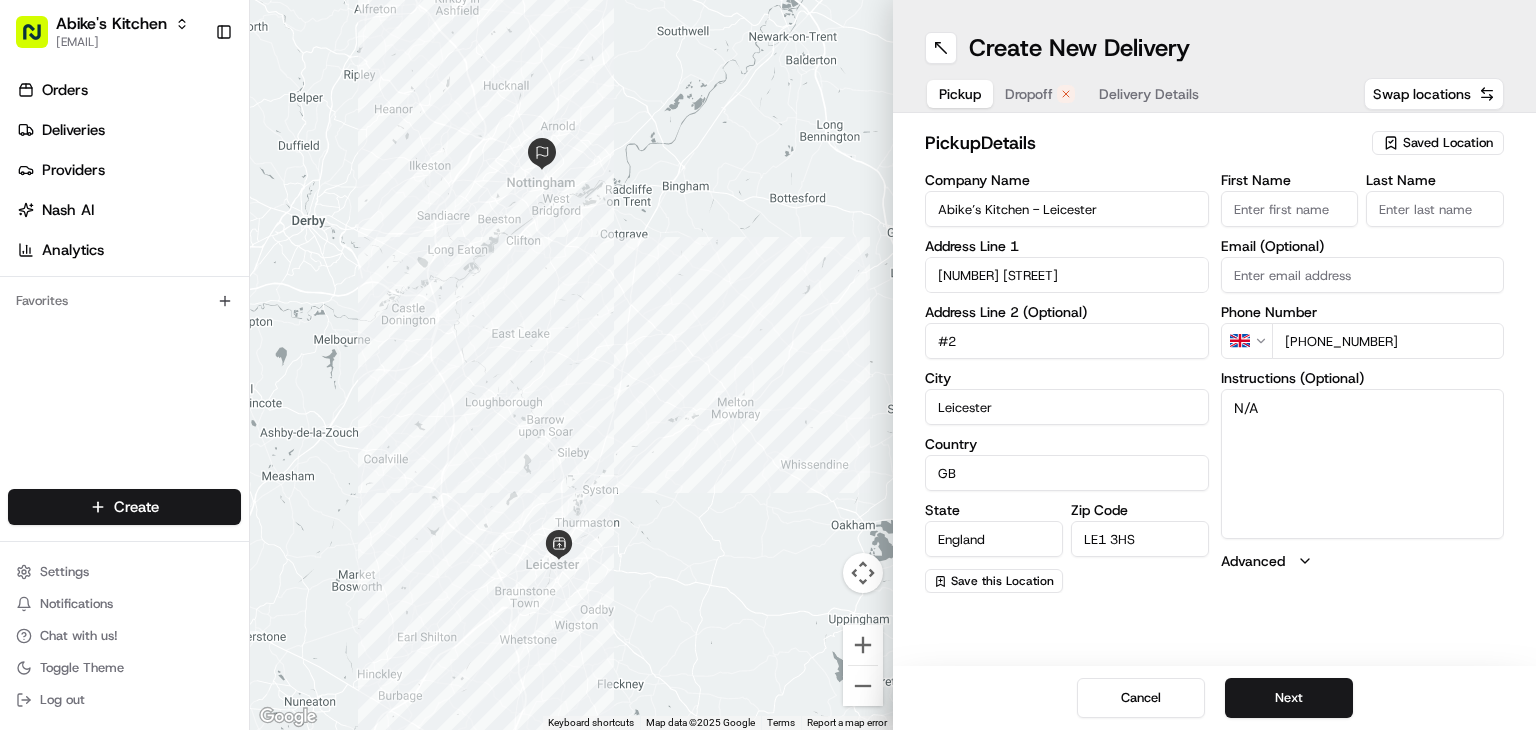 click on "169 Belgrave Gate" at bounding box center [1067, 275] 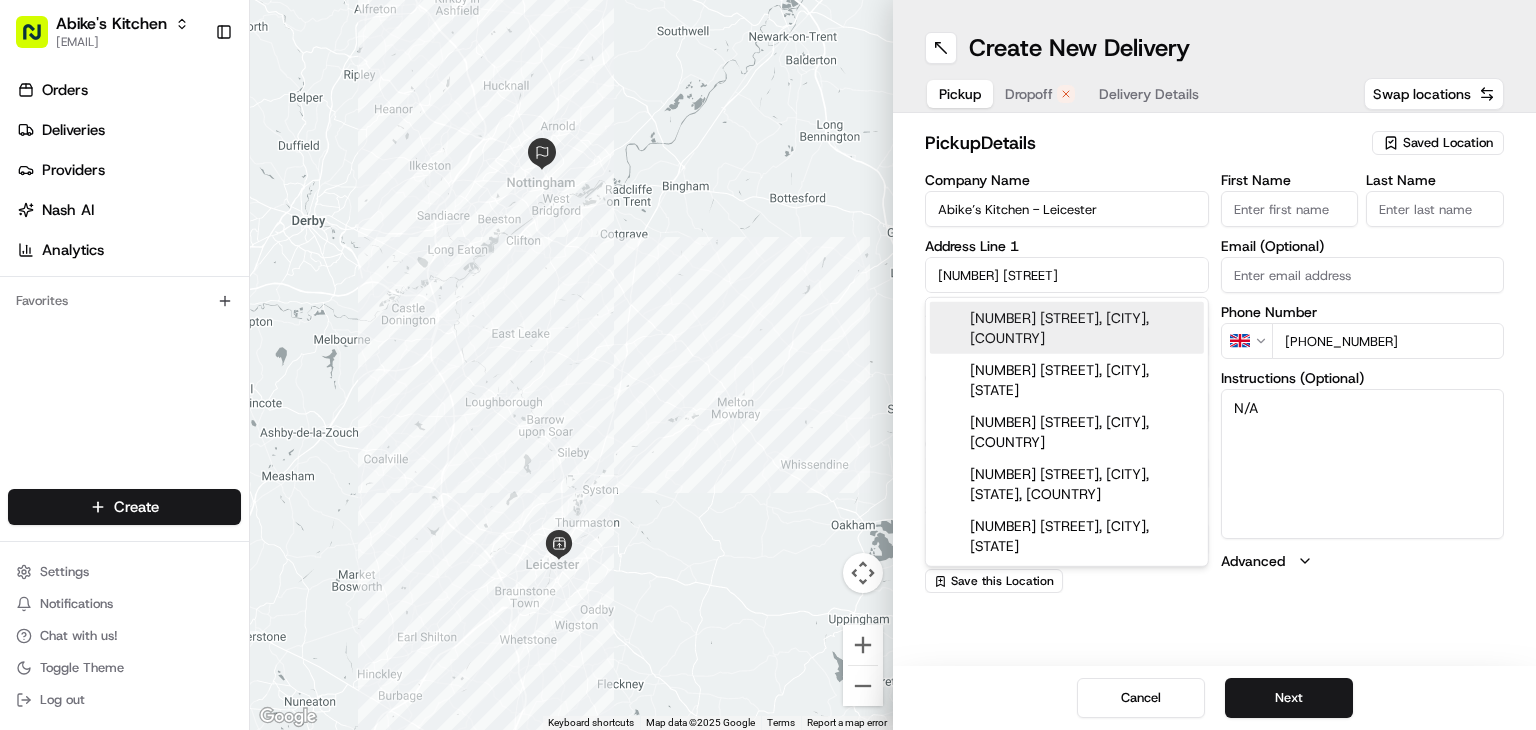 click on "169 Belgrave Gate" at bounding box center [1067, 275] 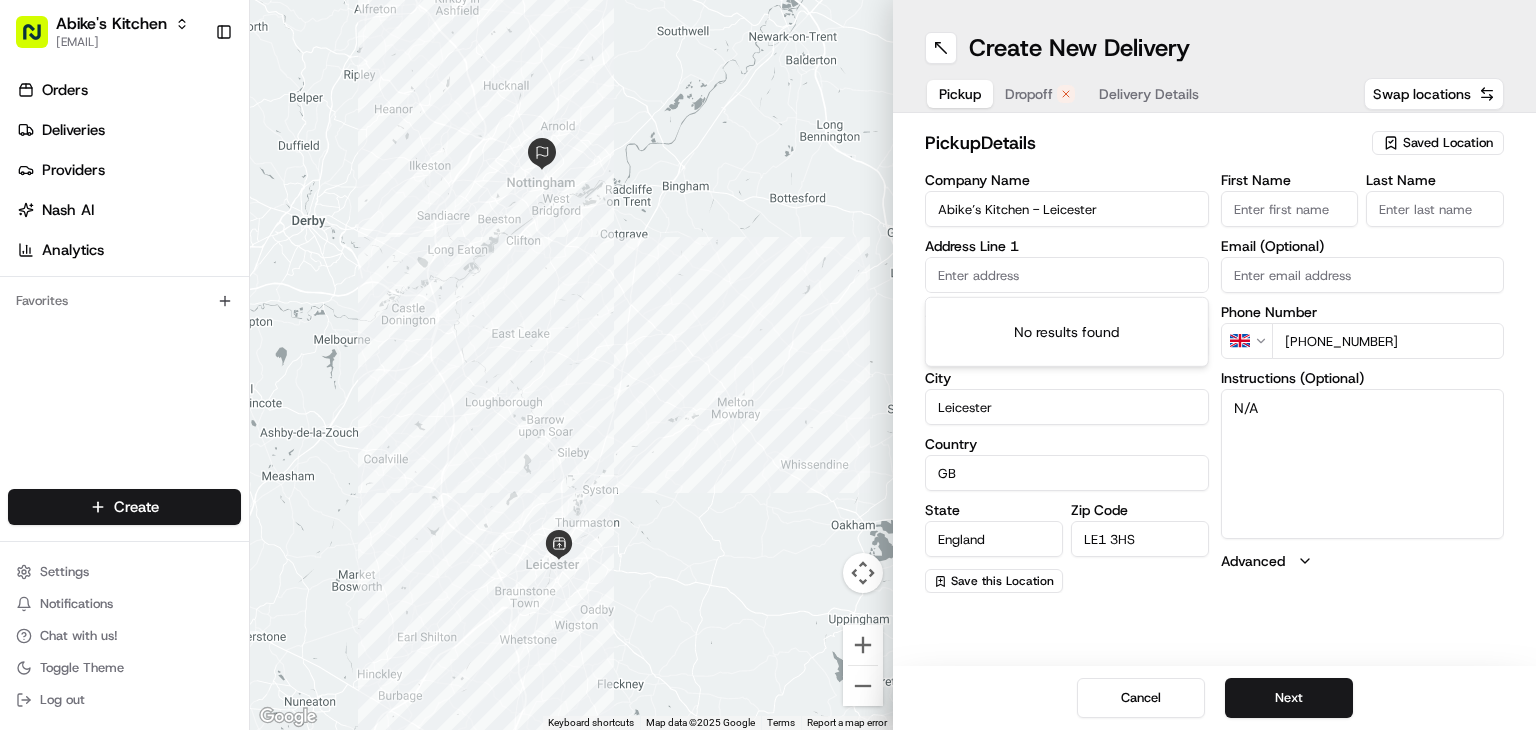 paste on "Unit 1, Old Masons yard, Cattle market Rd,Nottingham, NG2 3GY" 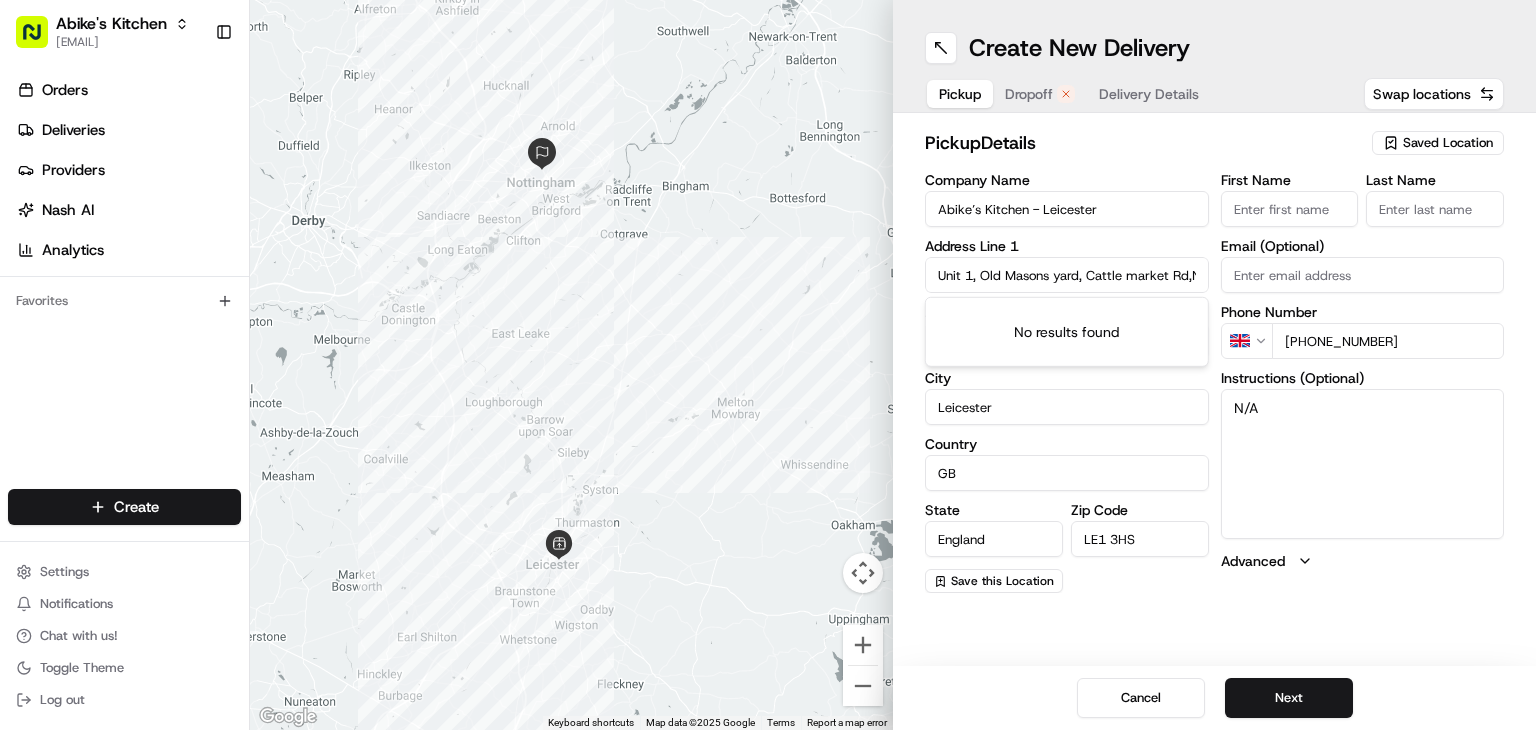 scroll, scrollTop: 0, scrollLeft: 129, axis: horizontal 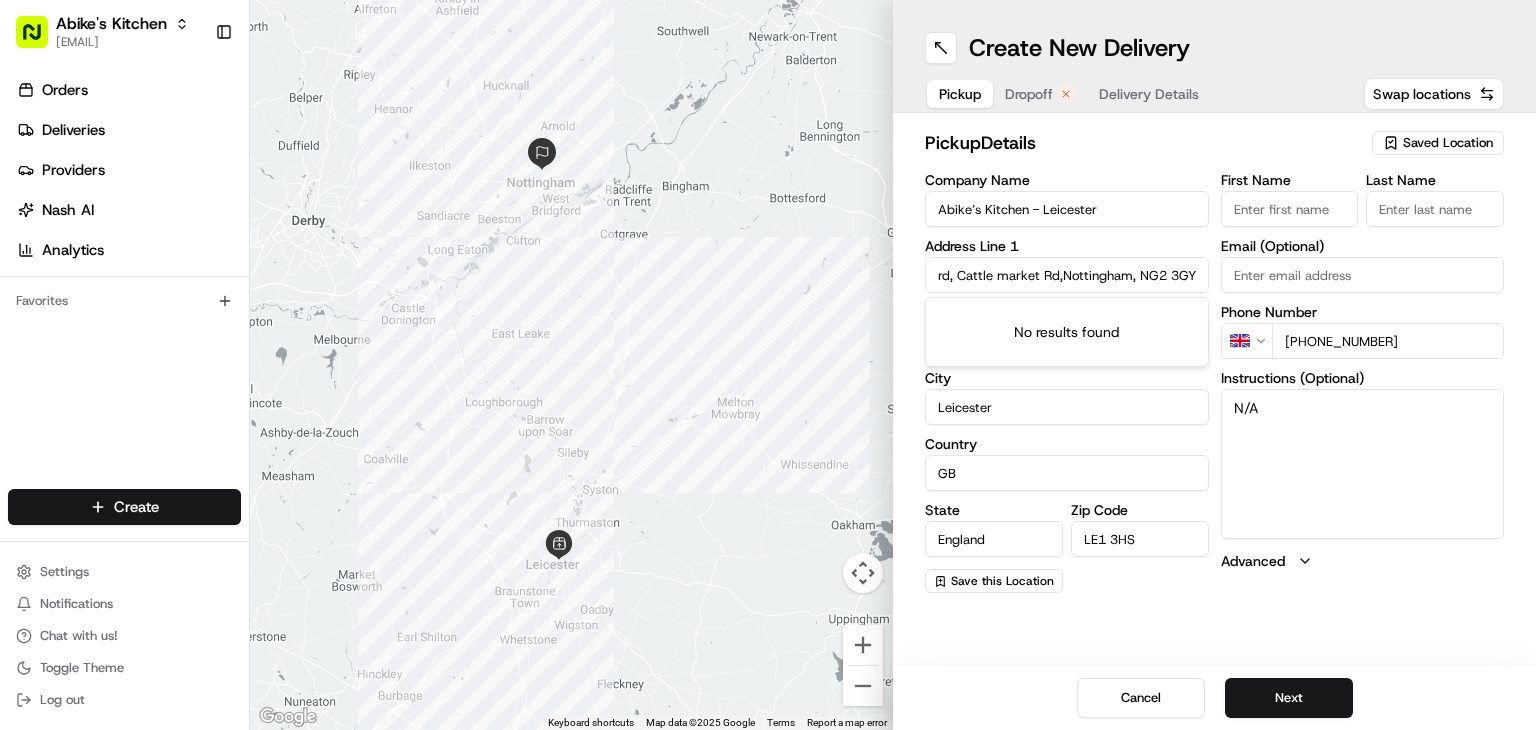 click on "Unit 1, Old Masons yard, Cattle market Rd,Nottingham, NG2 3GY" at bounding box center (1067, 275) 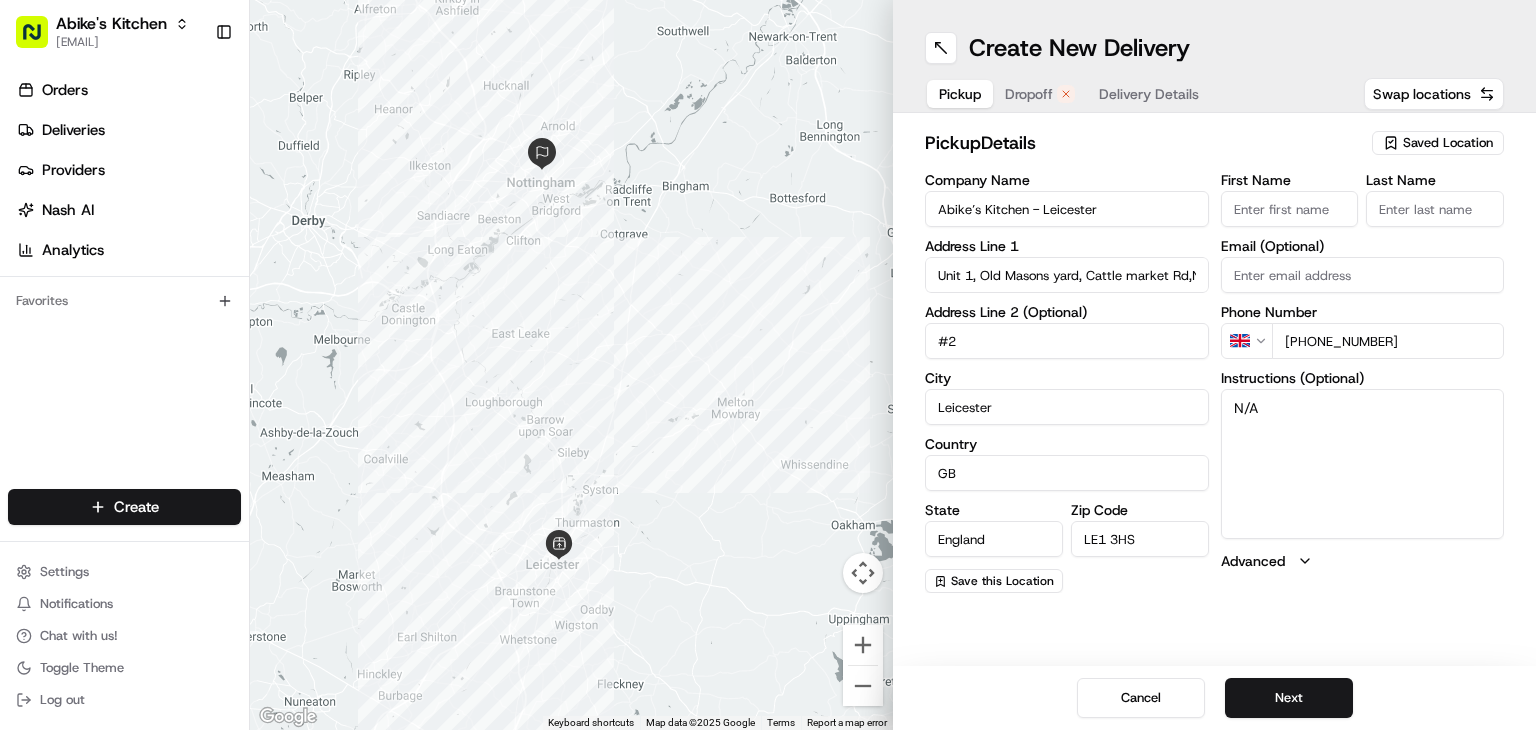 drag, startPoint x: 1258, startPoint y: 405, endPoint x: 1202, endPoint y: 401, distance: 56.142673 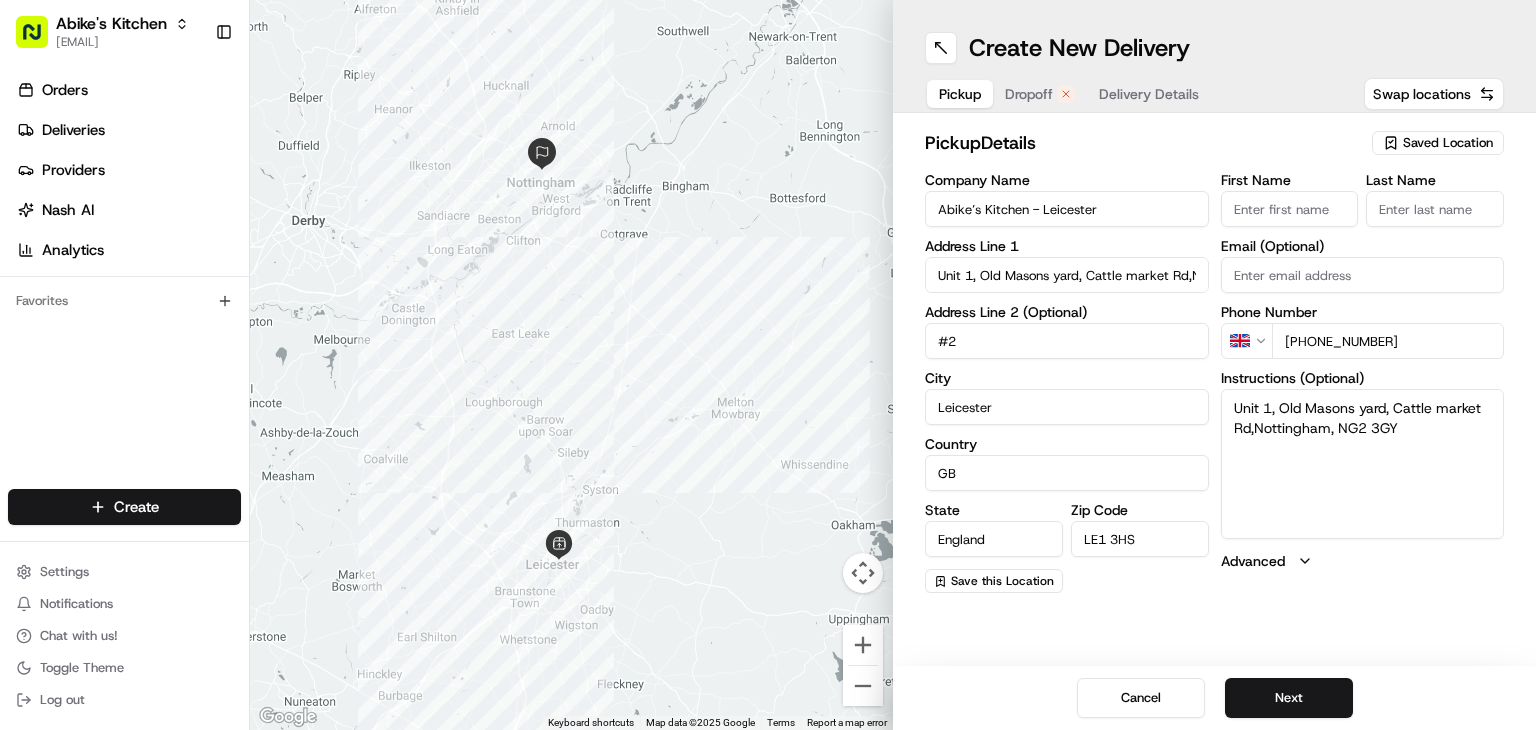 drag, startPoint x: 1277, startPoint y: 405, endPoint x: 1407, endPoint y: 455, distance: 139.28389 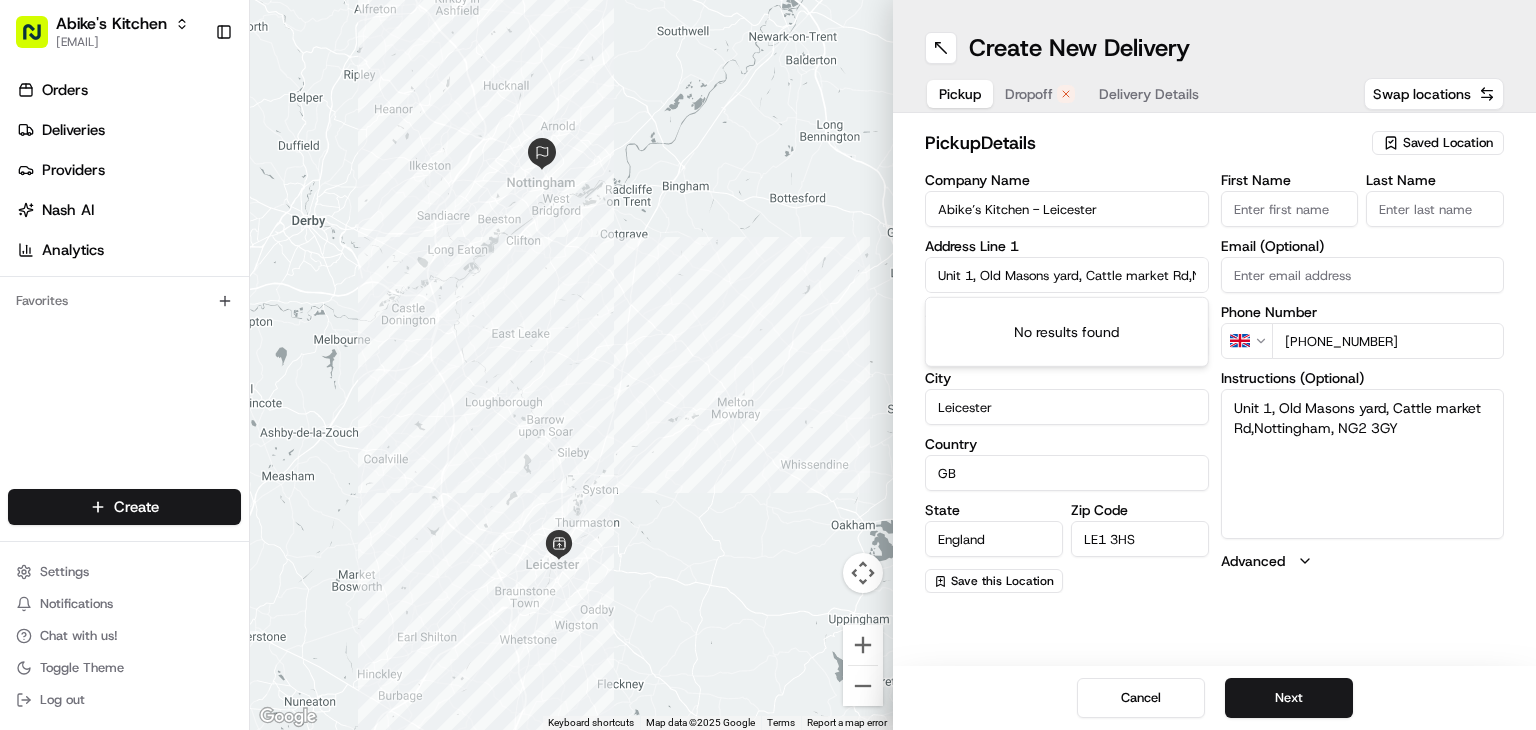 click on "Unit 1, Old Masons yard, Cattle market Rd,Nottingham, NG2 3GY" at bounding box center [1067, 275] 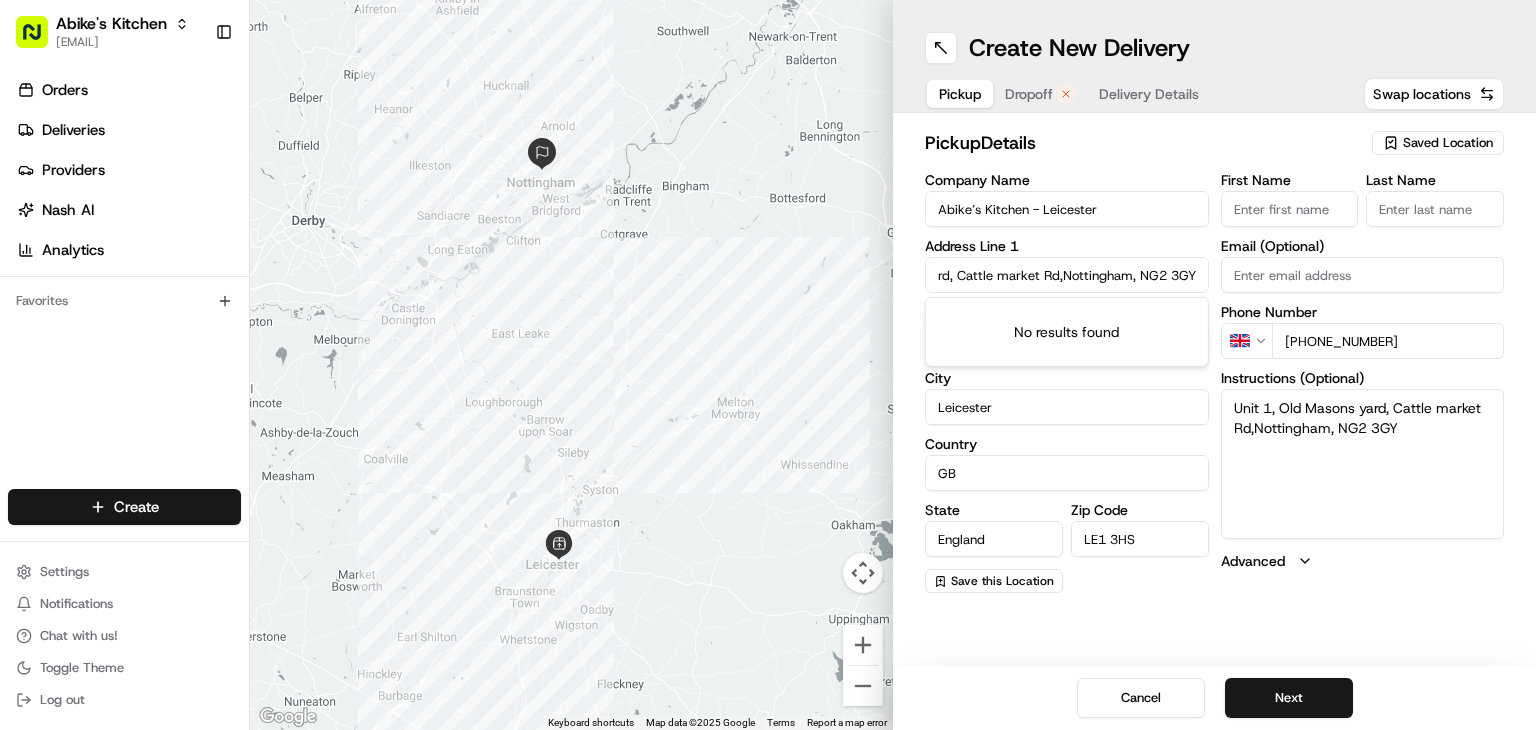 scroll, scrollTop: 0, scrollLeft: 0, axis: both 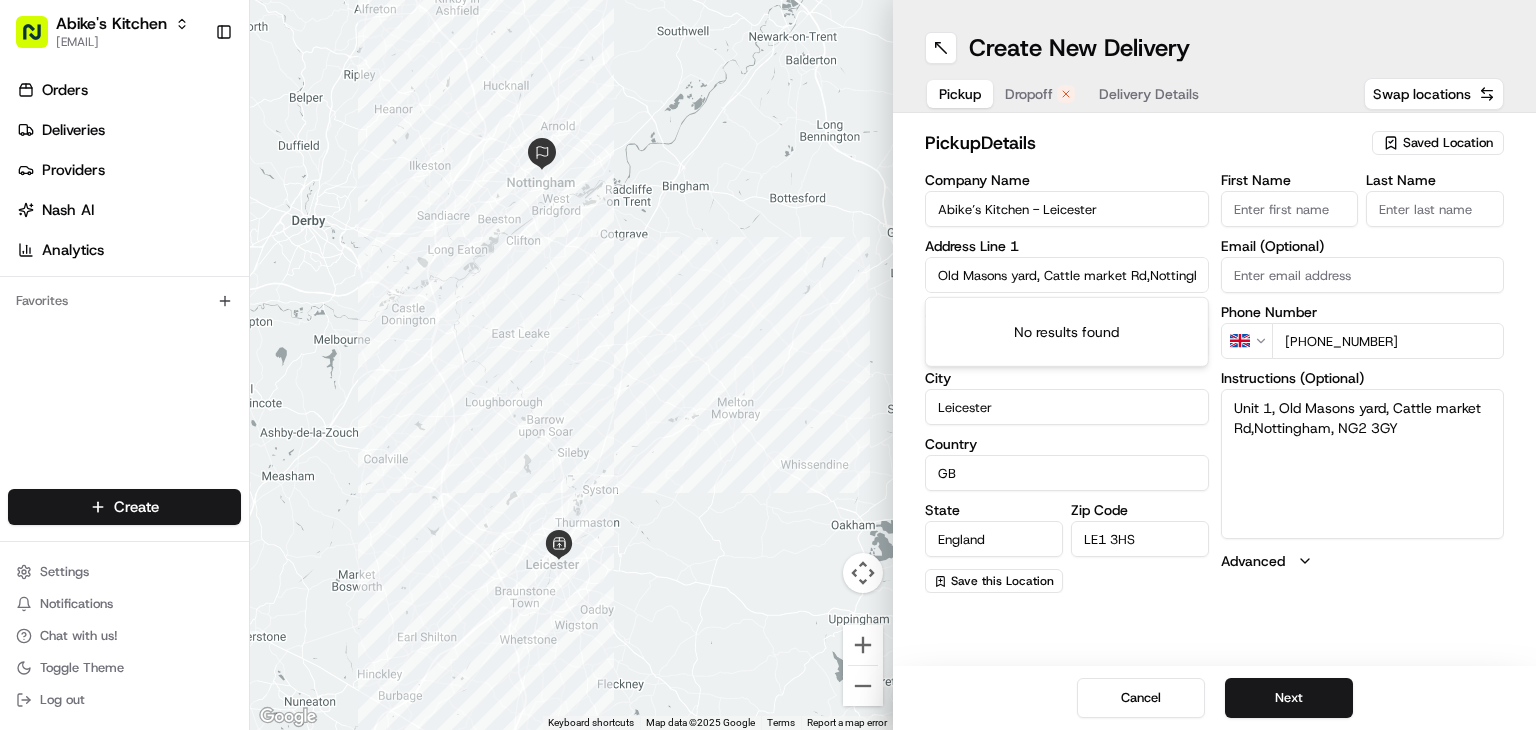 drag, startPoint x: 1192, startPoint y: 274, endPoint x: 765, endPoint y: 255, distance: 427.42252 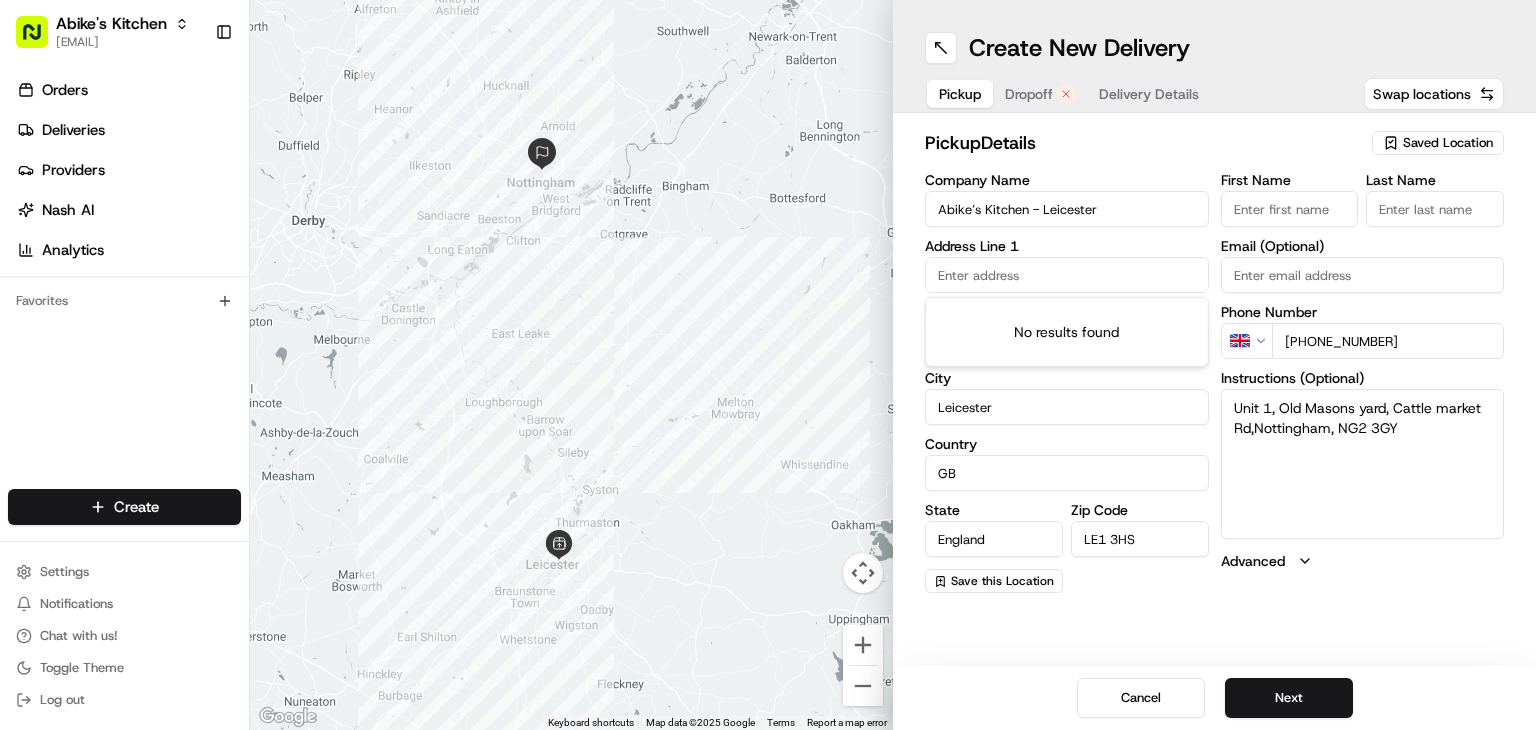 click on "Unit 1, Old Masons yard, Cattle market Rd,Nottingham, NG2 3GY" at bounding box center (1363, 464) 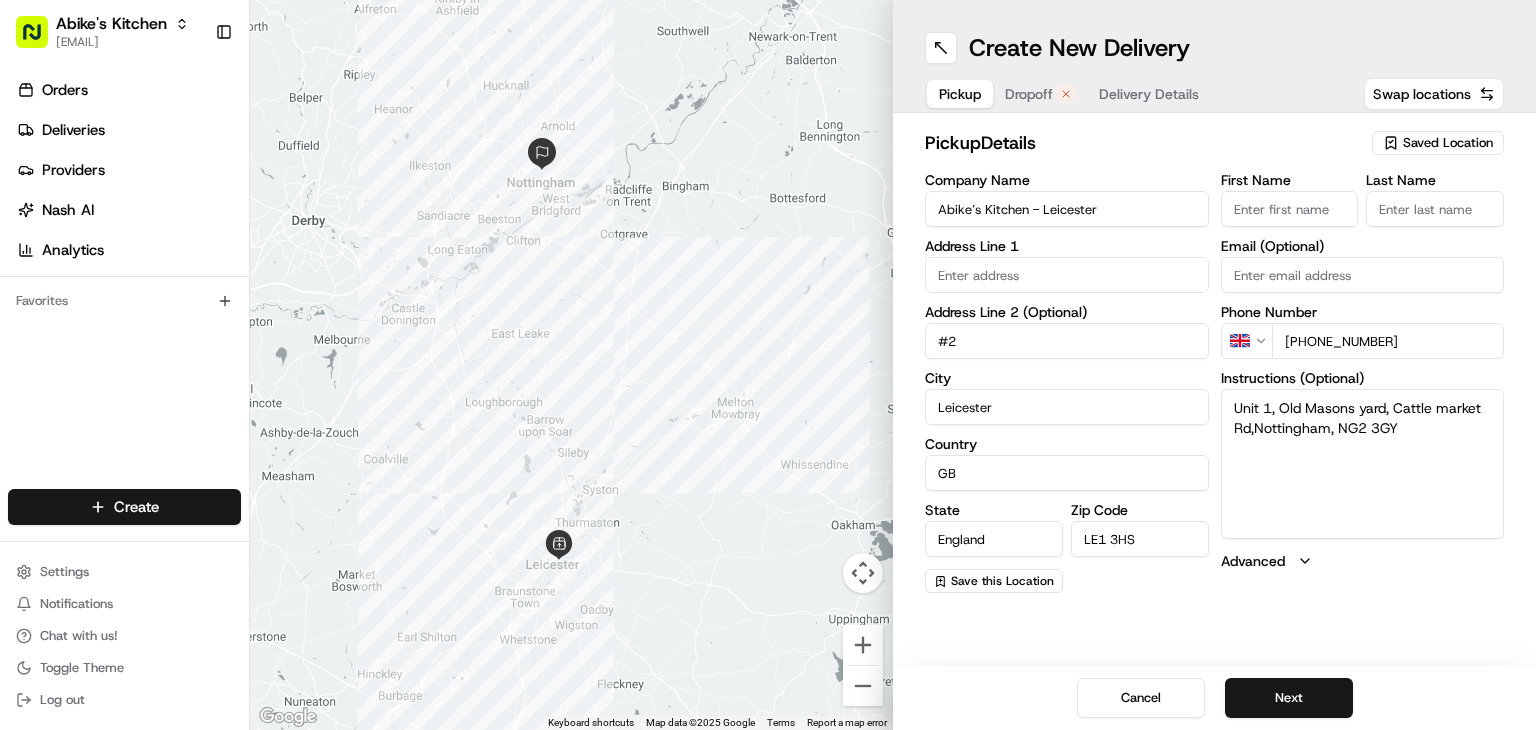 drag, startPoint x: 1279, startPoint y: 399, endPoint x: 1414, endPoint y: 453, distance: 145.39944 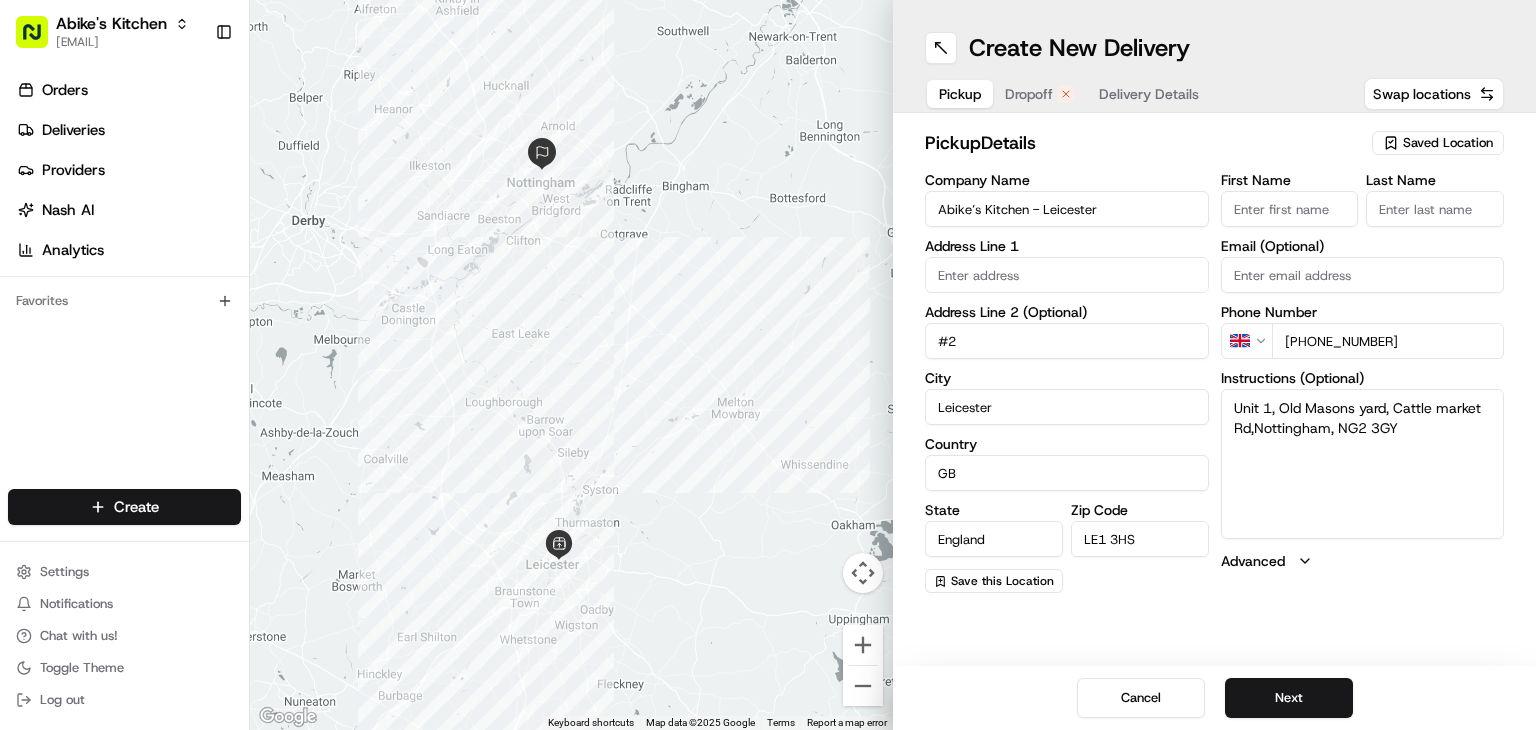 click on "Unit 1, Old Masons yard, Cattle market Rd,Nottingham, NG2 3GY" at bounding box center [1363, 464] 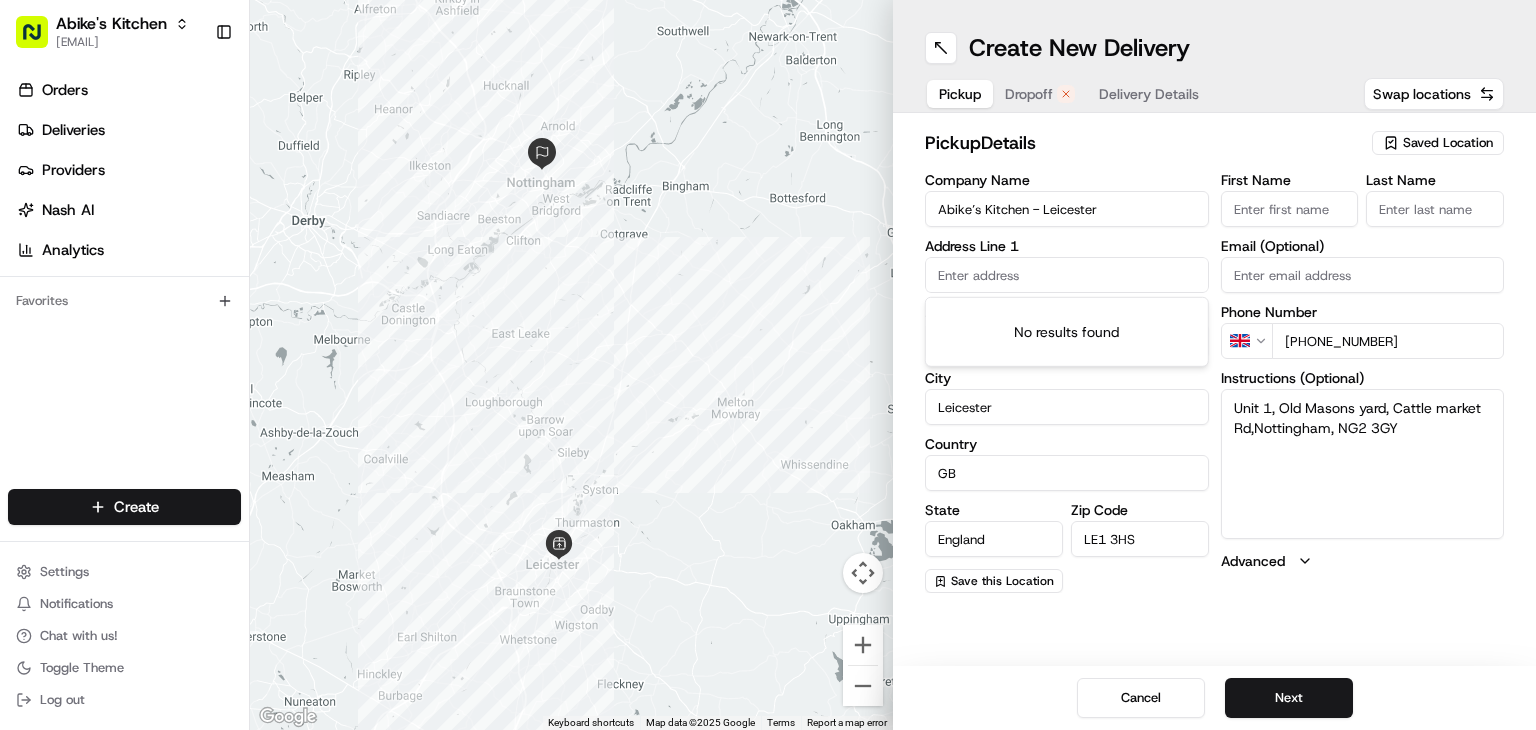 click at bounding box center (1067, 275) 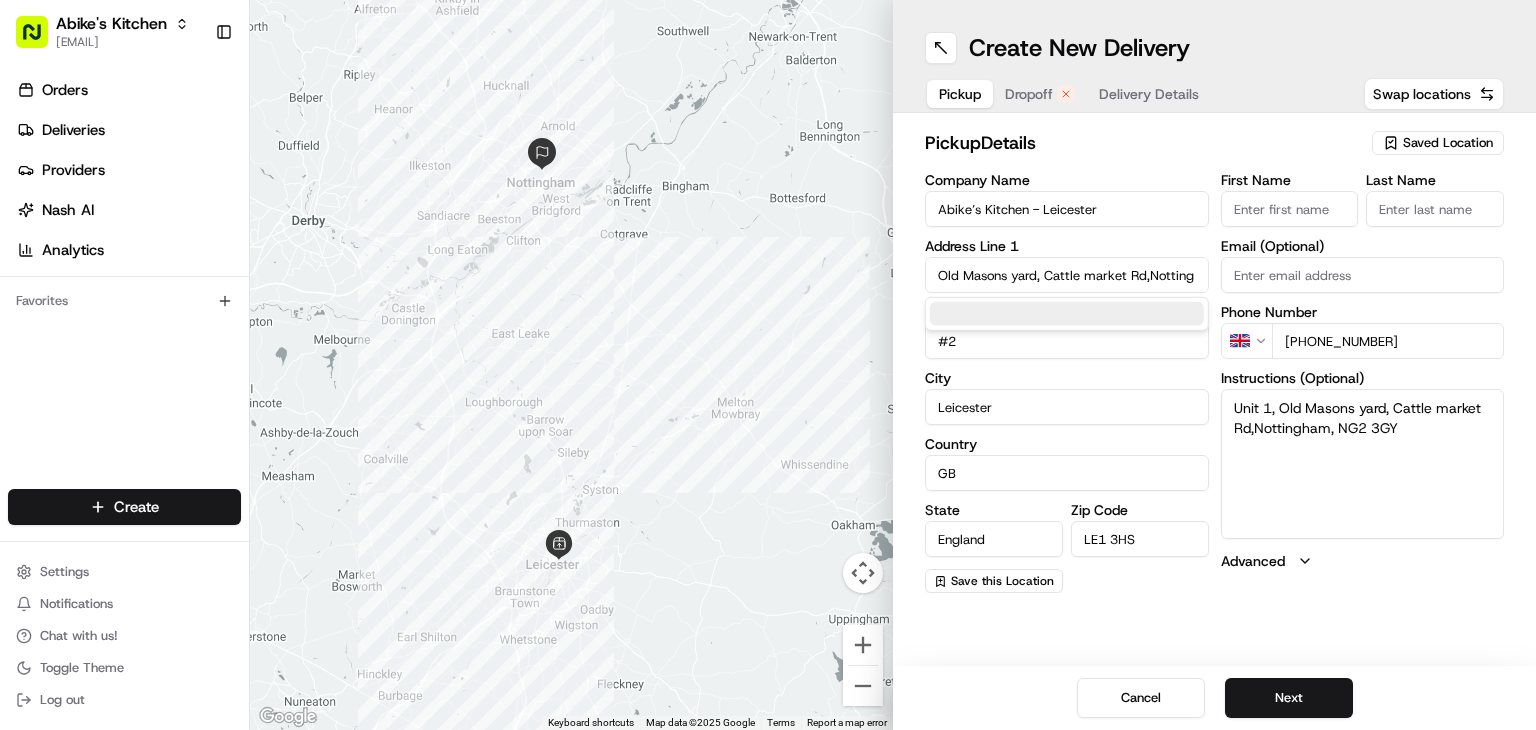 scroll, scrollTop: 0, scrollLeft: 0, axis: both 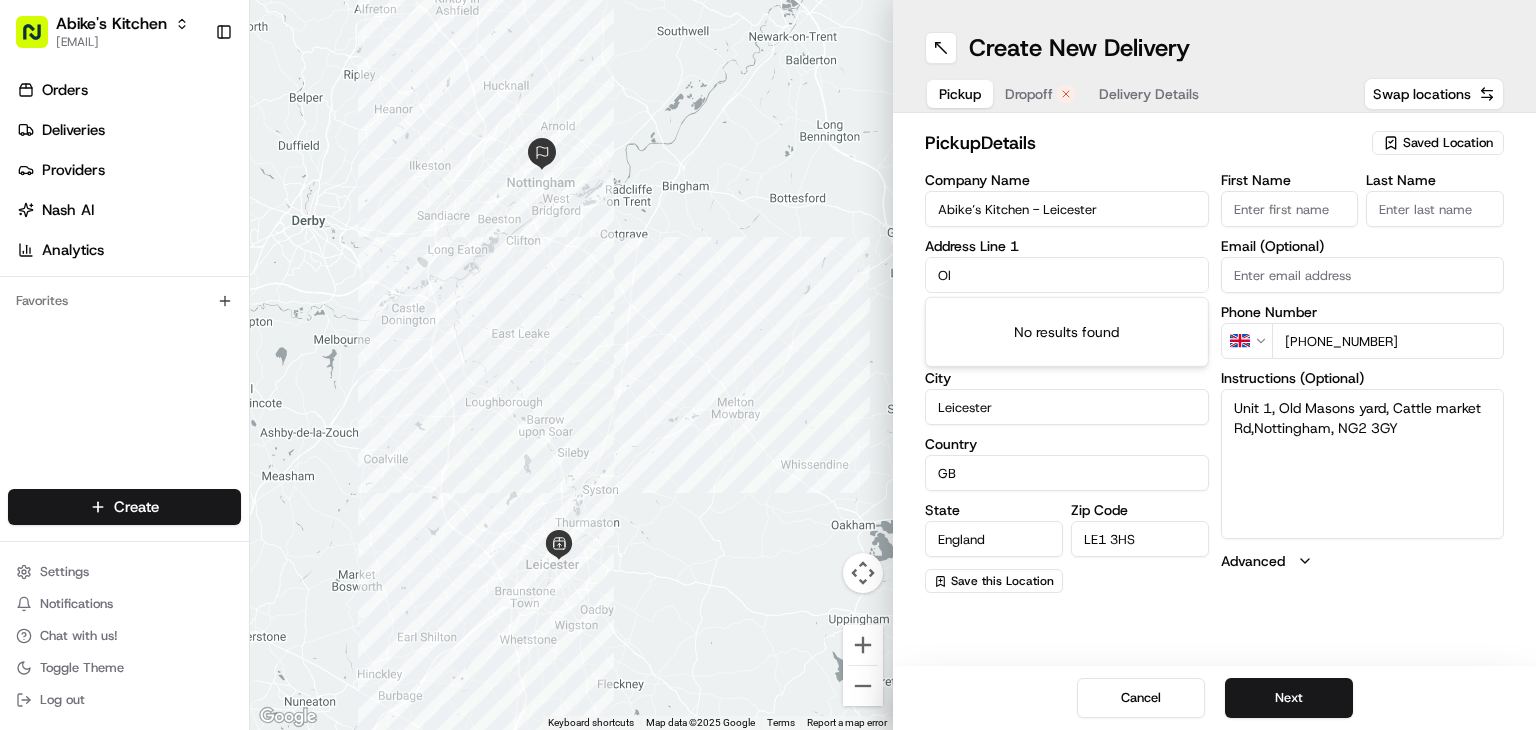 type on "O" 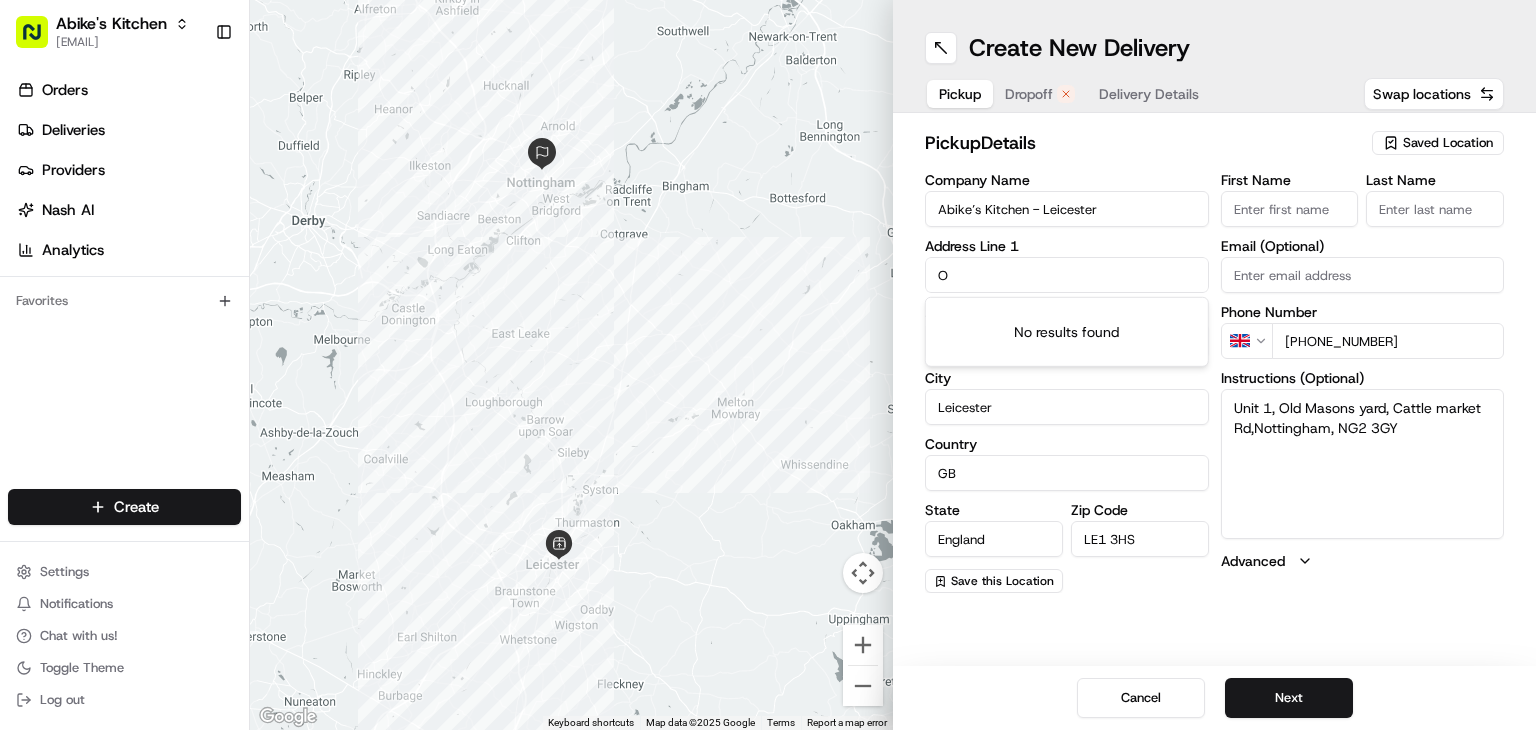 type 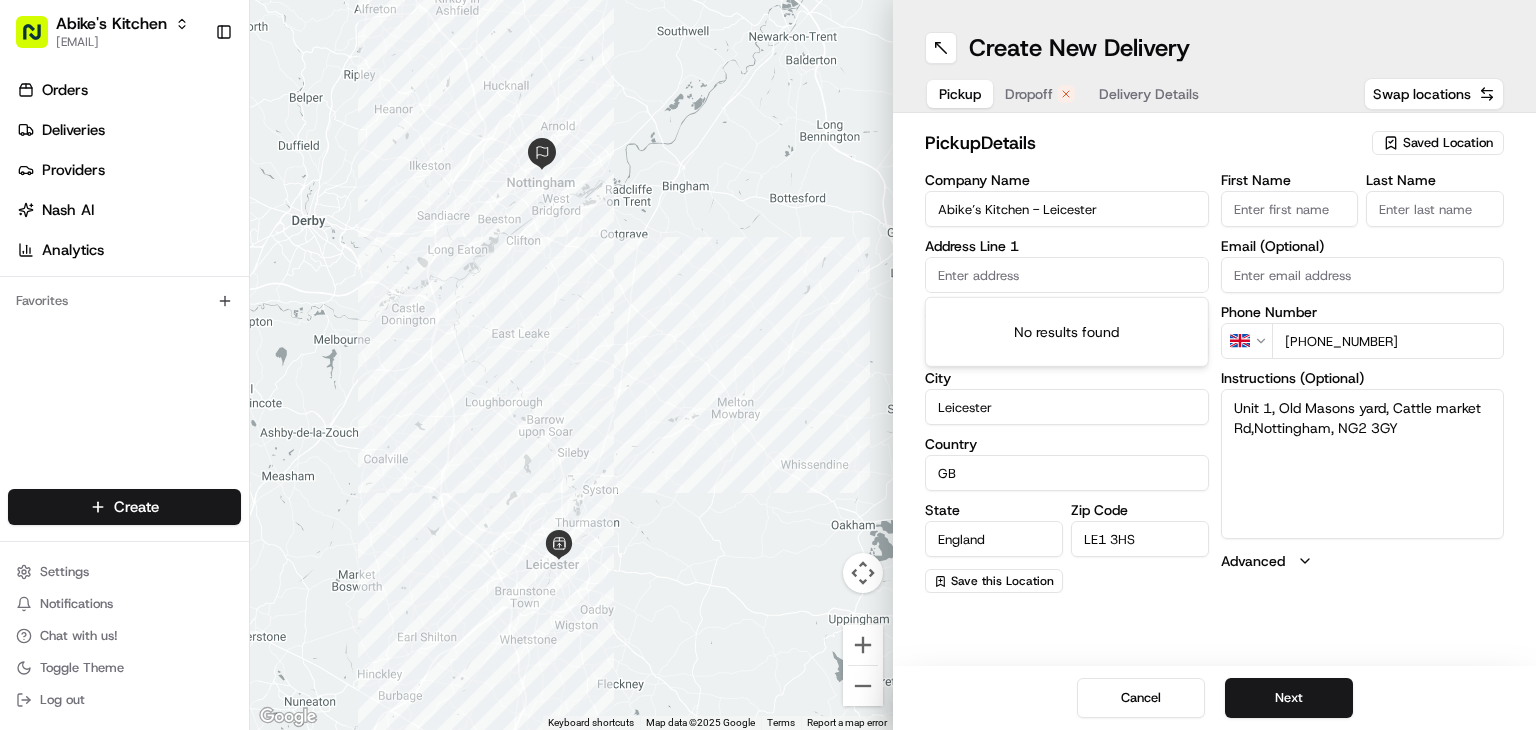 click on "Saved Location" at bounding box center (1448, 143) 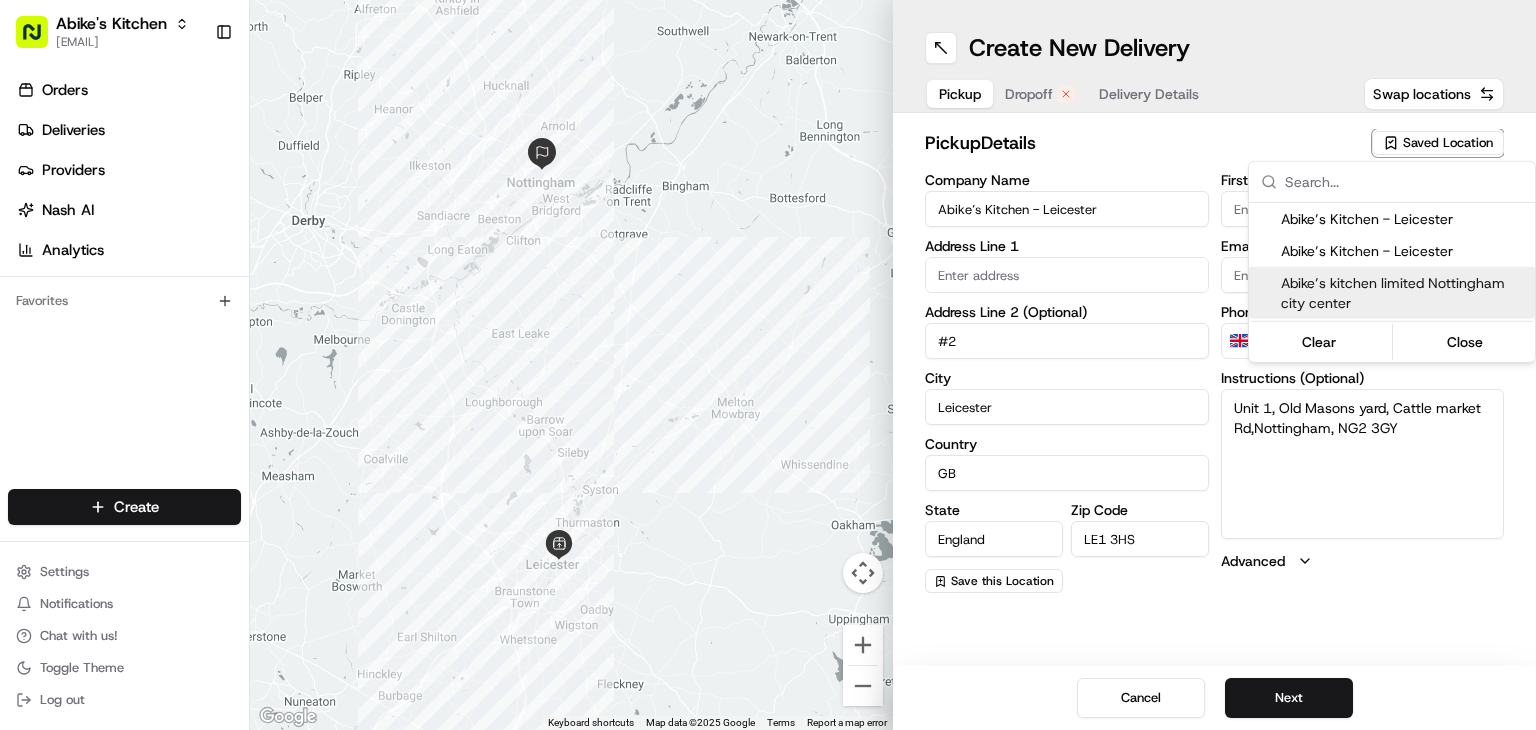click on "Abike’s kitchen limited Nottingham city center" at bounding box center [1404, 293] 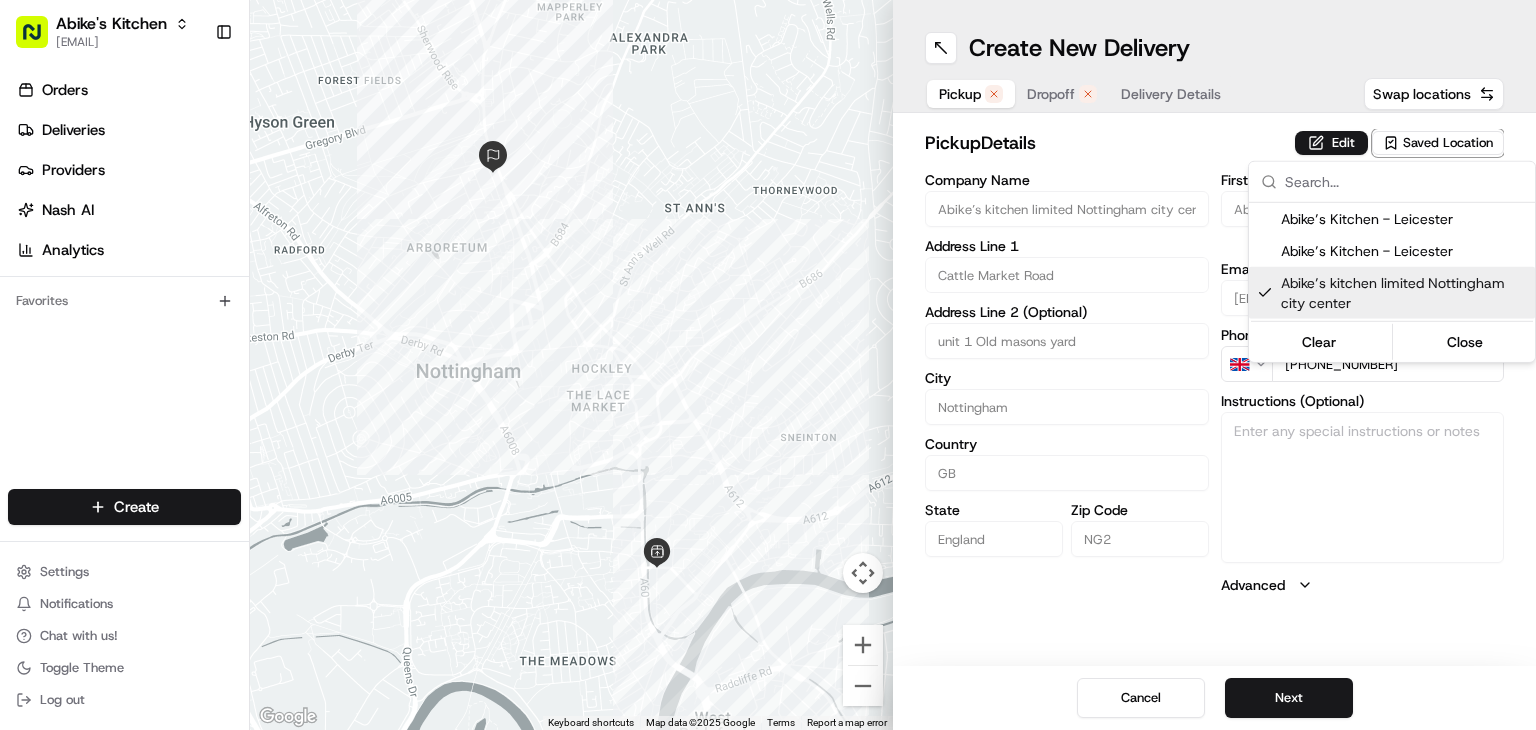 click on "Abike's Kitchen rpajulas@nashhelp.com Toggle Sidebar Orders Deliveries Providers Nash AI Analytics Favorites Main Menu Members & Organization Organization Users Roles Preferences Customization Portal Tracking Orchestration Automations Dispatch Strategy Optimization Strategy Shipping Labels Manifest Locations Pickup Locations Dropoff Locations Billing Billing Refund Requests Integrations Notification Triggers Webhooks API Keys Request Logs Create Settings Notifications Chat with us! Toggle Theme Log out ← Move left → Move right ↑ Move up ↓ Move down + Zoom in - Zoom out Home Jump left by 75% End Jump right by 75% Page Up Jump up by 75% Page Down Jump down by 75% Keyboard shortcuts Map Data Map data ©2025 Google Map data ©2025 Google 200 m  Click to toggle between metric and imperial units Terms Report a map error Create New Delivery Pickup Dropoff Delivery Details Swap locations pickup  Details  Edit Saved Location Company Name Abike’s kitchen limited Nottingham city center City GB" at bounding box center (768, 365) 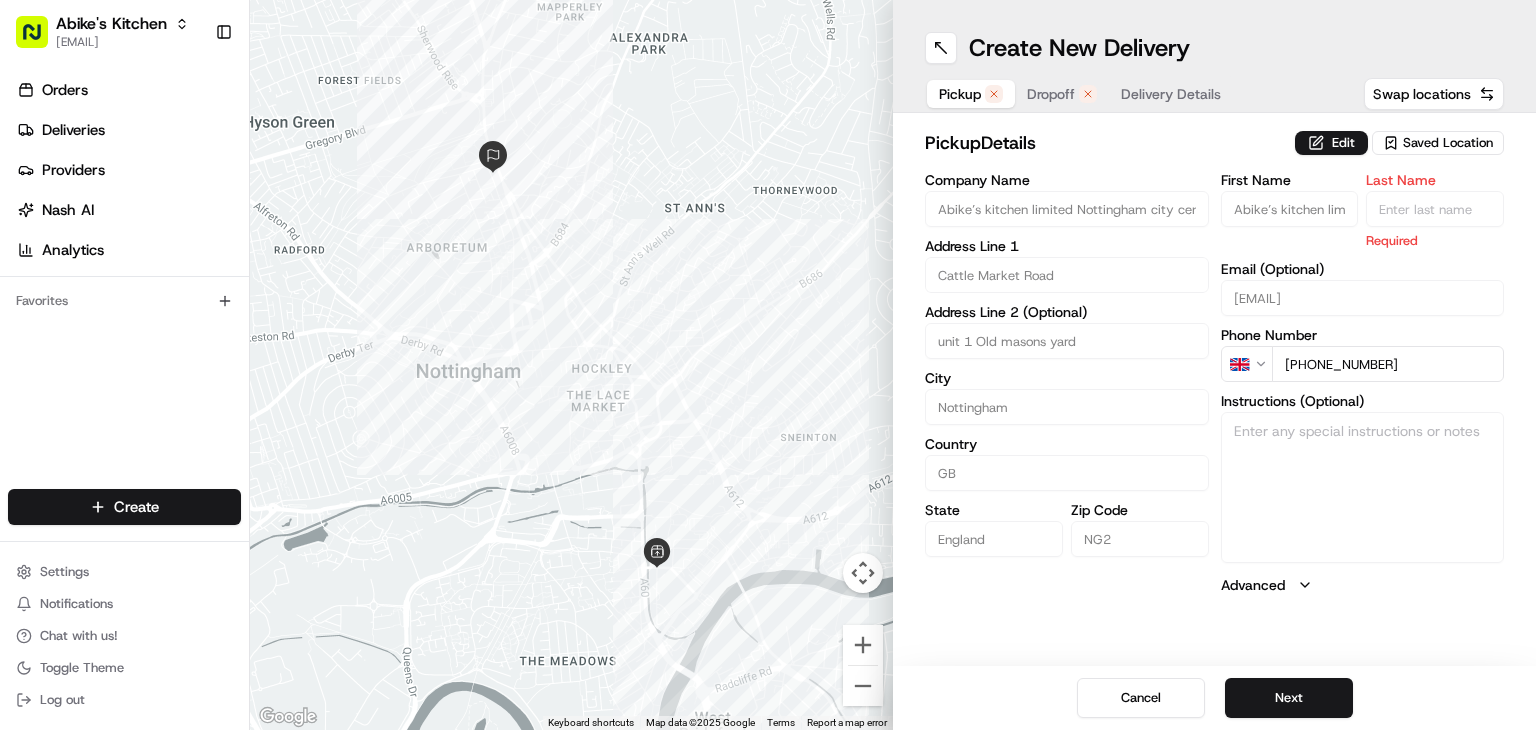 click on "Dropoff" at bounding box center (1051, 94) 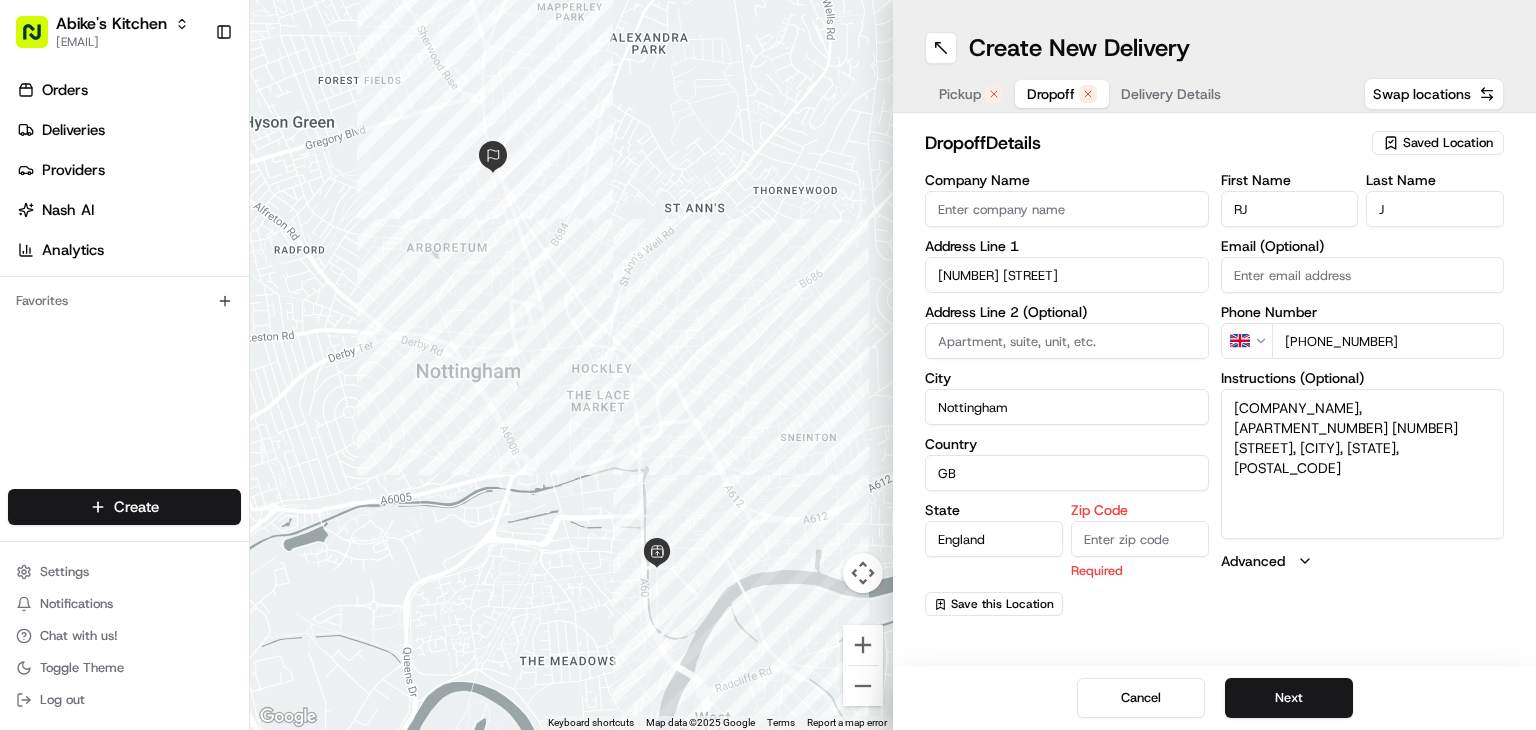 click on "Pickup" at bounding box center [960, 94] 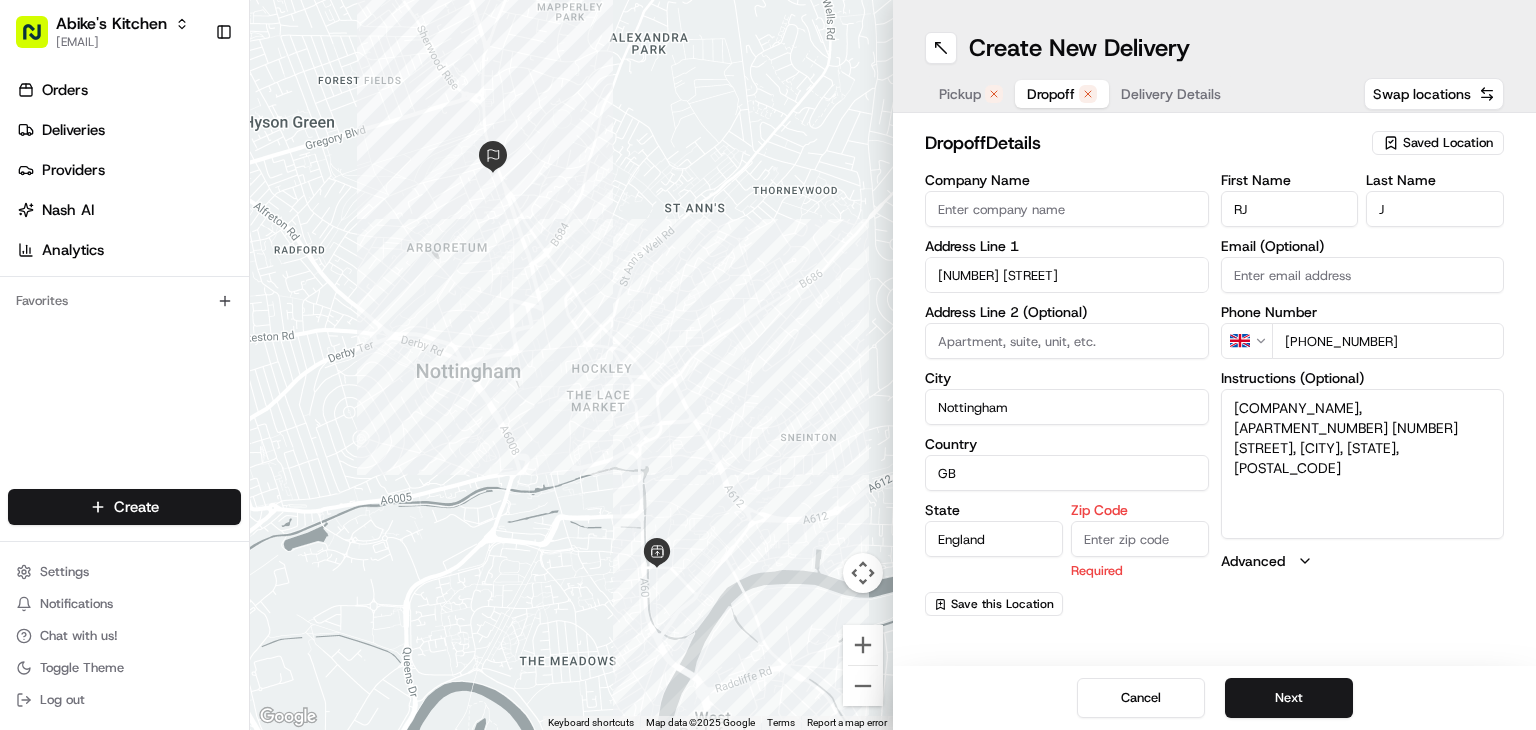 click on "Dropoff" at bounding box center (1051, 94) 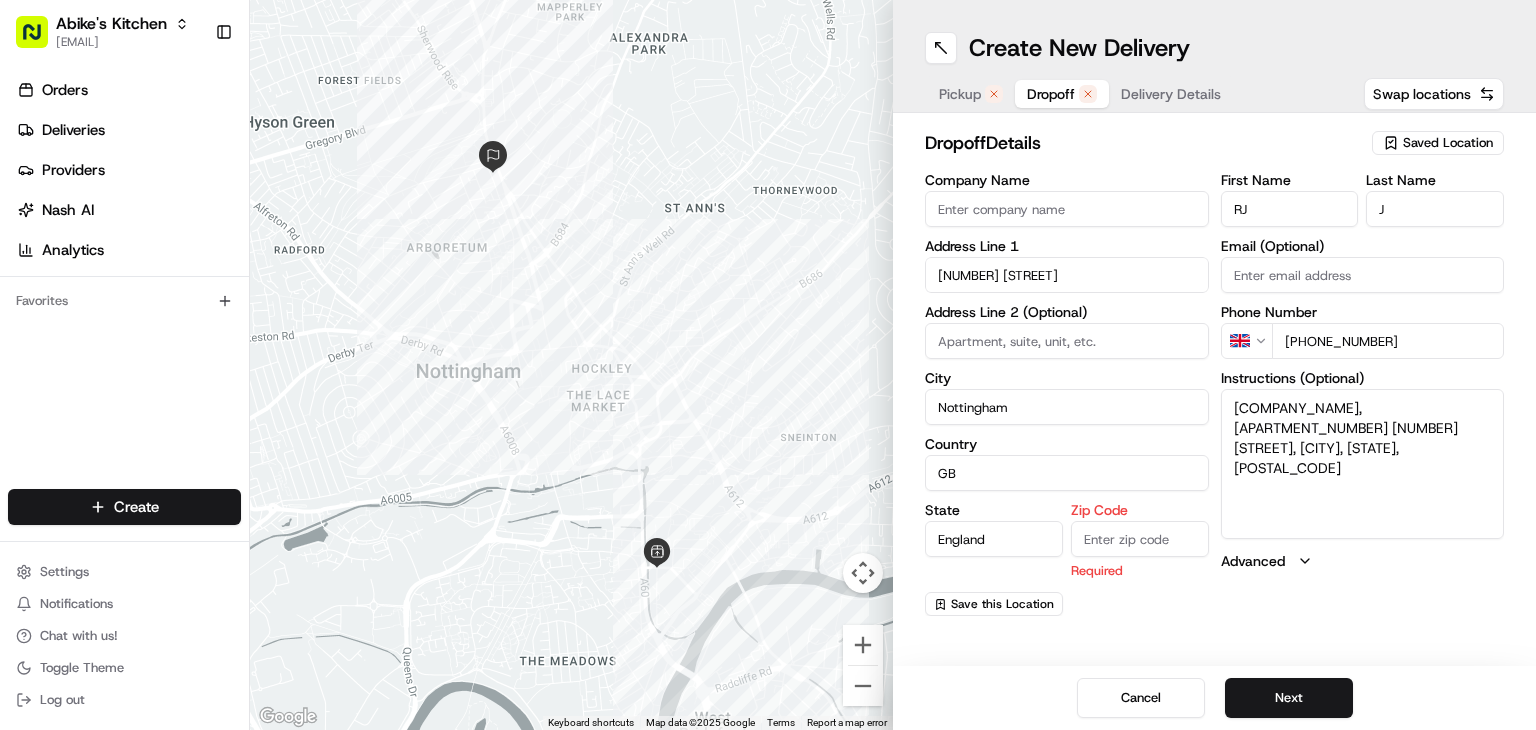 click on "Orders Deliveries Providers Nash AI Analytics Favorites" at bounding box center [124, 284] 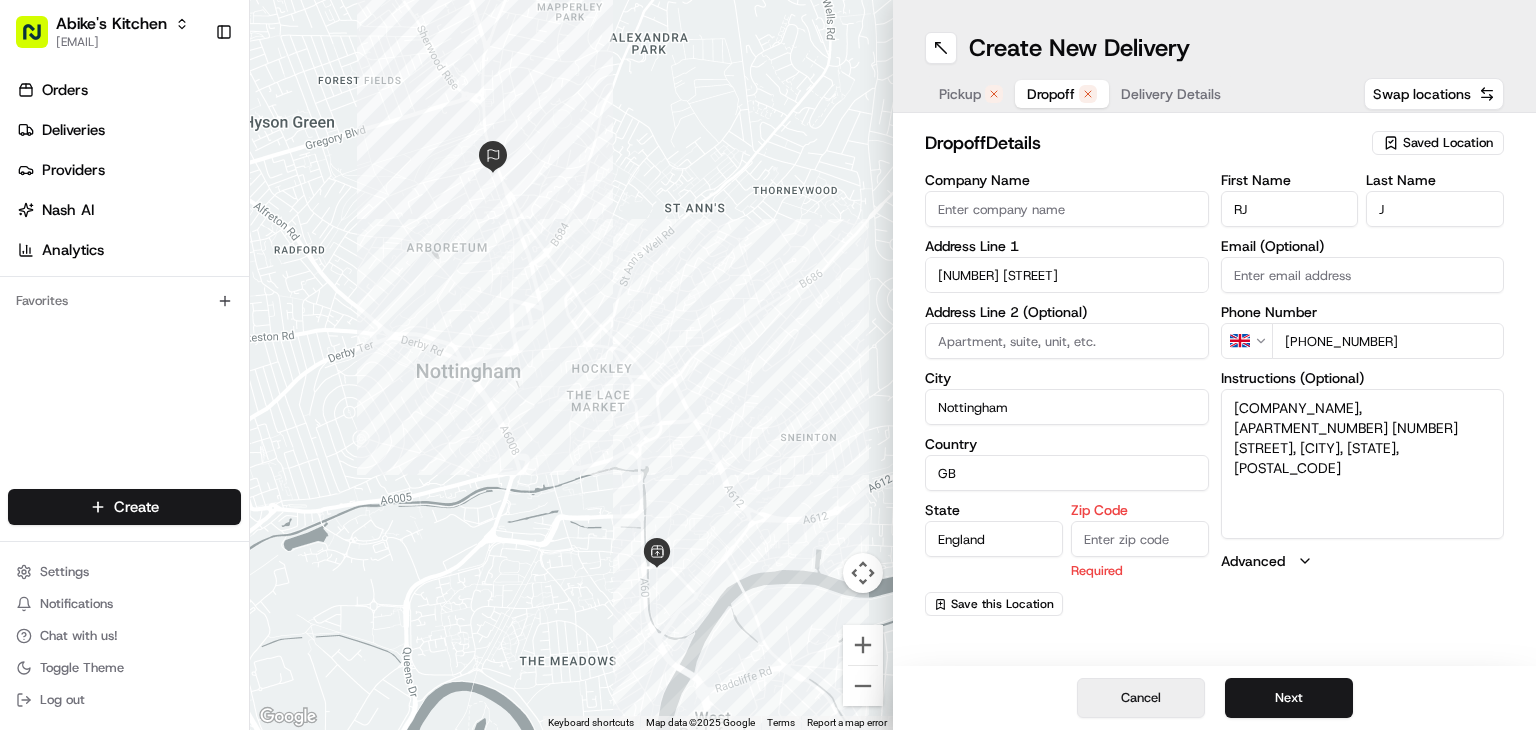 click on "Cancel" at bounding box center [1141, 698] 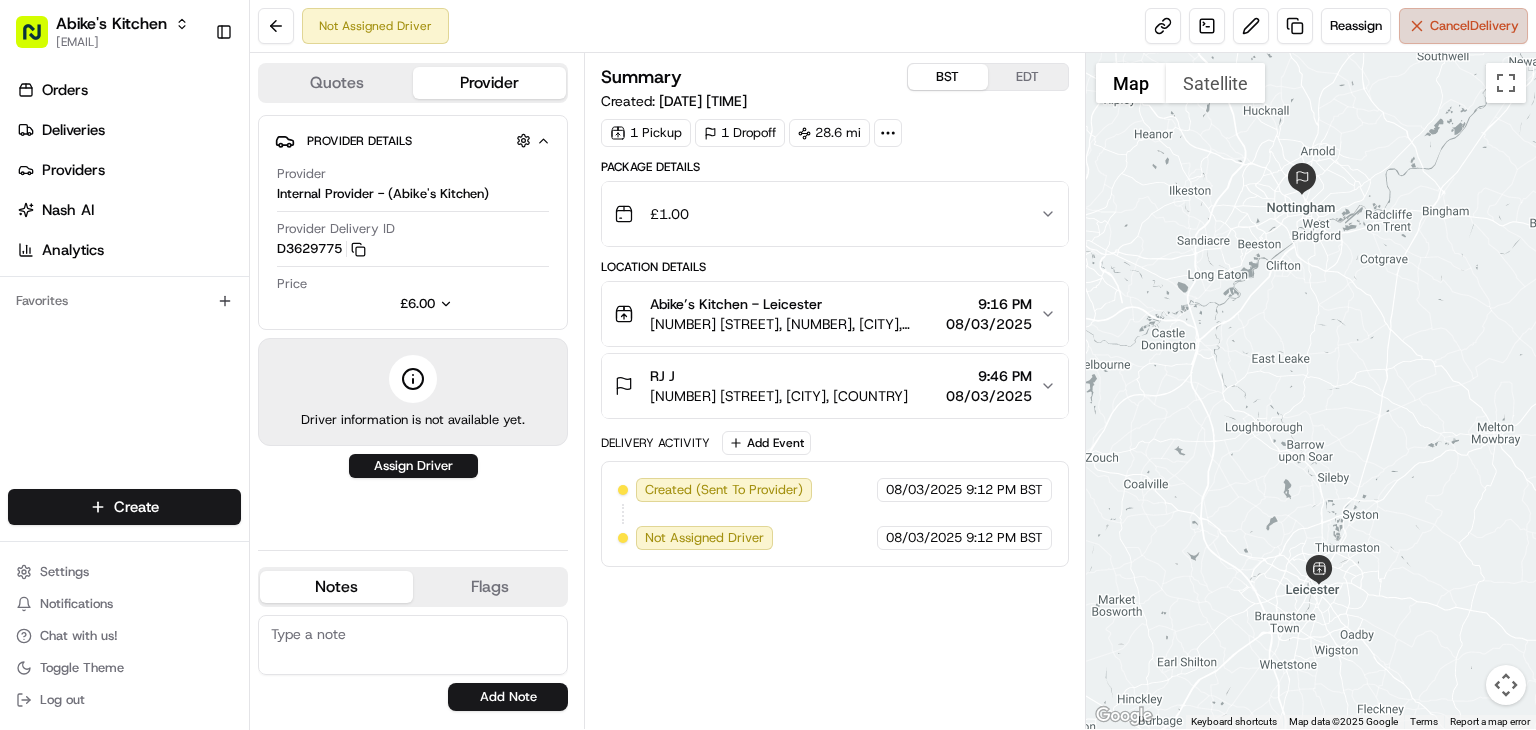 click on "Cancel  Delivery" at bounding box center [1463, 26] 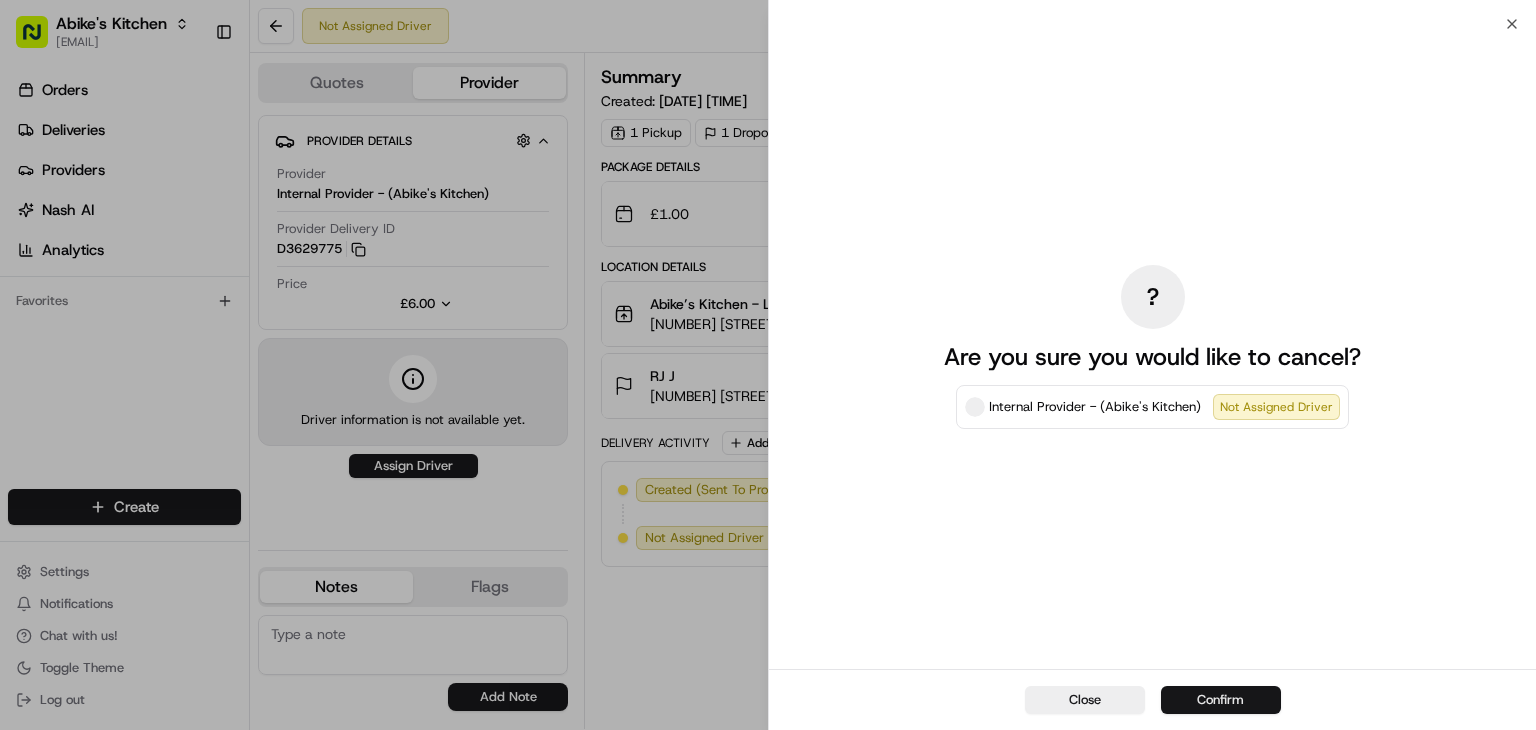 click on "Confirm" at bounding box center [1221, 700] 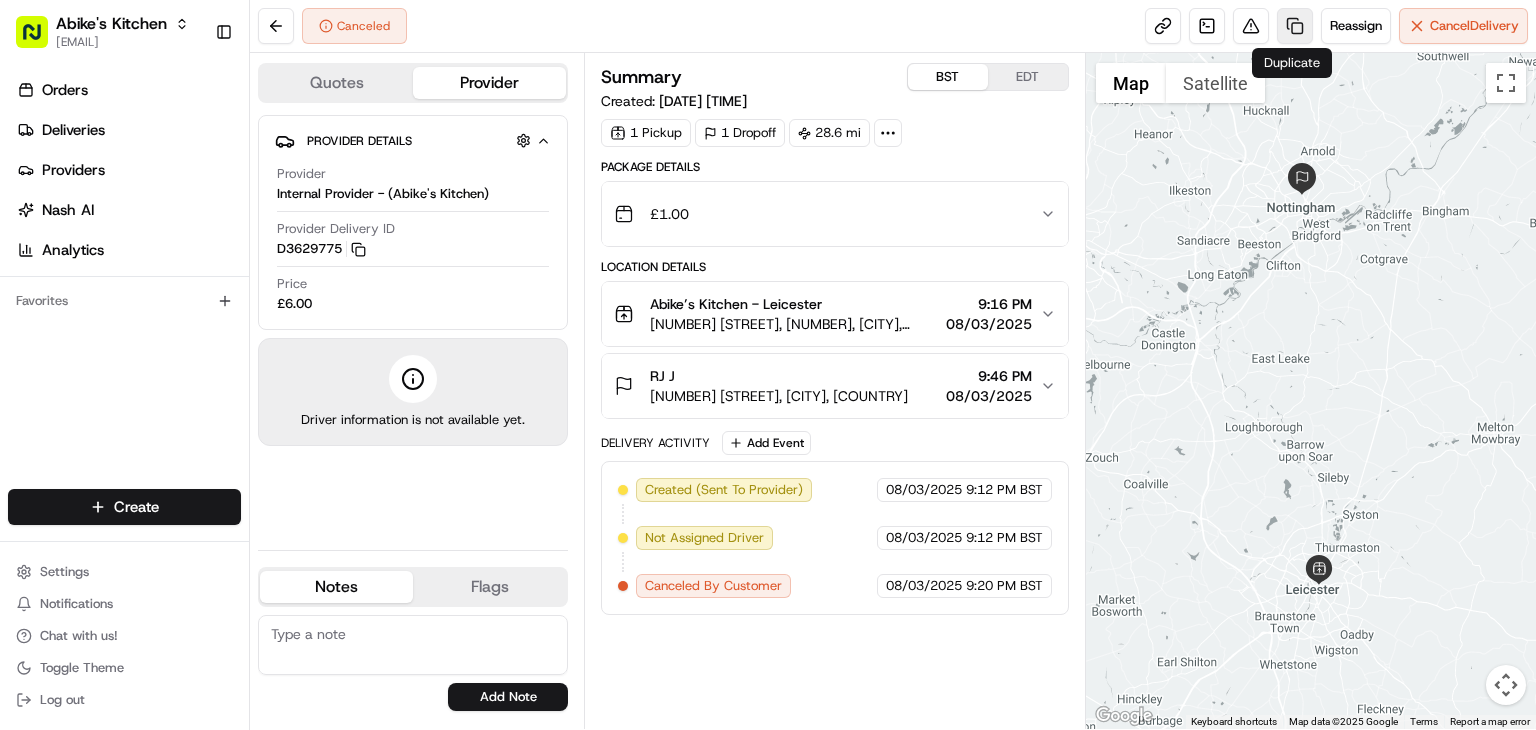click at bounding box center [1295, 26] 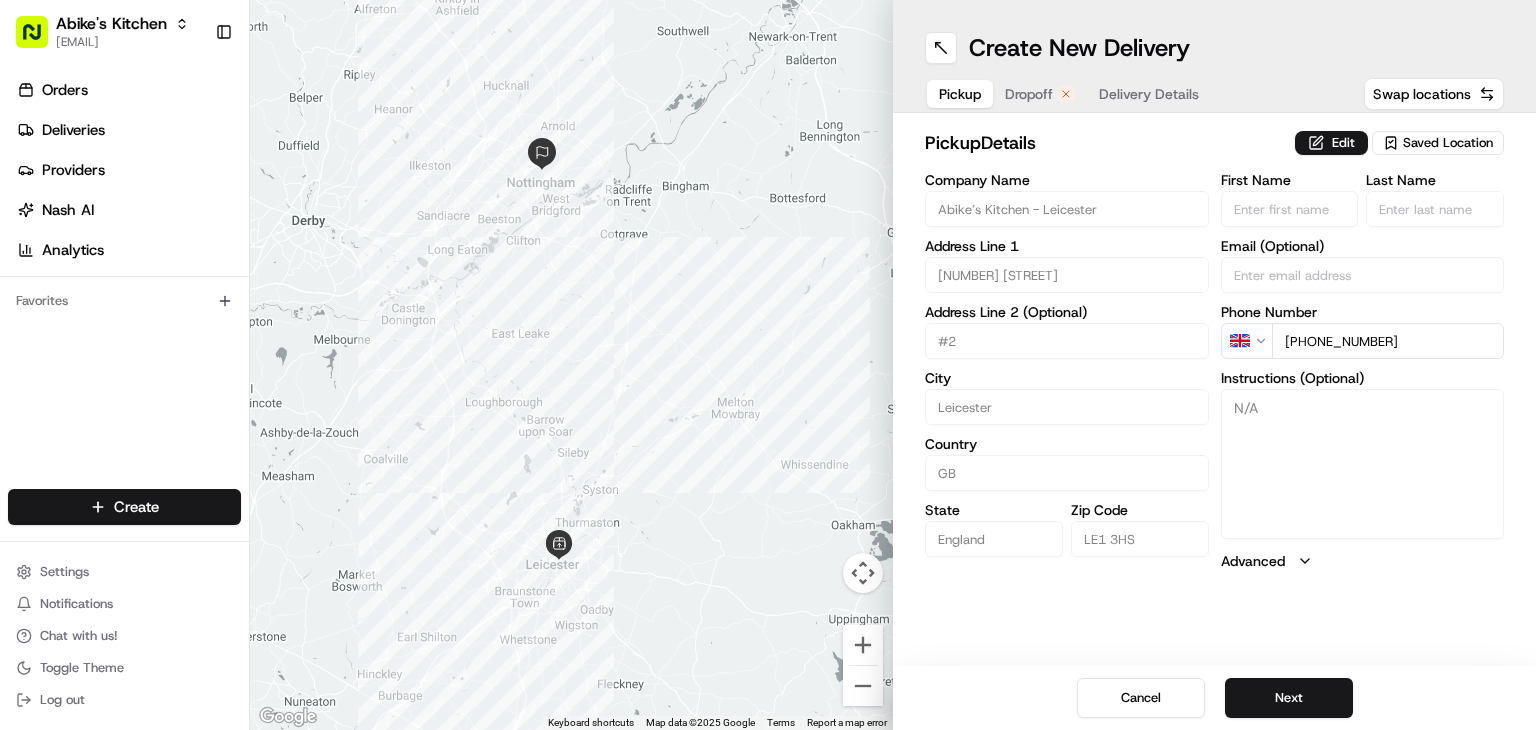 click on "Saved Location" at bounding box center (1448, 143) 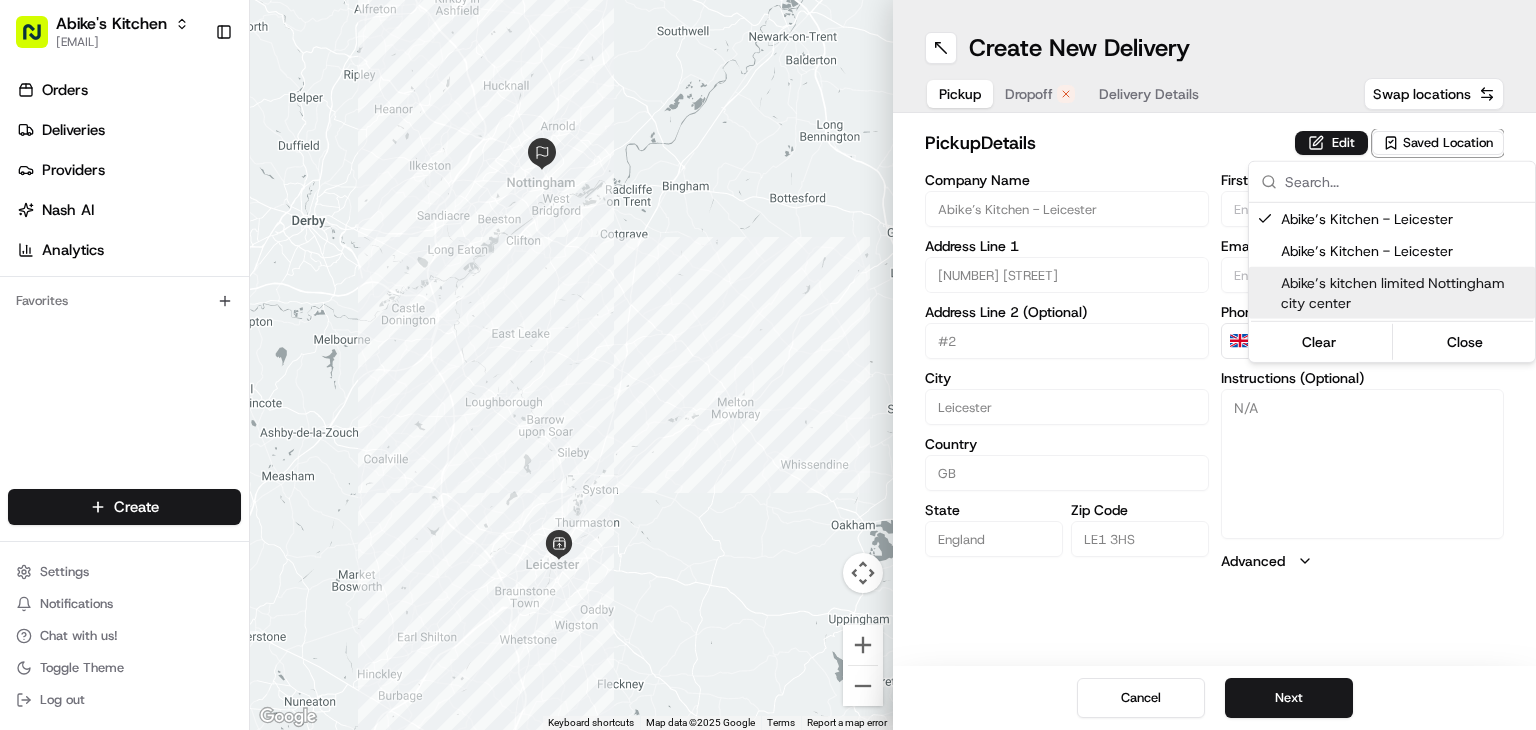 click on "Abike’s kitchen limited Nottingham city center" at bounding box center [1404, 293] 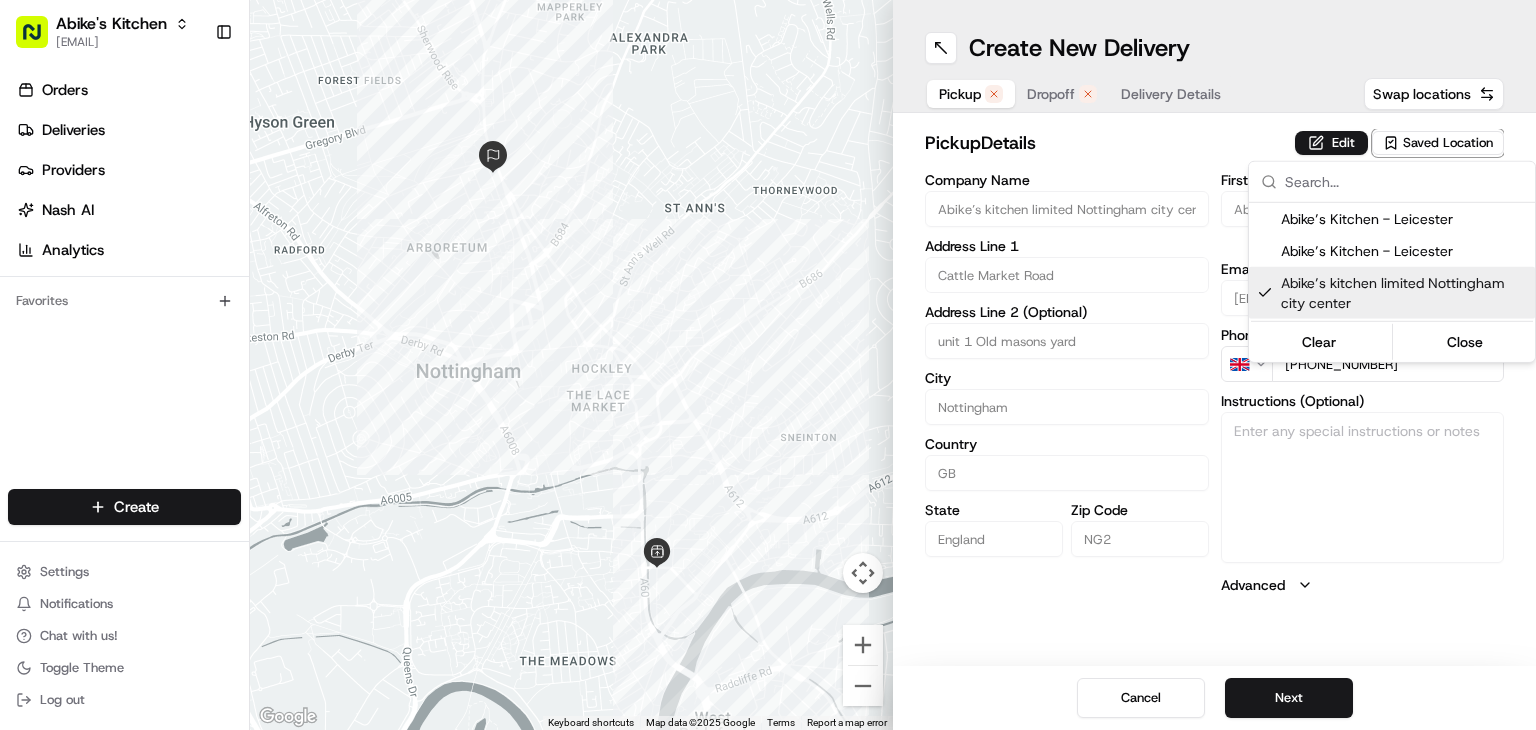 click on "Abike's Kitchen rpajulas@nashhelp.com Toggle Sidebar Orders Deliveries Providers Nash AI Analytics Favorites Main Menu Members & Organization Organization Users Roles Preferences Customization Portal Tracking Orchestration Automations Dispatch Strategy Optimization Strategy Shipping Labels Manifest Locations Pickup Locations Dropoff Locations Billing Billing Refund Requests Integrations Notification Triggers Webhooks API Keys Request Logs Create Settings Notifications Chat with us! Toggle Theme Log out ← Move left → Move right ↑ Move up ↓ Move down + Zoom in - Zoom out Home Jump left by 75% End Jump right by 75% Page Up Jump up by 75% Page Down Jump down by 75% Keyboard shortcuts Map Data Map data ©2025 Google Map data ©2025 Google 200 m  Click to toggle between metric and imperial units Terms Report a map error Create New Delivery Pickup Dropoff Delivery Details Swap locations pickup  Details  Edit Saved Location Company Name Abike’s kitchen limited Nottingham city center City GB" at bounding box center [768, 365] 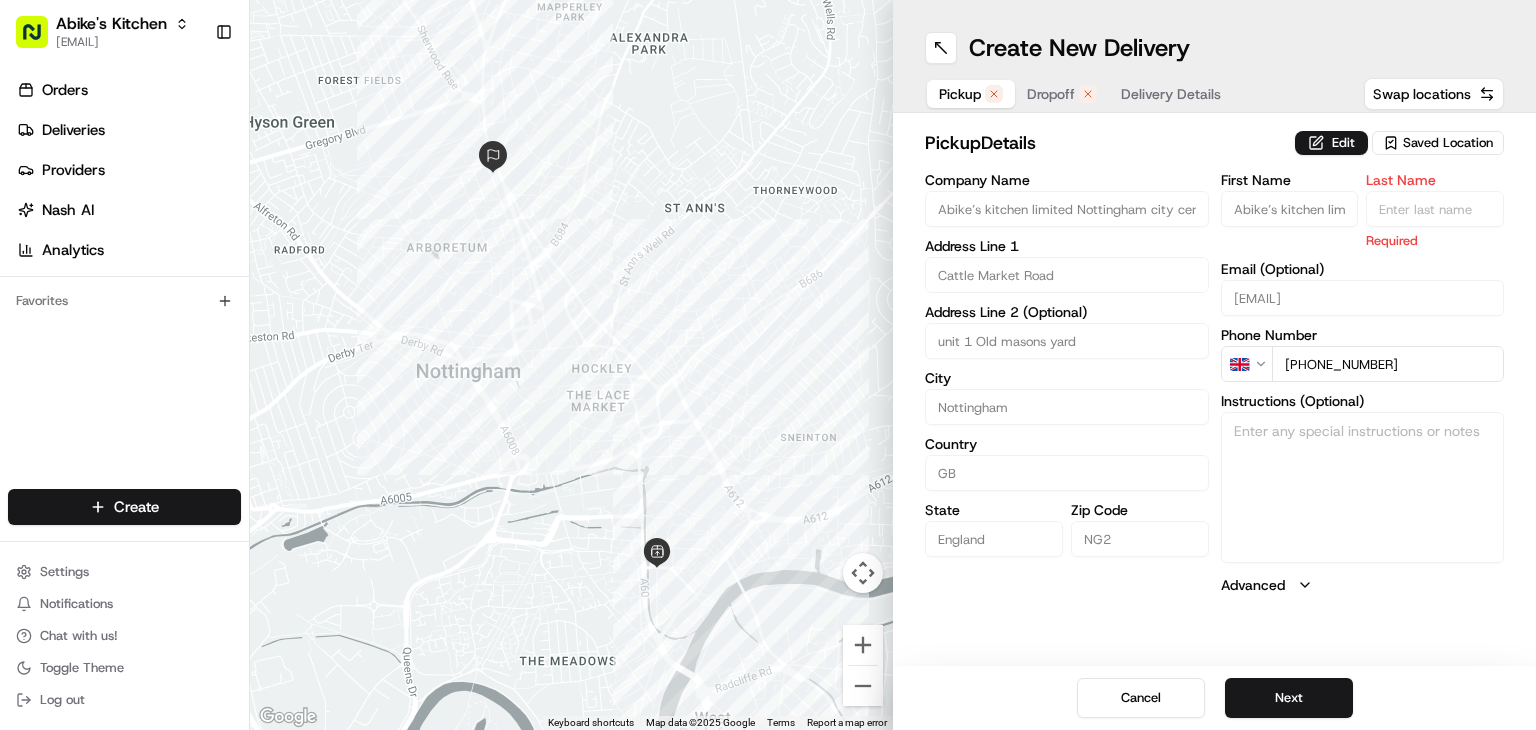 click on "Dropoff" at bounding box center [1051, 94] 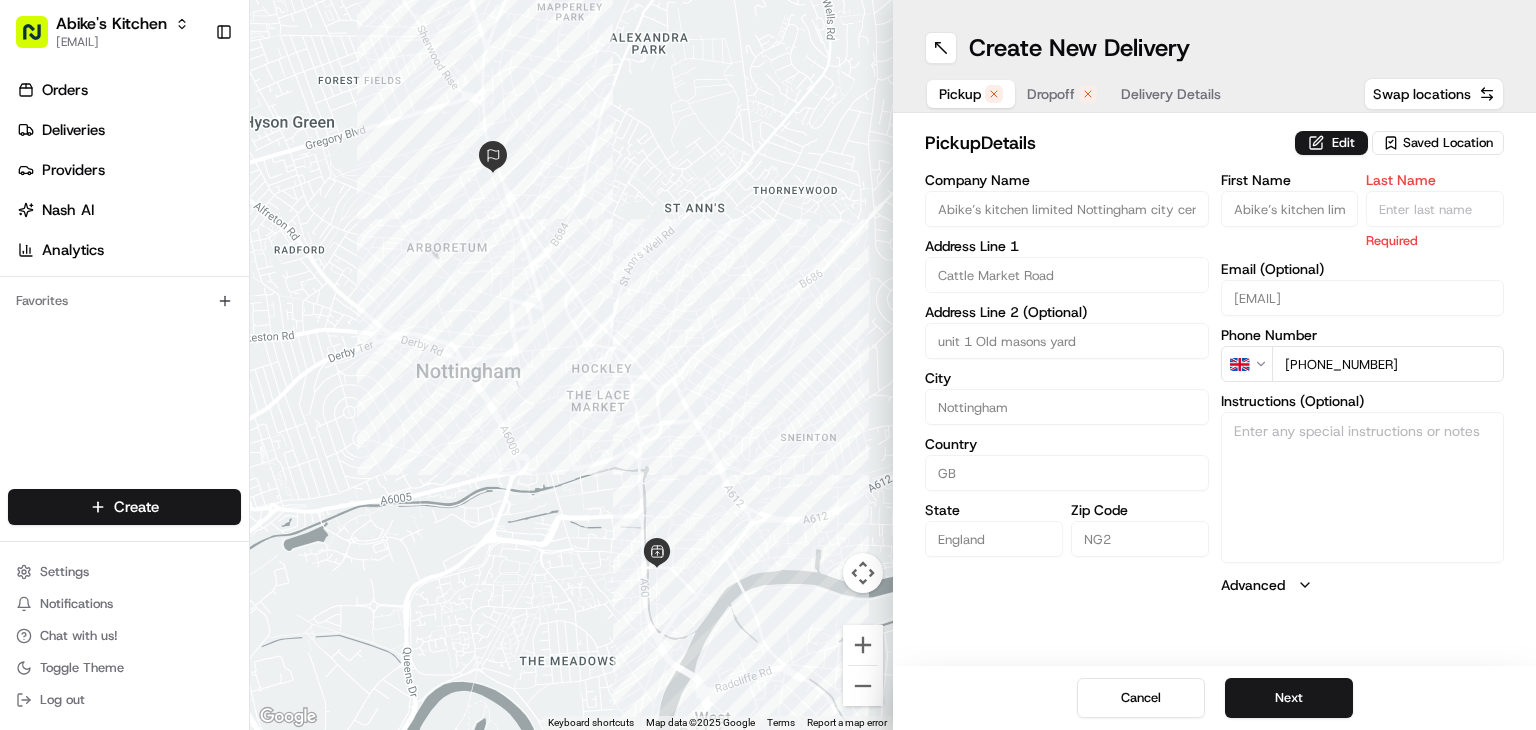 click on "Pickup" at bounding box center (960, 94) 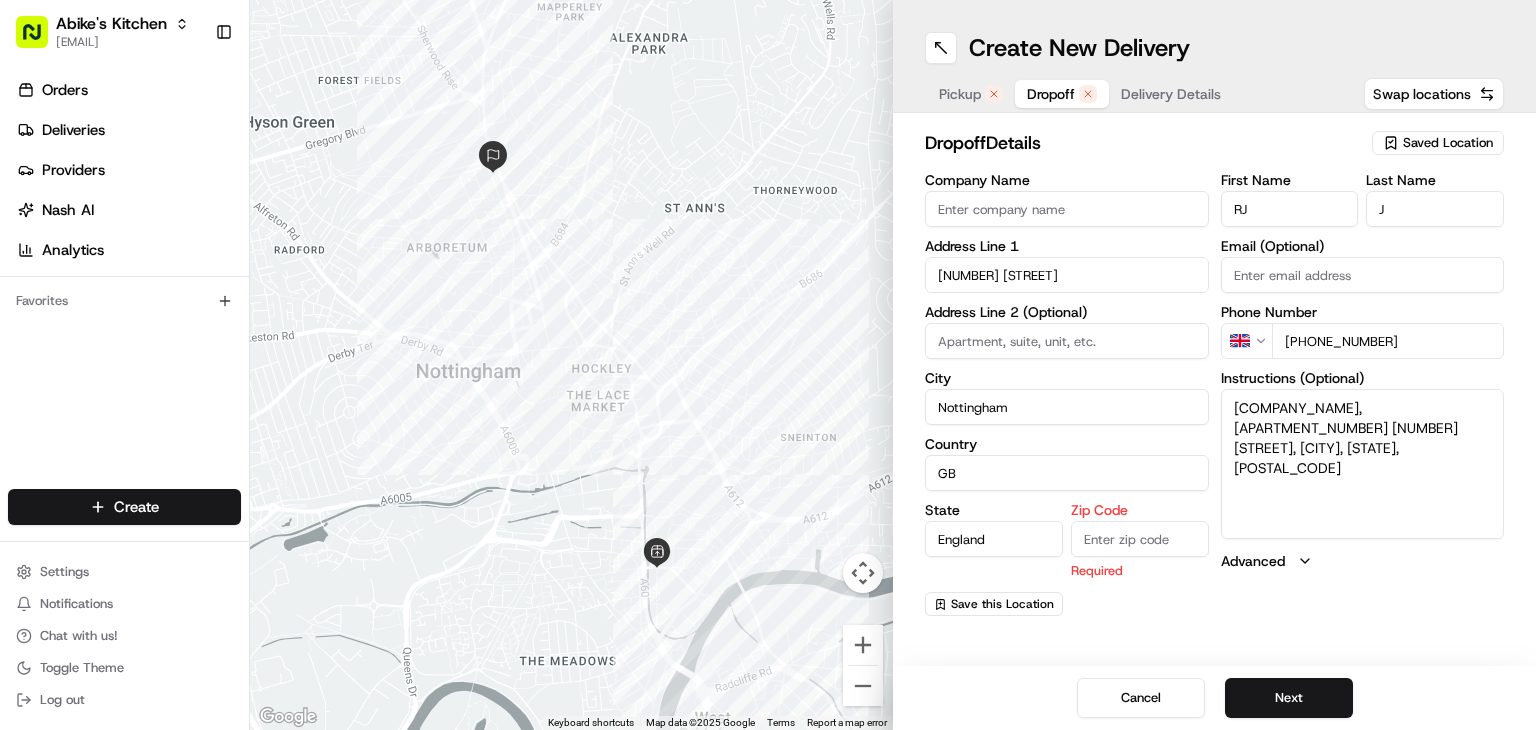 click on "Dropoff" at bounding box center [1051, 94] 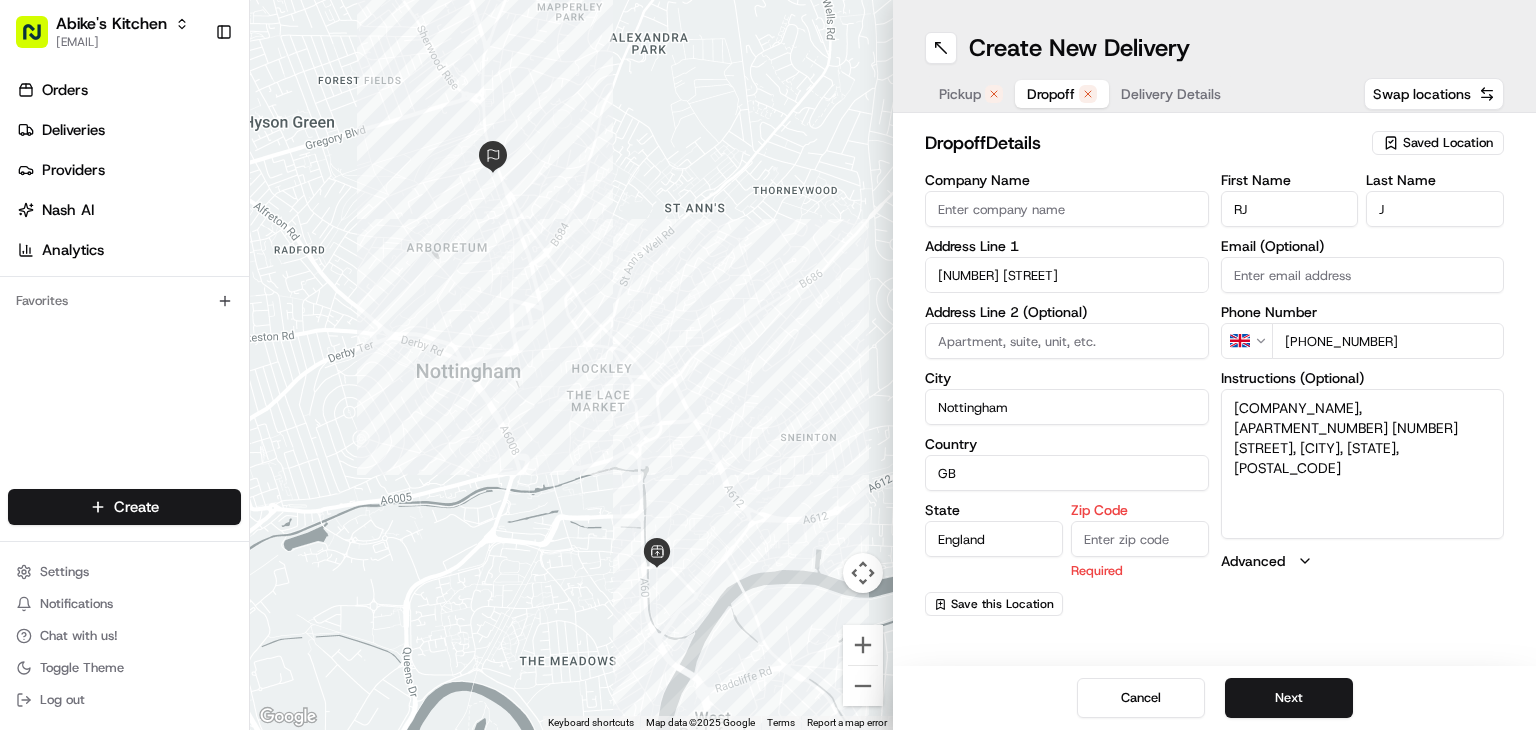 click on "THE Maze, apartment 4, 270 North Sherwood Street, Nottingham, Nottinghamshire, NG1 4en" at bounding box center (1363, 464) 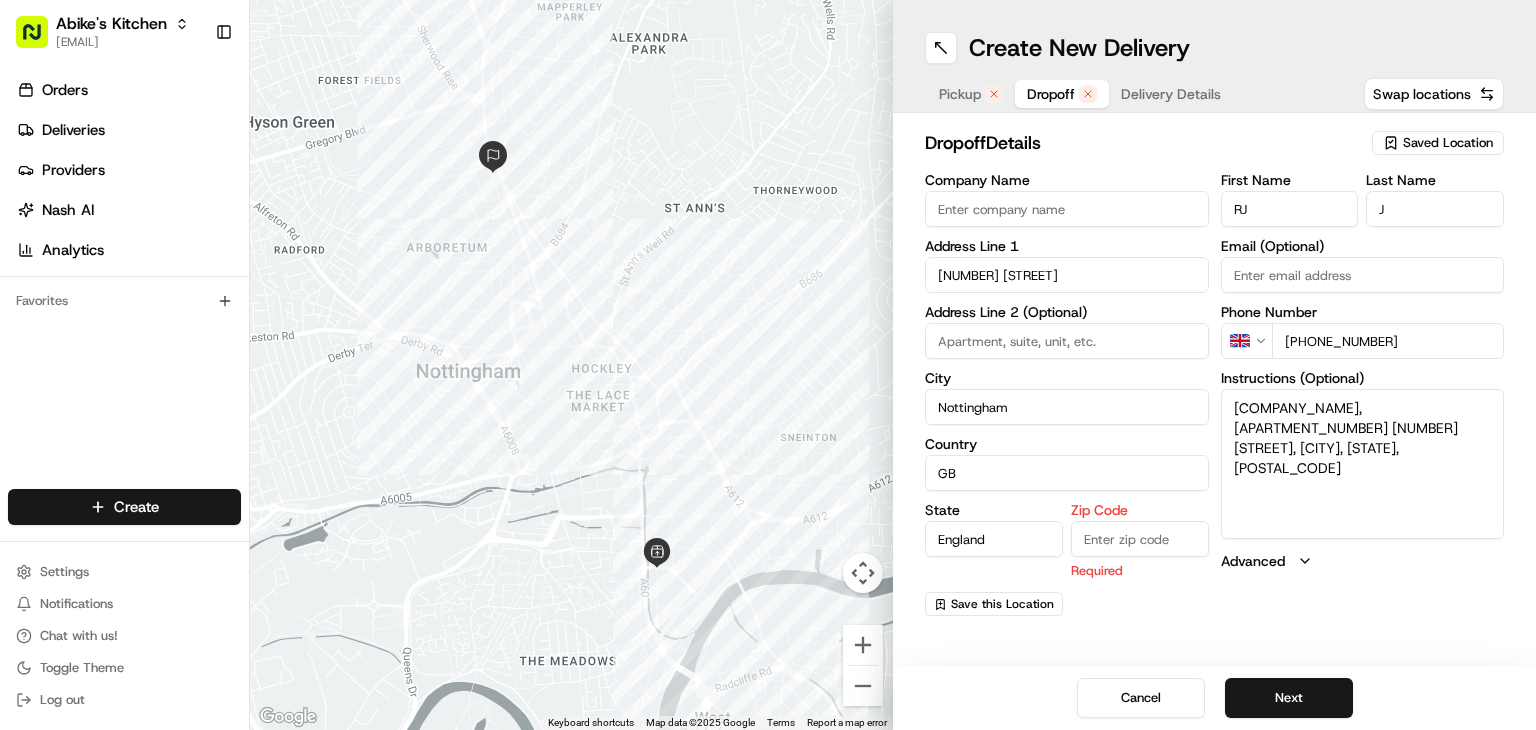drag, startPoint x: 1420, startPoint y: 449, endPoint x: 1323, endPoint y: 477, distance: 100.96039 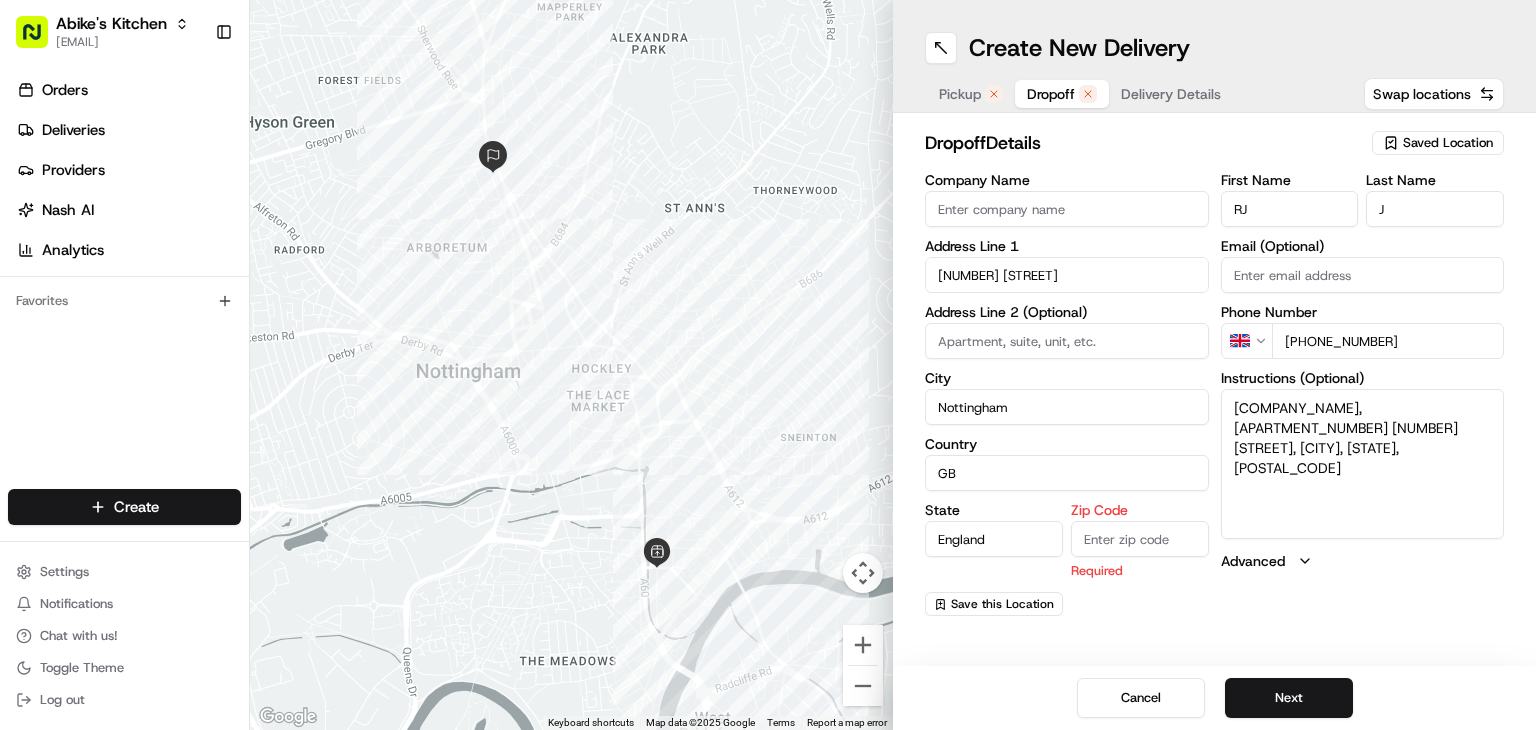 click on "THE Maze, apartment 4, 270 North Sherwood Street, Nottingham, Nottinghamshire, NG1 4en" at bounding box center [1363, 464] 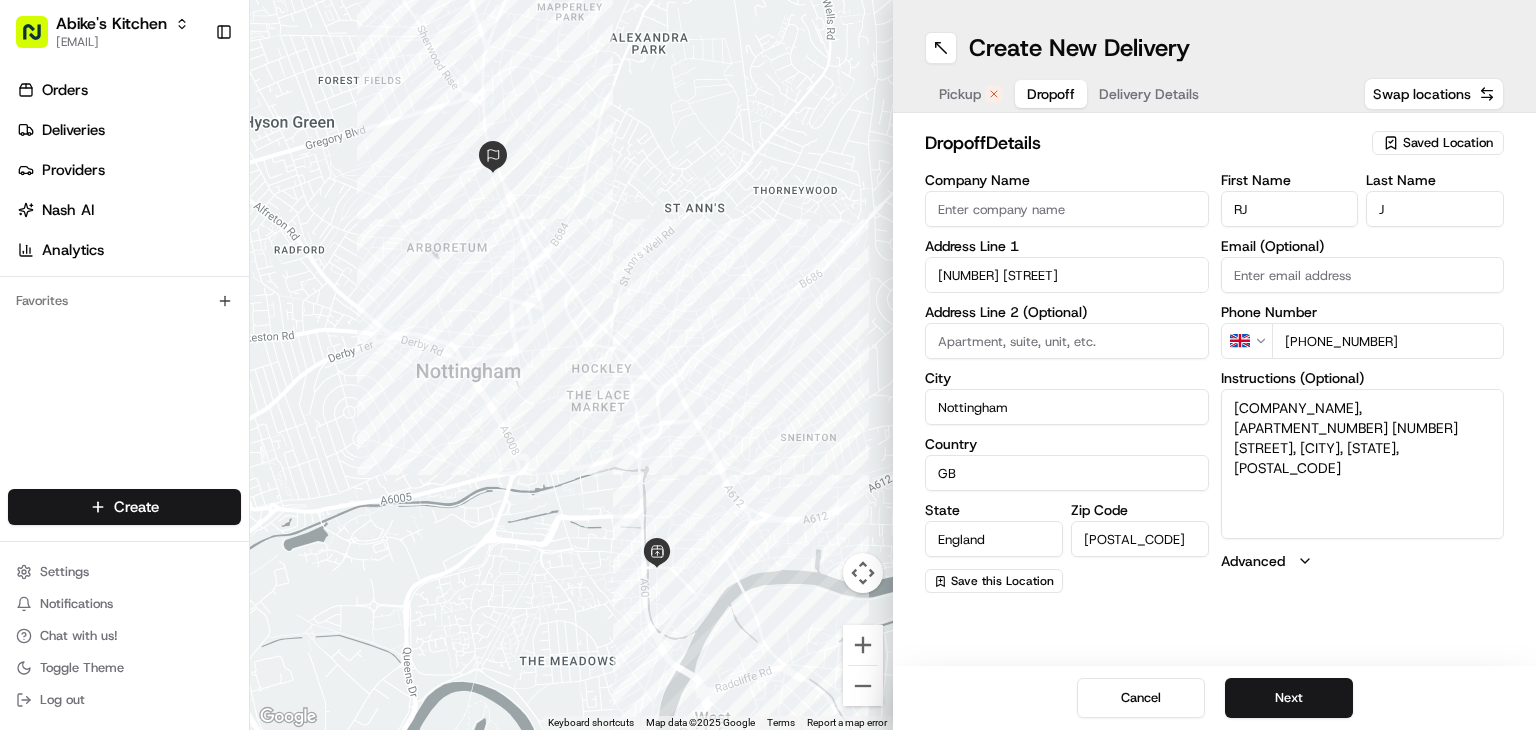 click on "THE Maze, apartment 4, 270 North Sherwood Street, Nottingham, Nottinghamshire, NG1 4en" at bounding box center [1363, 464] 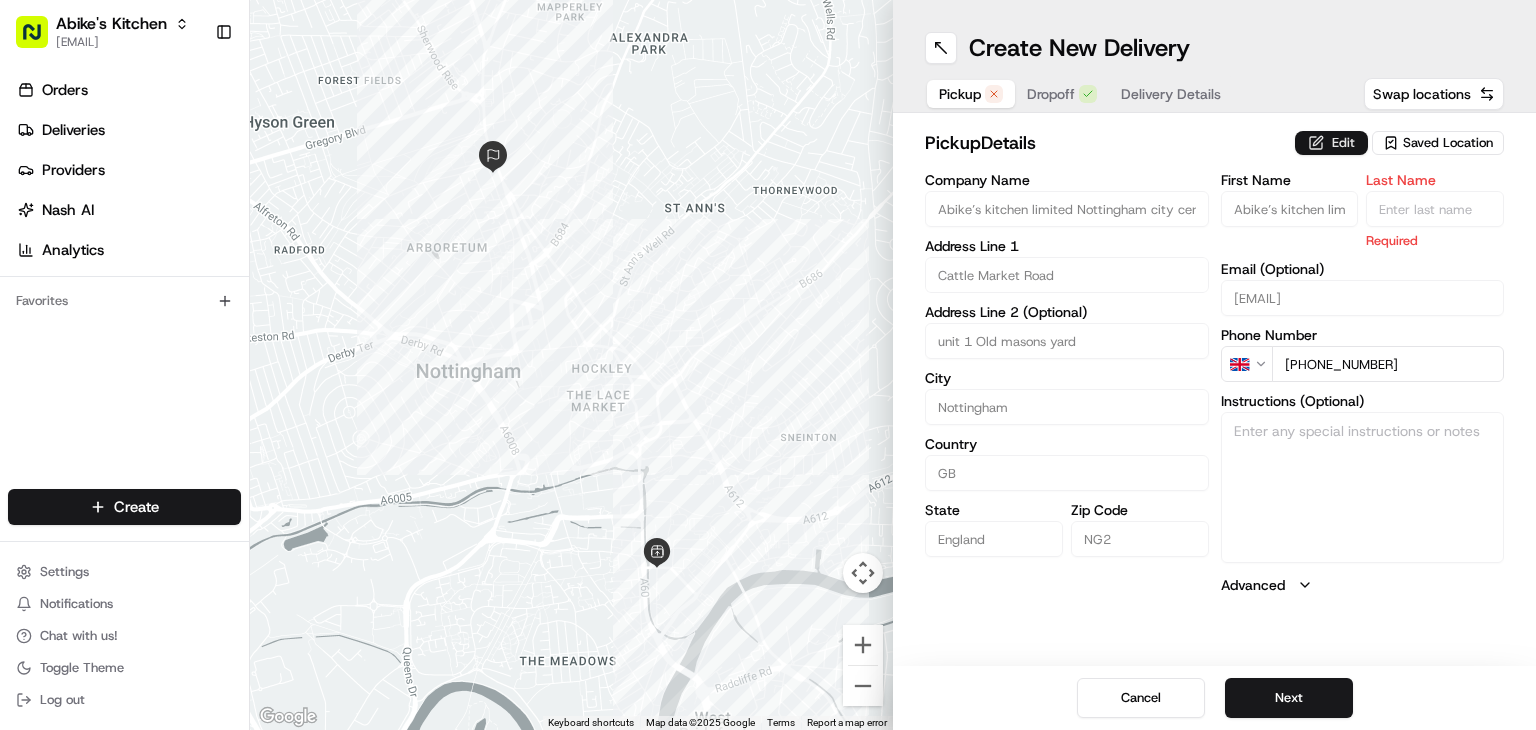 click on "Edit" at bounding box center (1331, 143) 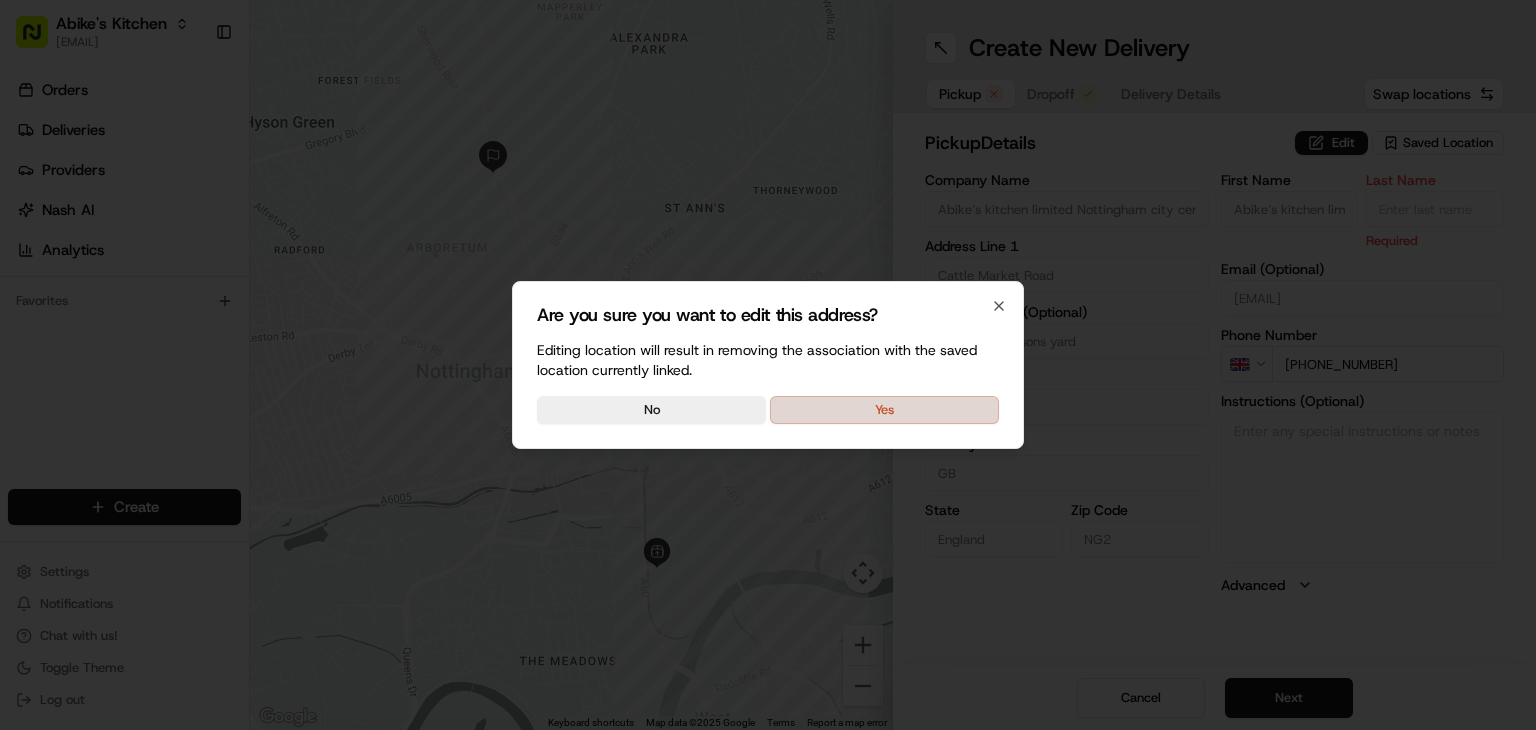click on "Yes" at bounding box center [884, 410] 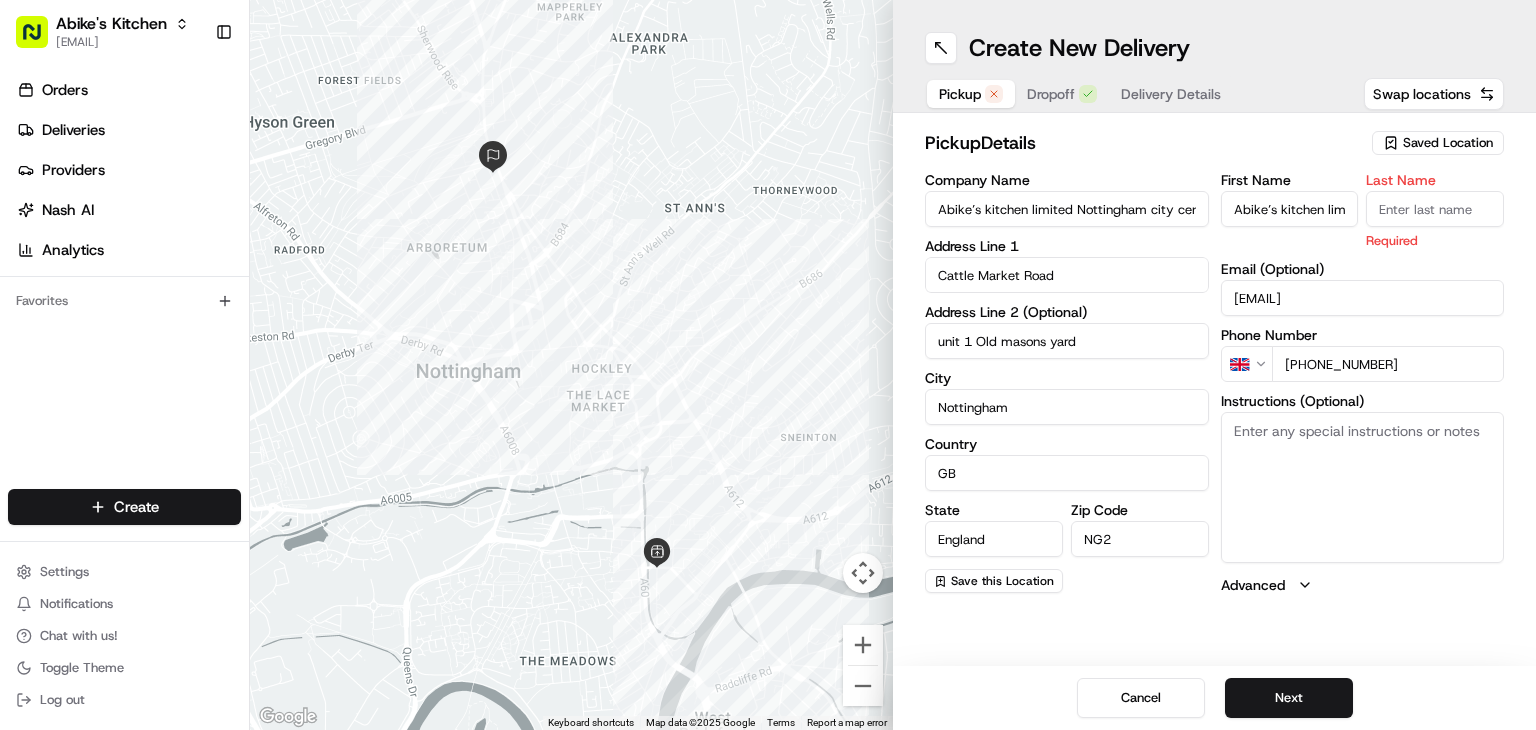 click on "Last Name" at bounding box center [1435, 209] 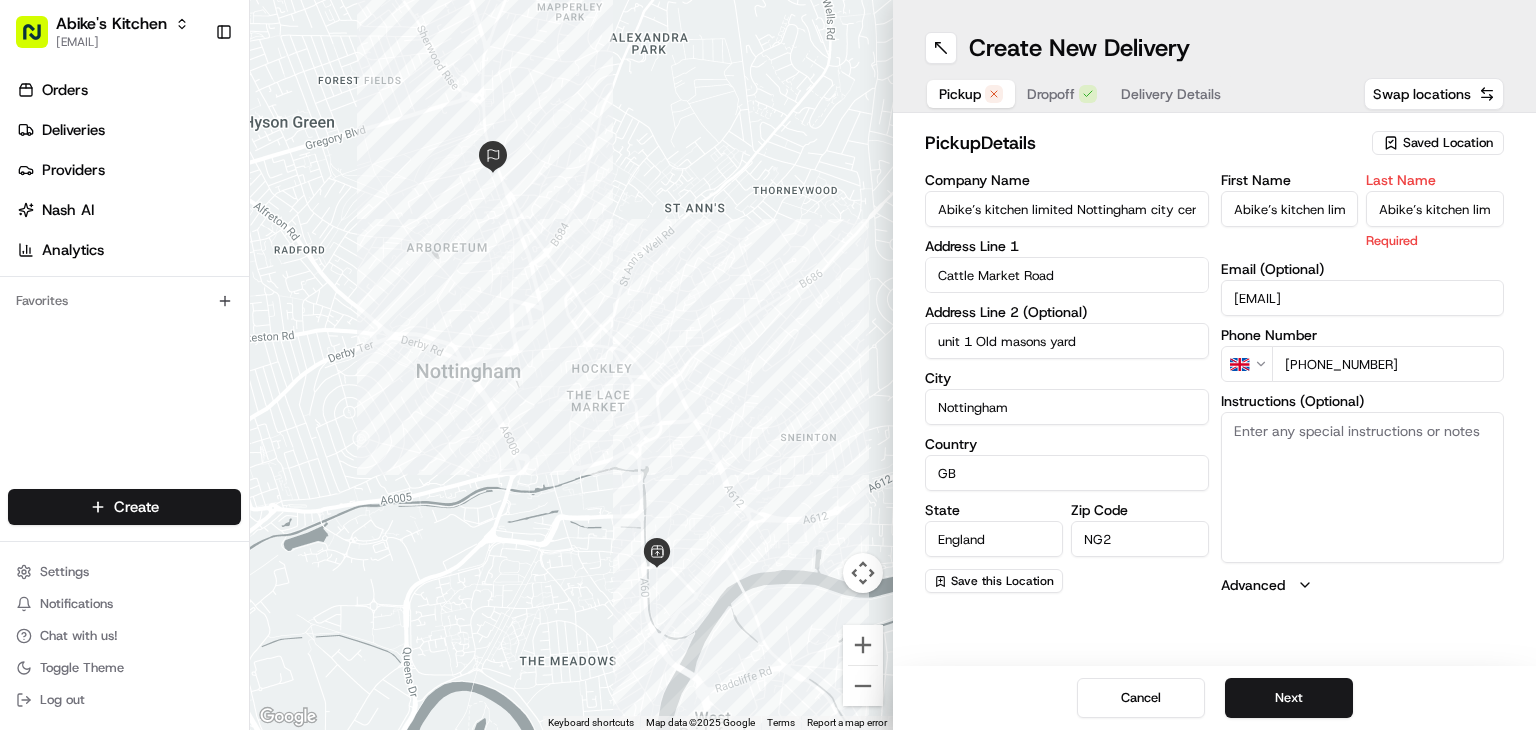 scroll, scrollTop: 0, scrollLeft: 25, axis: horizontal 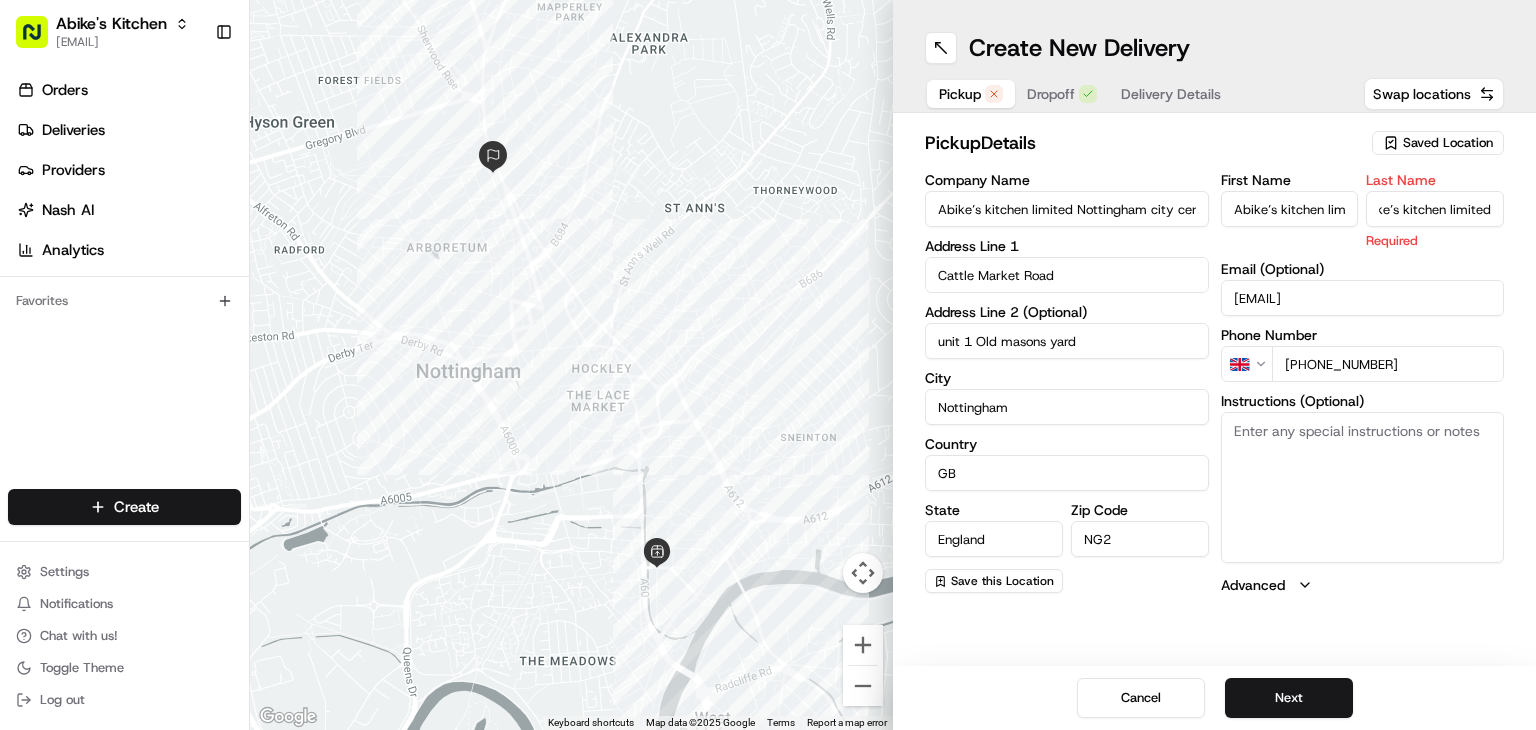 type on "Abike’s kitchen limited" 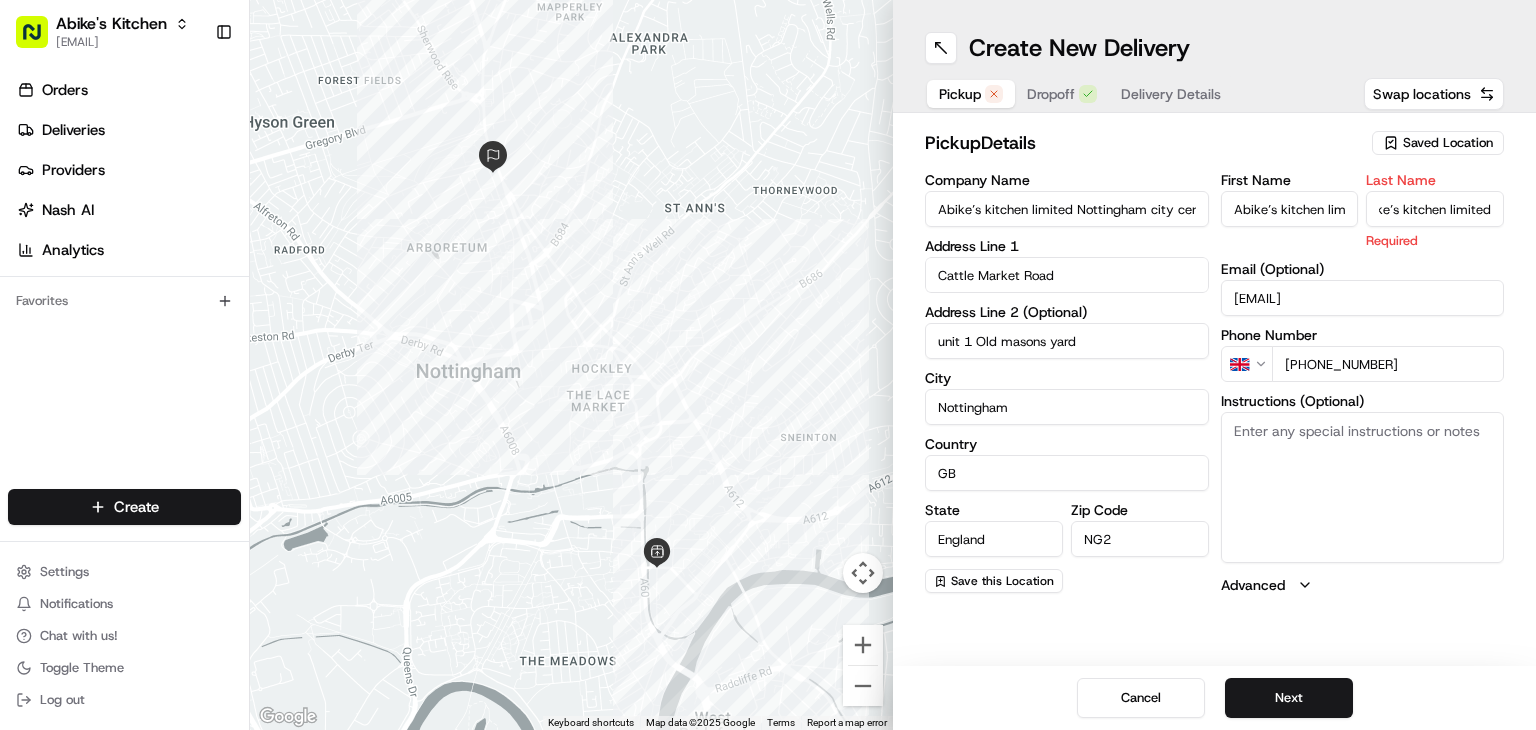 scroll, scrollTop: 0, scrollLeft: 0, axis: both 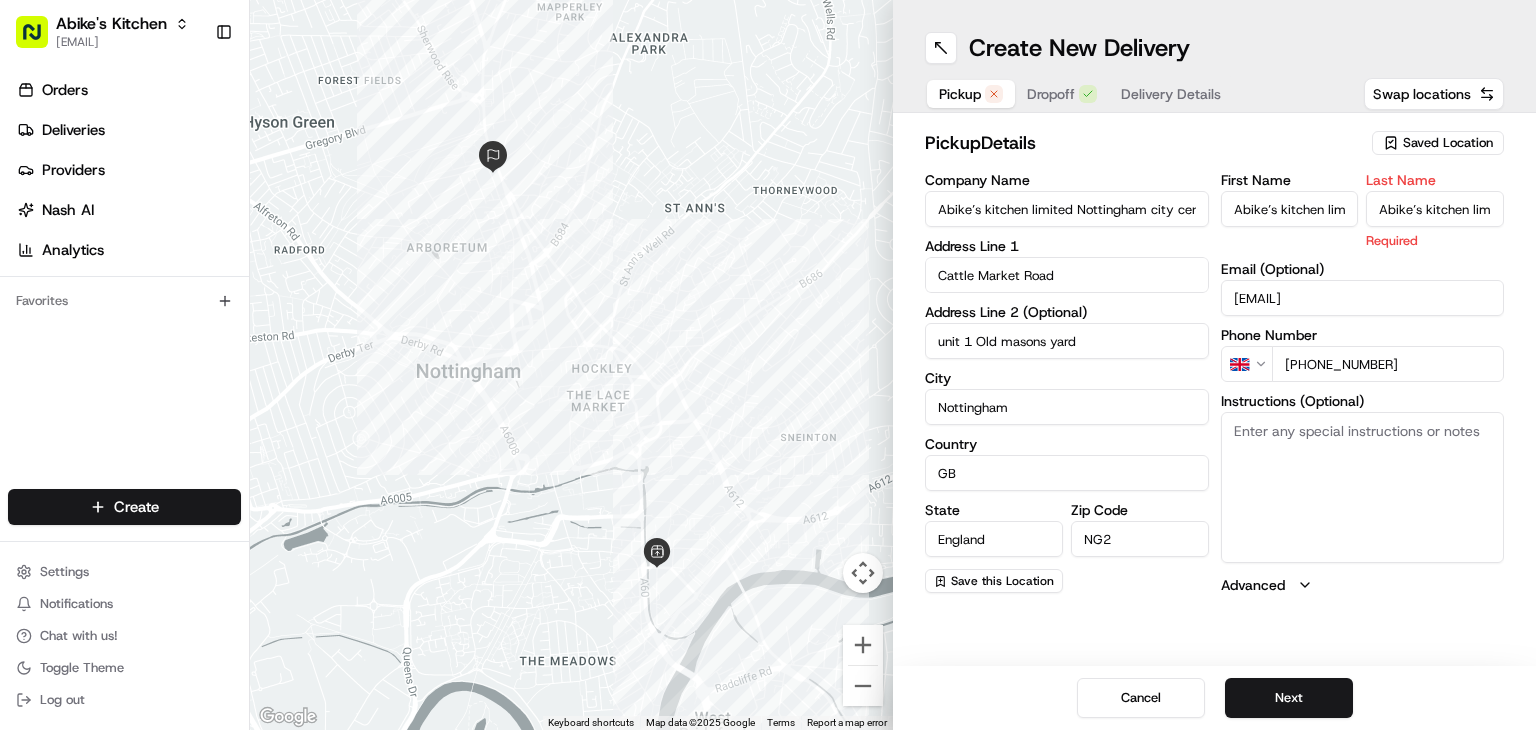 click on "pickup  Details" at bounding box center (1142, 143) 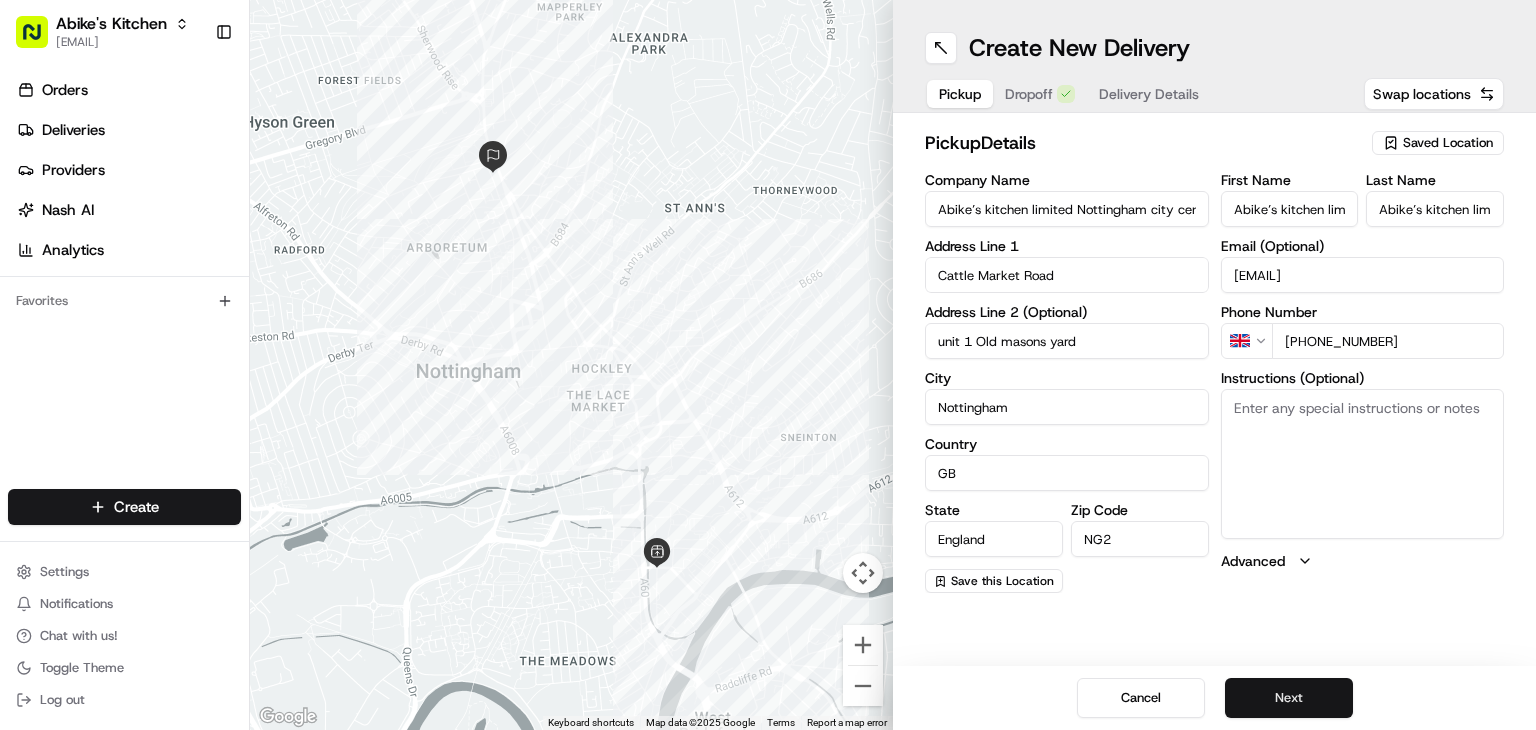 click on "Next" at bounding box center (1289, 698) 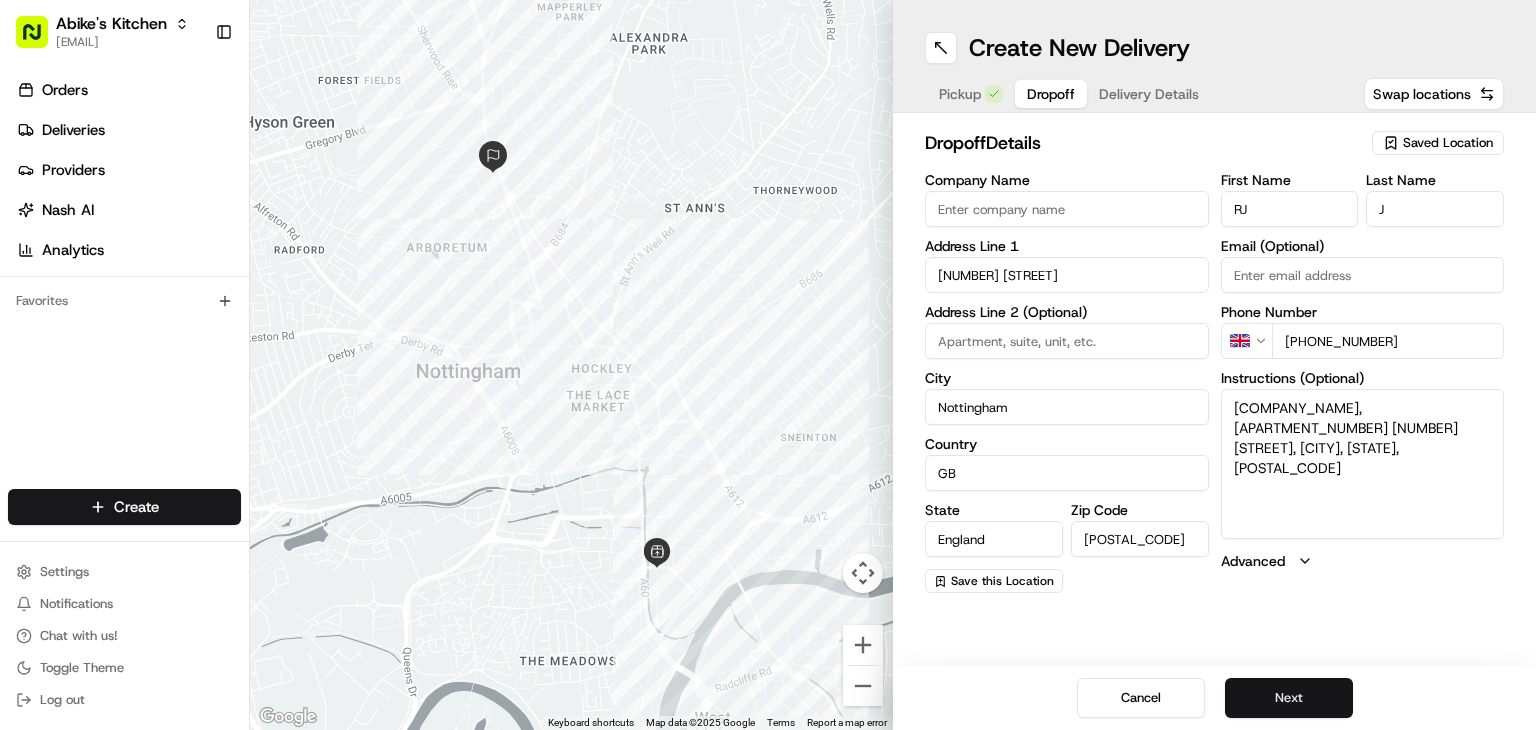 click on "Next" at bounding box center (1289, 698) 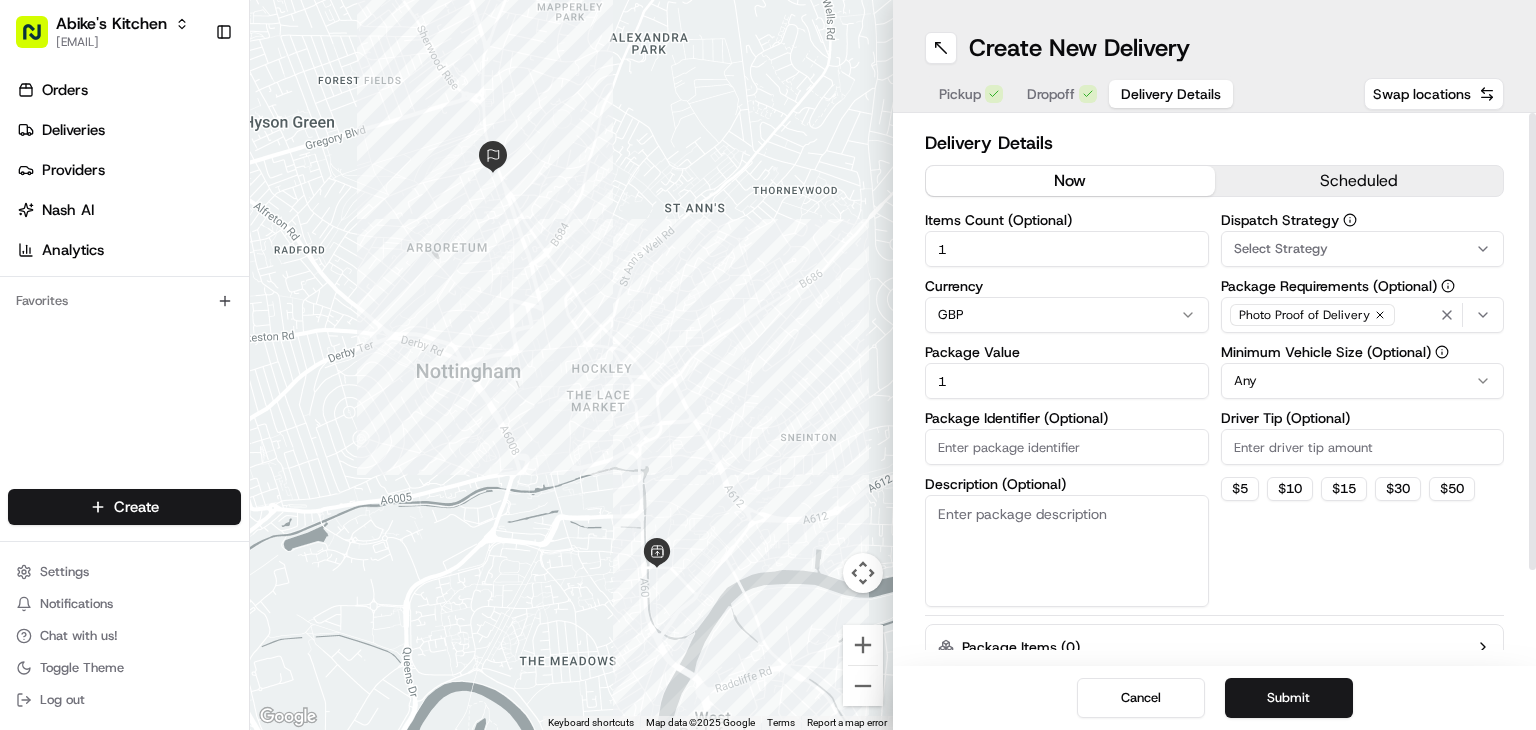click on "Select Strategy" at bounding box center (1363, 249) 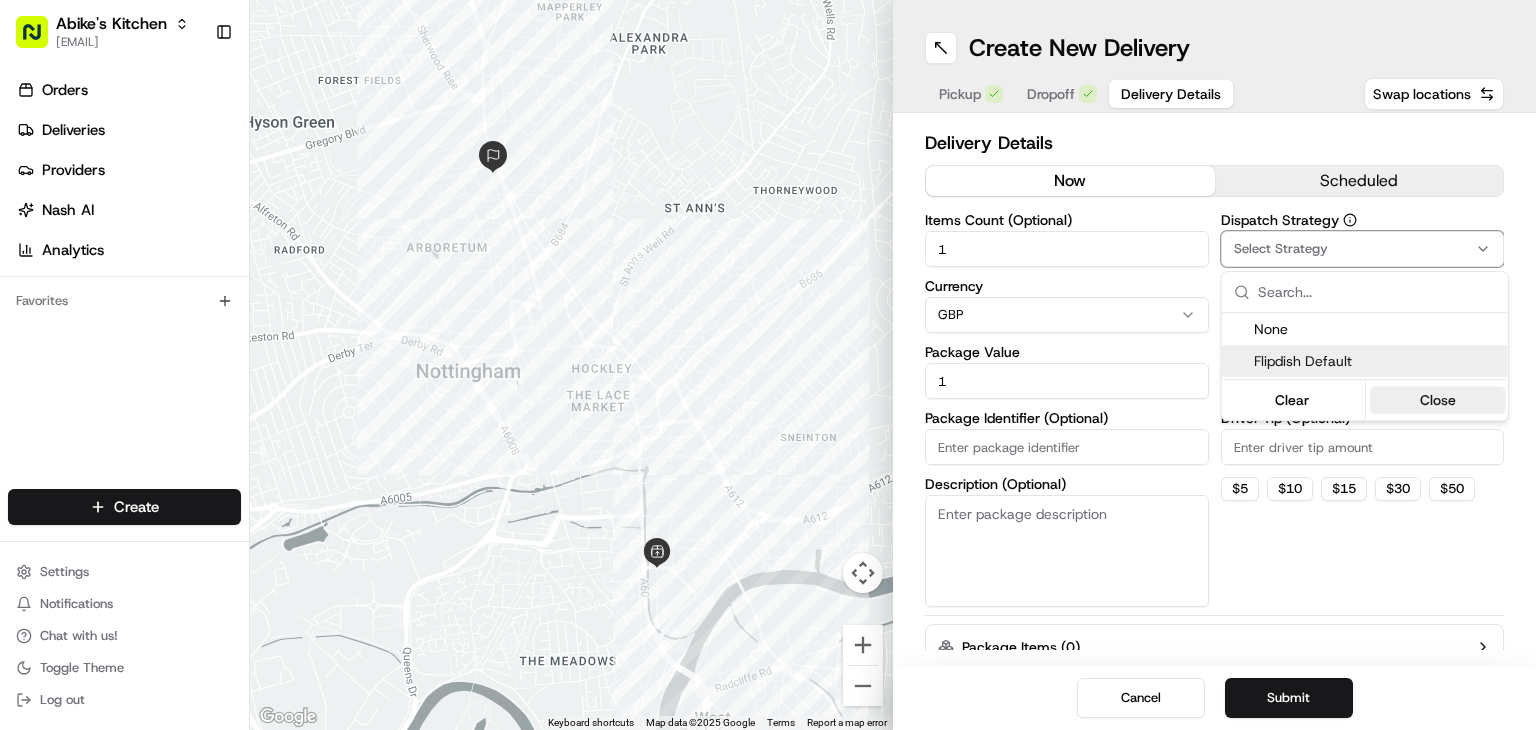 click on "Close" at bounding box center [1437, 400] 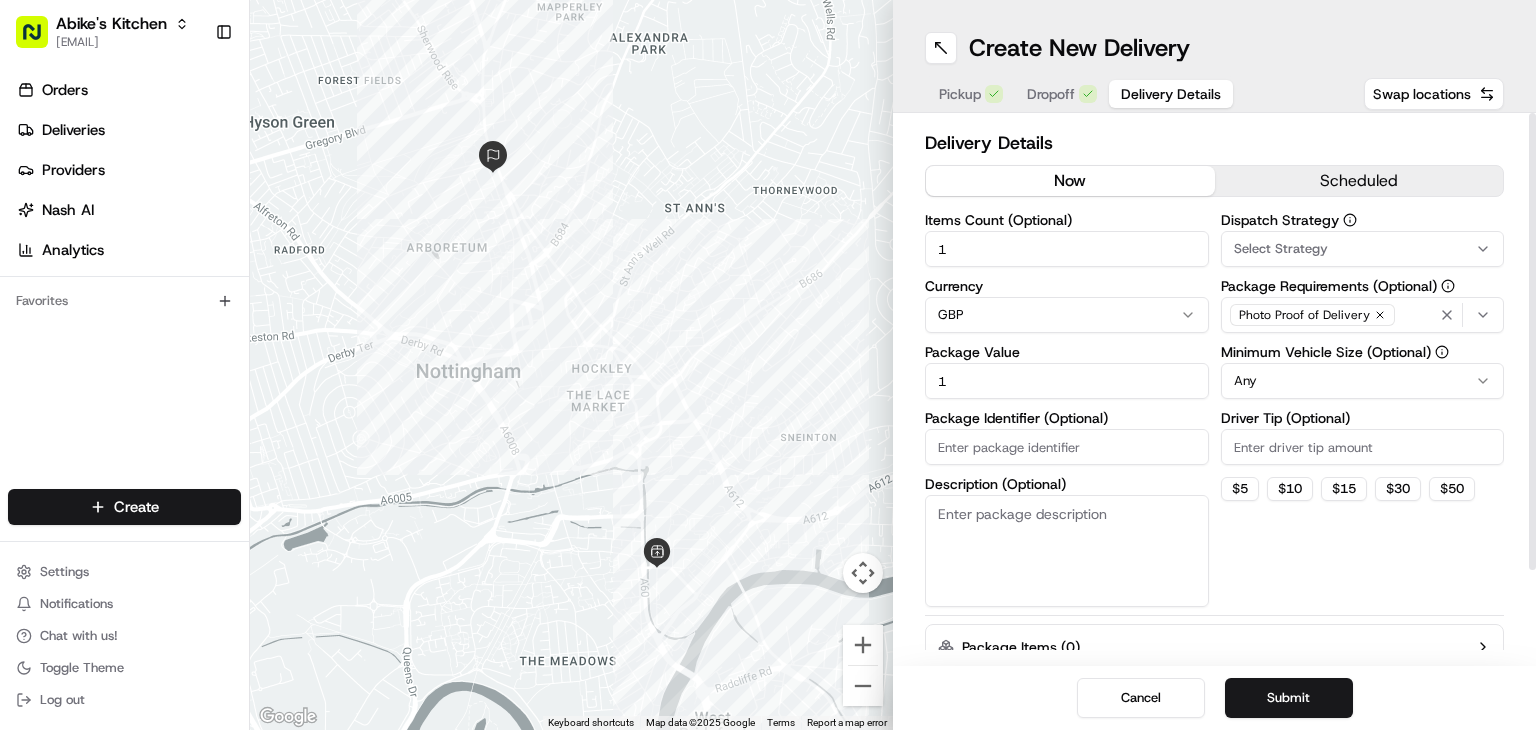 click on "Select Strategy" at bounding box center (1363, 249) 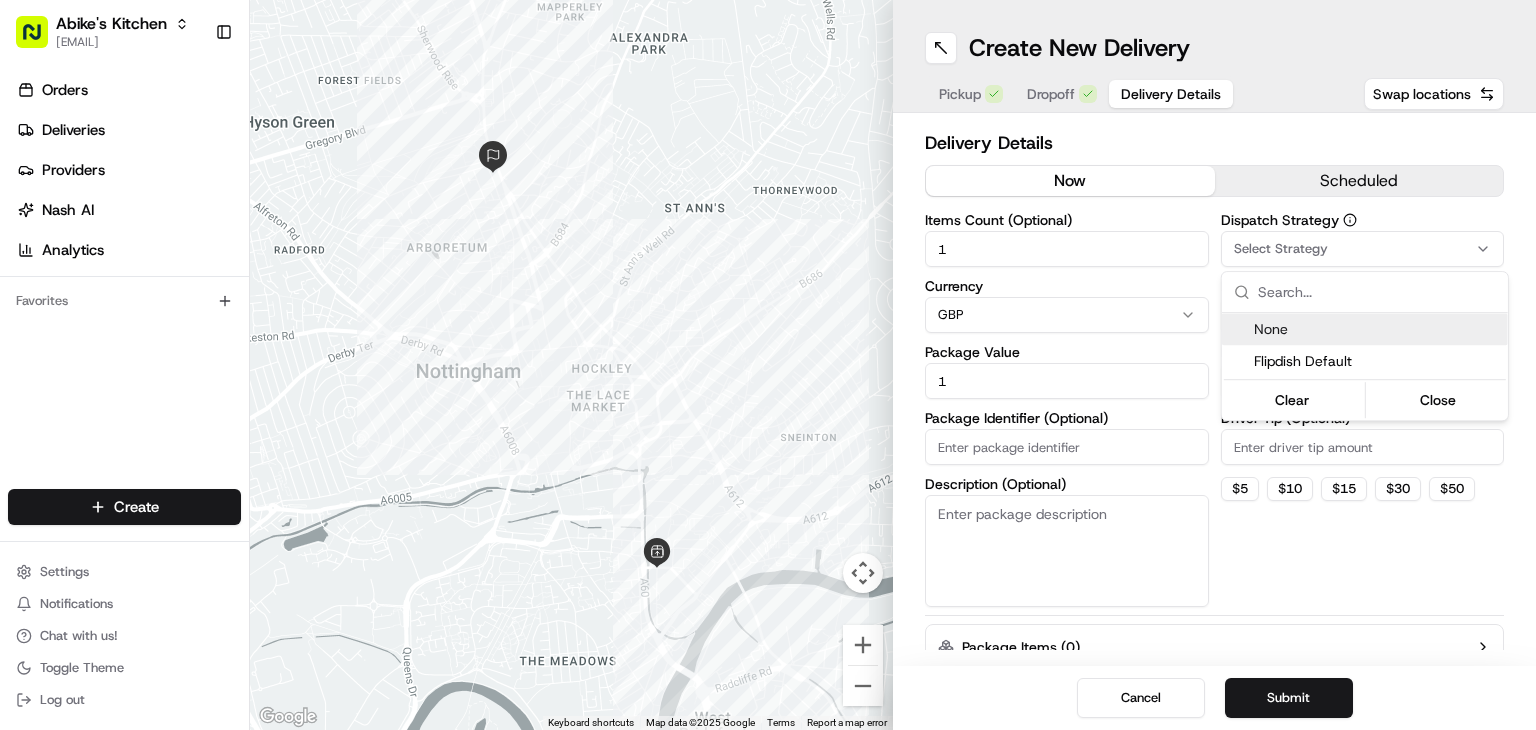 click on "Abike's Kitchen rpajulas@nashhelp.com Toggle Sidebar Orders Deliveries Providers Nash AI Analytics Favorites Main Menu Members & Organization Organization Users Roles Preferences Customization Portal Tracking Orchestration Automations Dispatch Strategy Optimization Strategy Shipping Labels Manifest Locations Pickup Locations Dropoff Locations Billing Billing Refund Requests Integrations Notification Triggers Webhooks API Keys Request Logs Create Settings Notifications Chat with us! Toggle Theme Log out ← Move left → Move right ↑ Move up ↓ Move down + Zoom in - Zoom out Home Jump left by 75% End Jump right by 75% Page Up Jump up by 75% Page Down Jump down by 75% Keyboard shortcuts Map Data Map data ©2025 Google Map data ©2025 Google 200 m  Click to toggle between metric and imperial units Terms Report a map error Create New Delivery Pickup Dropoff Delivery Details Swap locations Delivery Details now scheduled Items Count (Optional) 1 Currency GBP Package Value 1 Dispatch Strategy Any" at bounding box center (768, 365) 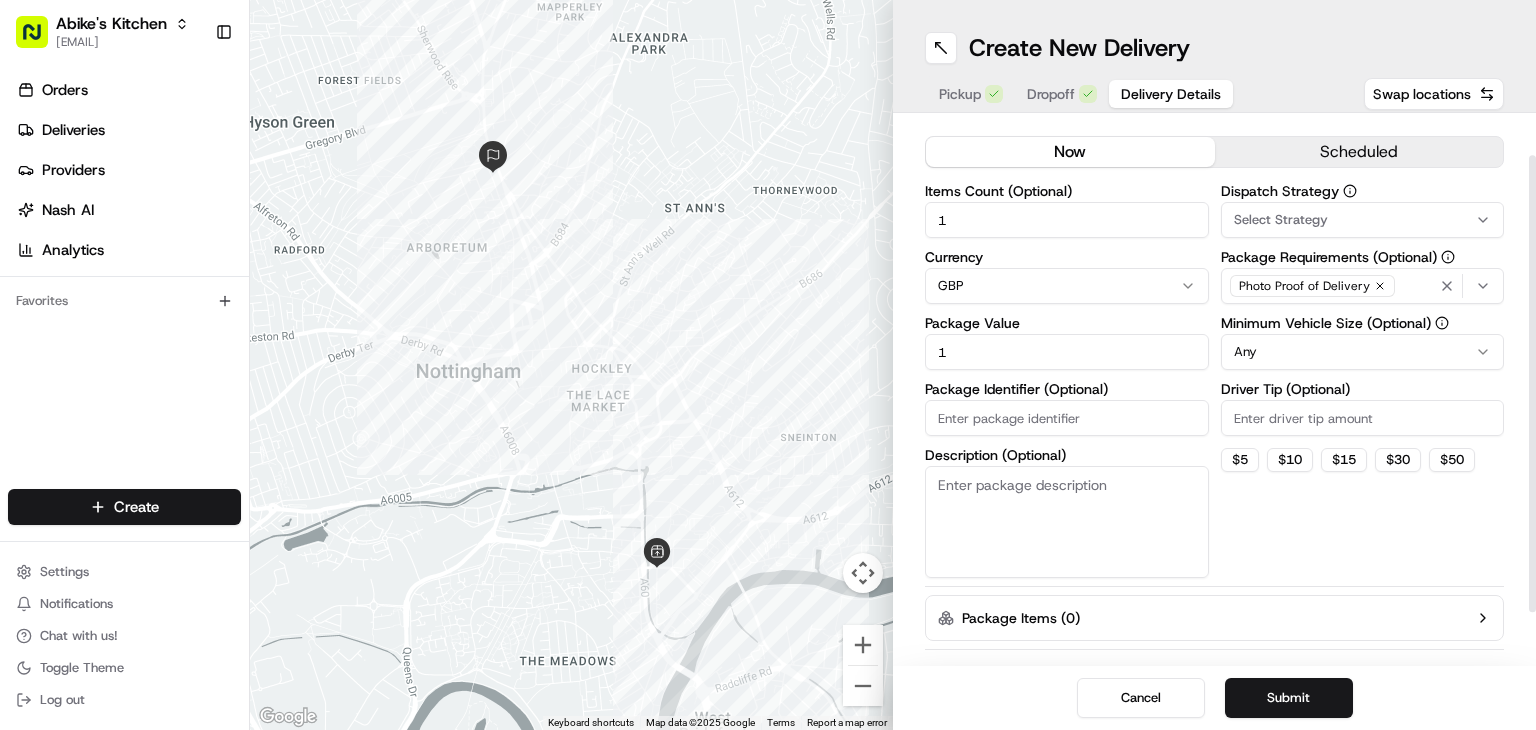 scroll, scrollTop: 0, scrollLeft: 0, axis: both 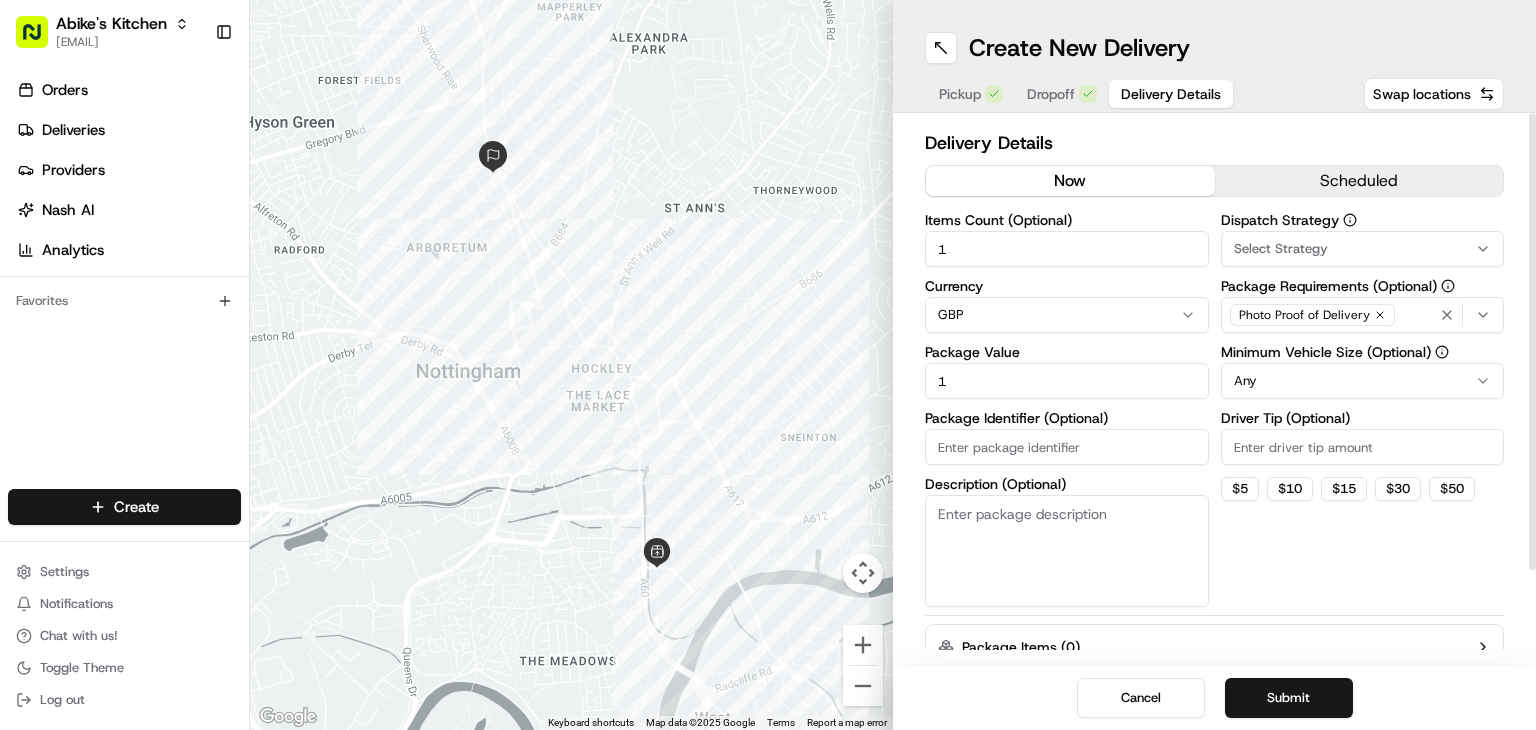 drag, startPoint x: 1421, startPoint y: 224, endPoint x: 1290, endPoint y: 133, distance: 159.5055 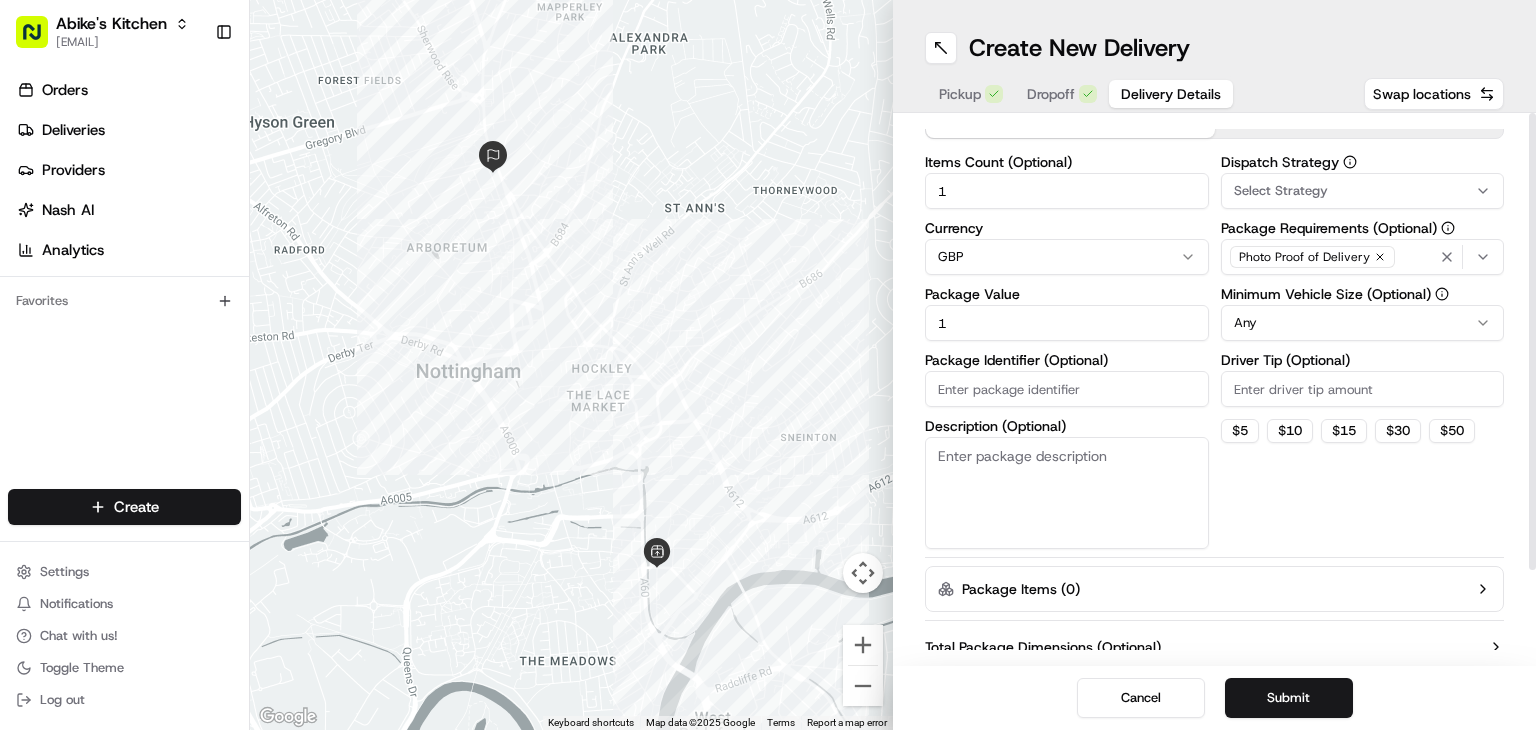 scroll, scrollTop: 0, scrollLeft: 0, axis: both 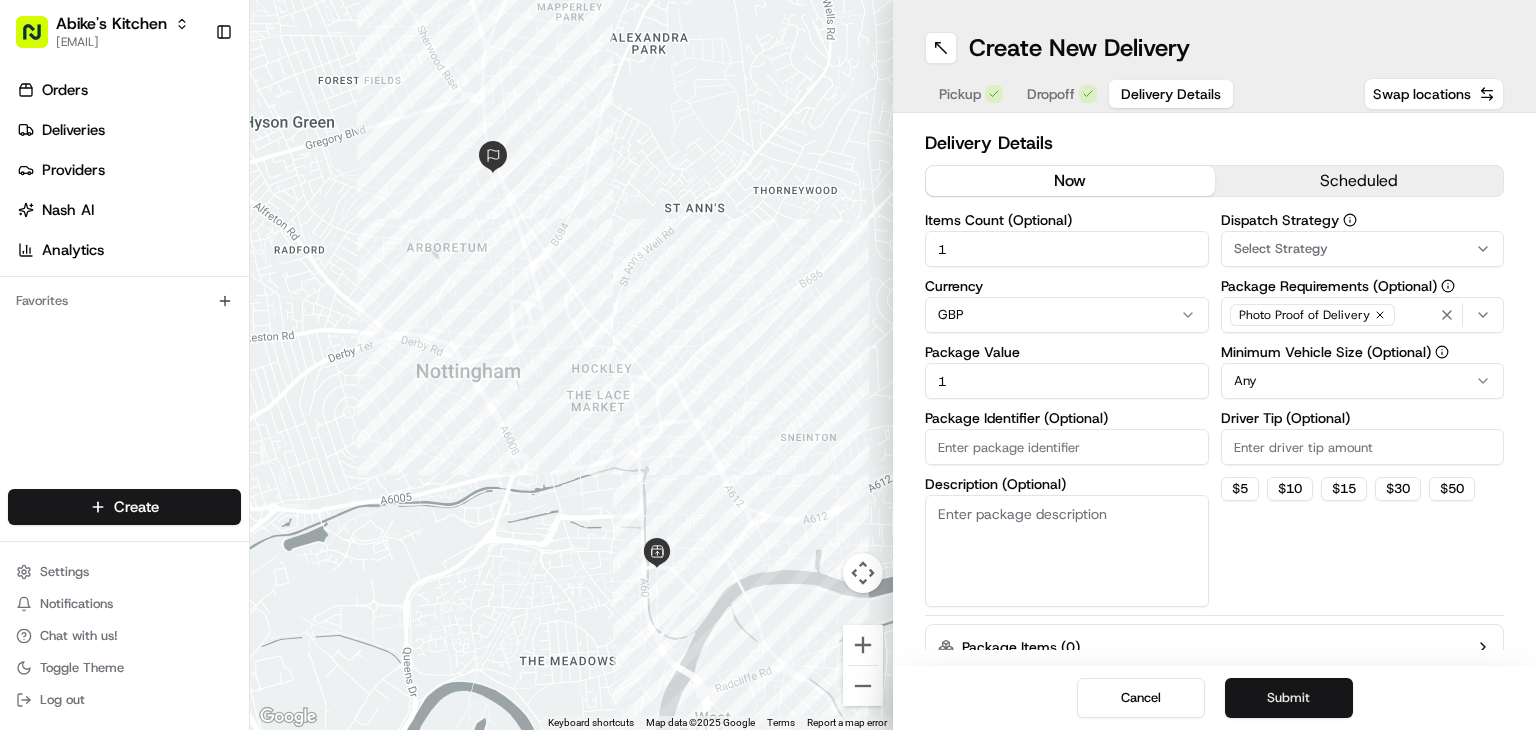 click on "Submit" at bounding box center (1289, 698) 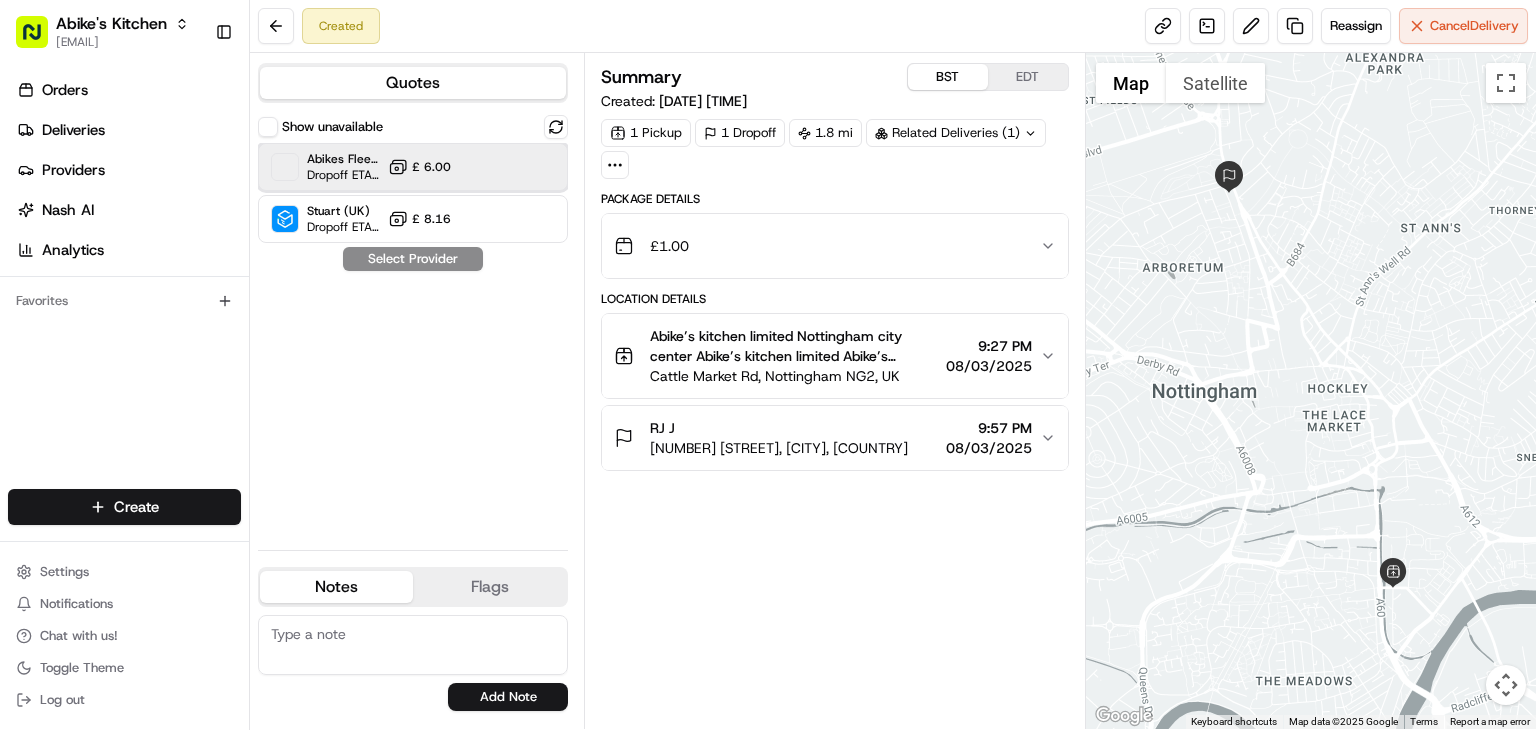 click on "Abikes Fleet (Nottingham) Dropoff ETA   - £   6.00" at bounding box center (413, 167) 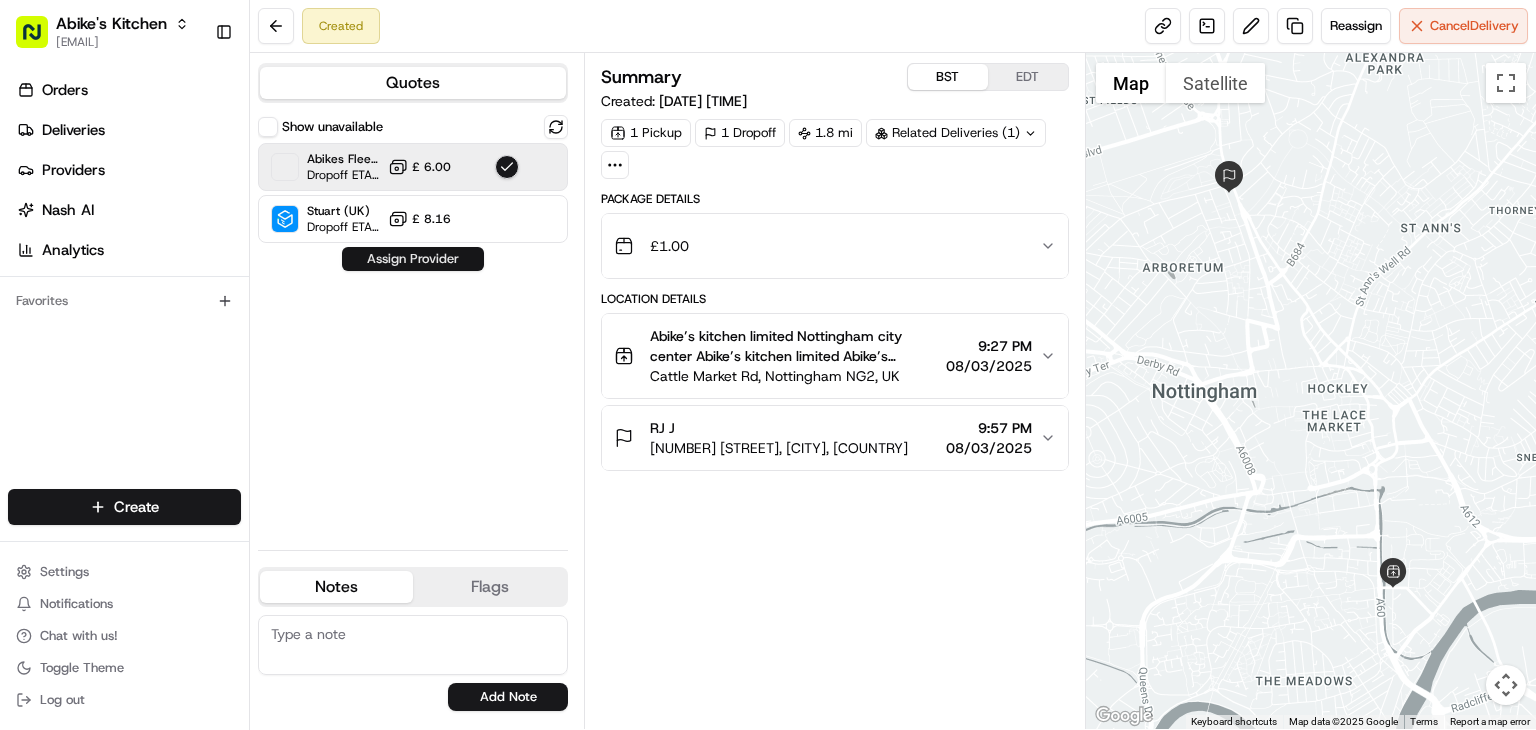 click on "Assign Provider" at bounding box center (413, 259) 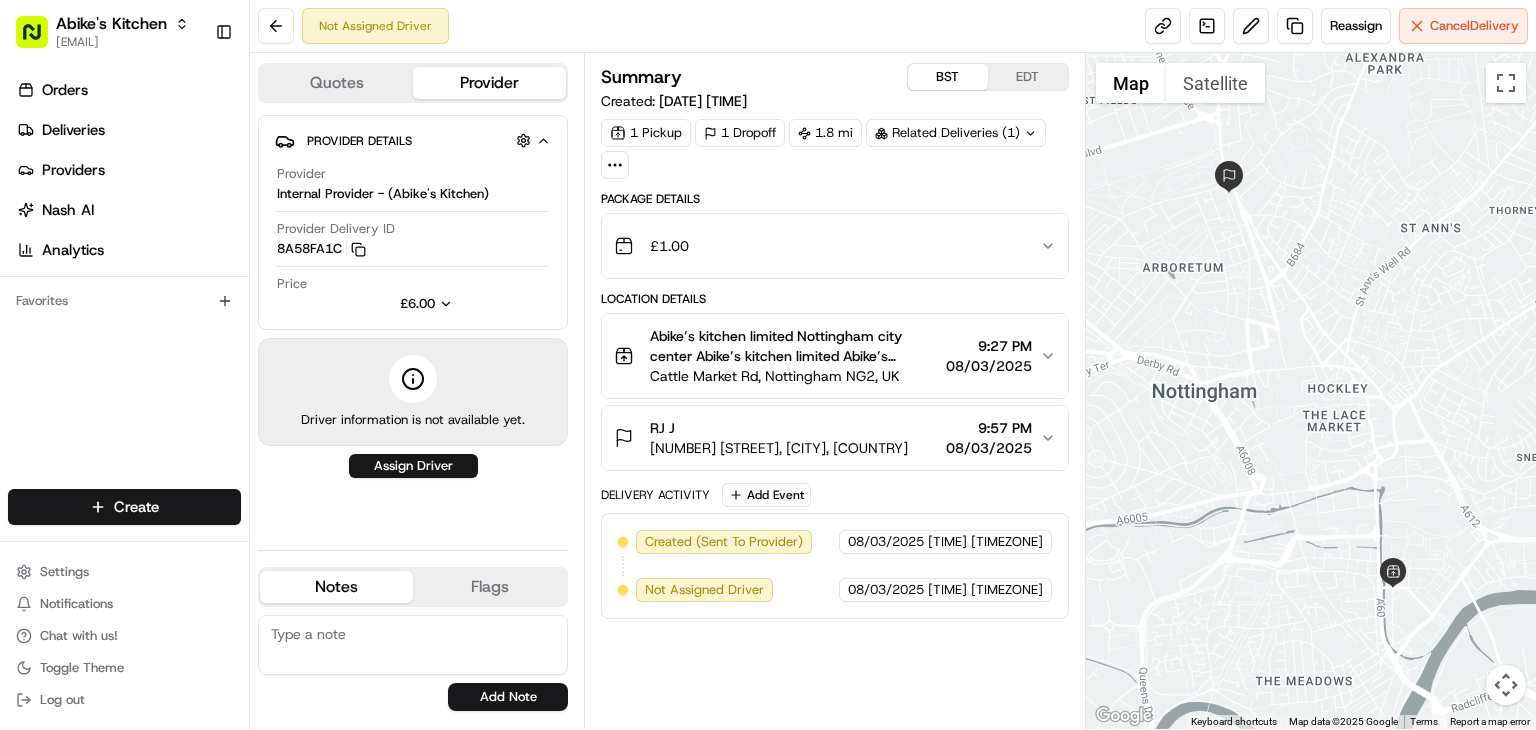 click on "Related Deliveries   (1)" at bounding box center (956, 133) 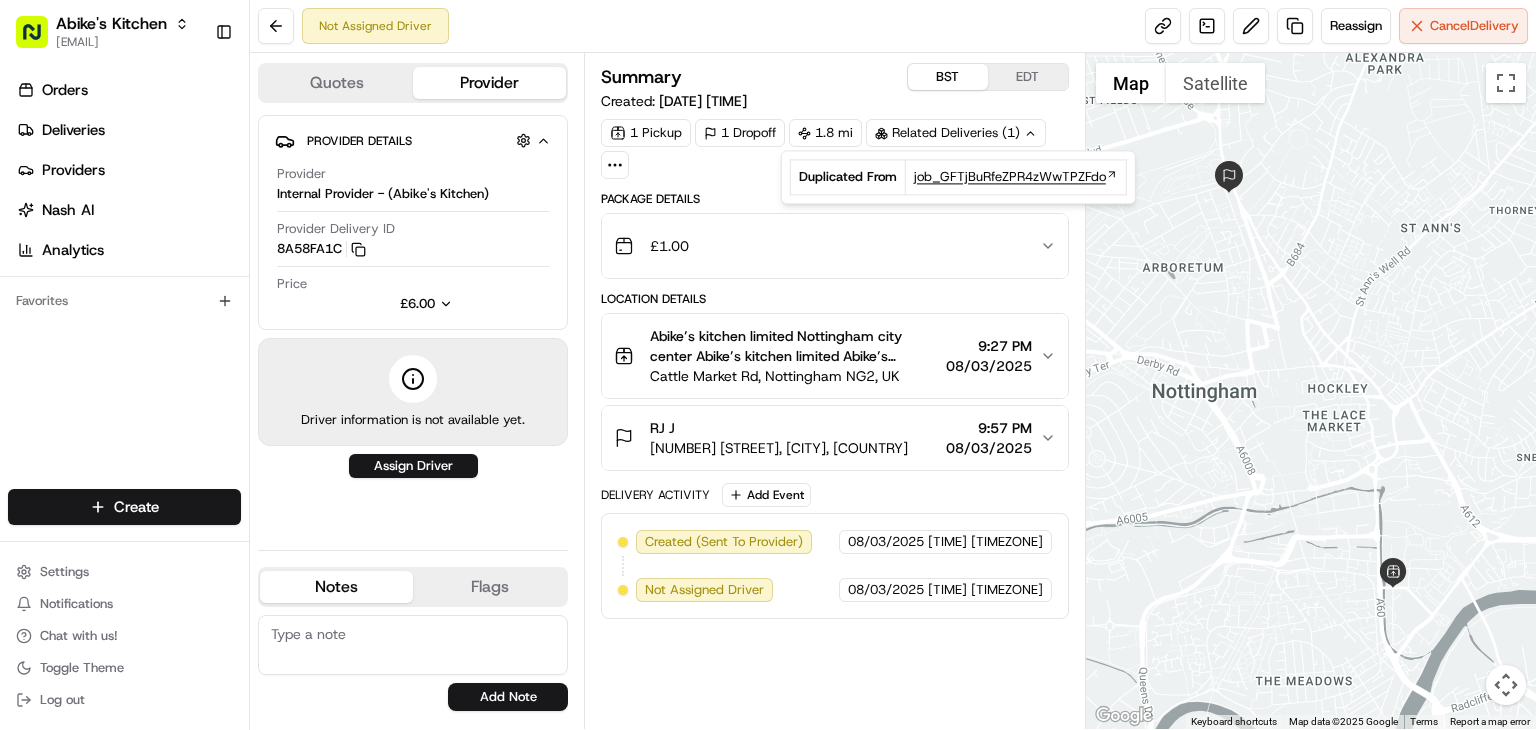 click on "job_GFTjBuRfeZPR4zWwTPZFdo" at bounding box center [1010, 177] 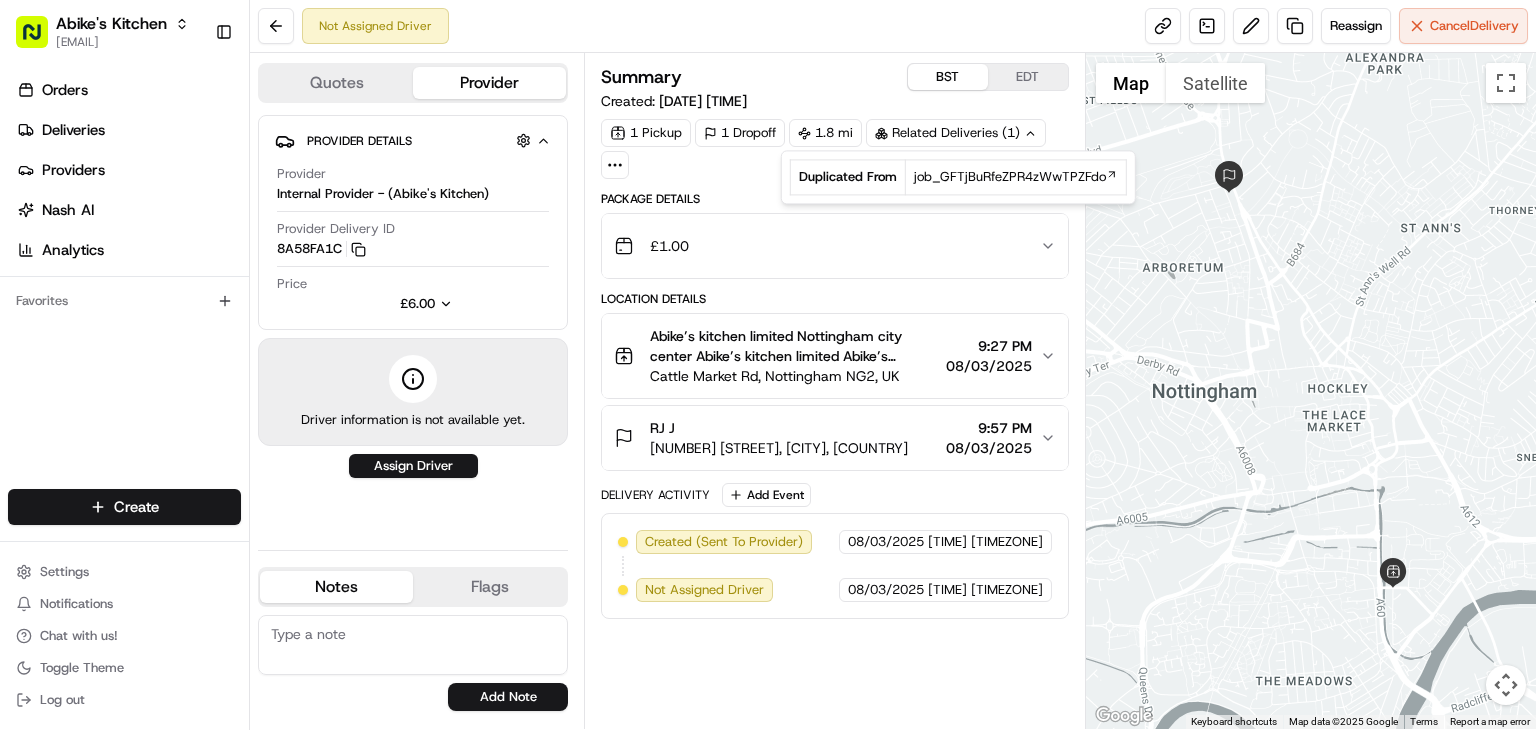 click on "Cattle Market Rd, Nottingham NG2, UK" at bounding box center (794, 376) 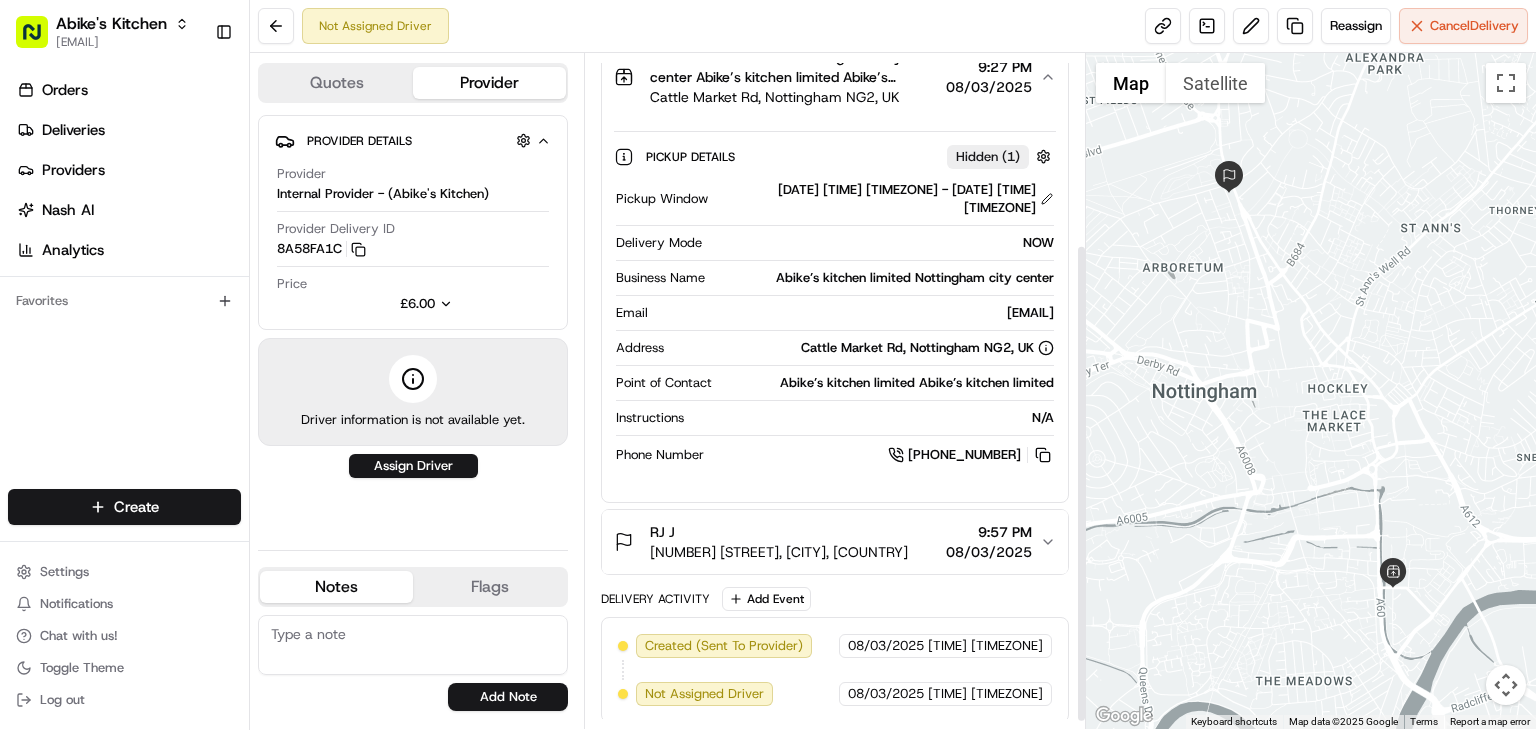 scroll, scrollTop: 0, scrollLeft: 0, axis: both 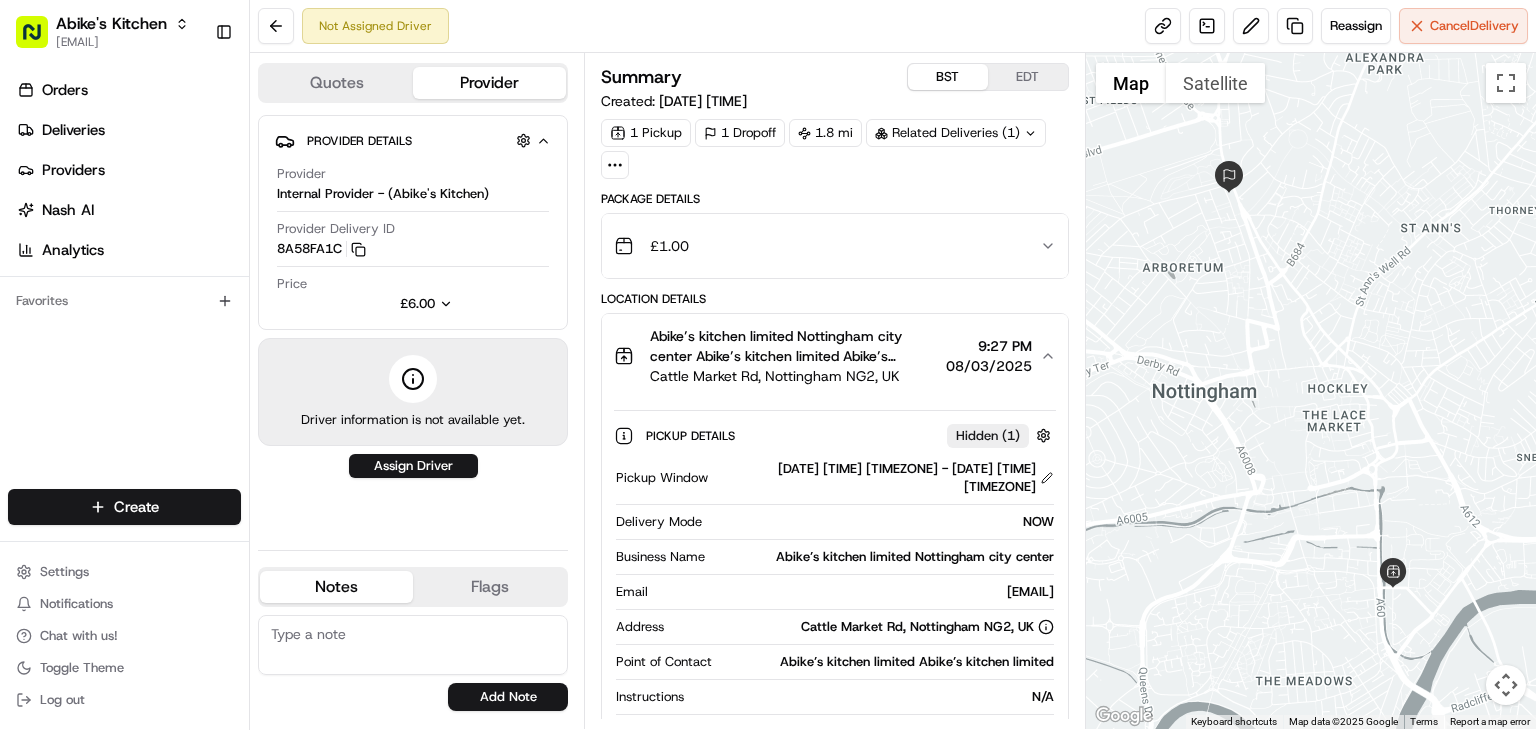 click on "Abike’s kitchen limited Nottingham city center Abike’s kitchen limited Abike’s kitchen limited" at bounding box center (794, 346) 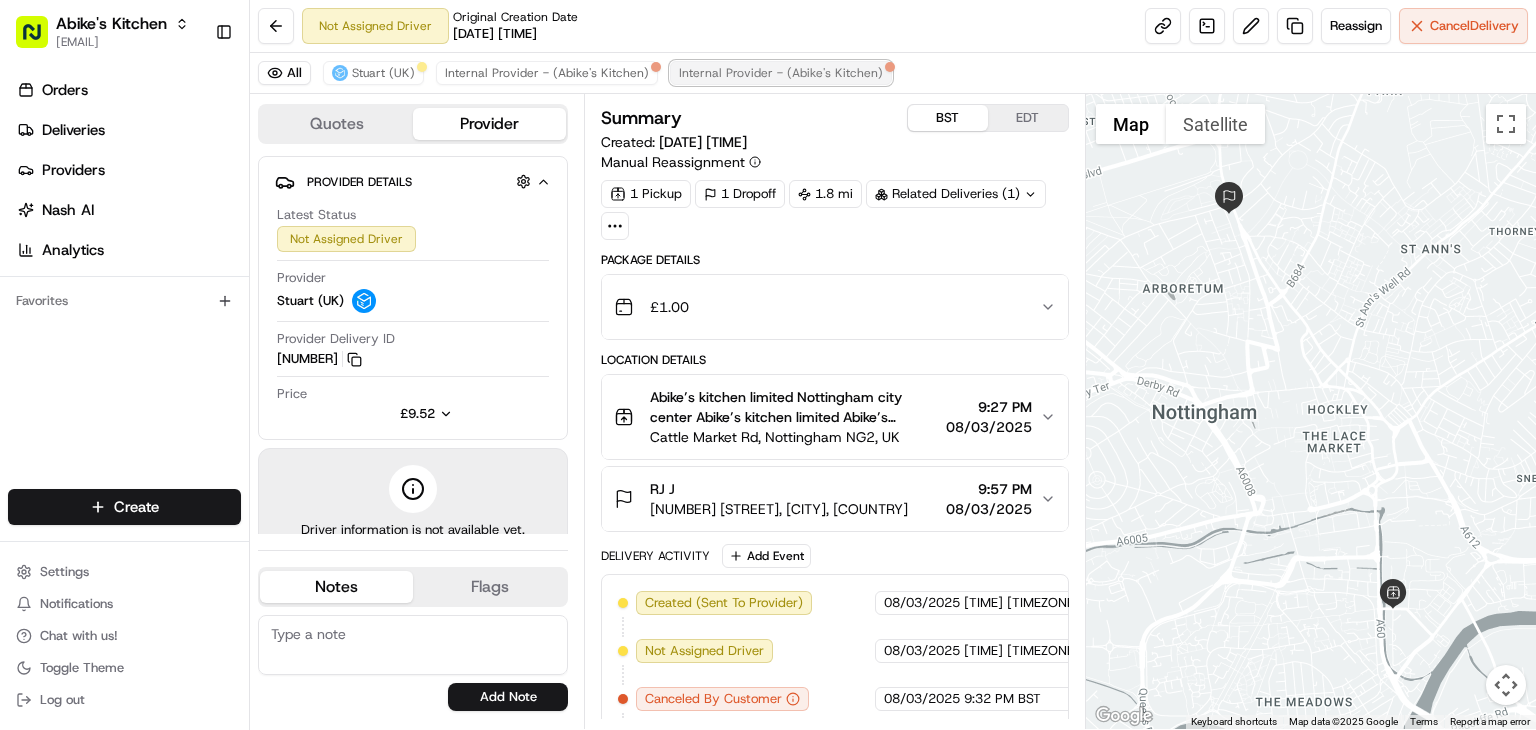 click on "Internal Provider - (Abike's Kitchen)" at bounding box center (781, 73) 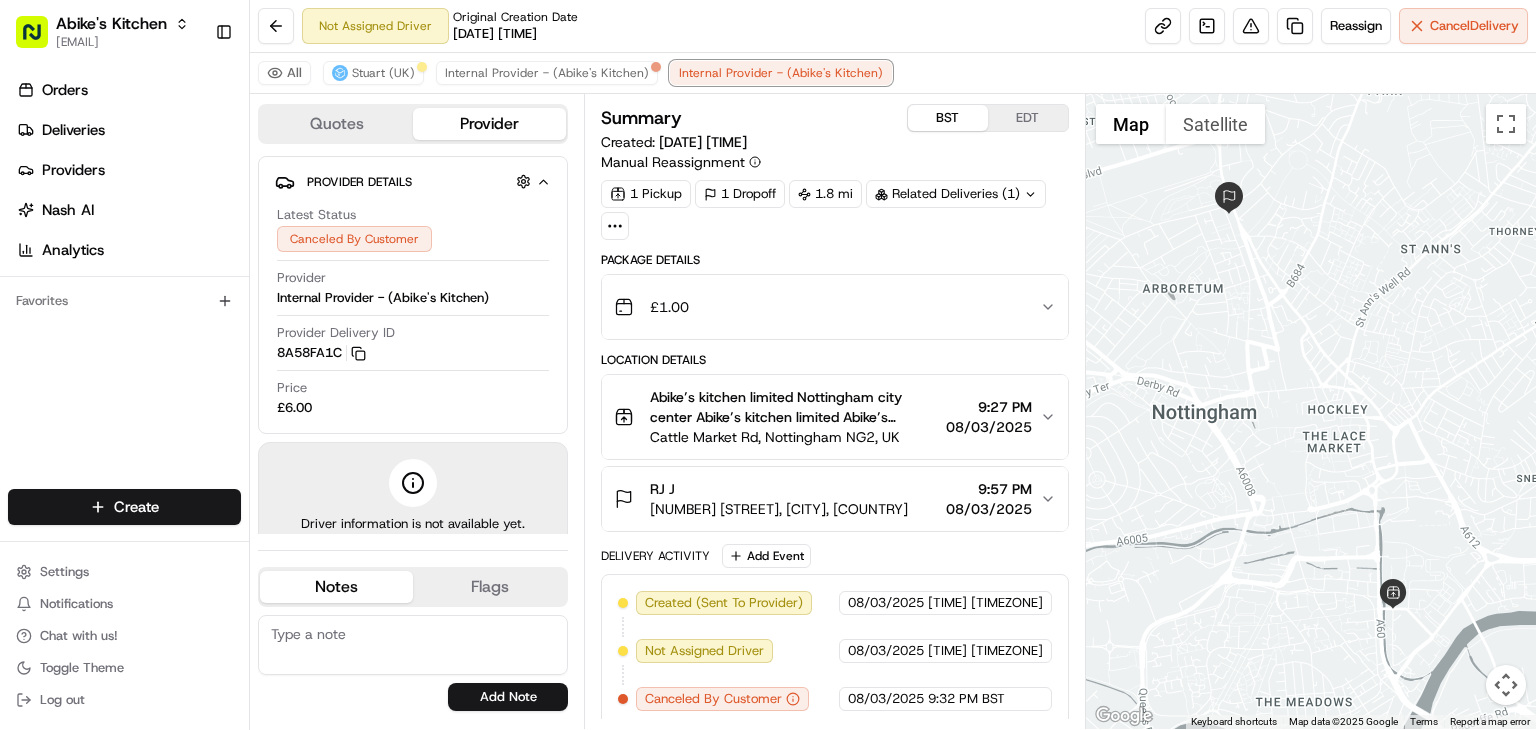 scroll, scrollTop: 5, scrollLeft: 0, axis: vertical 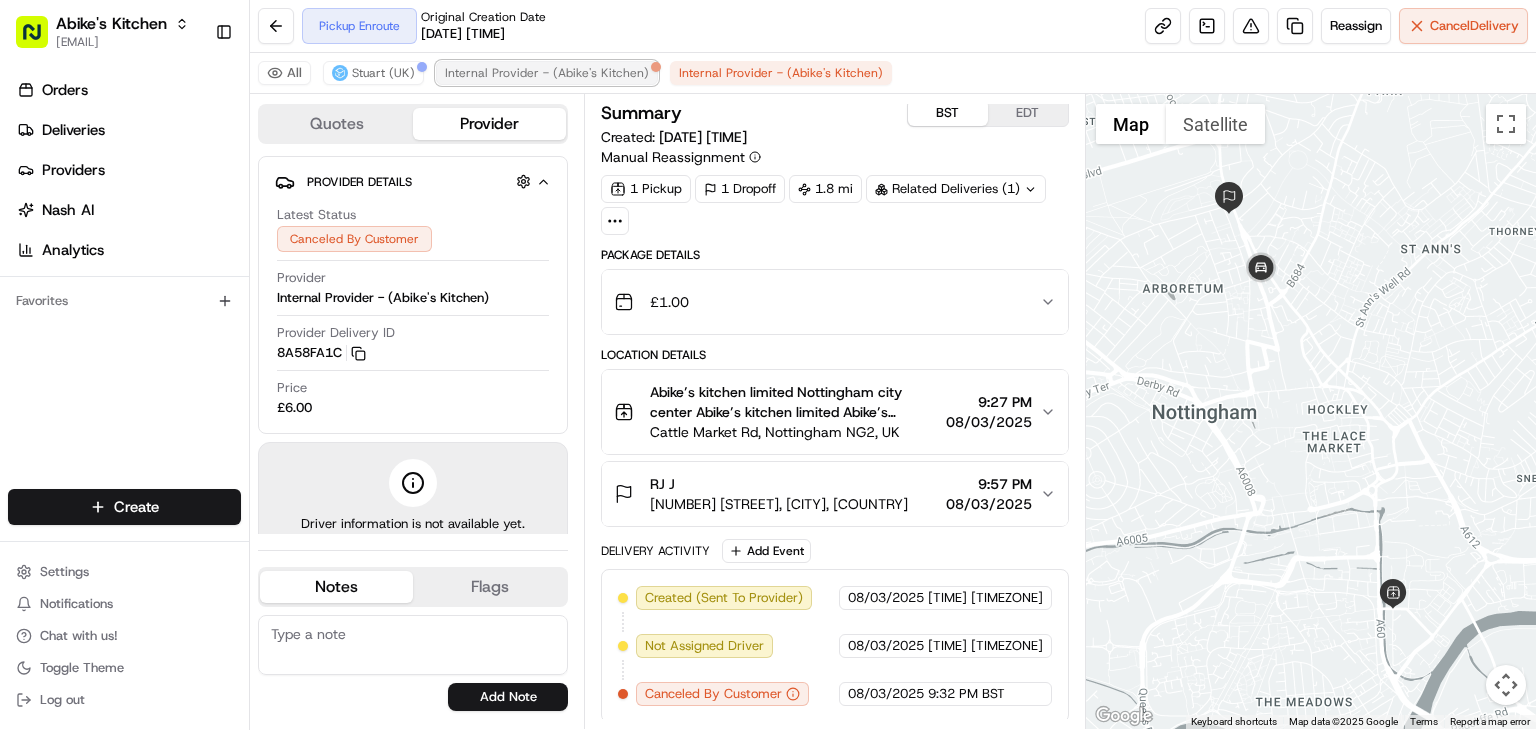 click on "Internal Provider - (Abike's Kitchen)" at bounding box center (547, 73) 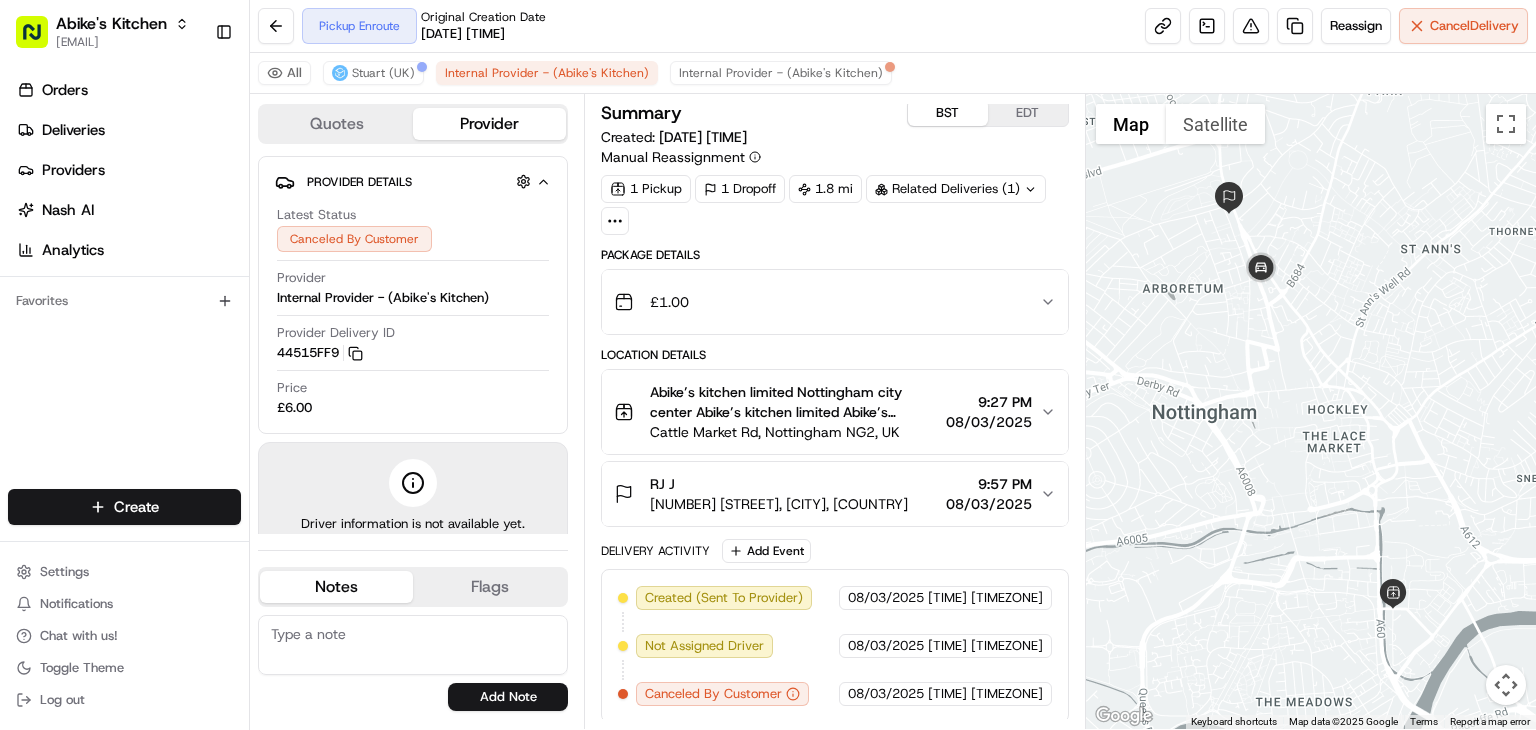 click on "All Stuart (UK) Internal Provider - (Abike's Kitchen) Internal Provider - (Abike's Kitchen)" at bounding box center [893, 73] 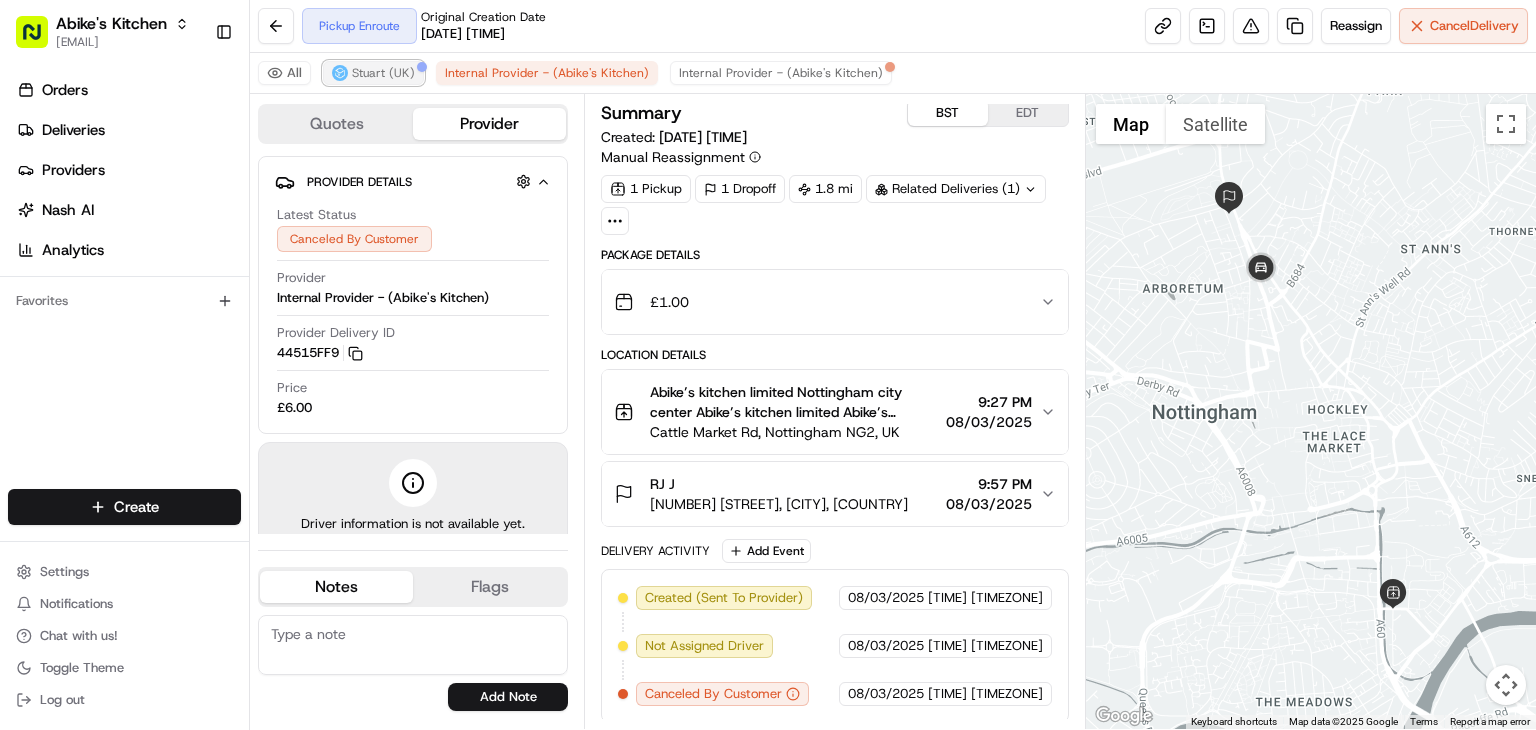 click on "Stuart (UK)" at bounding box center (383, 73) 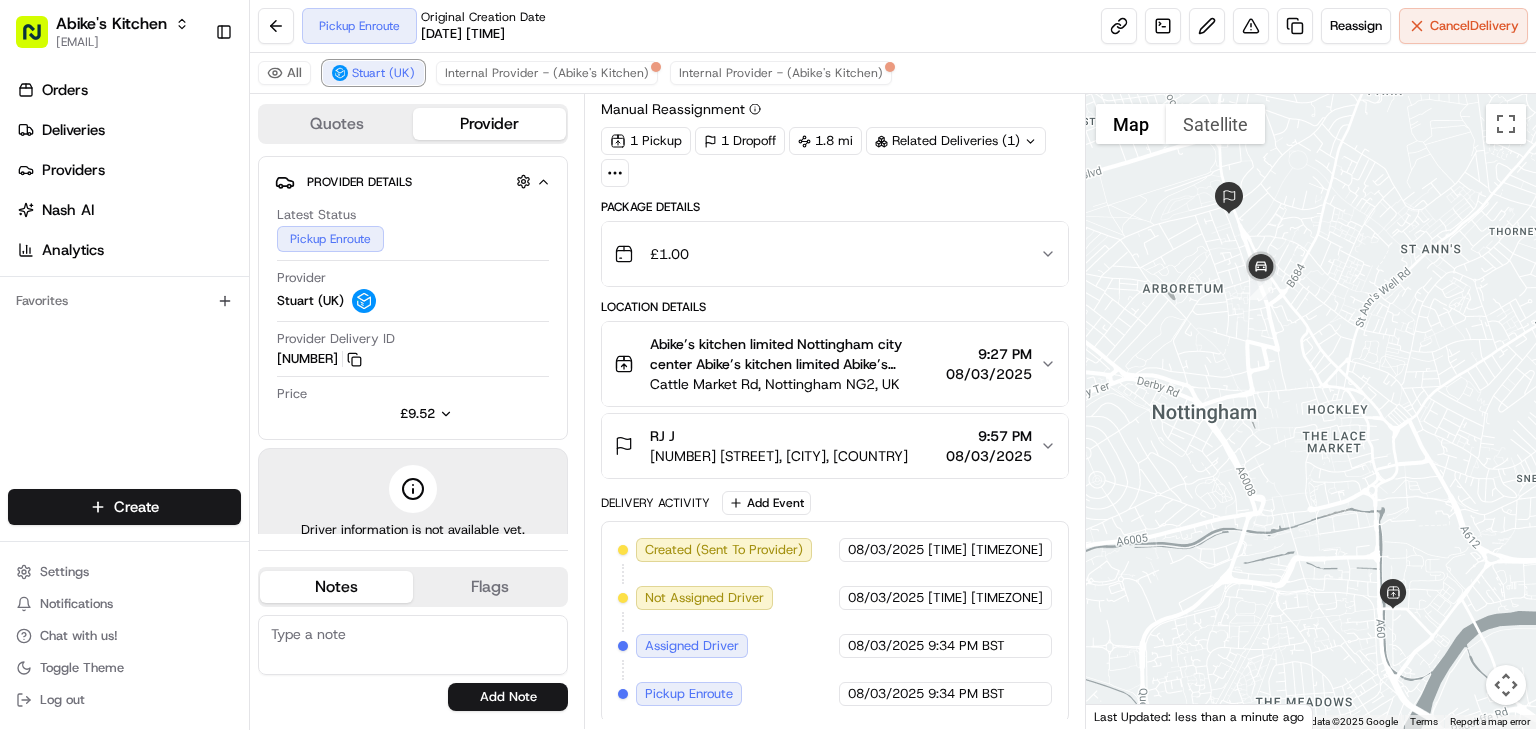 scroll, scrollTop: 0, scrollLeft: 0, axis: both 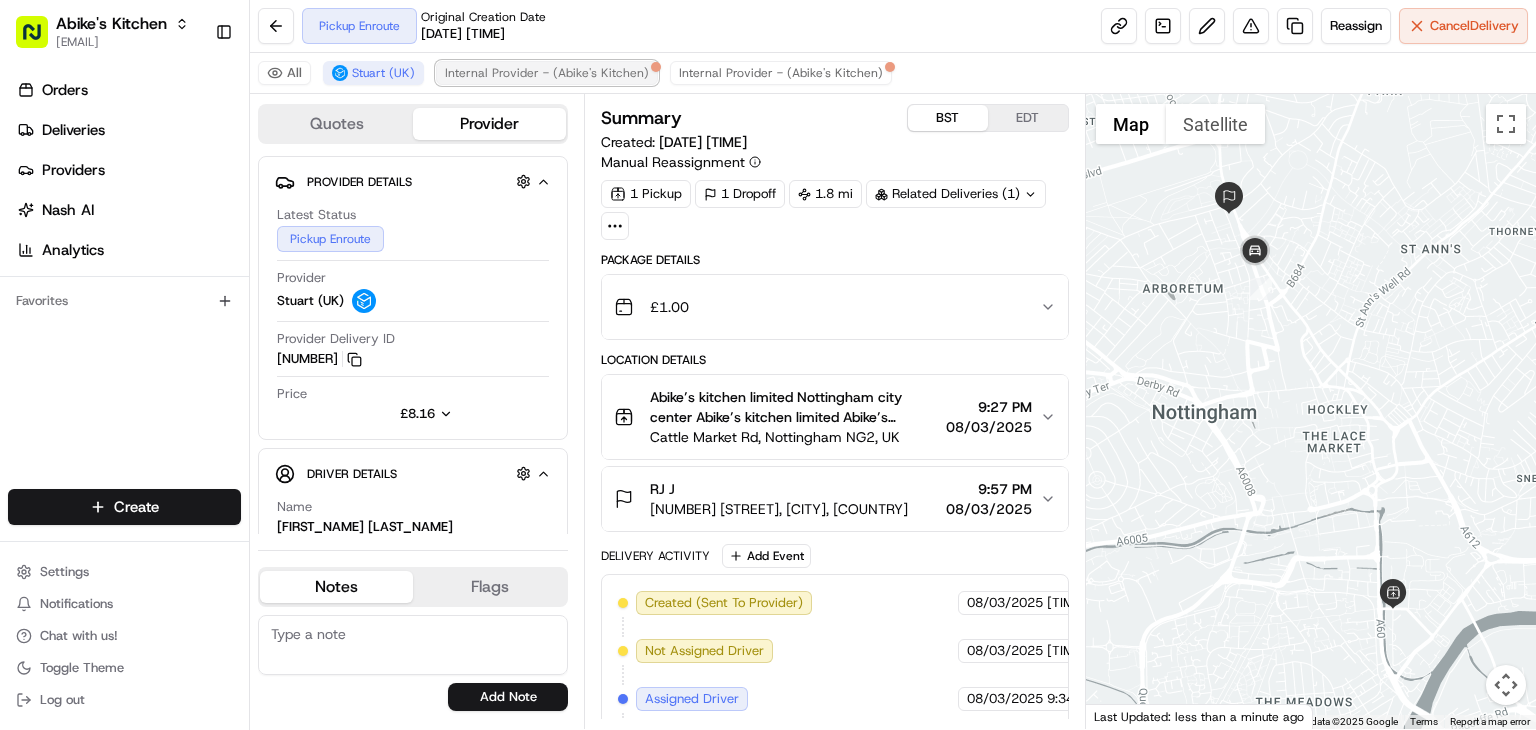 click on "Internal Provider - (Abike's Kitchen)" at bounding box center [547, 73] 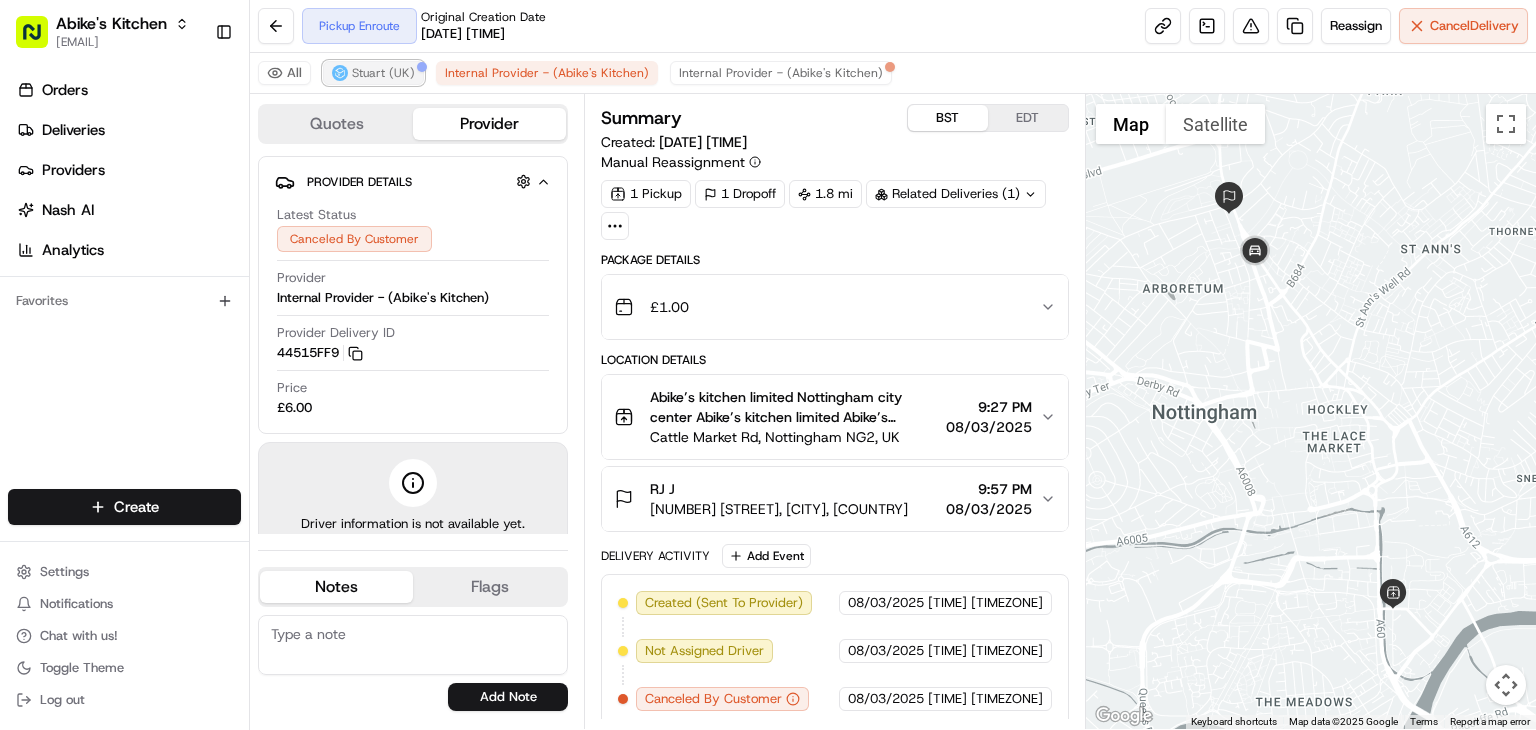 click on "Stuart (UK)" at bounding box center [383, 73] 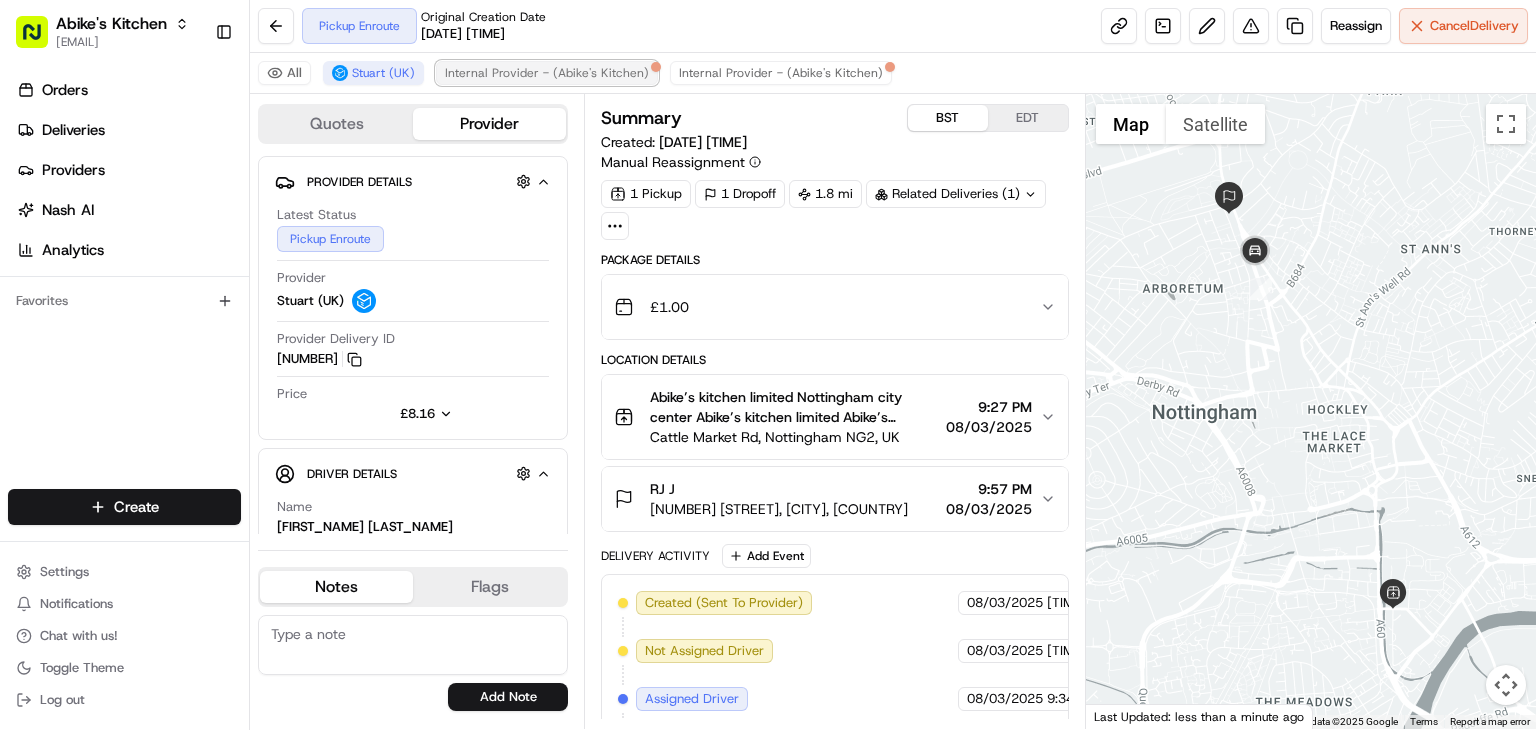 click on "Internal Provider - (Abike's Kitchen)" at bounding box center (547, 73) 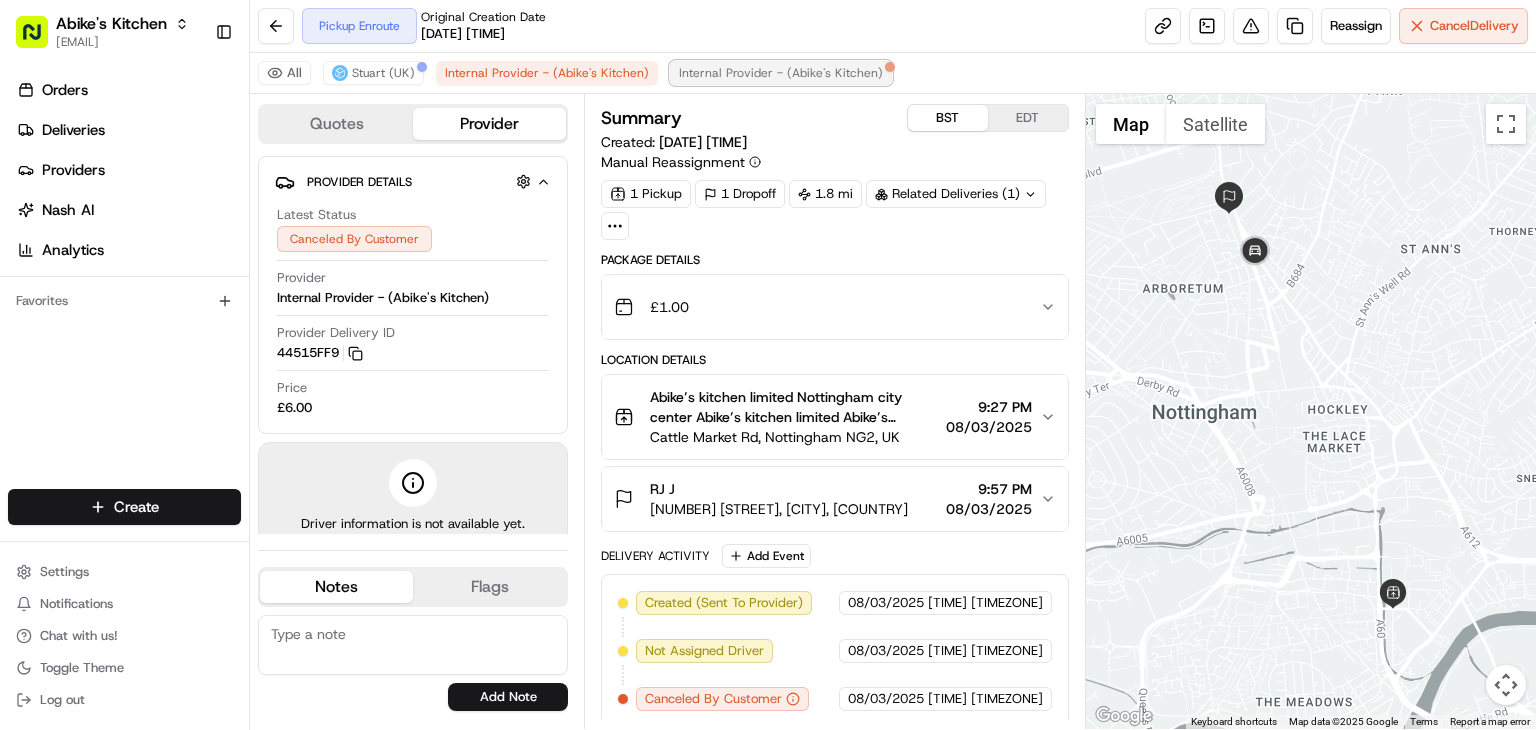 click on "Internal Provider - (Abike's Kitchen)" at bounding box center [781, 73] 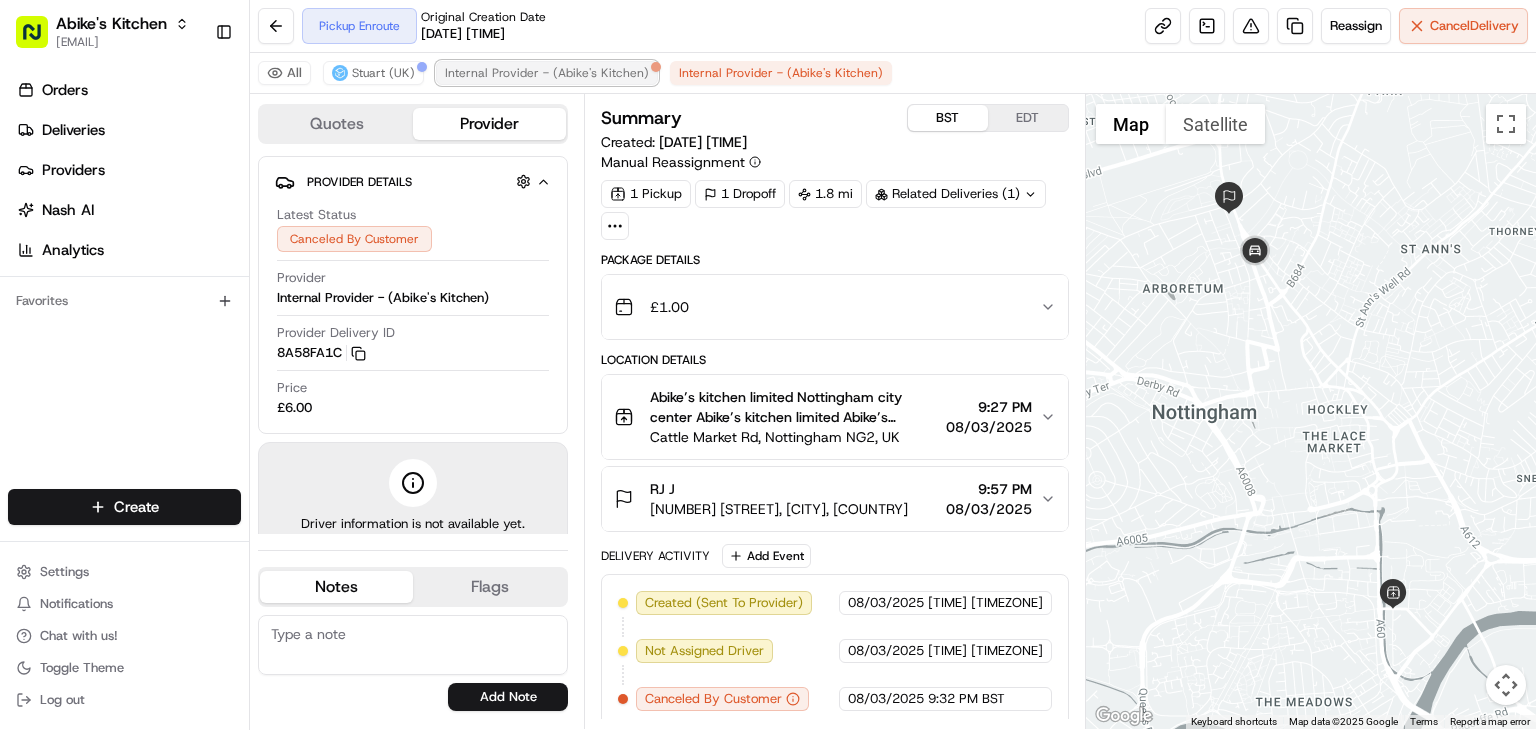 click on "Internal Provider - (Abike's Kitchen)" at bounding box center [547, 73] 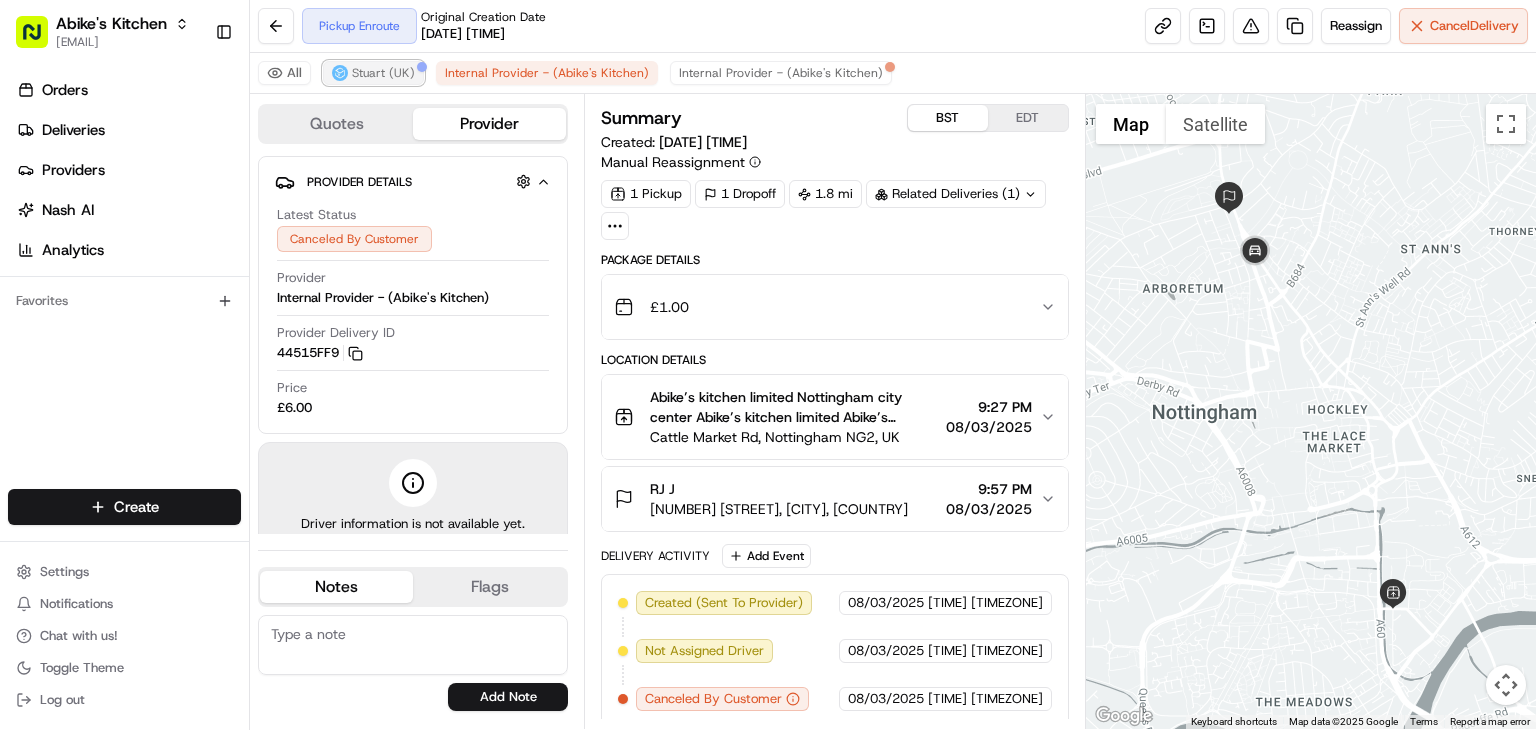 click on "Stuart (UK)" at bounding box center (383, 73) 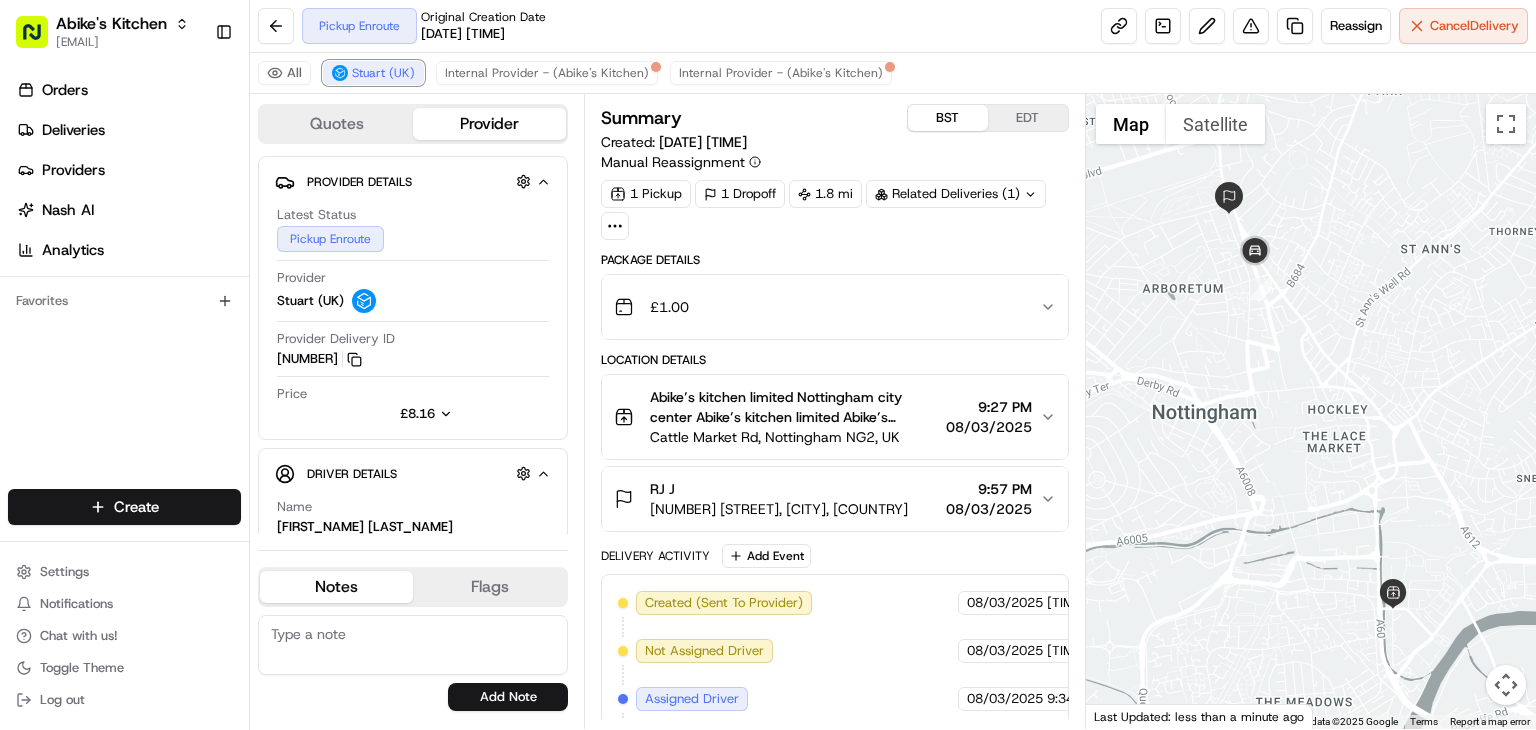 scroll, scrollTop: 100, scrollLeft: 0, axis: vertical 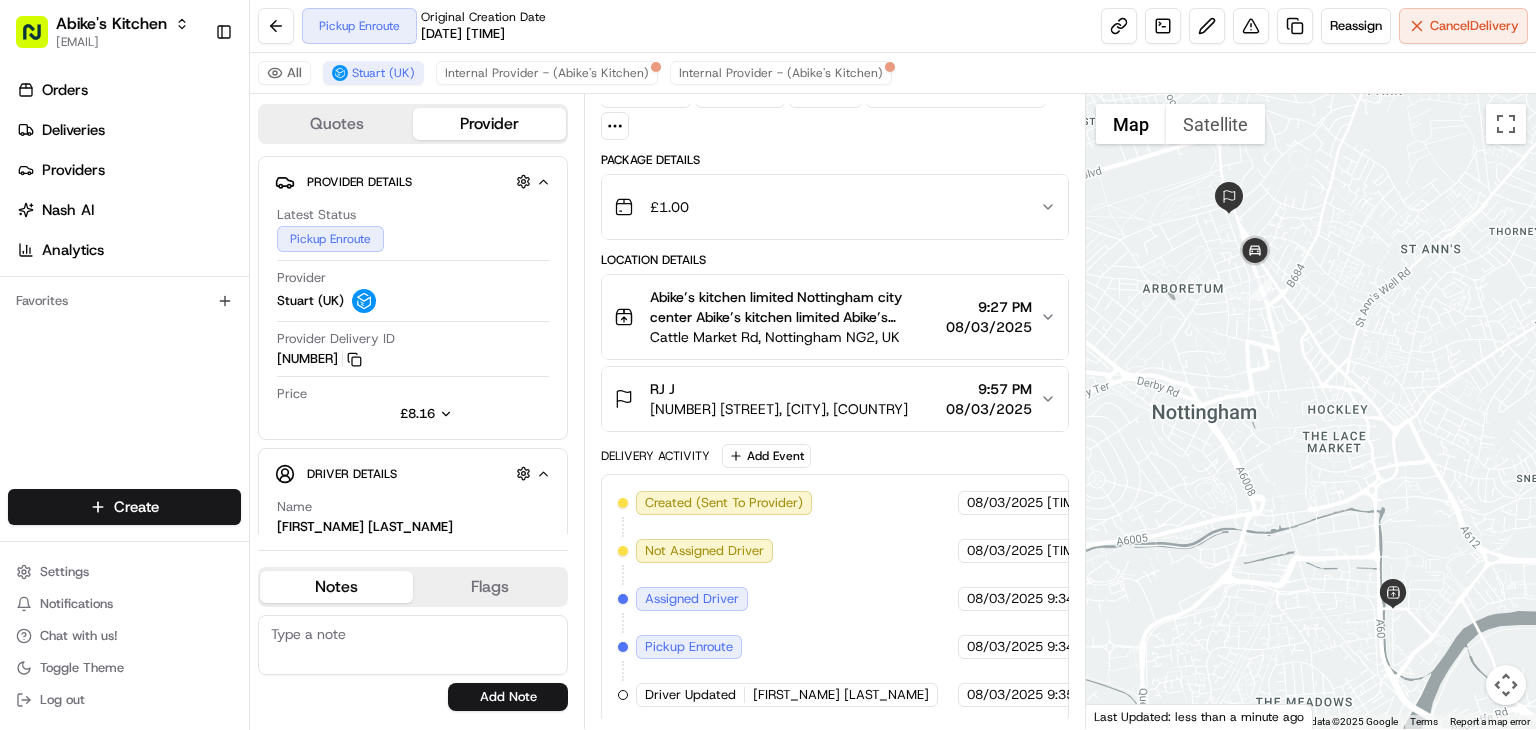 click on "RJ J 270 N Sherwood St, Nottingham, UK 9:57 PM 08/03/2025" at bounding box center (827, 399) 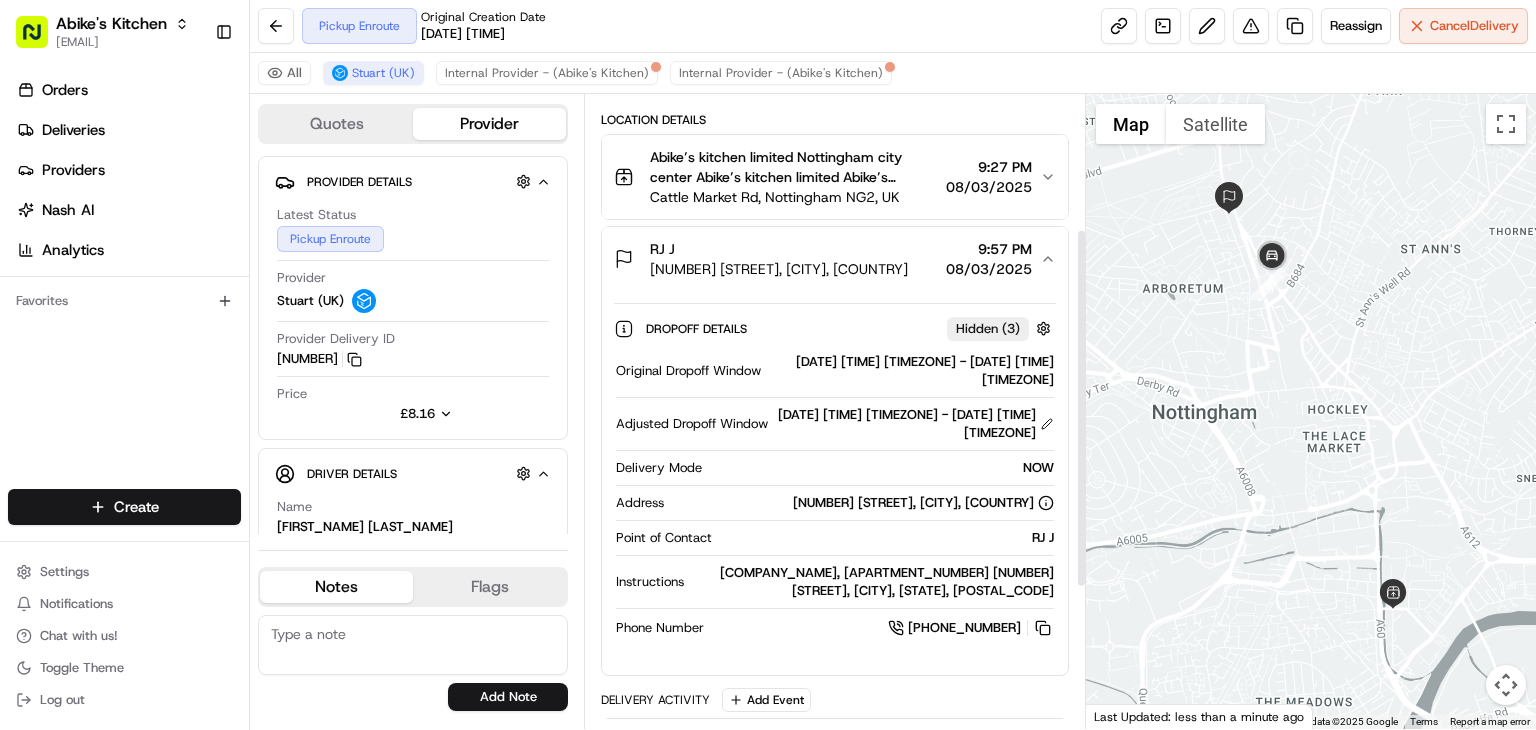 scroll, scrollTop: 236, scrollLeft: 0, axis: vertical 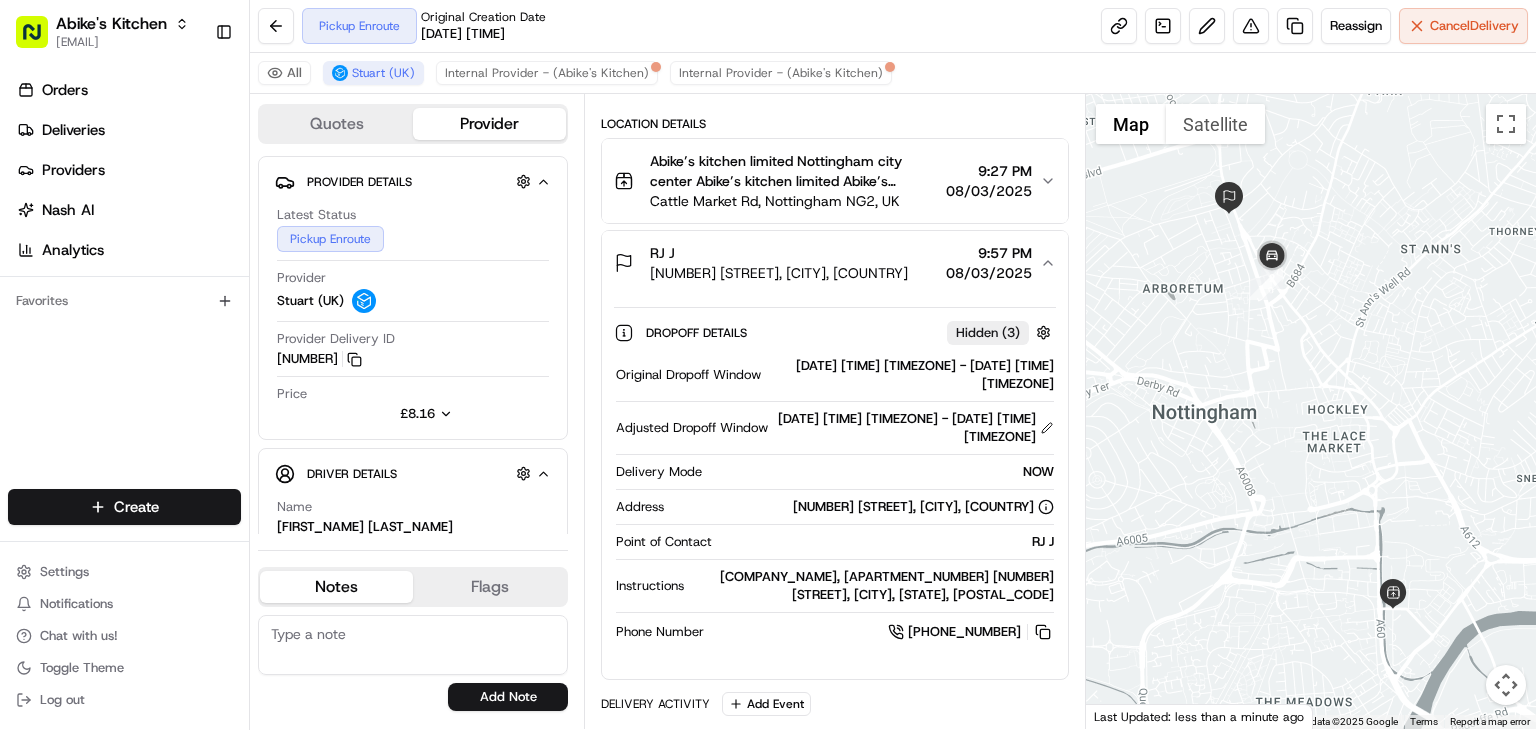 click on "9:27 PM" at bounding box center (989, 171) 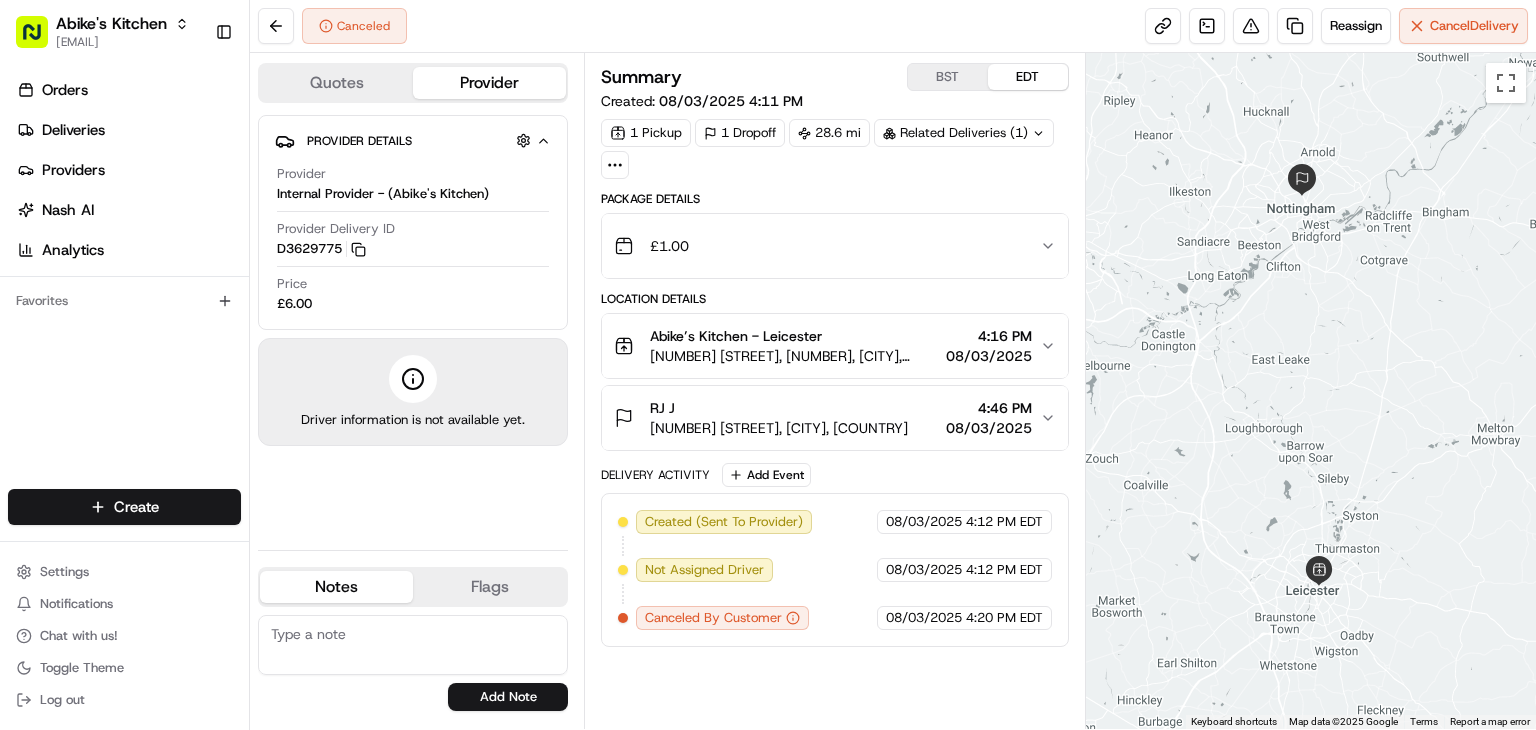 scroll, scrollTop: 0, scrollLeft: 0, axis: both 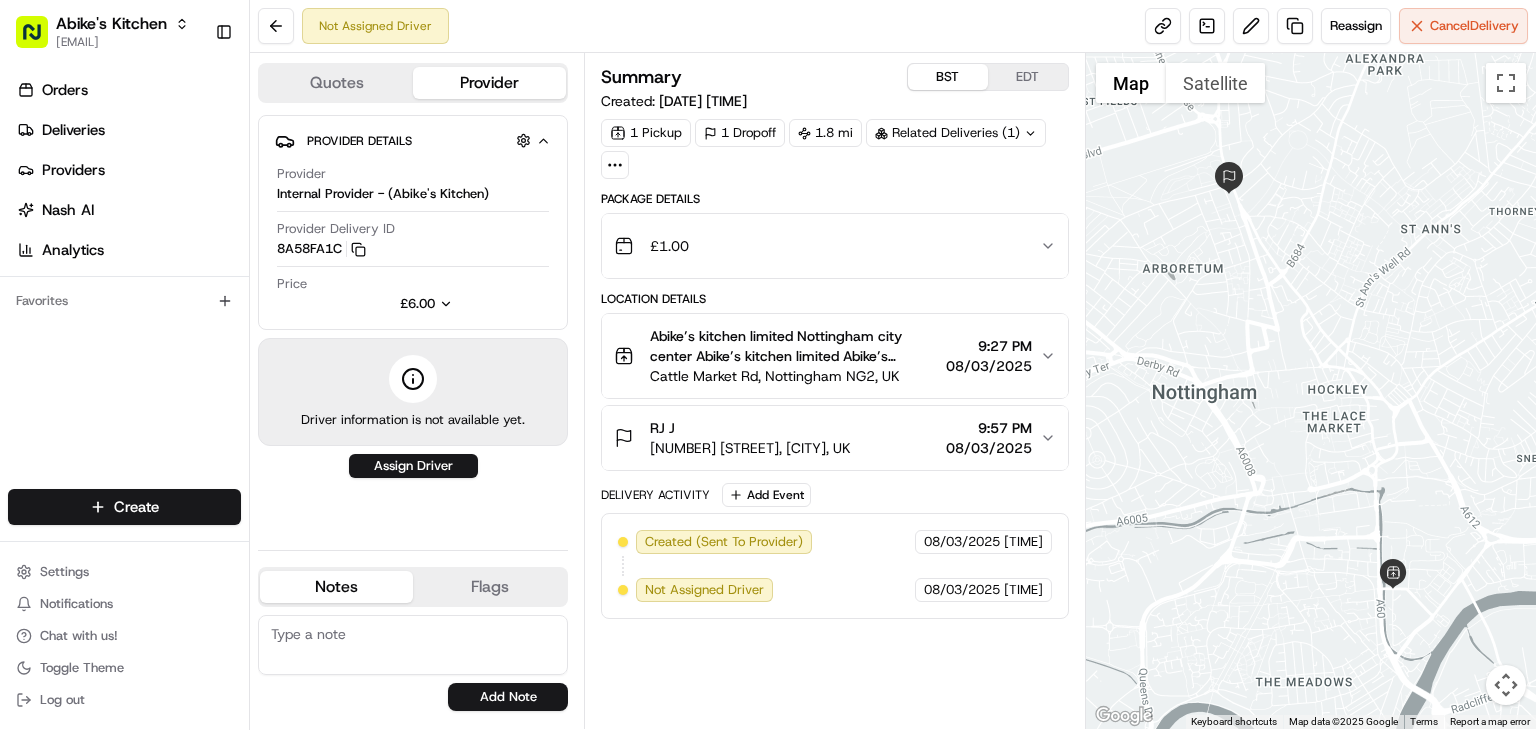 click on "BST" at bounding box center (948, 77) 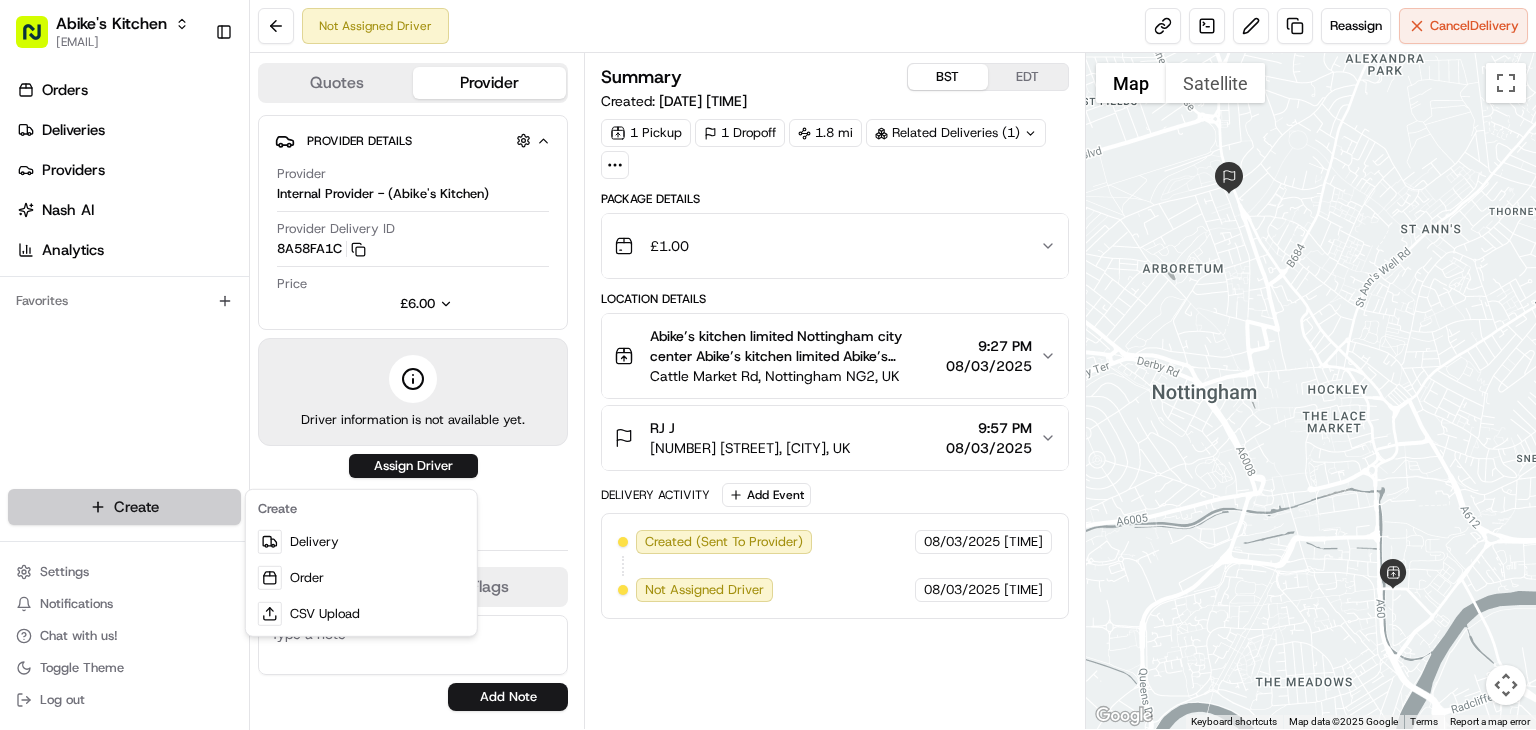 click on "Abike's Kitchen rpajulas@nashhelp.com Toggle Sidebar Orders Deliveries Providers Nash AI Analytics Favorites Main Menu Members & Organization Organization Users Roles Preferences Customization Portal Tracking Orchestration Automations Dispatch Strategy Optimization Strategy Shipping Labels Manifest Locations Pickup Locations Dropoff Locations Billing Billing Refund Requests Integrations Notification Triggers Webhooks API Keys Request Logs Create Settings Notifications Chat with us! Toggle Theme Log out Not Assigned Driver Reassign Cancel  Delivery Quotes Provider Provider Details Hidden ( 3 ) Provider Internal Provider - (Abike's Kitchen)   Provider Delivery ID 8A58FA1C Copy  8A58FA1C Price £6.00 Driver information is not available yet. Assign Driver Notes Flags No results found Add Note No results found Add Flag Summary BST EDT Created:   08/03/2025 9:22 PM 1   Pickup 1   Dropoff 1.8 mi Related Deliveries   (1) Package Details £ 1.00 Location Details Cattle Market Rd, Nottingham NG2, UK ←" at bounding box center (768, 365) 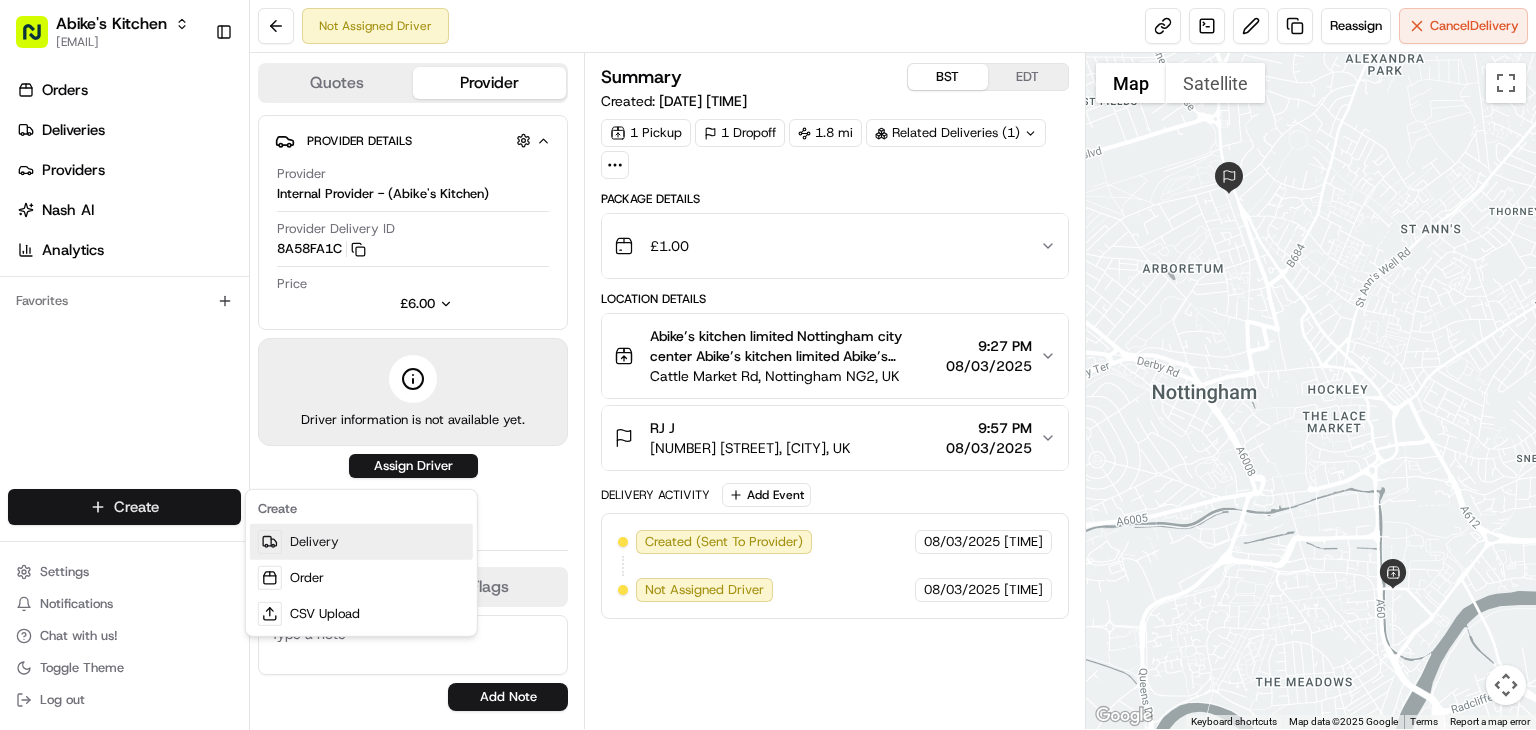 click on "Delivery" at bounding box center (361, 542) 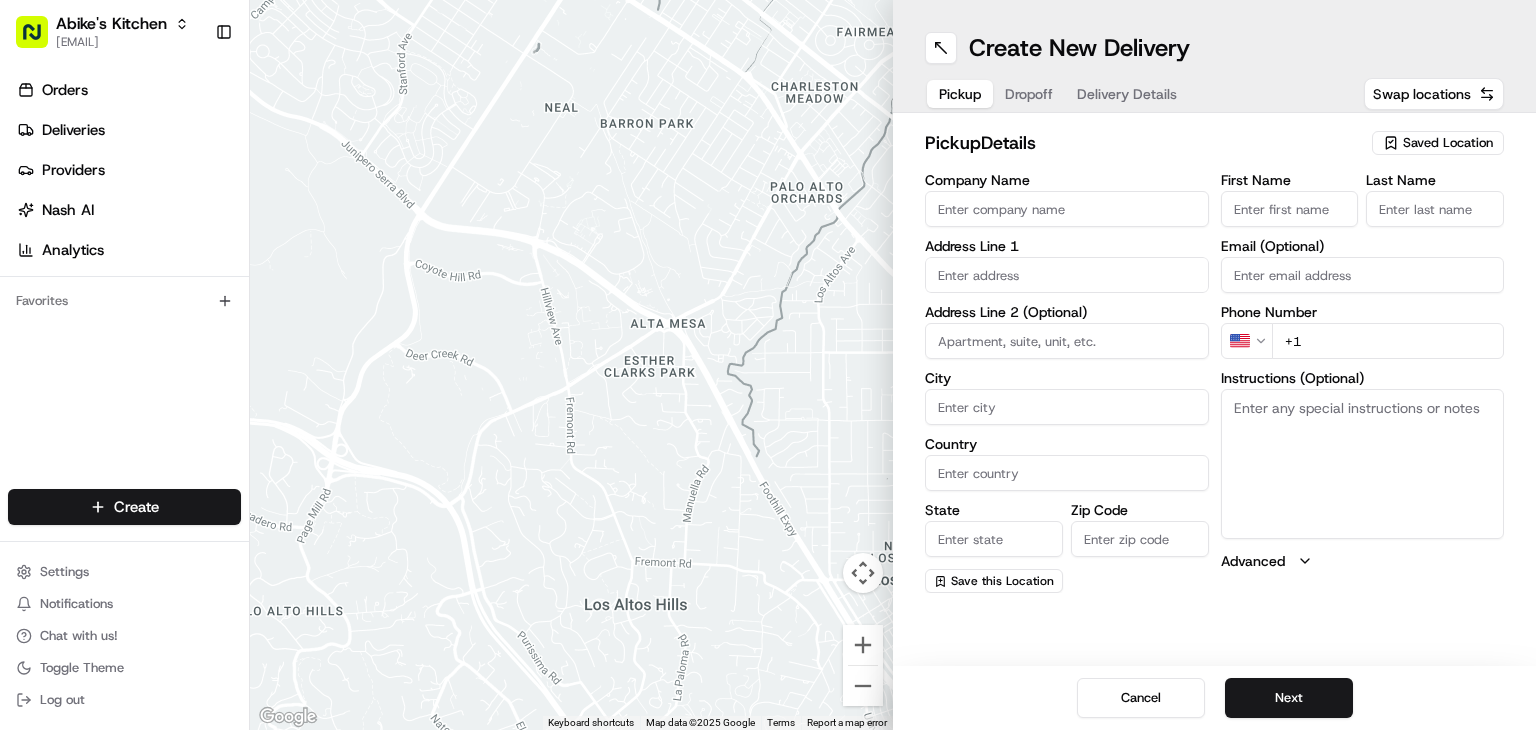 click on "Saved Location" at bounding box center (1448, 143) 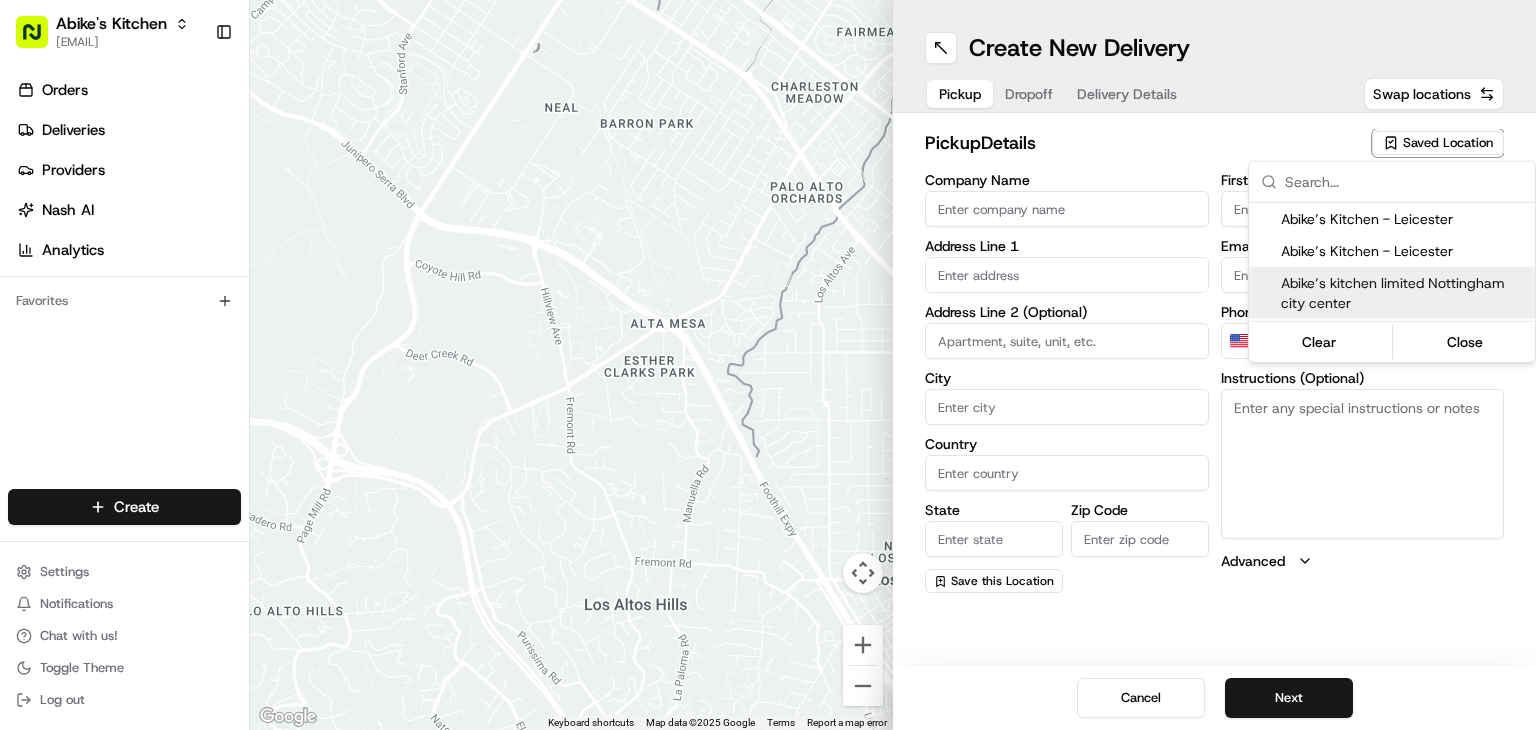 click on "Abike’s kitchen limited Nottingham city center" at bounding box center [1404, 293] 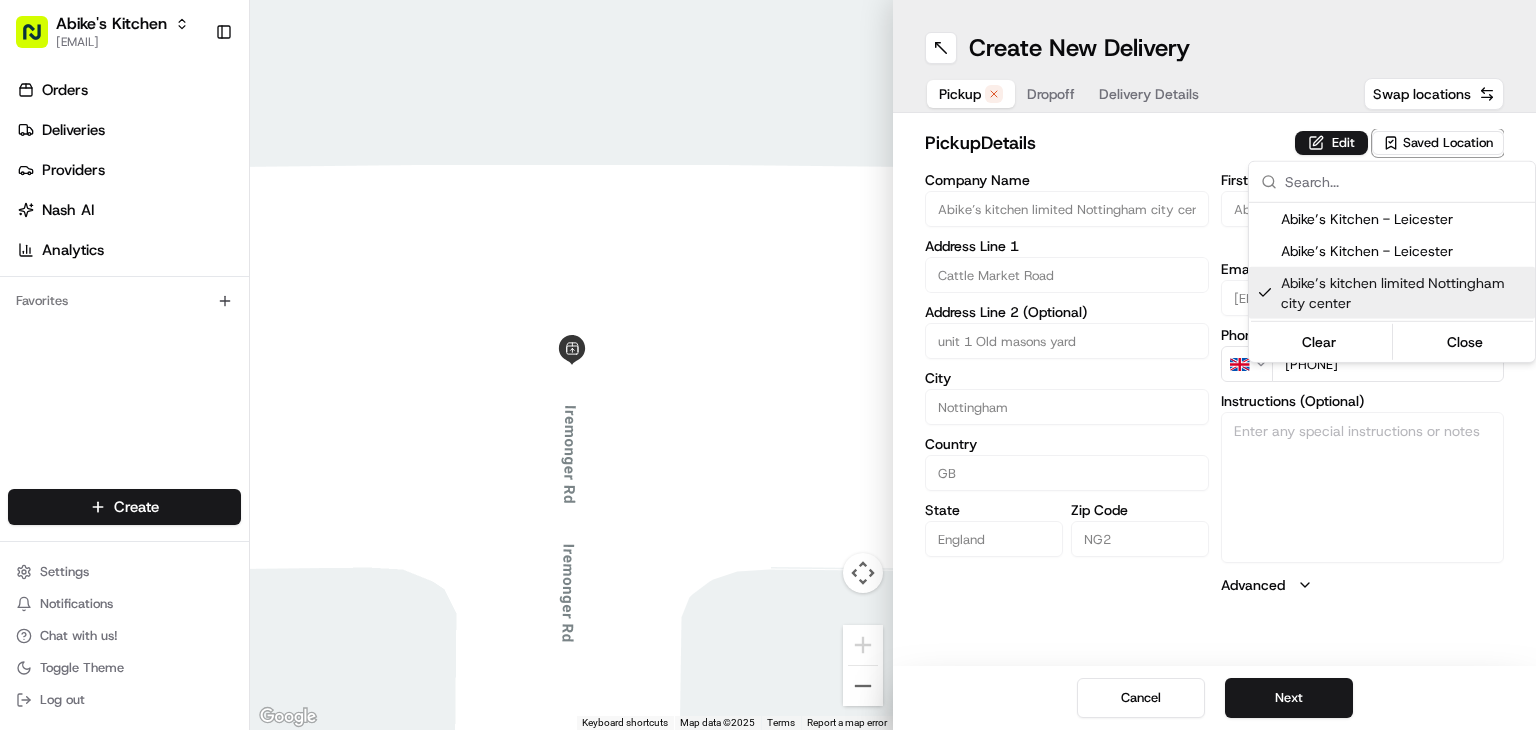 click on "Abike's Kitchen rpajulas@nashhelp.com Toggle Sidebar Orders Deliveries Providers Nash AI Analytics Favorites Main Menu Members & Organization Organization Users Roles Preferences Customization Portal Tracking Orchestration Automations Dispatch Strategy Optimization Strategy Shipping Labels Manifest Locations Pickup Locations Dropoff Locations Billing Billing Refund Requests Integrations Notification Triggers Webhooks API Keys Request Logs Create Settings Notifications Chat with us! Toggle Theme Log out ← Move left → Move right ↑ Move up ↓ Move down + Zoom in - Zoom out Home Jump left by 75% End Jump right by 75% Page Up Jump up by 75% Page Down Jump down by 75% Keyboard shortcuts Map Data Map data ©2025 Map data ©2025 1 m  Click to toggle between metric and imperial units Terms Report a map error Create New Delivery Pickup Dropoff Delivery Details Swap locations pickup  Details  Edit Saved Location Company Name Abike’s kitchen limited Nottingham city center Address Line 1 City GB" at bounding box center [768, 365] 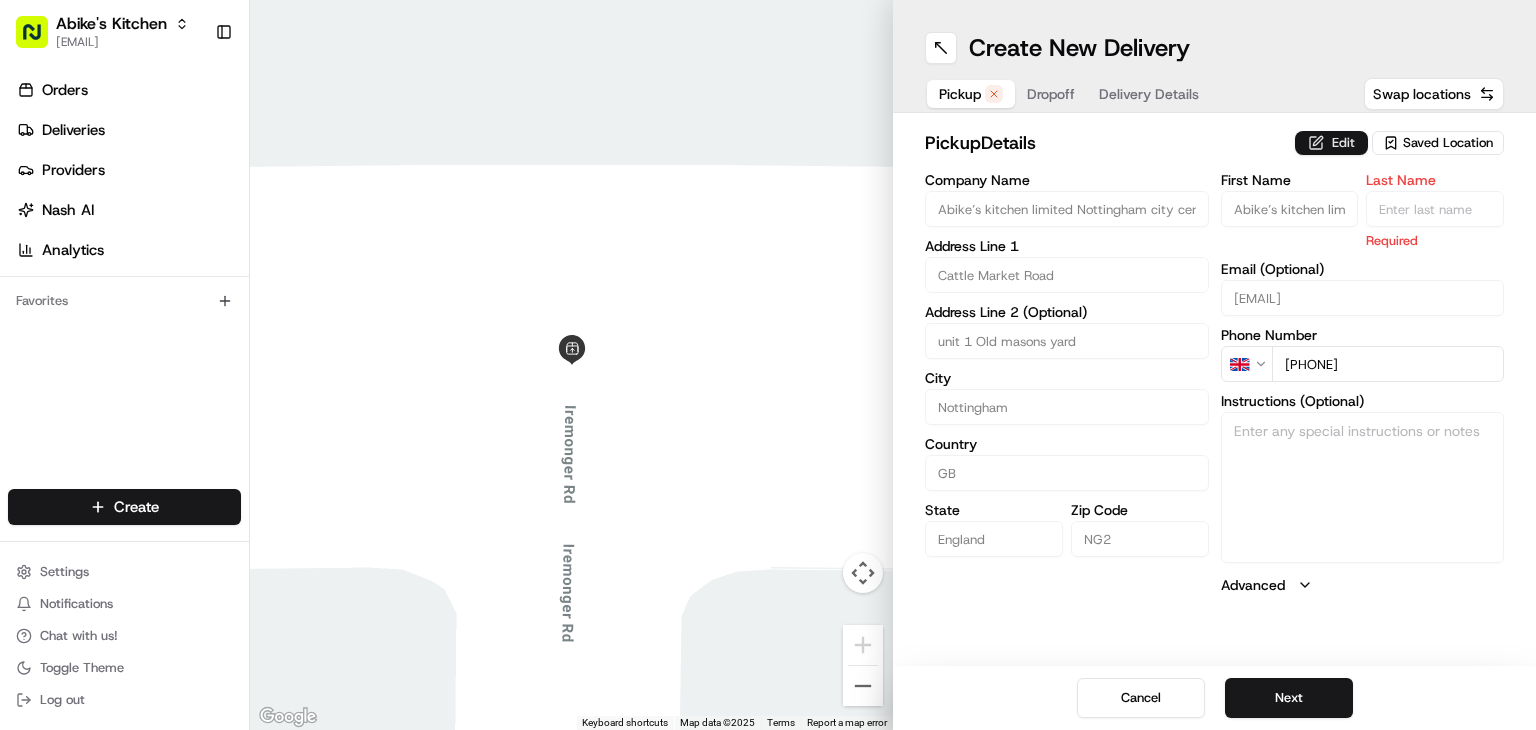 click on "Edit" at bounding box center [1331, 143] 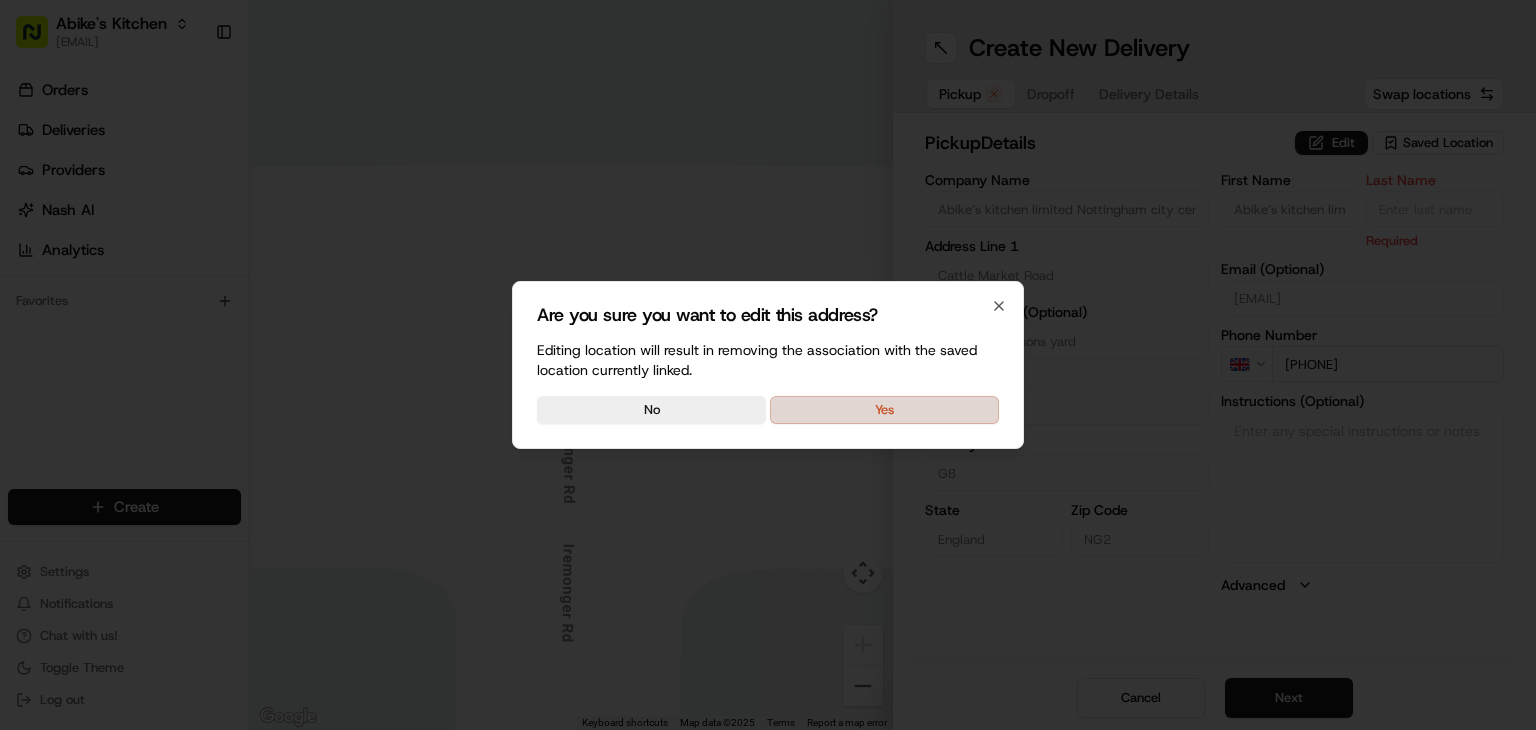 click on "Yes" at bounding box center [884, 410] 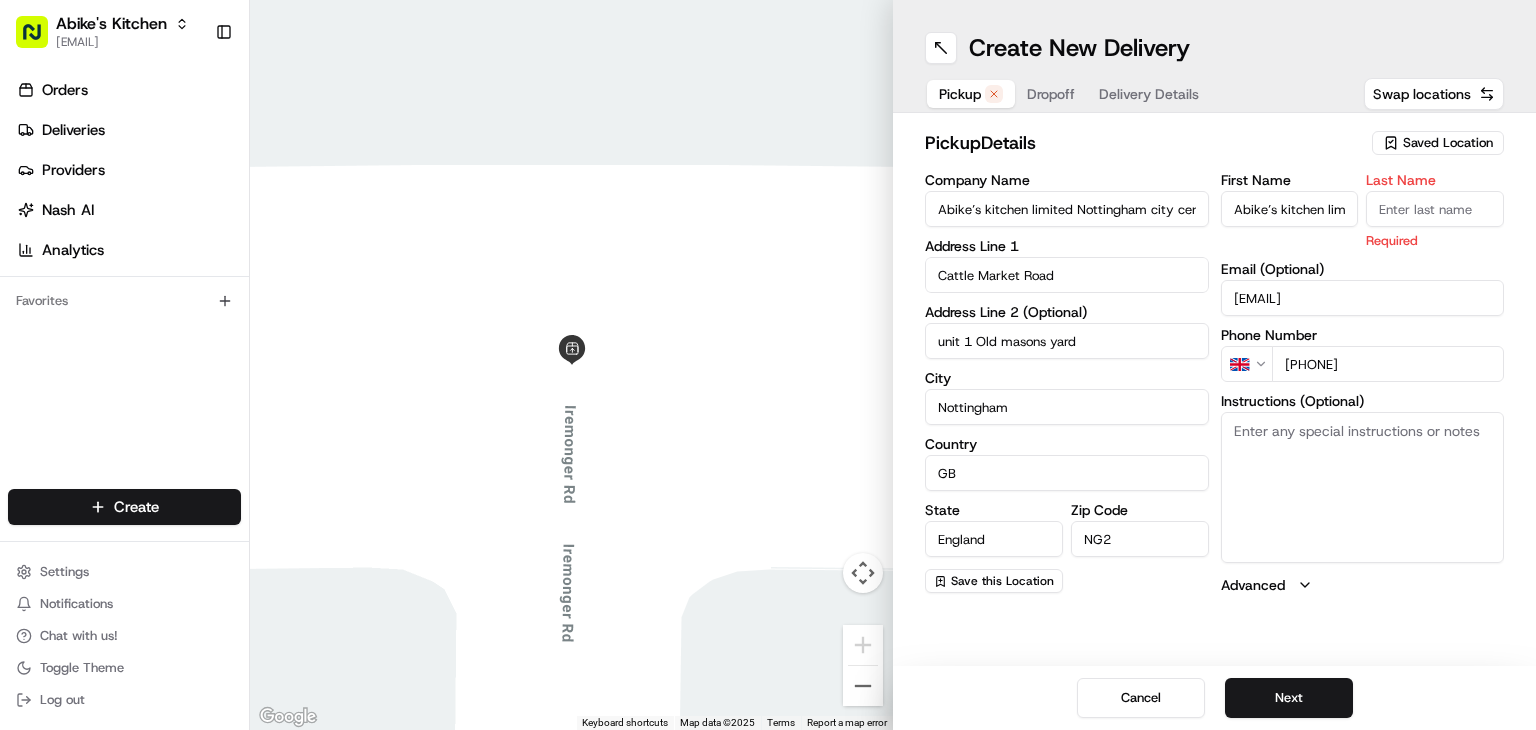 click on "Abike’s kitchen limited" at bounding box center [1290, 209] 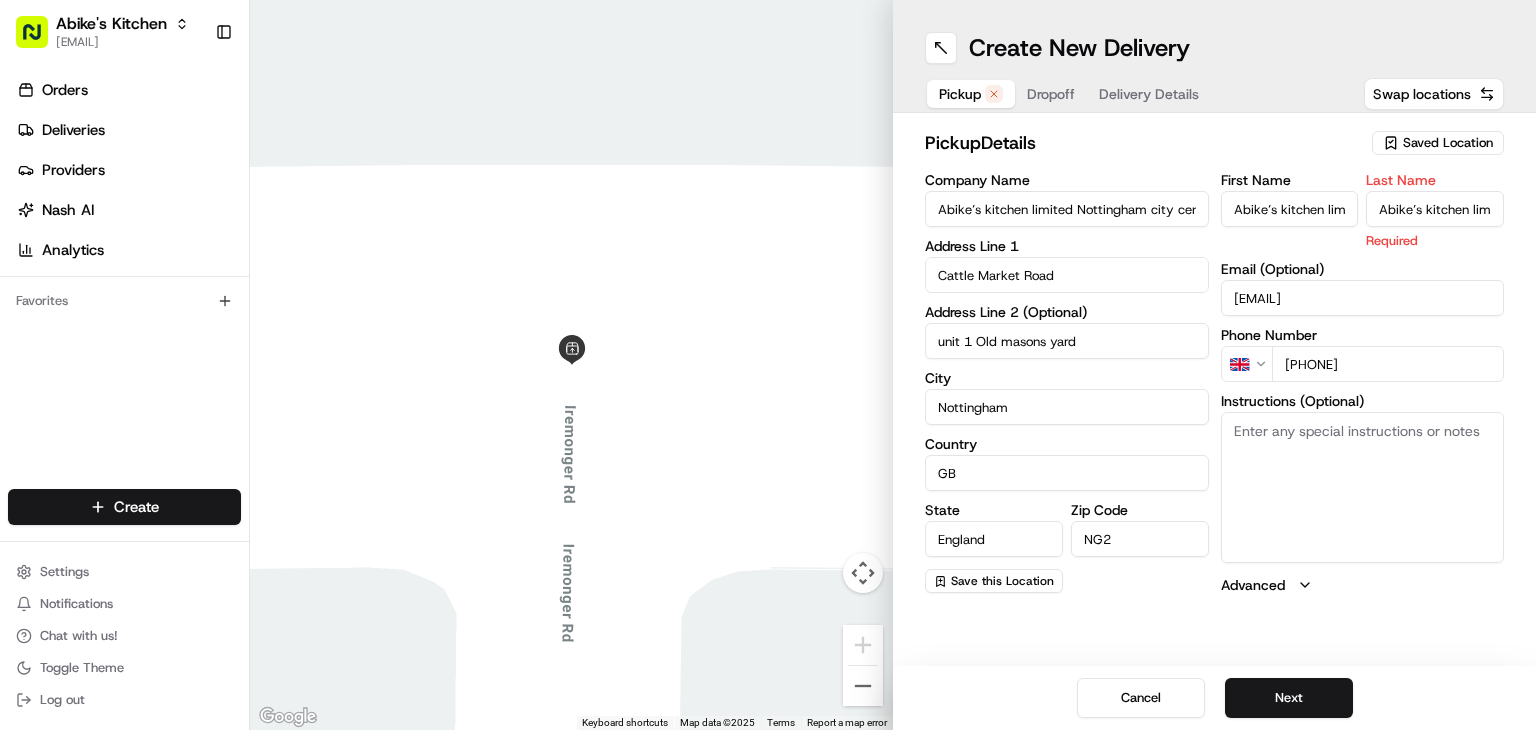 scroll, scrollTop: 0, scrollLeft: 25, axis: horizontal 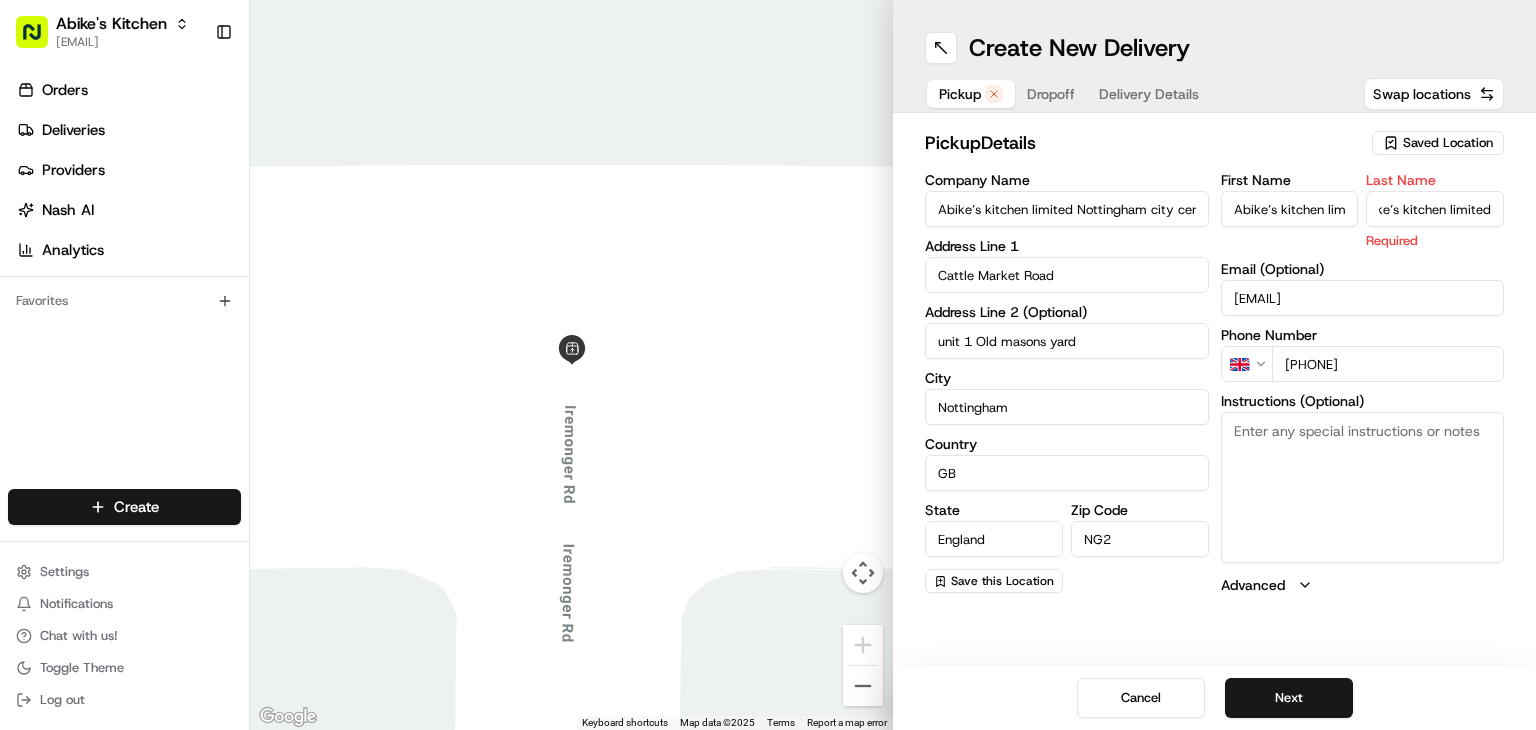 click on "Abike’s kitchen limited" at bounding box center [1435, 209] 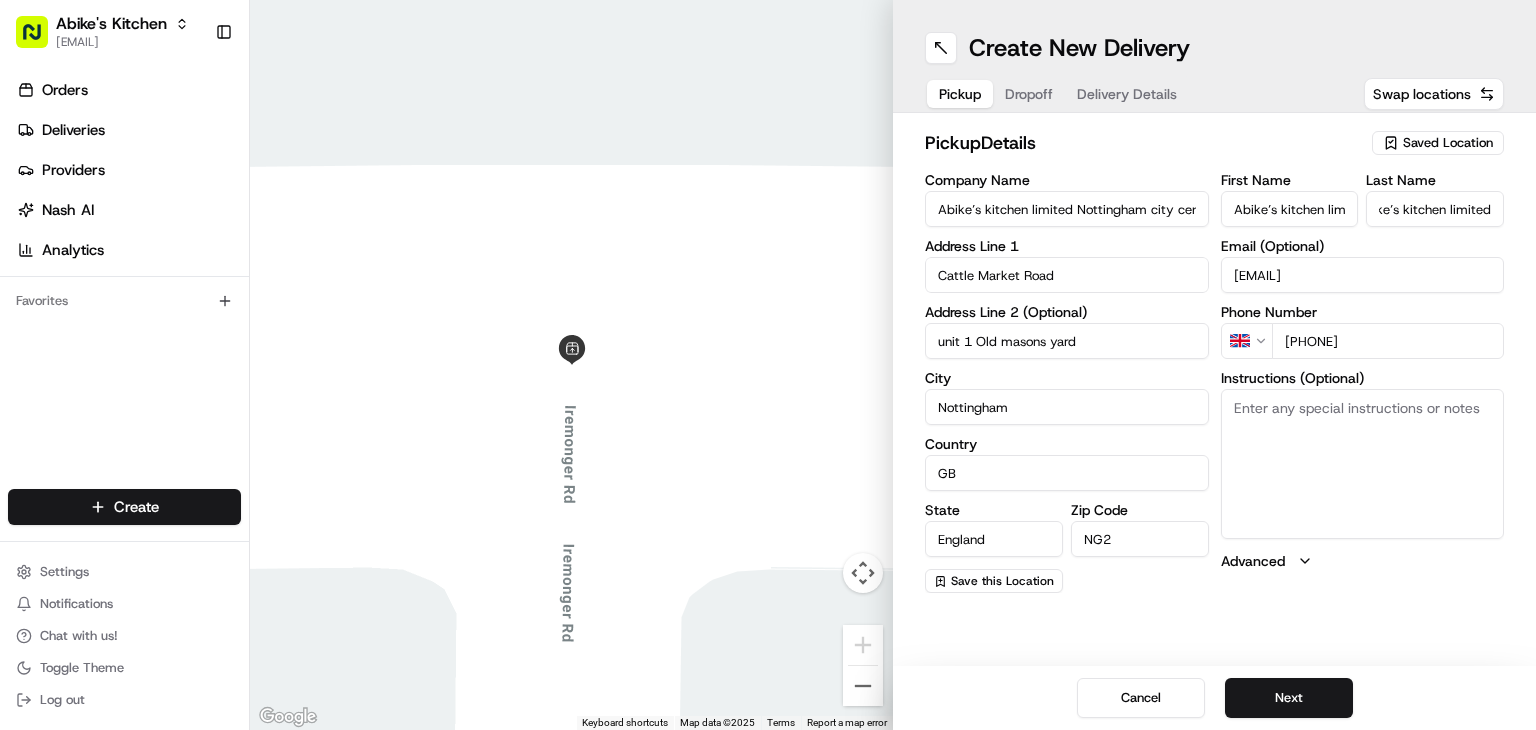 click on "pickup  Details" at bounding box center [1142, 143] 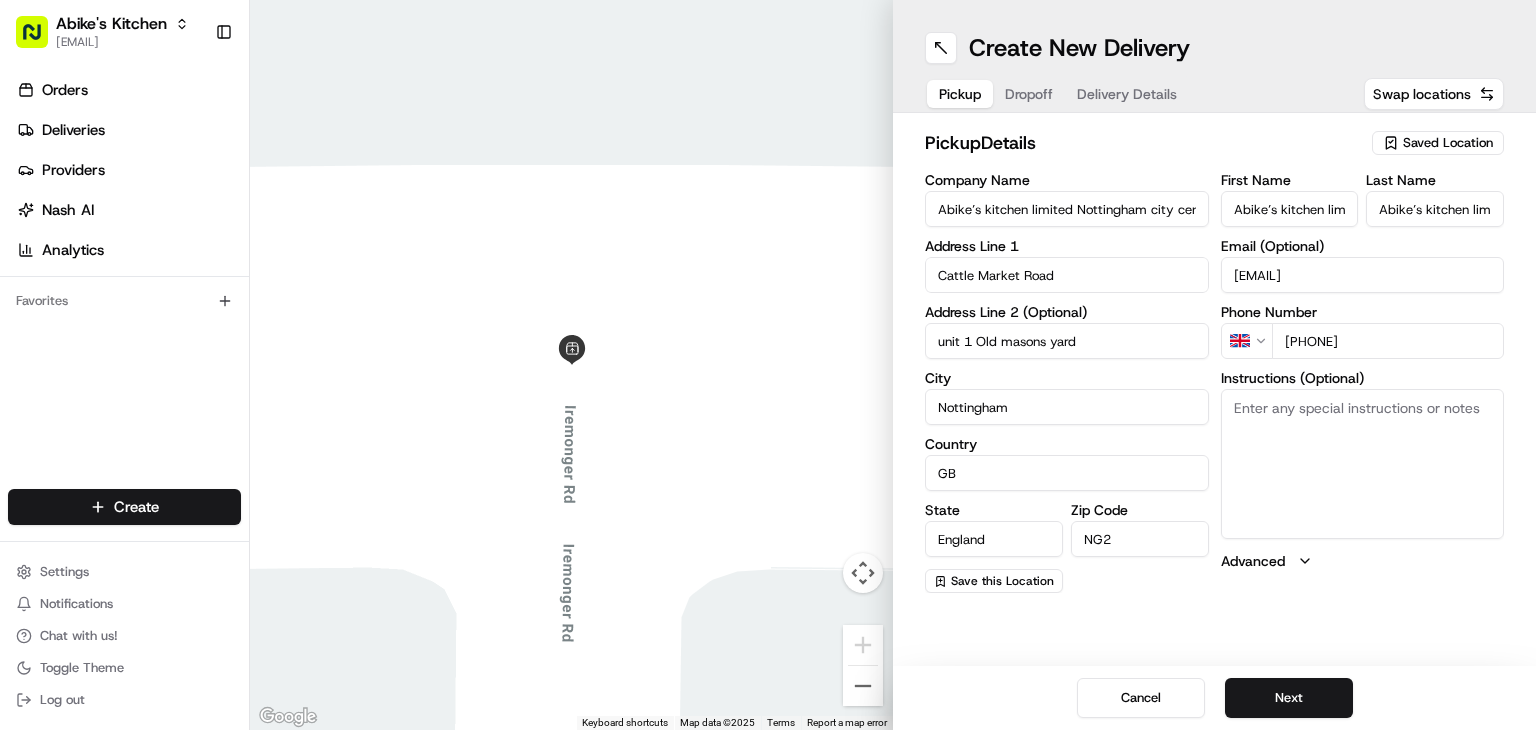 click on "Dropoff" at bounding box center [1029, 94] 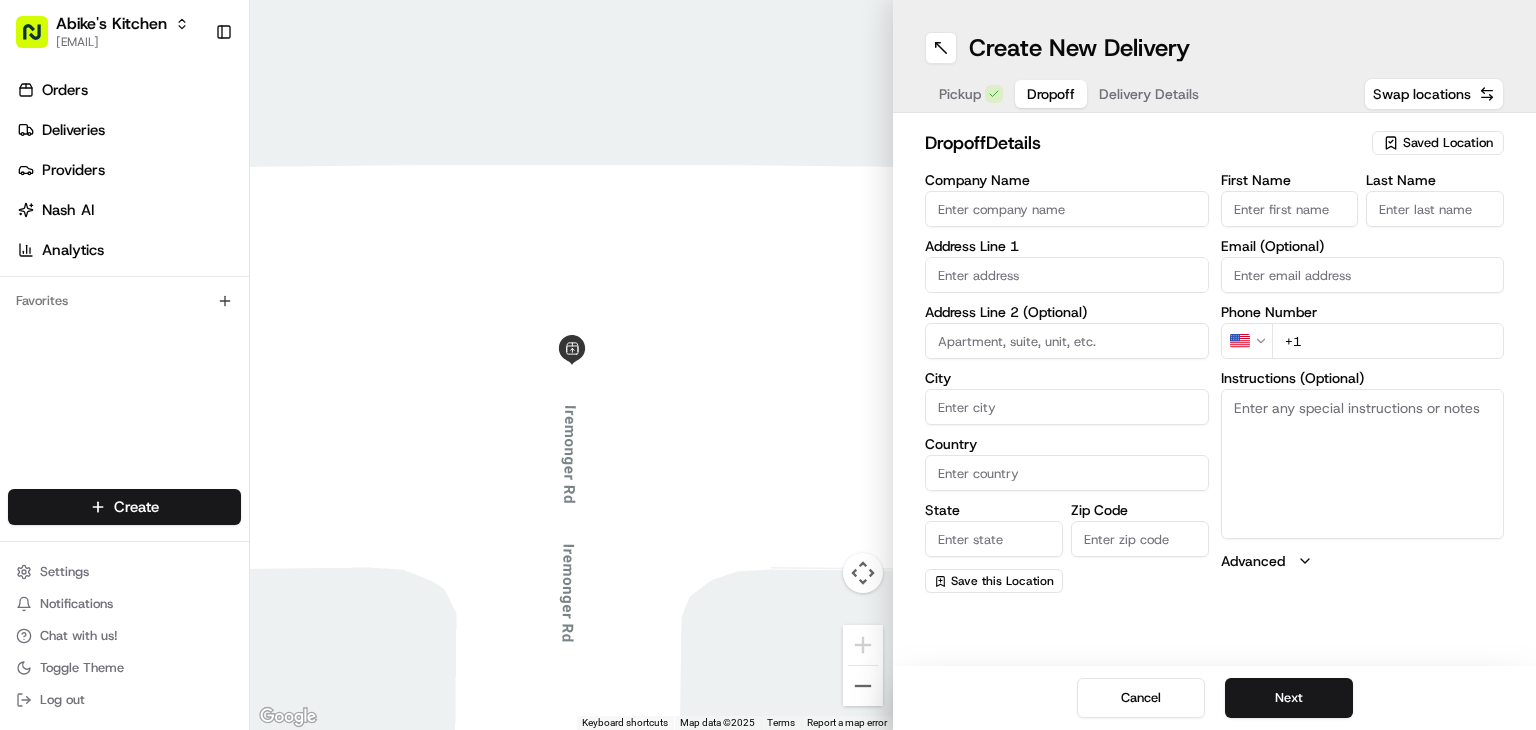 click on "Company Name" at bounding box center (1067, 209) 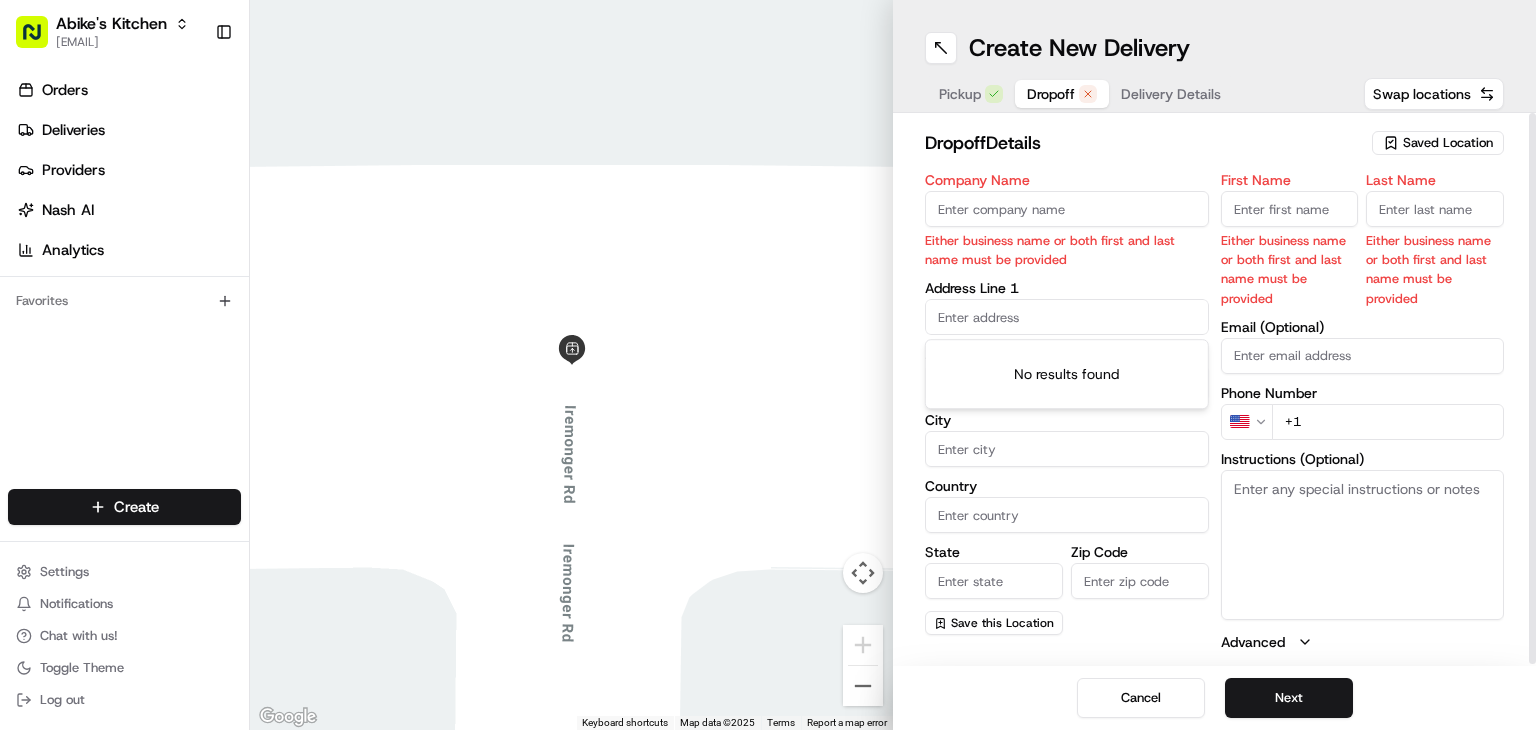 click at bounding box center (1067, 317) 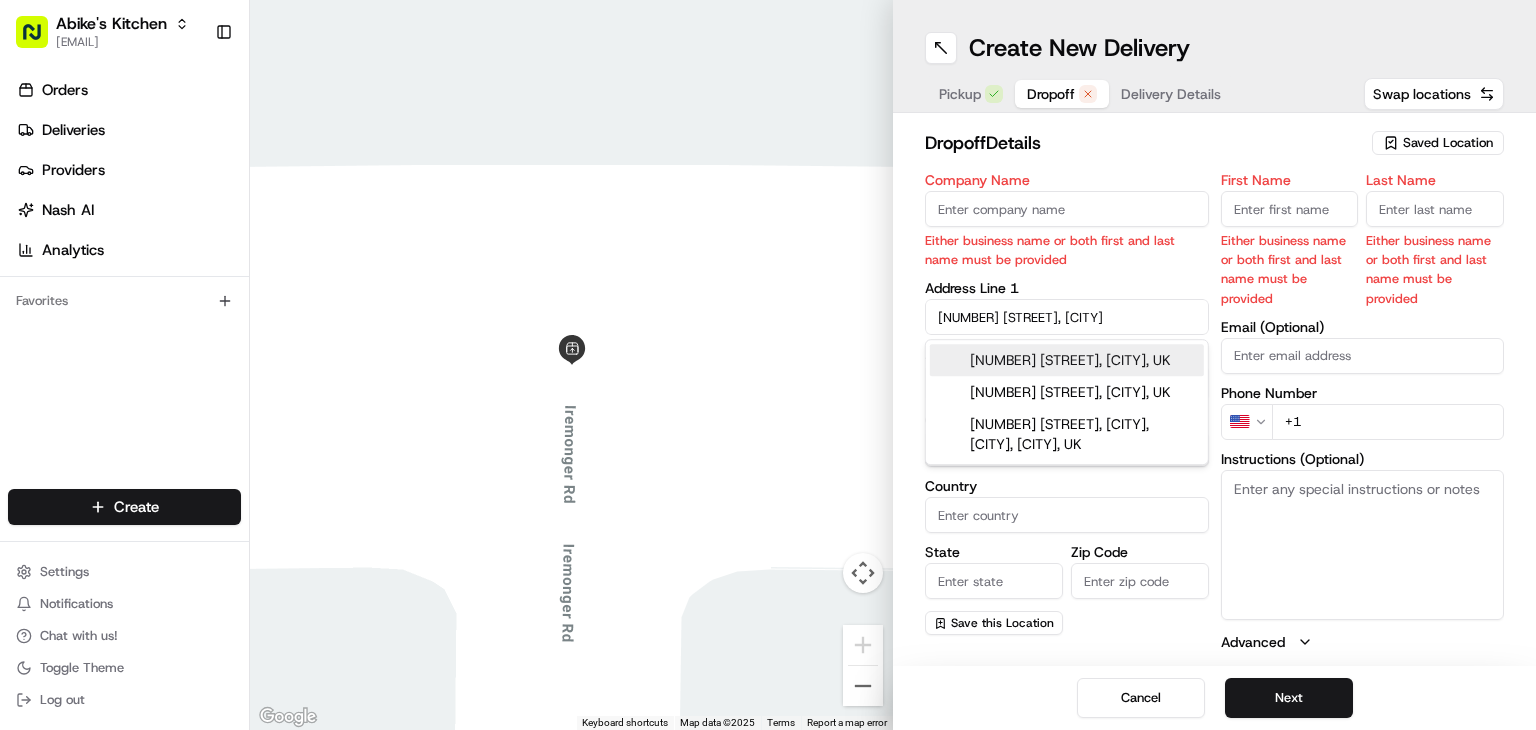 click on "17 Fenwick Road, Nottingham, UK" at bounding box center [1067, 360] 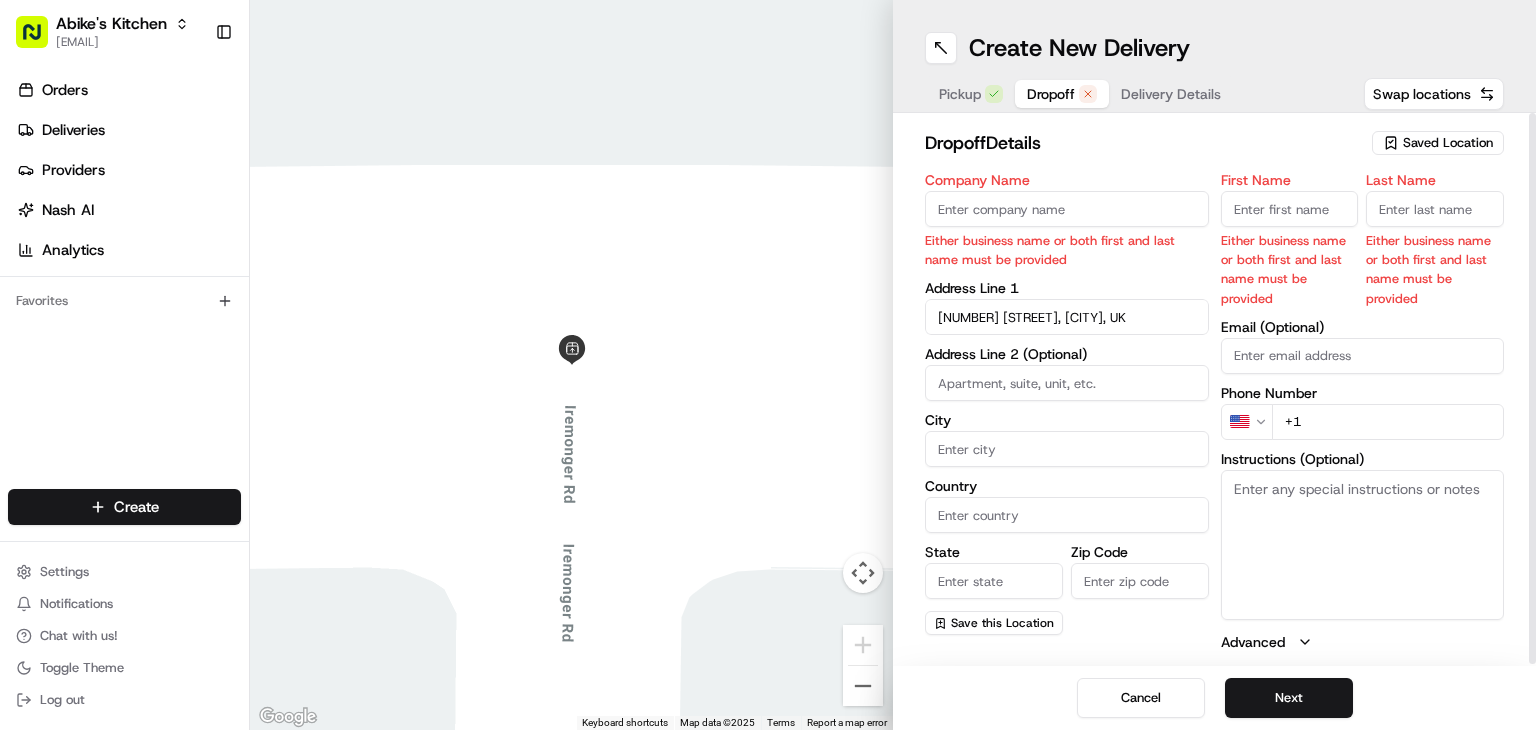 type on "[NUMBER] [STREET], [CITY] [POSTAL_CODE], [COUNTRY]" 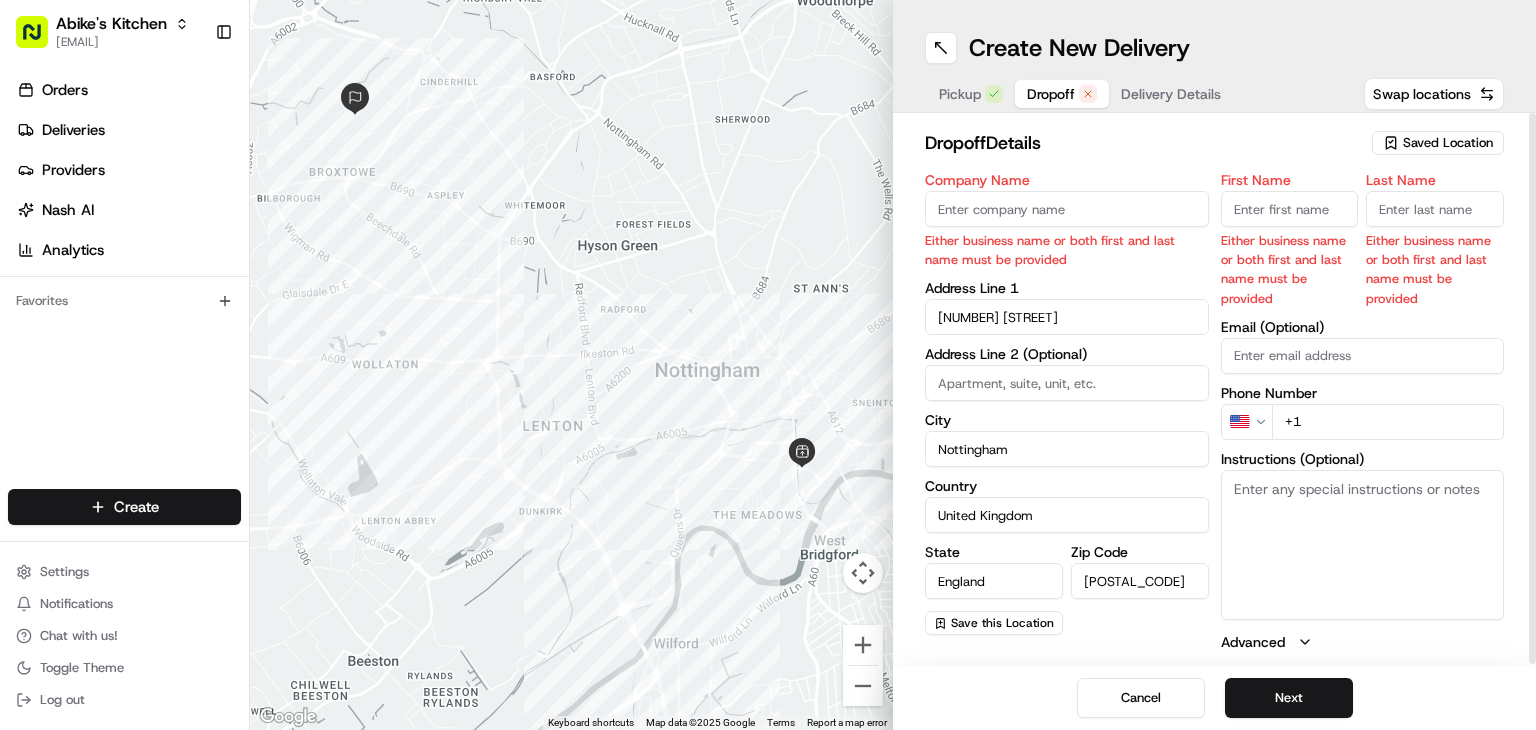 click on "17 Fenwick Road" at bounding box center (1067, 317) 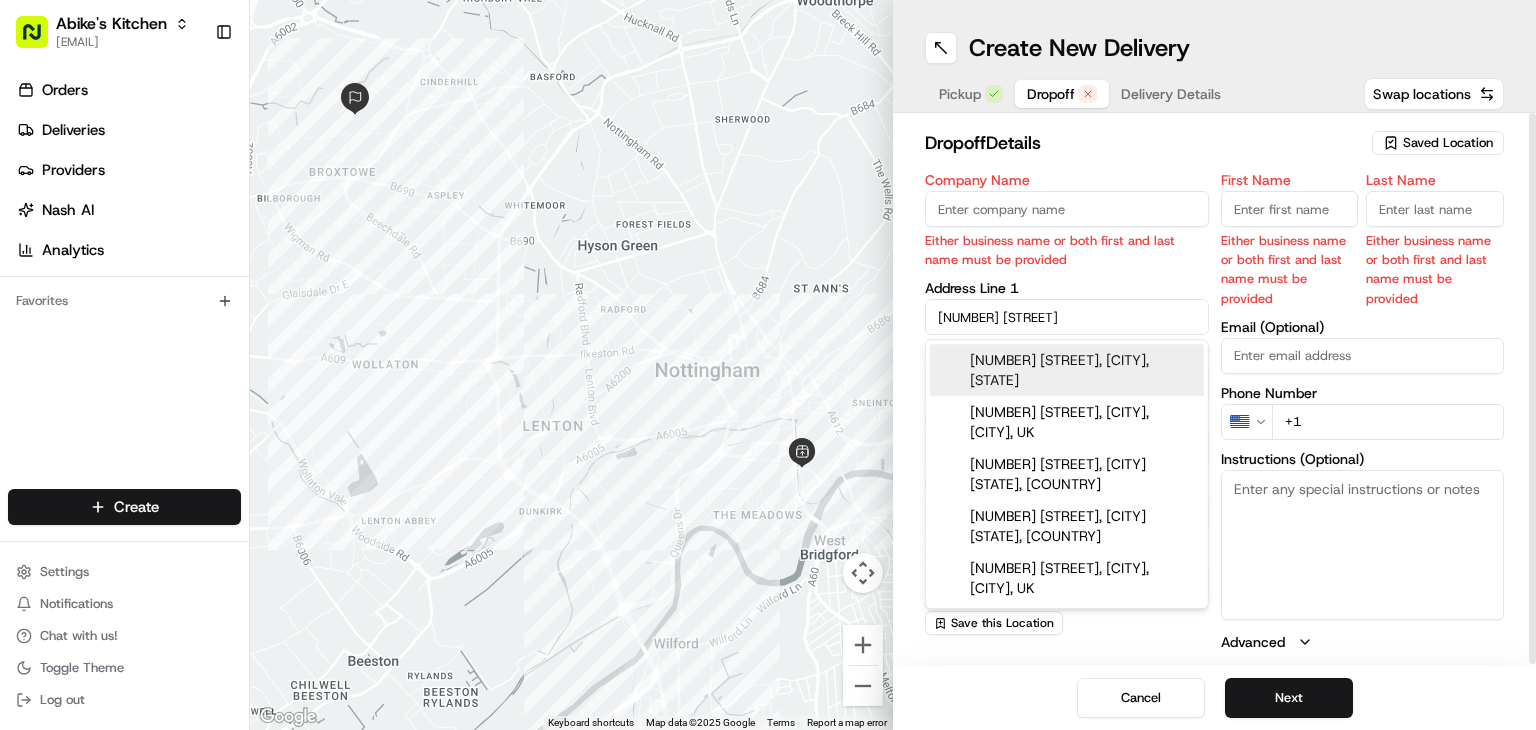 drag, startPoint x: 1046, startPoint y: 313, endPoint x: 776, endPoint y: 307, distance: 270.06665 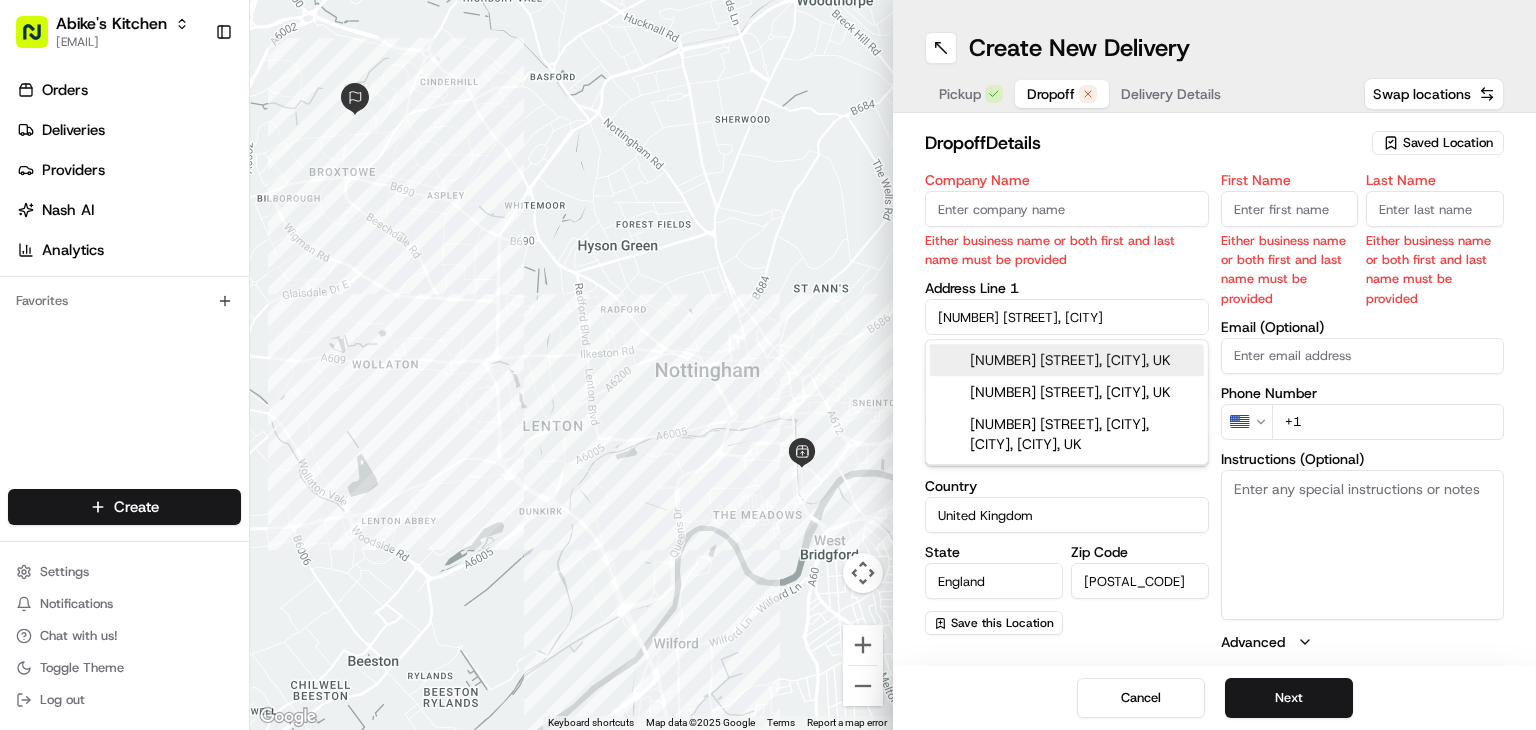click on "17 Fenwick Road, Nottingham, UK" at bounding box center [1067, 360] 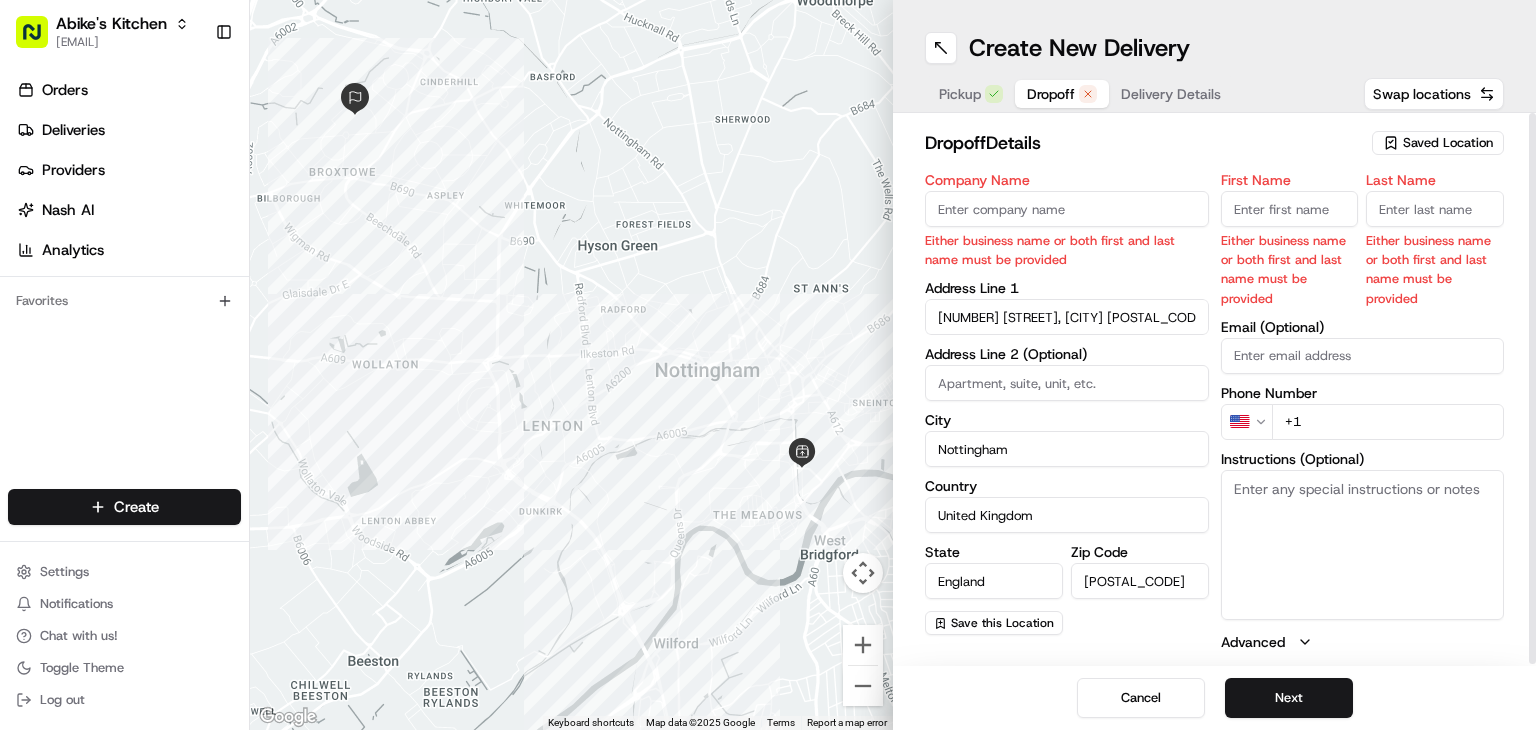 type on "17 Fenwick Road" 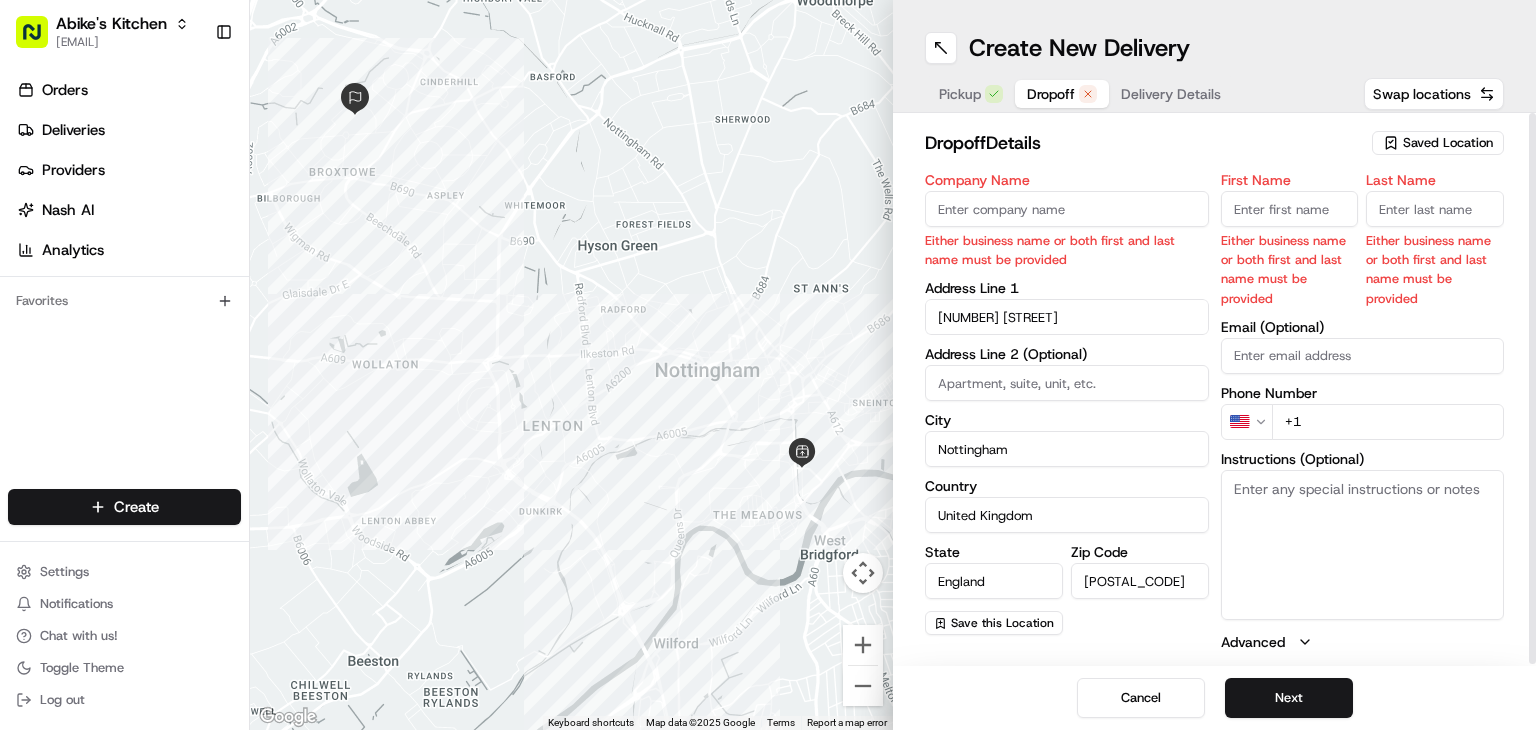 click on "Instructions (Optional)" at bounding box center [1363, 545] 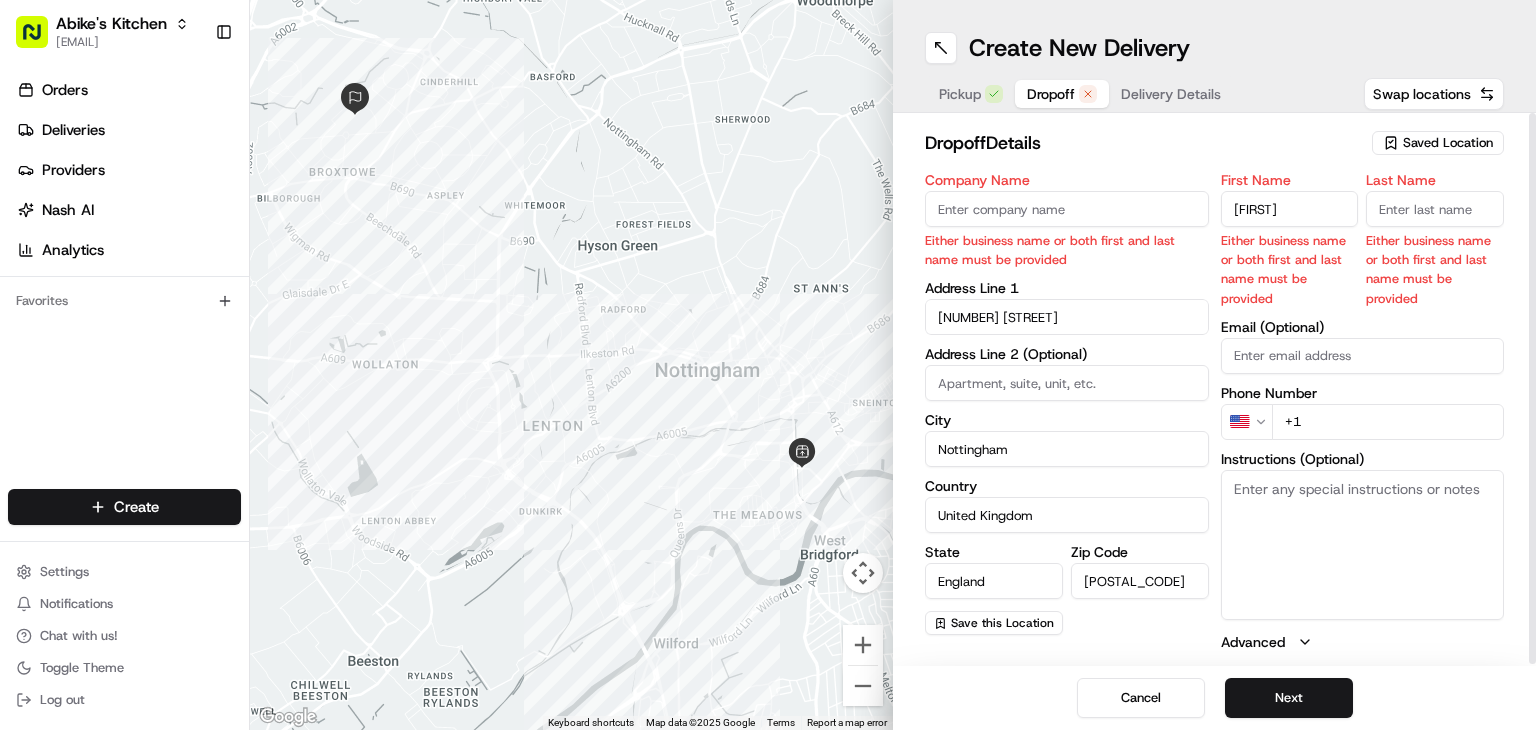 type on "Papa" 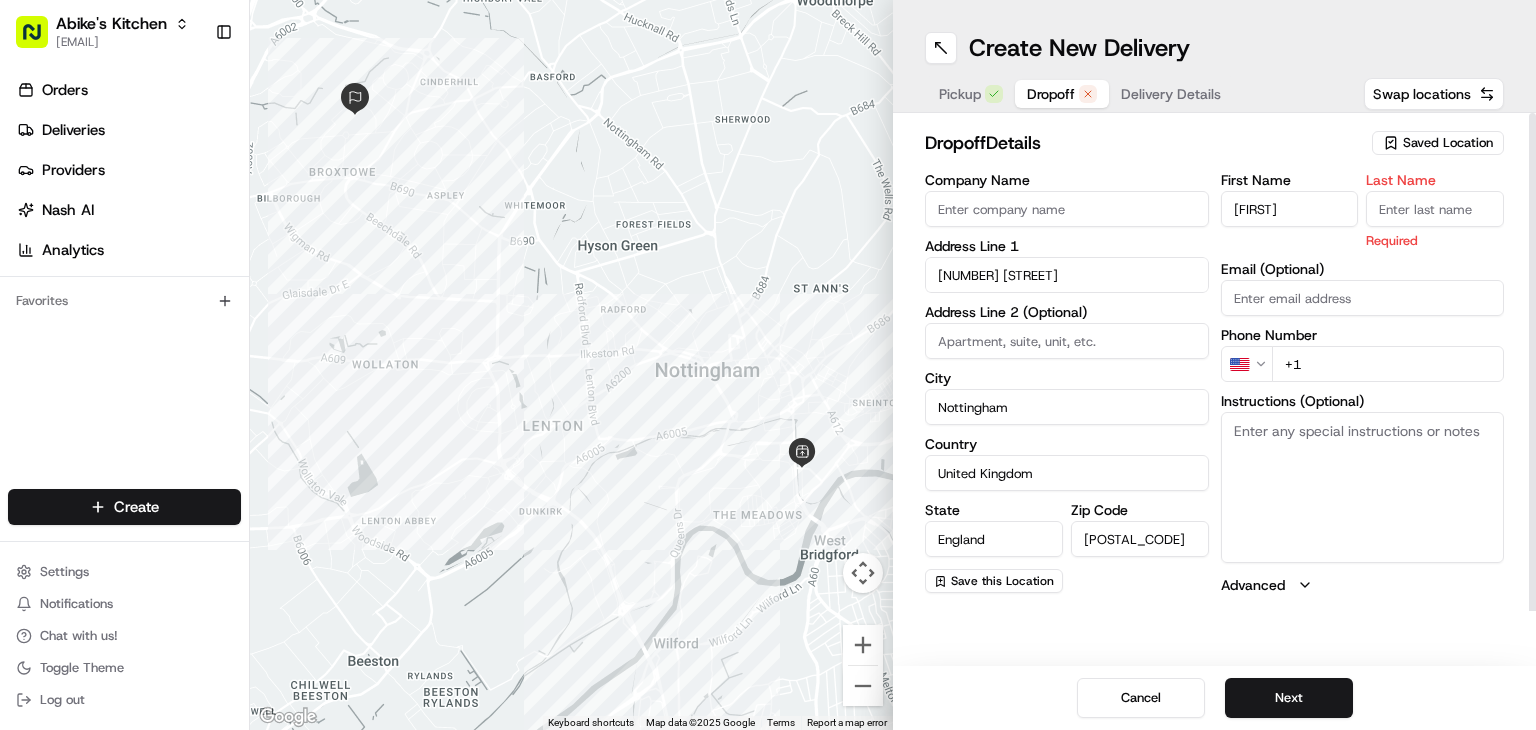 click on "Last Name" at bounding box center [1435, 209] 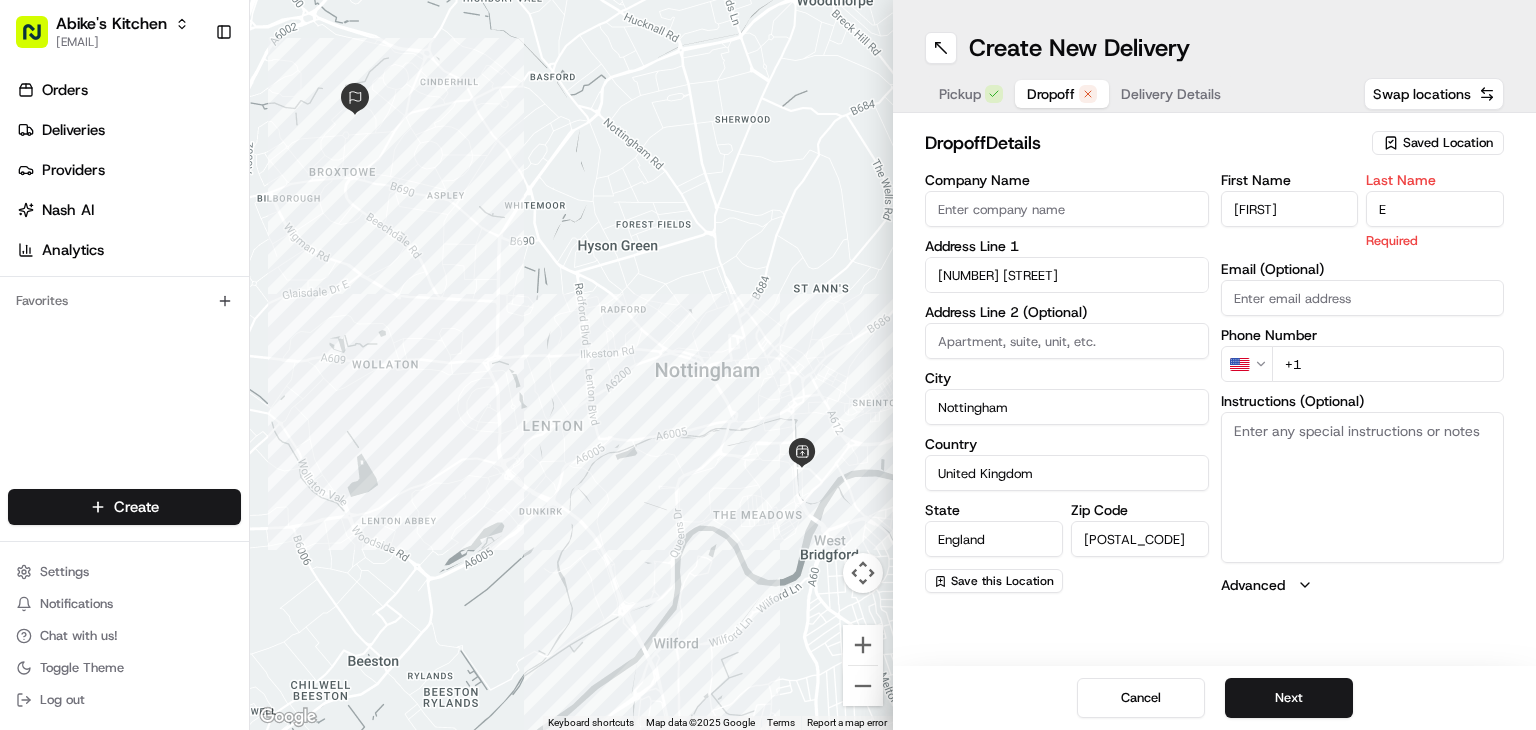 type on "E" 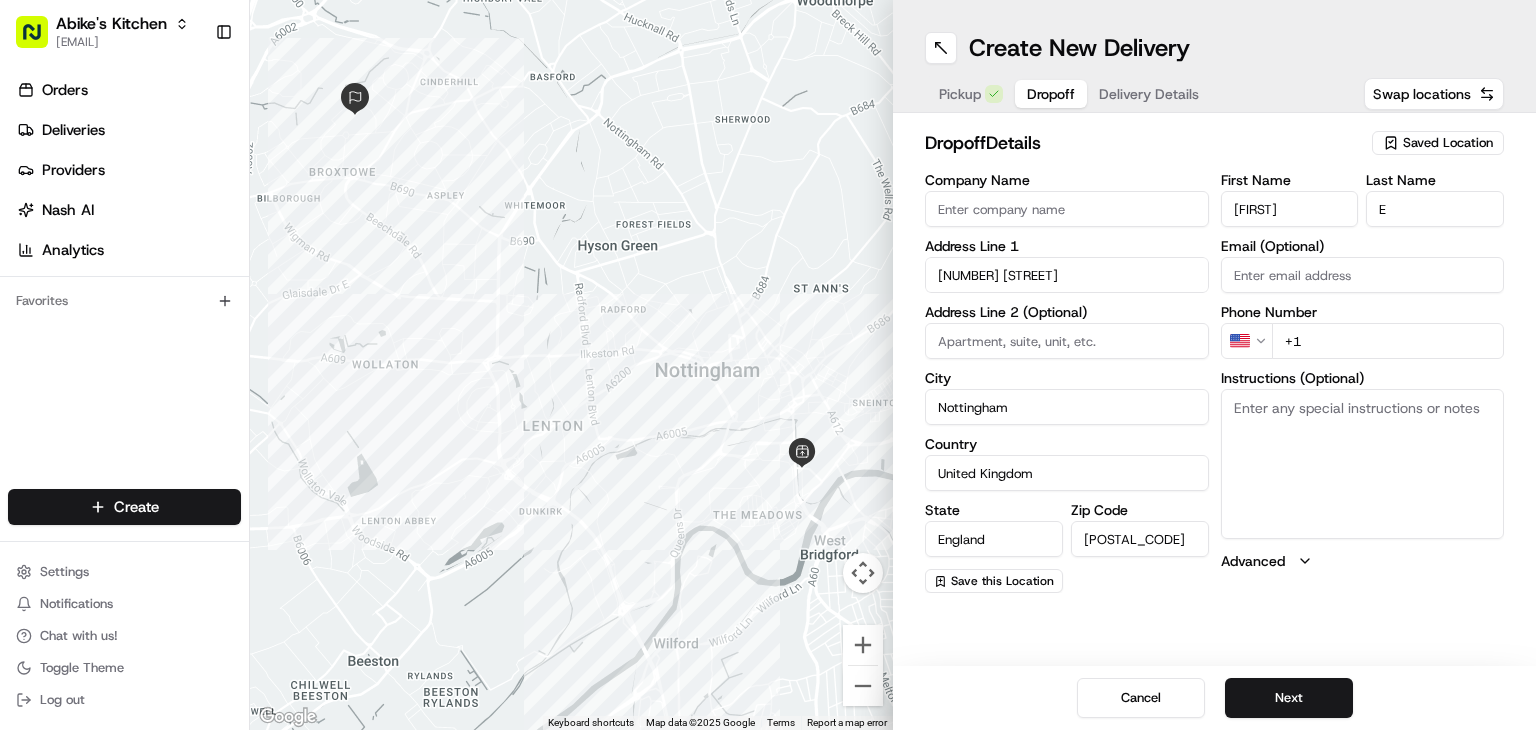 click on "dropoff  Details" at bounding box center (1142, 143) 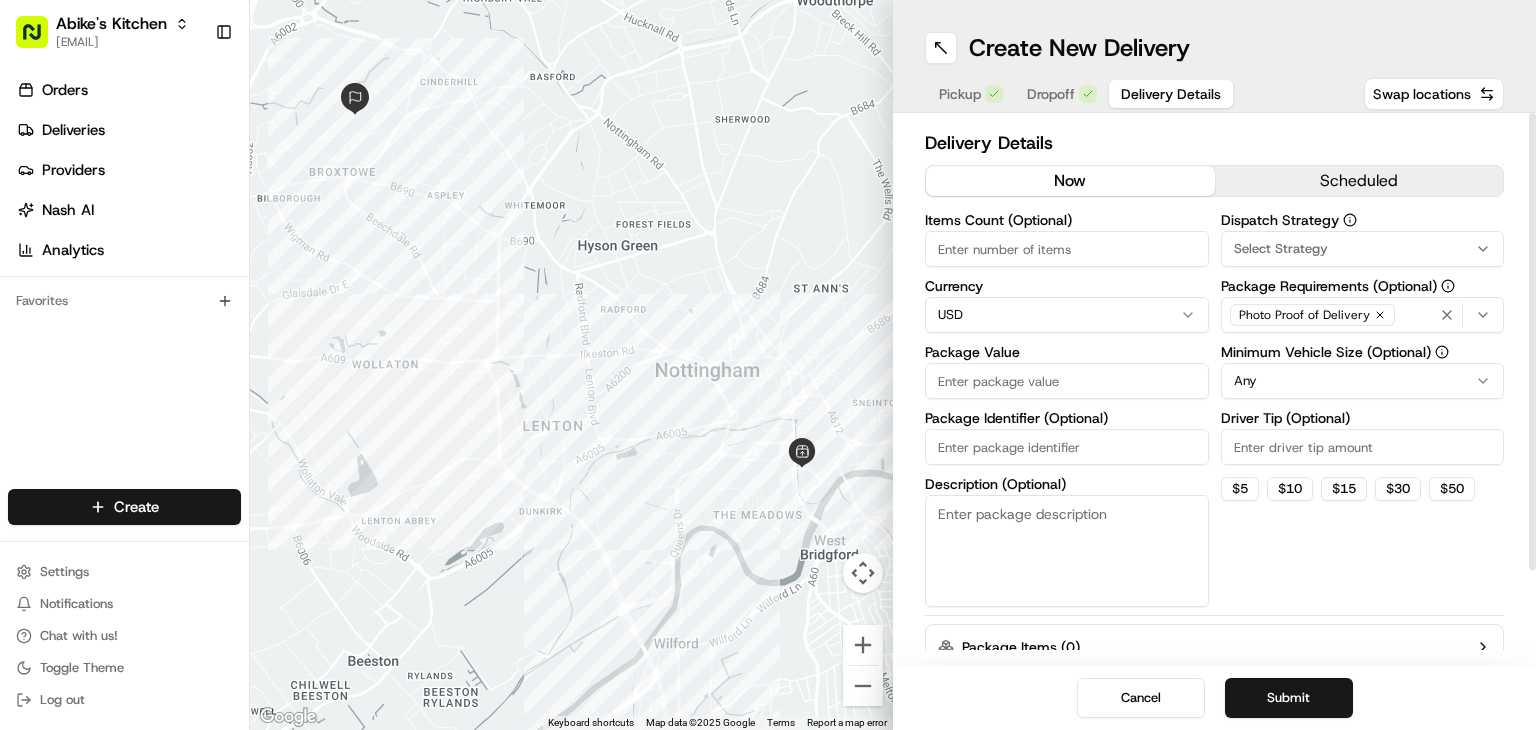 click on "Items Count (Optional)" at bounding box center (1067, 249) 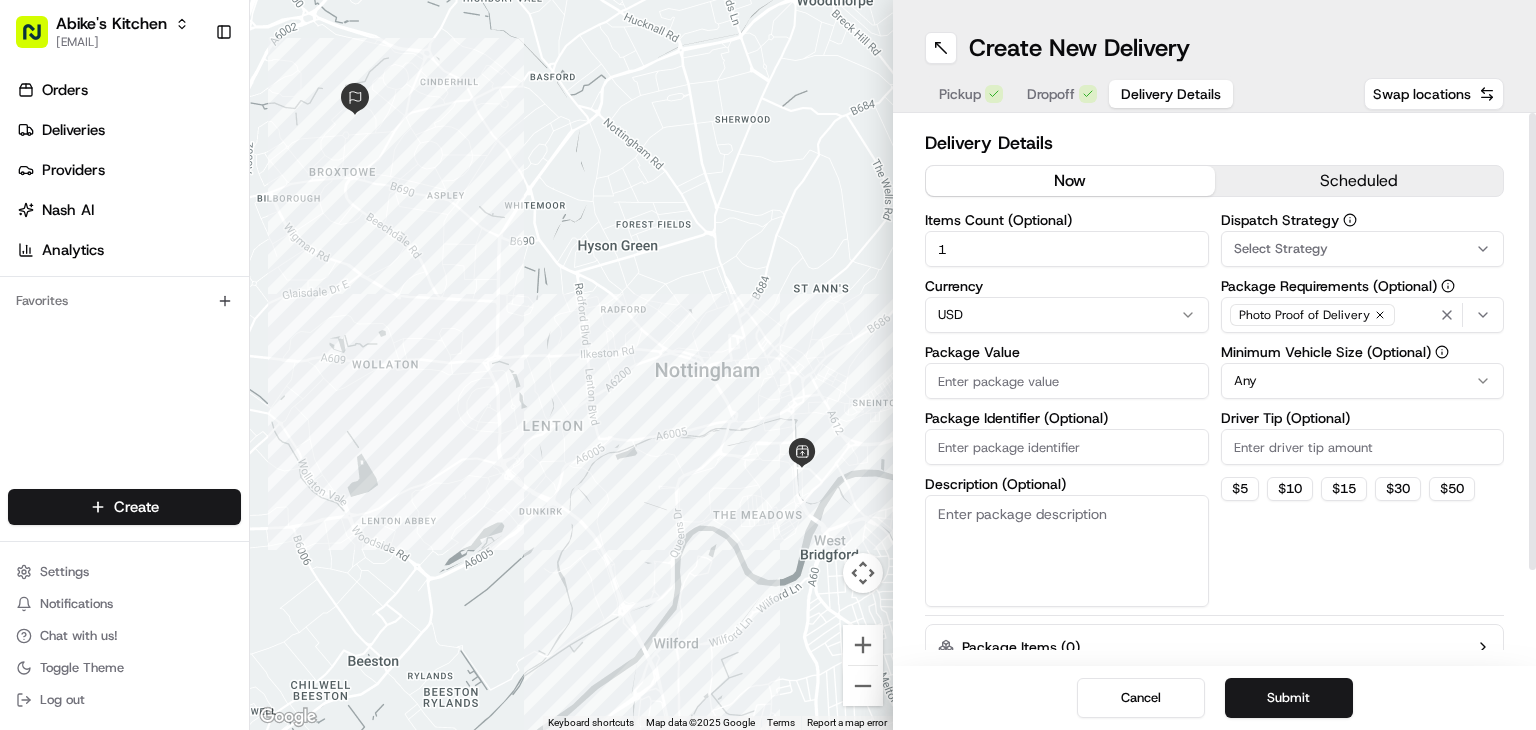 type on "1" 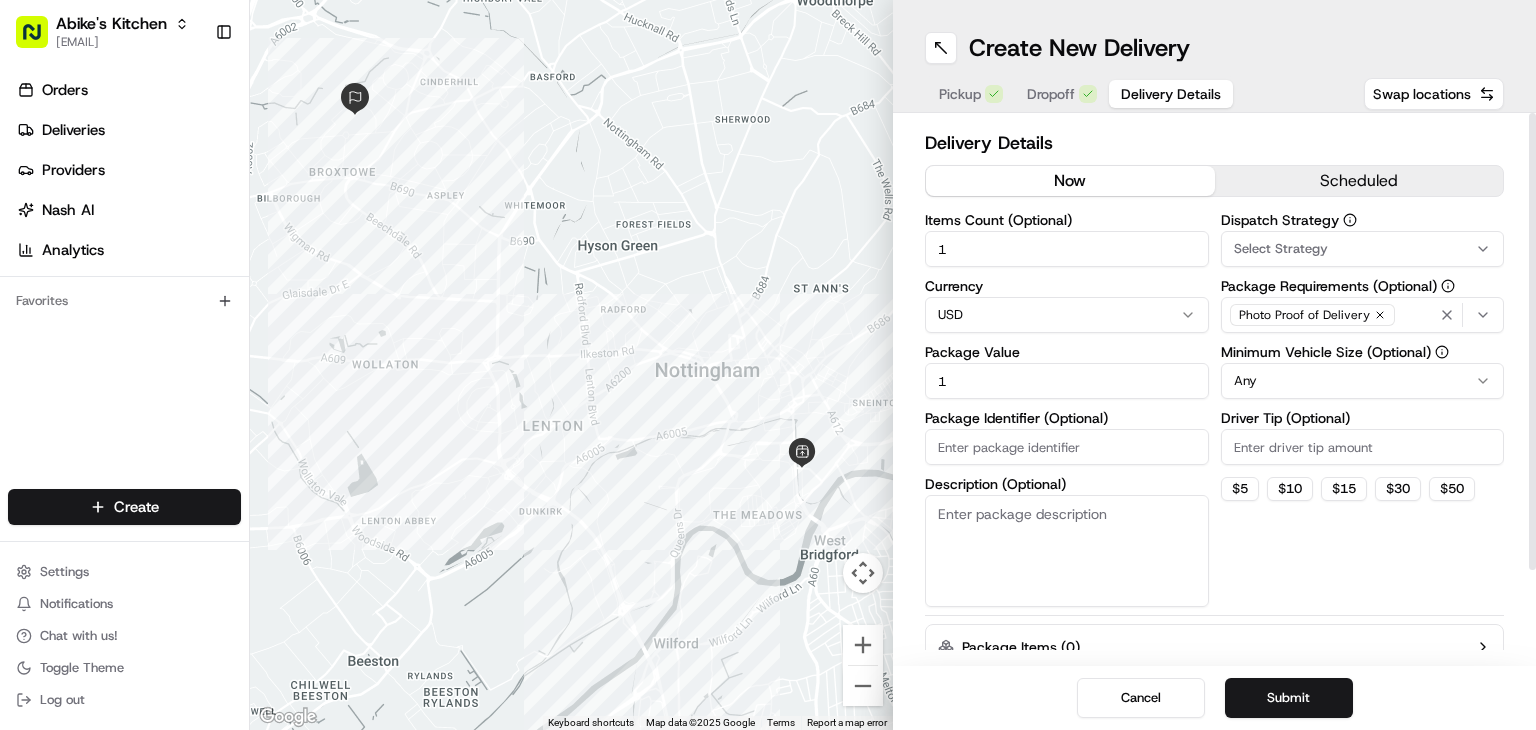 type on "1" 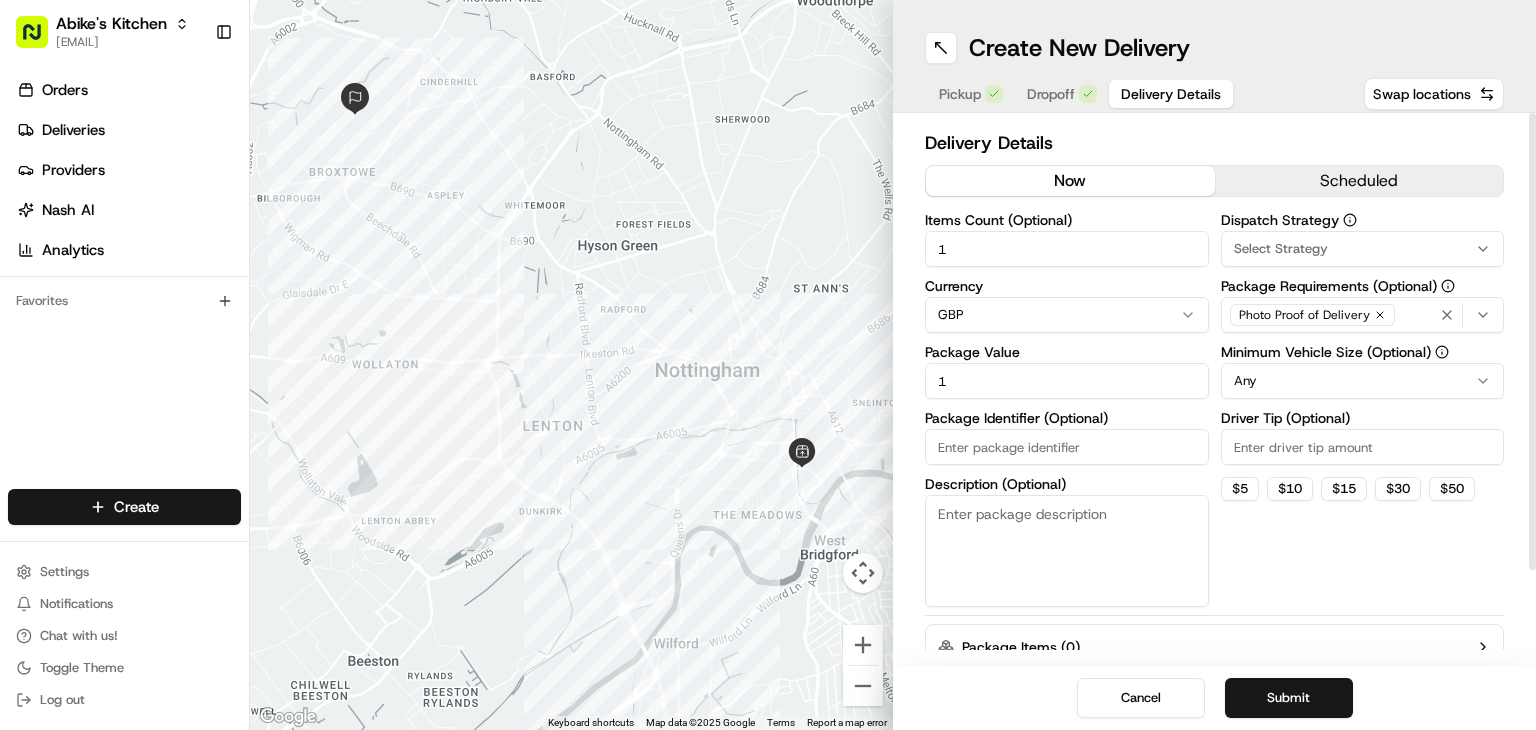 click on "Package Identifier (Optional)" at bounding box center [1067, 447] 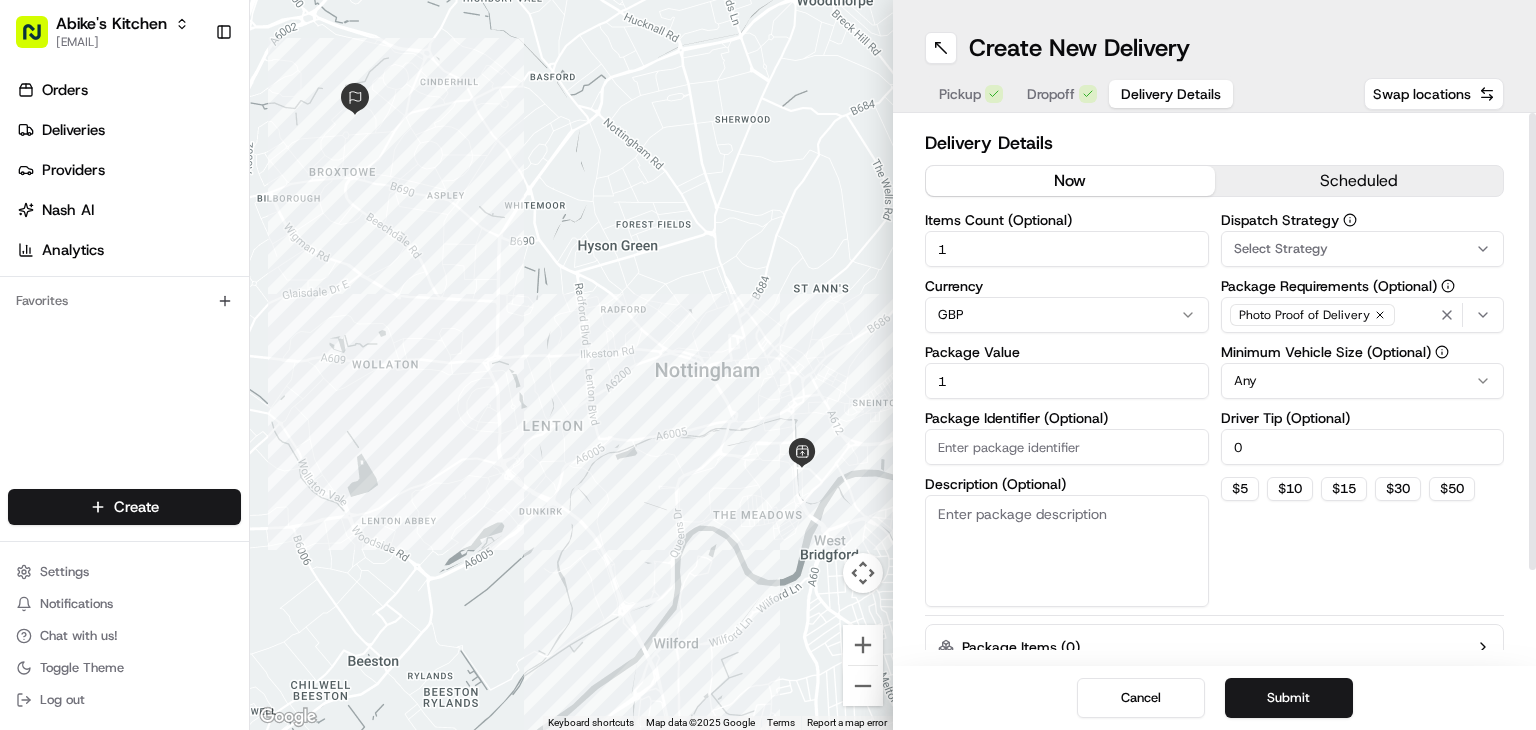 type on "0" 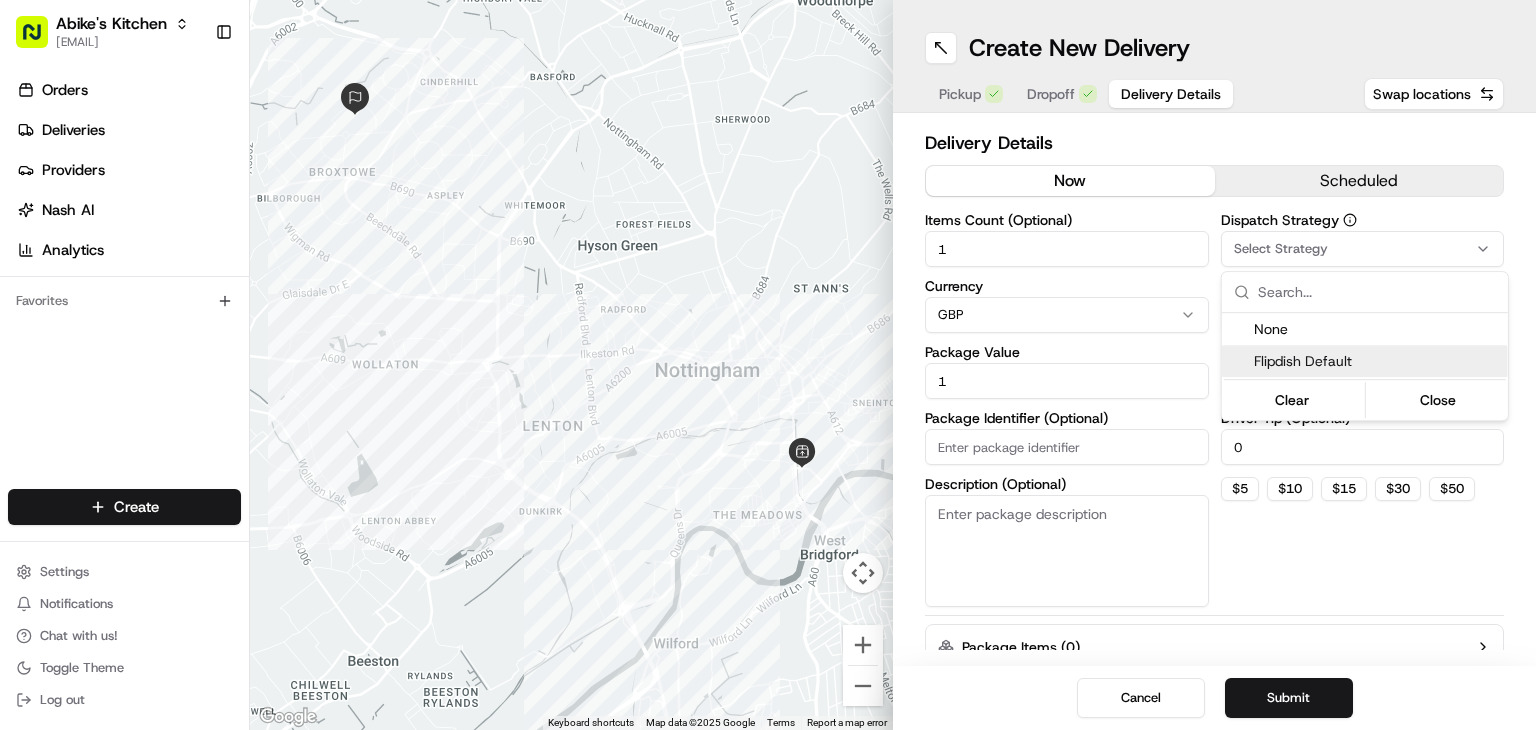 click on "Abike's Kitchen rpajulas@nashhelp.com Toggle Sidebar Orders Deliveries Providers Nash AI Analytics Favorites Main Menu Members & Organization Organization Users Roles Preferences Customization Portal Tracking Orchestration Automations Dispatch Strategy Optimization Strategy Shipping Labels Manifest Locations Pickup Locations Dropoff Locations Billing Billing Refund Requests Integrations Notification Triggers Webhooks API Keys Request Logs Create Settings Notifications Chat with us! Toggle Theme Log out ← Move left → Move right ↑ Move up ↓ Move down + Zoom in - Zoom out Home Jump left by 75% End Jump right by 75% Page Up Jump up by 75% Page Down Jump down by 75% Keyboard shortcuts Map Data Map data ©2025 Google Map data ©2025 Google 500 m  Click to toggle between metric and imperial units Terms Report a map error Create New Delivery Pickup Dropoff Delivery Details Swap locations Delivery Details now scheduled Items Count (Optional) 1 Currency GBP Package Value 1 Dispatch Strategy Any" at bounding box center [768, 365] 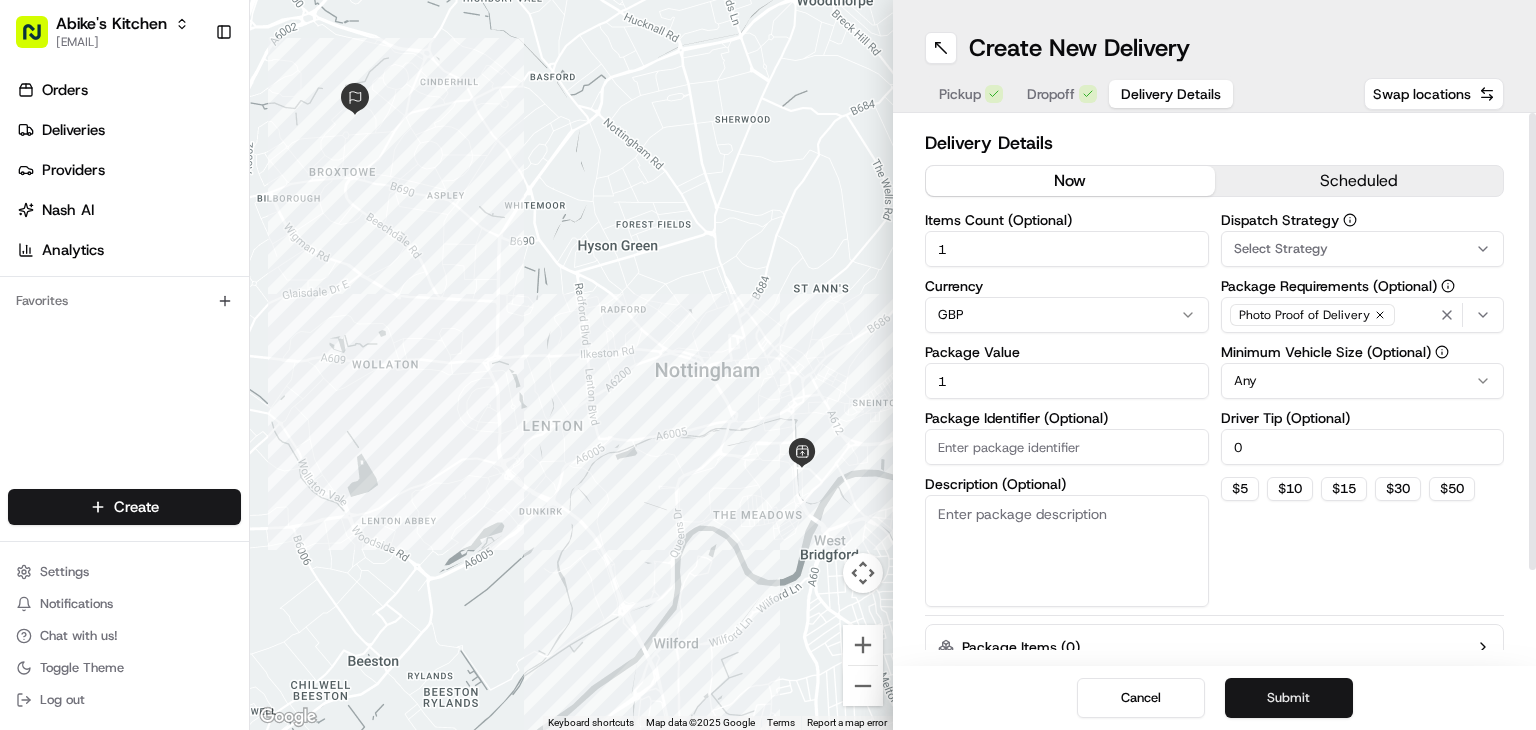 click on "Submit" at bounding box center [1289, 698] 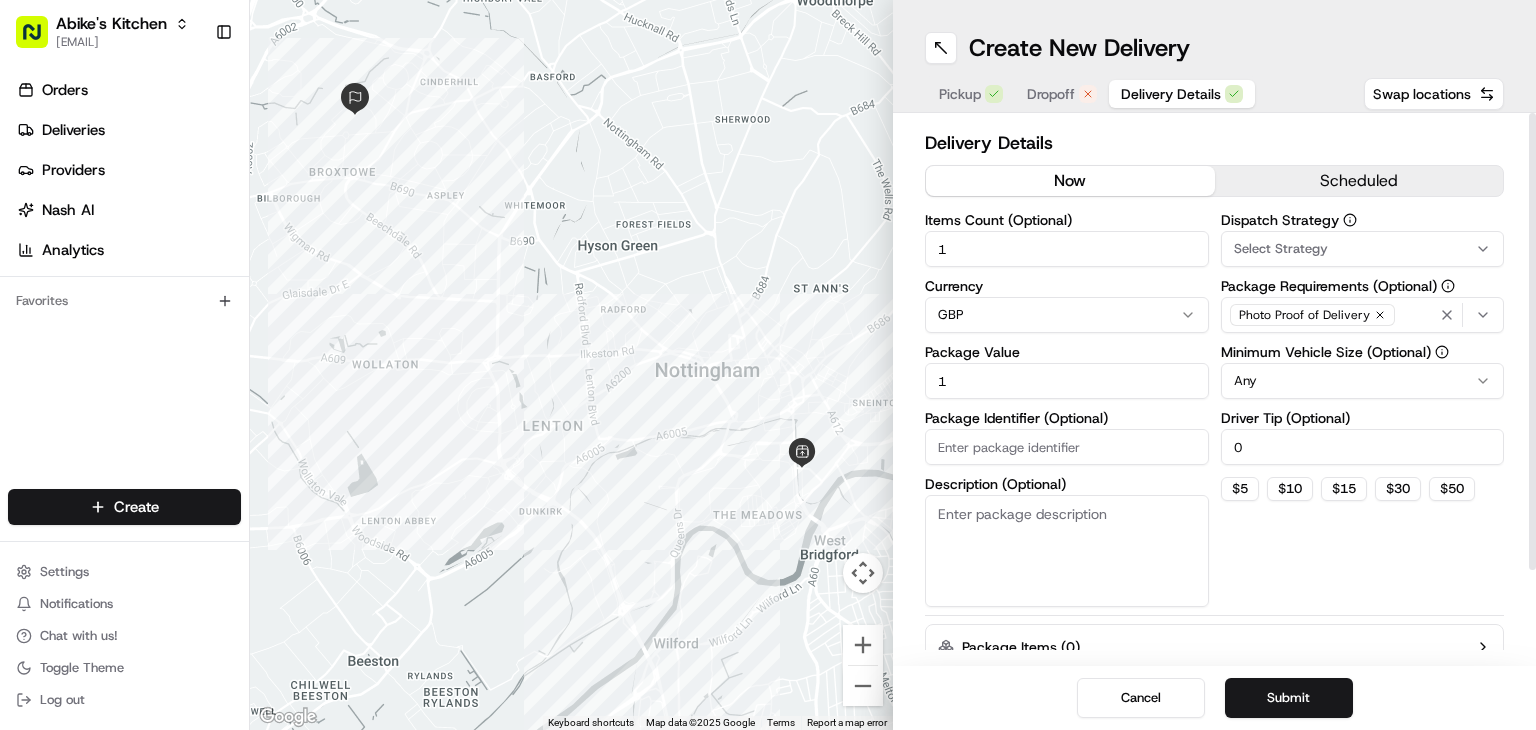 click on "Dropoff" at bounding box center [1051, 94] 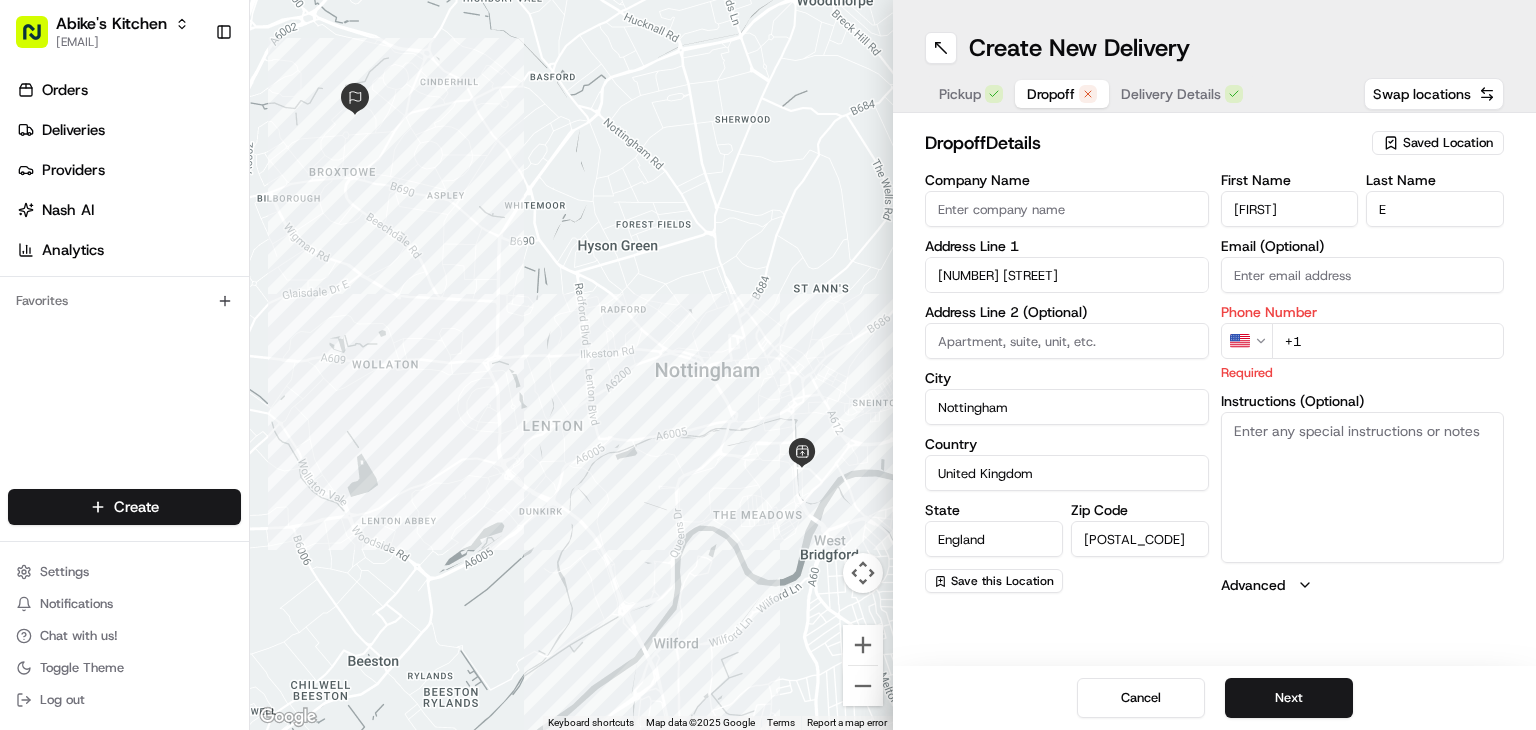 click on "+1" at bounding box center (1388, 341) 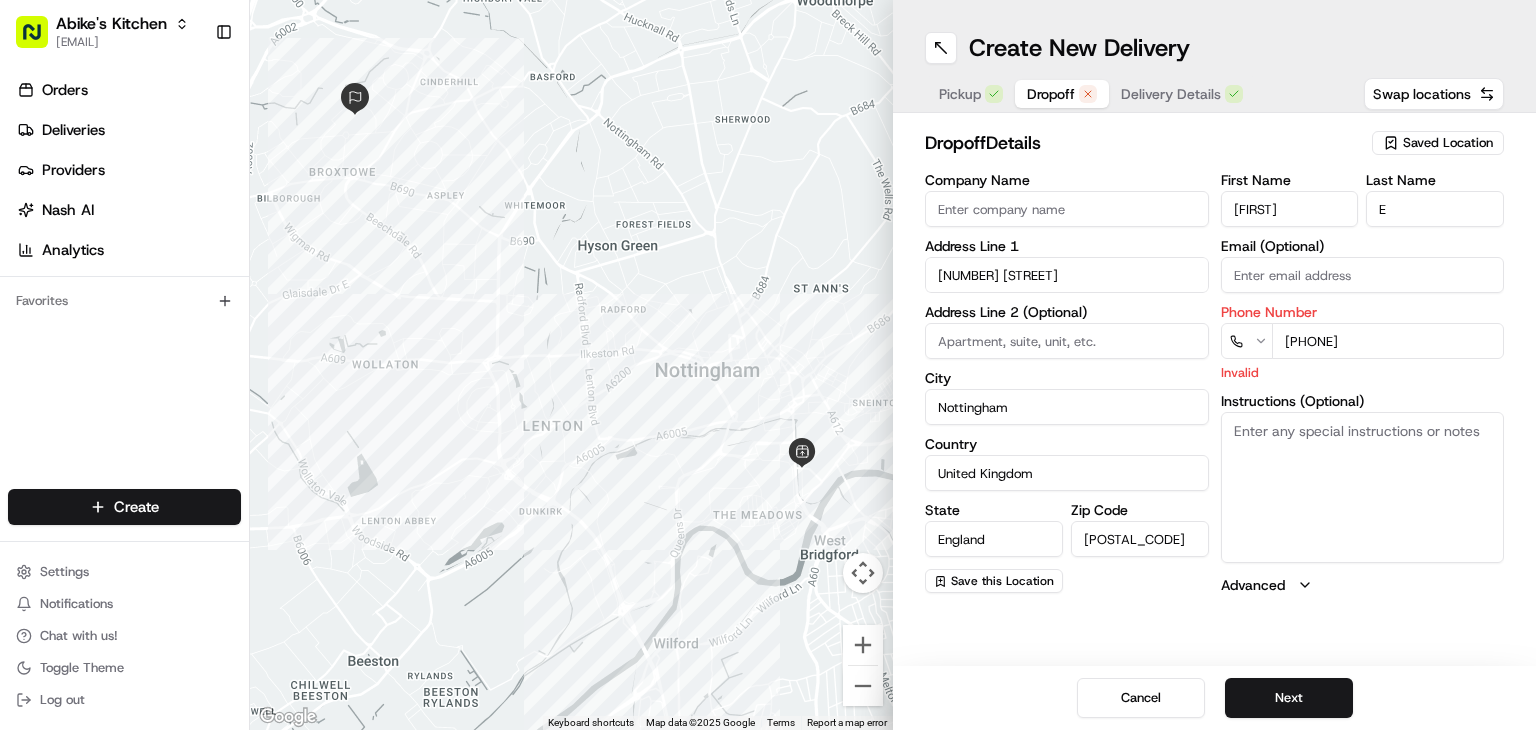 click on "Abike's Kitchen rpajulas@nashhelp.com Toggle Sidebar Orders Deliveries Providers Nash AI Analytics Favorites Main Menu Members & Organization Organization Users Roles Preferences Customization Portal Tracking Orchestration Automations Dispatch Strategy Optimization Strategy Shipping Labels Manifest Locations Pickup Locations Dropoff Locations Billing Billing Refund Requests Integrations Notification Triggers Webhooks API Keys Request Logs Create Settings Notifications Chat with us! Toggle Theme Log out ← Move left → Move right ↑ Move up ↓ Move down + Zoom in - Zoom out Home Jump left by 75% End Jump right by 75% Page Up Jump up by 75% Page Down Jump down by 75% Keyboard shortcuts Map Data Map data ©2025 Google Map data ©2025 Google 500 m  Click to toggle between metric and imperial units Terms Report a map error Create New Delivery Pickup Dropoff Delivery Details Swap locations dropoff  Details Saved Location Company Name Address Line 1 17 Fenwick Road Address Line 2 (Optional) City" at bounding box center [768, 365] 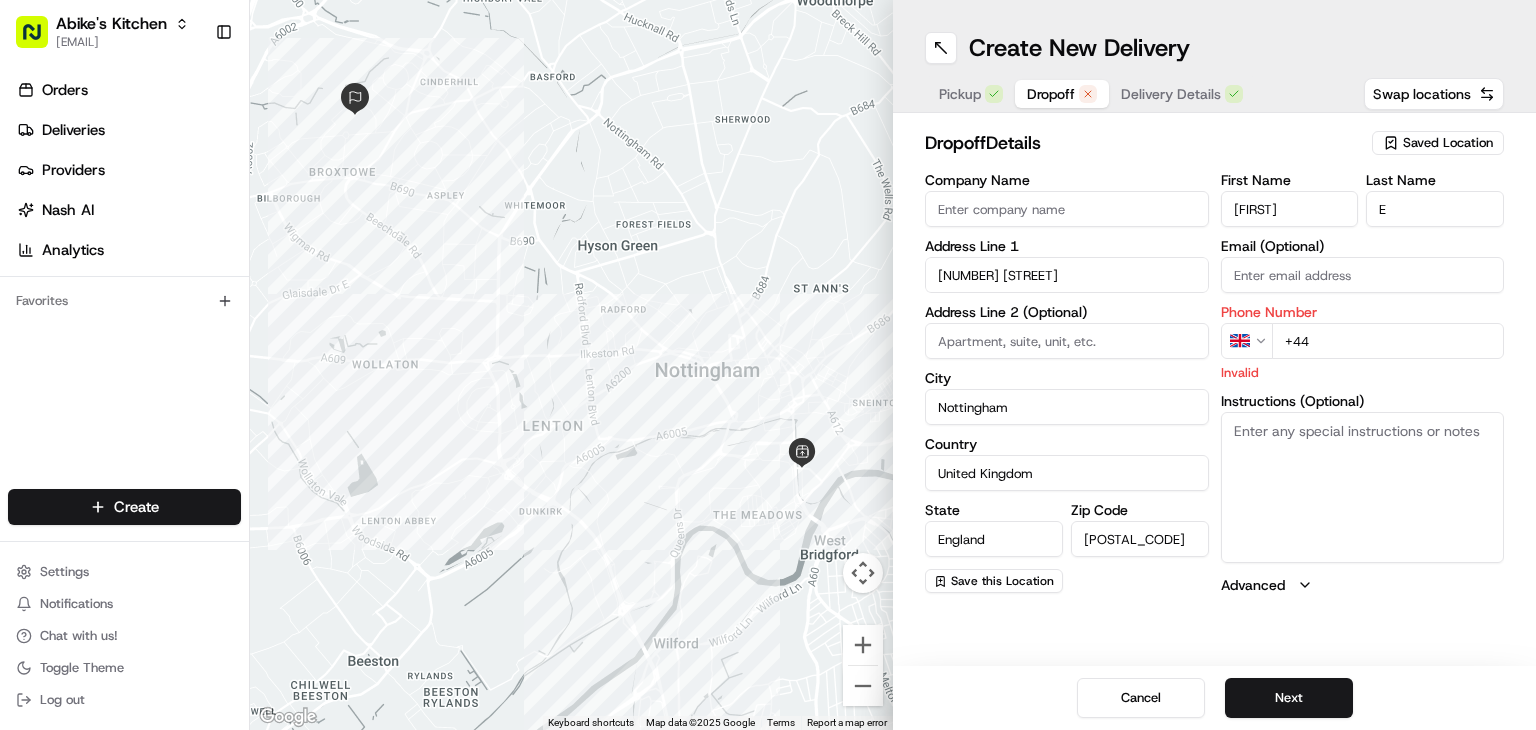 click on "GB +44" at bounding box center (1363, 341) 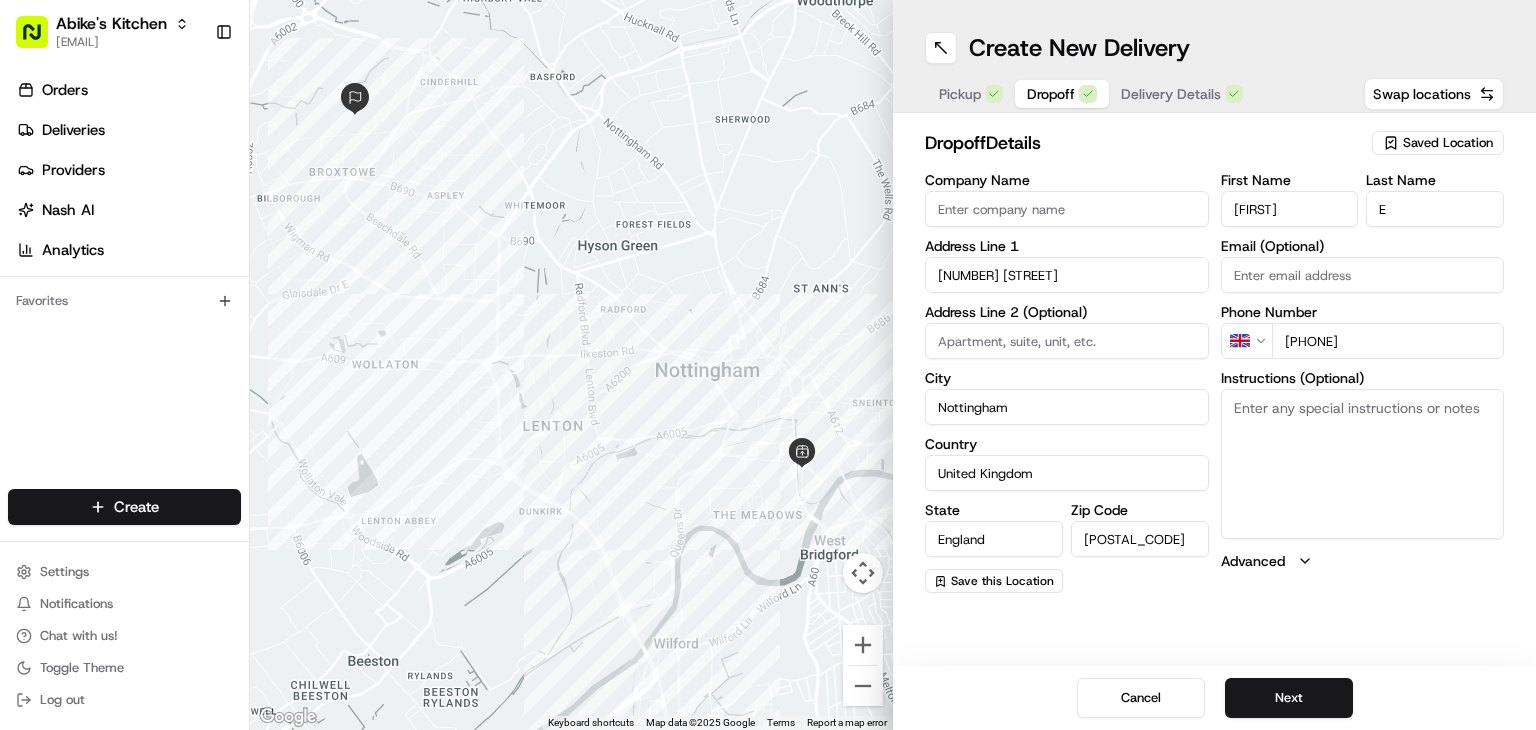 type on "+44 07932 047464" 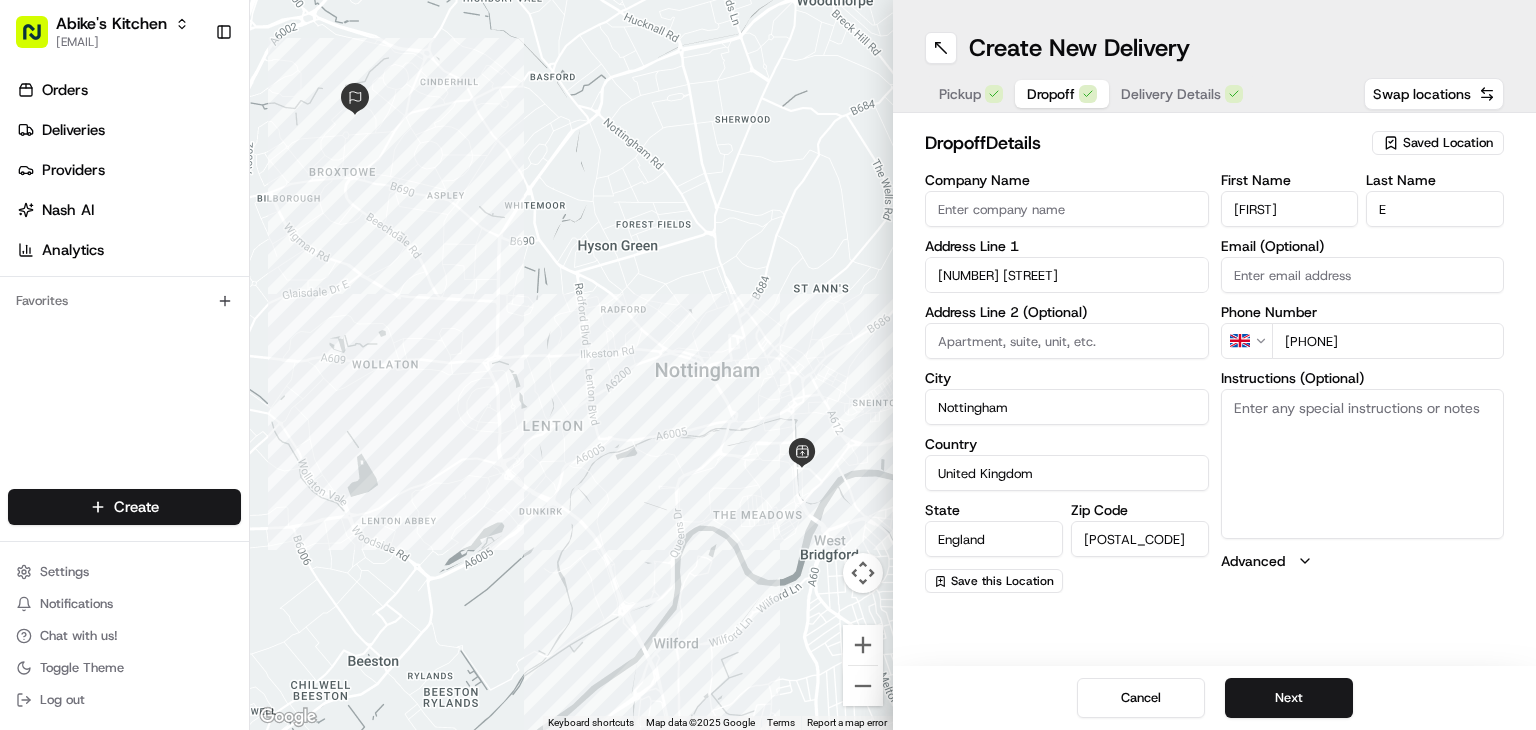 click on "Abike's Kitchen rpajulas@nashhelp.com Toggle Sidebar Orders Deliveries Providers Nash AI Analytics Favorites Main Menu Members & Organization Organization Users Roles Preferences Customization Portal Tracking Orchestration Automations Dispatch Strategy Optimization Strategy Shipping Labels Manifest Locations Pickup Locations Dropoff Locations Billing Billing Refund Requests Integrations Notification Triggers Webhooks API Keys Request Logs Create Settings Notifications Chat with us! Toggle Theme Log out ← Move left → Move right ↑ Move up ↓ Move down + Zoom in - Zoom out Home Jump left by 75% End Jump right by 75% Page Up Jump up by 75% Page Down Jump down by 75% Keyboard shortcuts Map Data Map data ©2025 Google Map data ©2025 Google 500 m  Click to toggle between metric and imperial units Terms Report a map error Create New Delivery Pickup Dropoff Delivery Details Swap locations dropoff  Details Saved Location Company Name Address Line 1 17 Fenwick Road Address Line 2 (Optional) City" at bounding box center [768, 365] 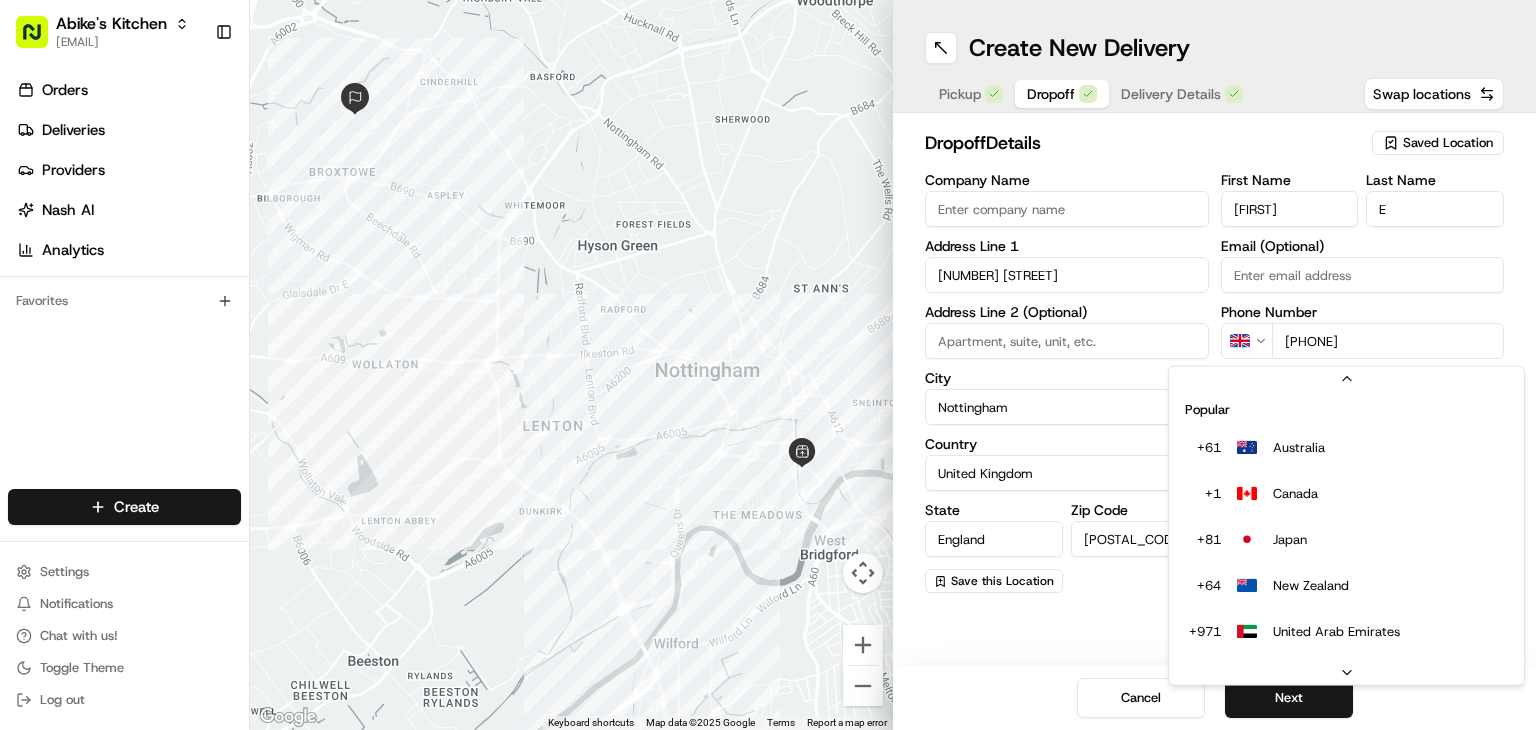 scroll, scrollTop: 40, scrollLeft: 0, axis: vertical 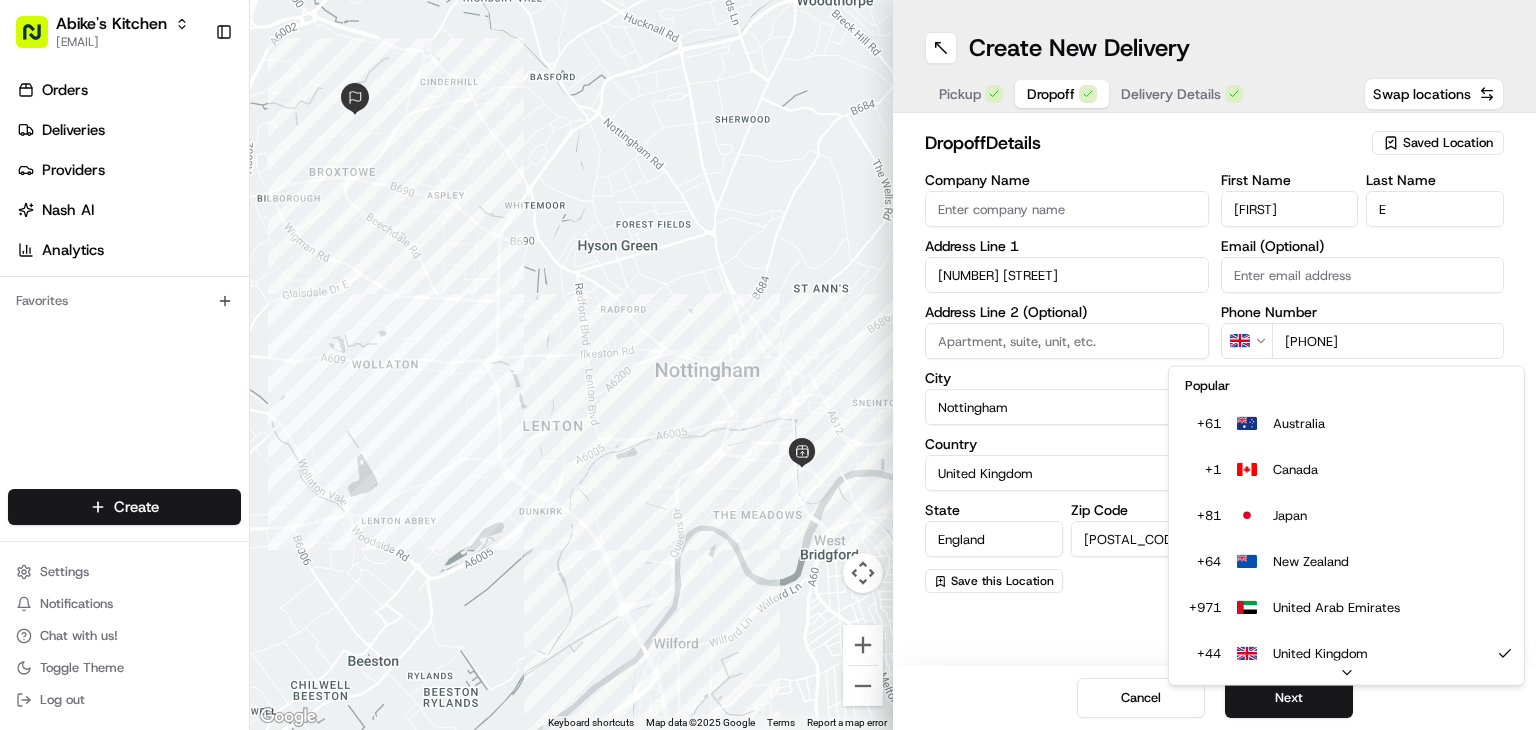 click on "Abike's Kitchen rpajulas@nashhelp.com Toggle Sidebar Orders Deliveries Providers Nash AI Analytics Favorites Main Menu Members & Organization Organization Users Roles Preferences Customization Portal Tracking Orchestration Automations Dispatch Strategy Optimization Strategy Shipping Labels Manifest Locations Pickup Locations Dropoff Locations Billing Billing Refund Requests Integrations Notification Triggers Webhooks API Keys Request Logs Create Settings Notifications Chat with us! Toggle Theme Log out ← Move left → Move right ↑ Move up ↓ Move down + Zoom in - Zoom out Home Jump left by 75% End Jump right by 75% Page Up Jump up by 75% Page Down Jump down by 75% Keyboard shortcuts Map Data Map data ©2025 Google Map data ©2025 Google 500 m  Click to toggle between metric and imperial units Terms Report a map error Create New Delivery Pickup Dropoff Delivery Details Swap locations dropoff  Details Saved Location Company Name Address Line 1 17 Fenwick Road Address Line 2 (Optional) City" at bounding box center [768, 365] 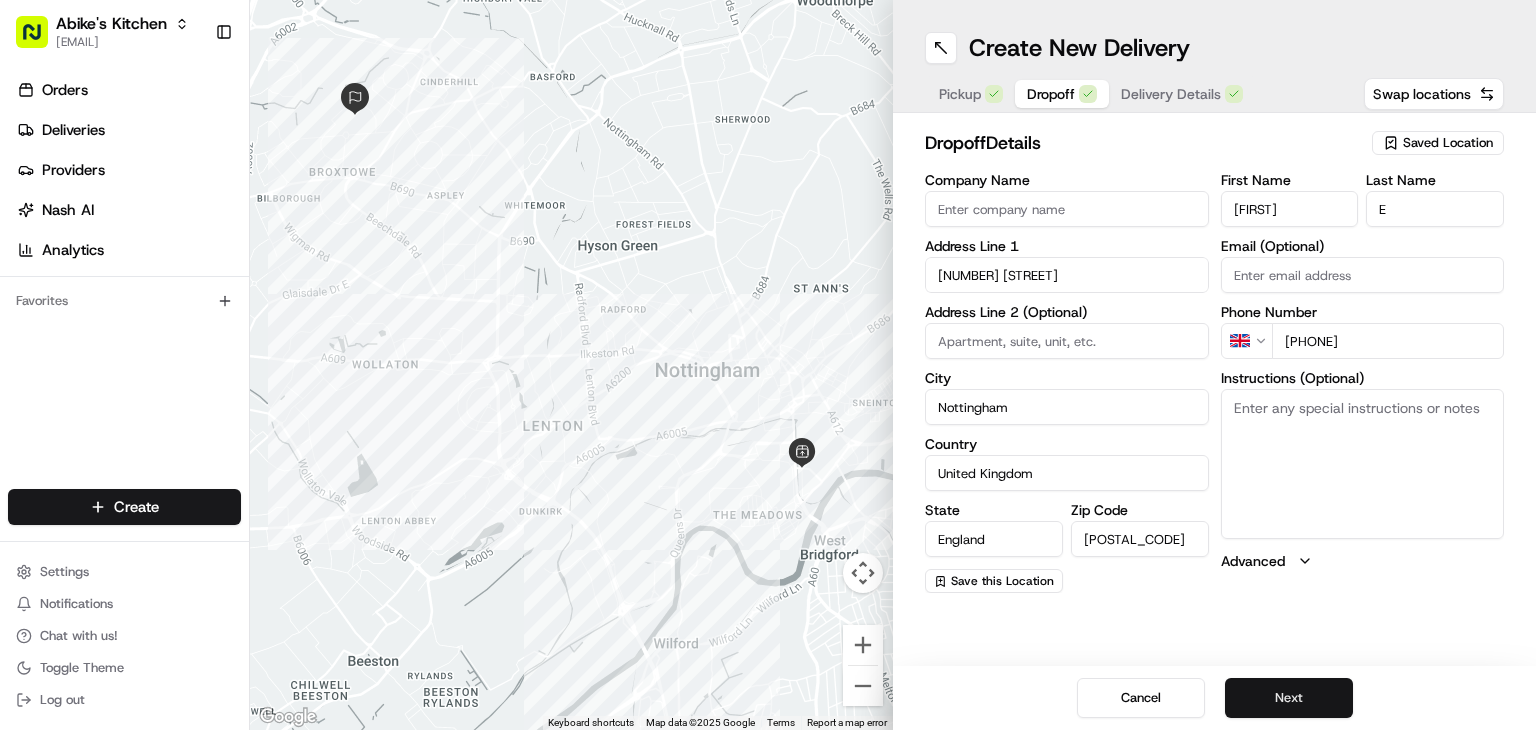 click on "Next" at bounding box center (1289, 698) 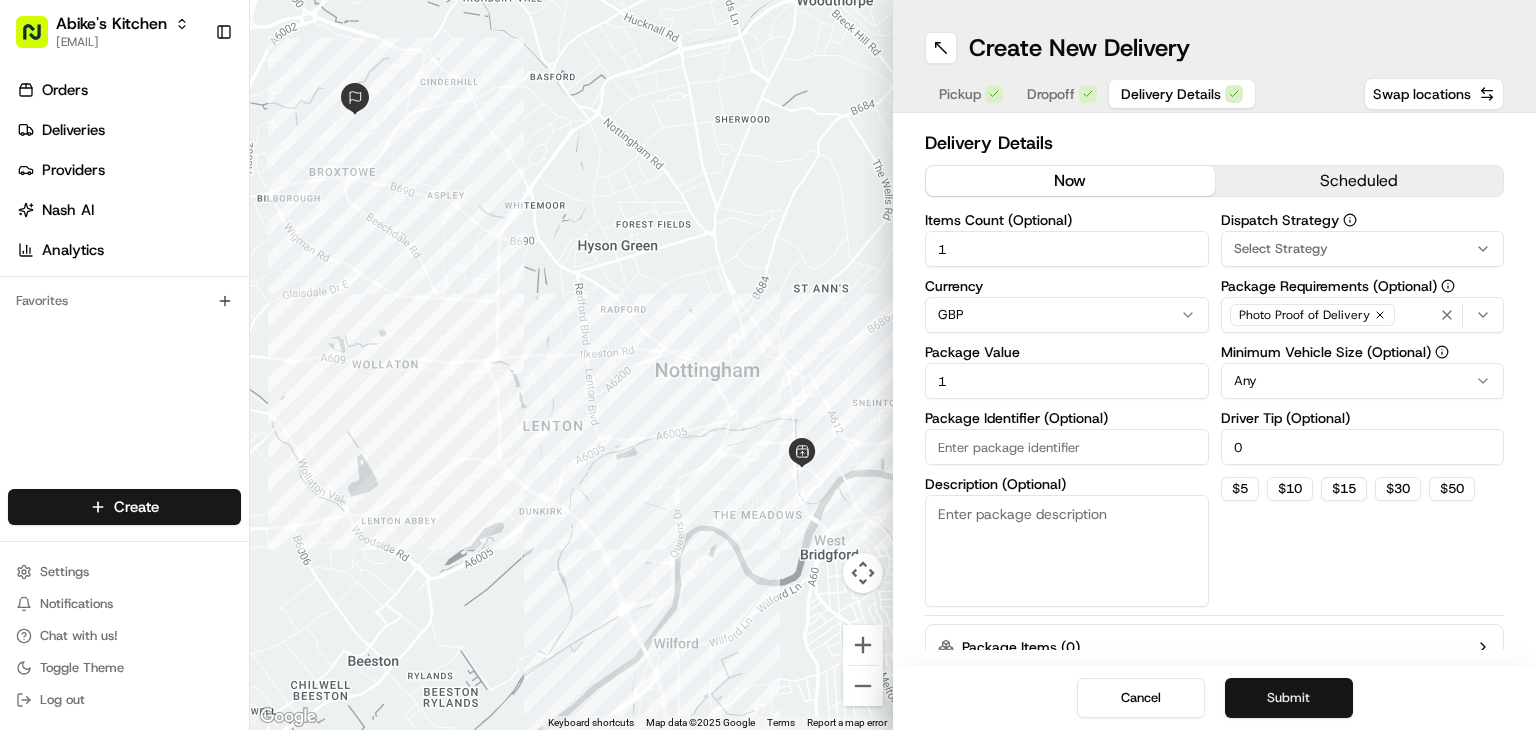 click on "Submit" at bounding box center [1289, 698] 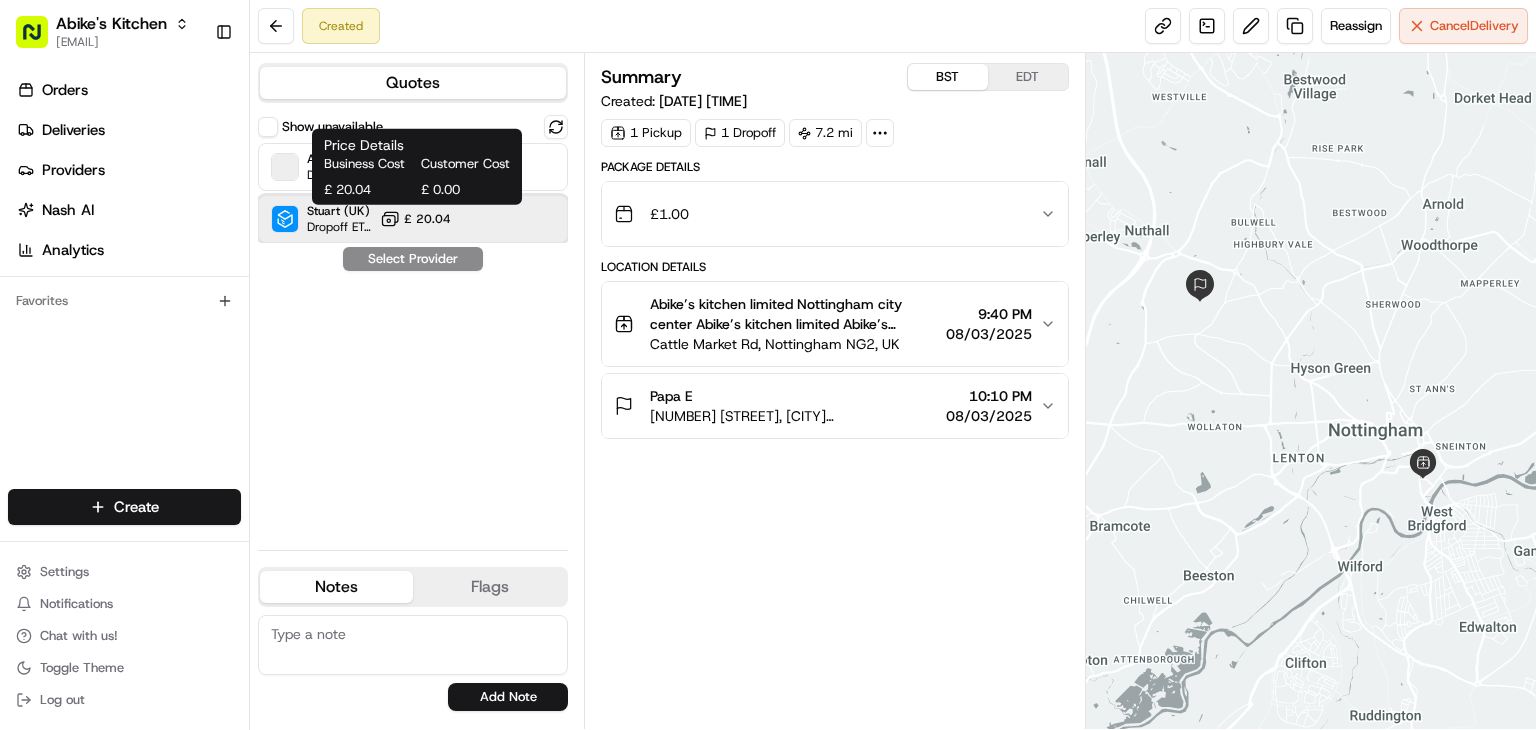 click on "Stuart (UK) Dropoff ETA   - £   20.04" at bounding box center (413, 219) 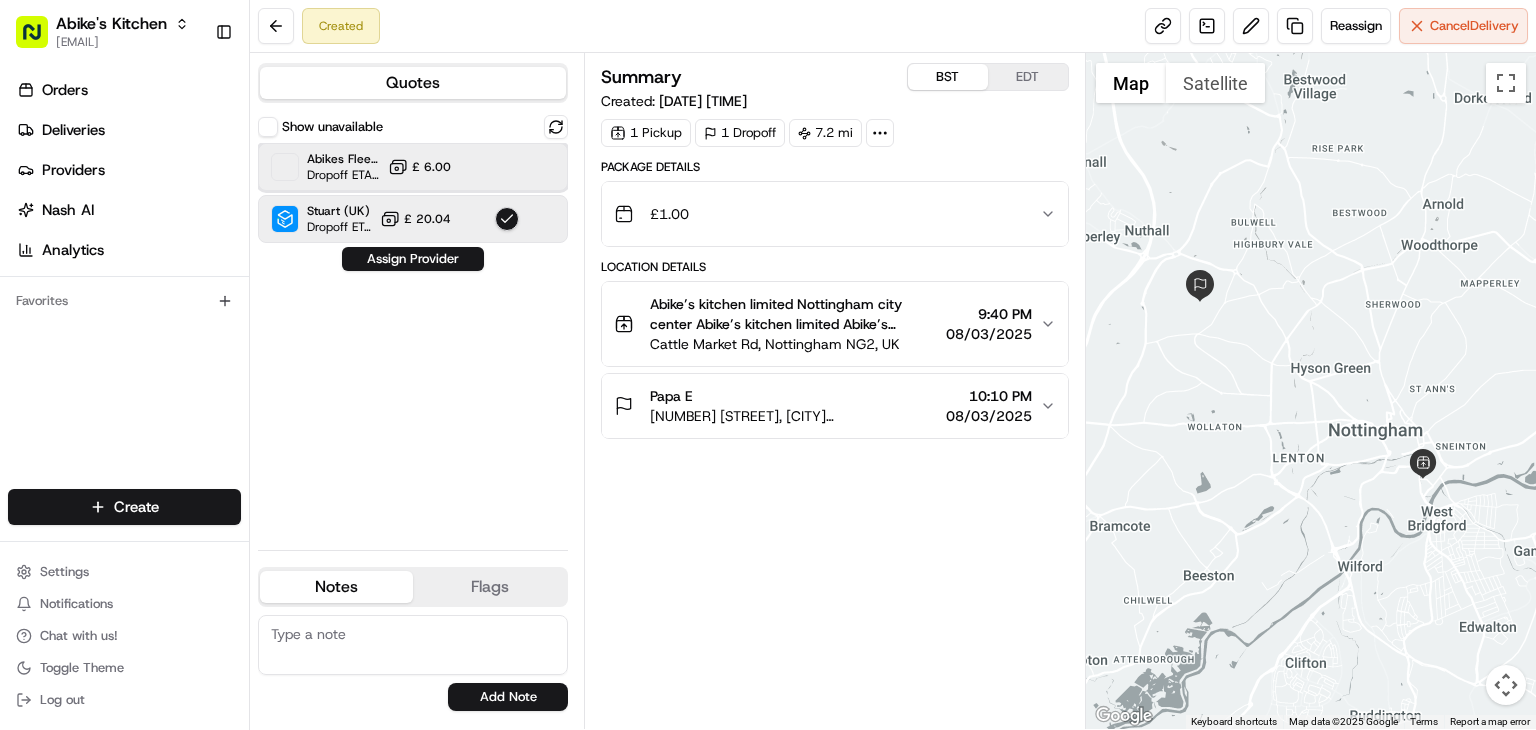 click at bounding box center (285, 168) 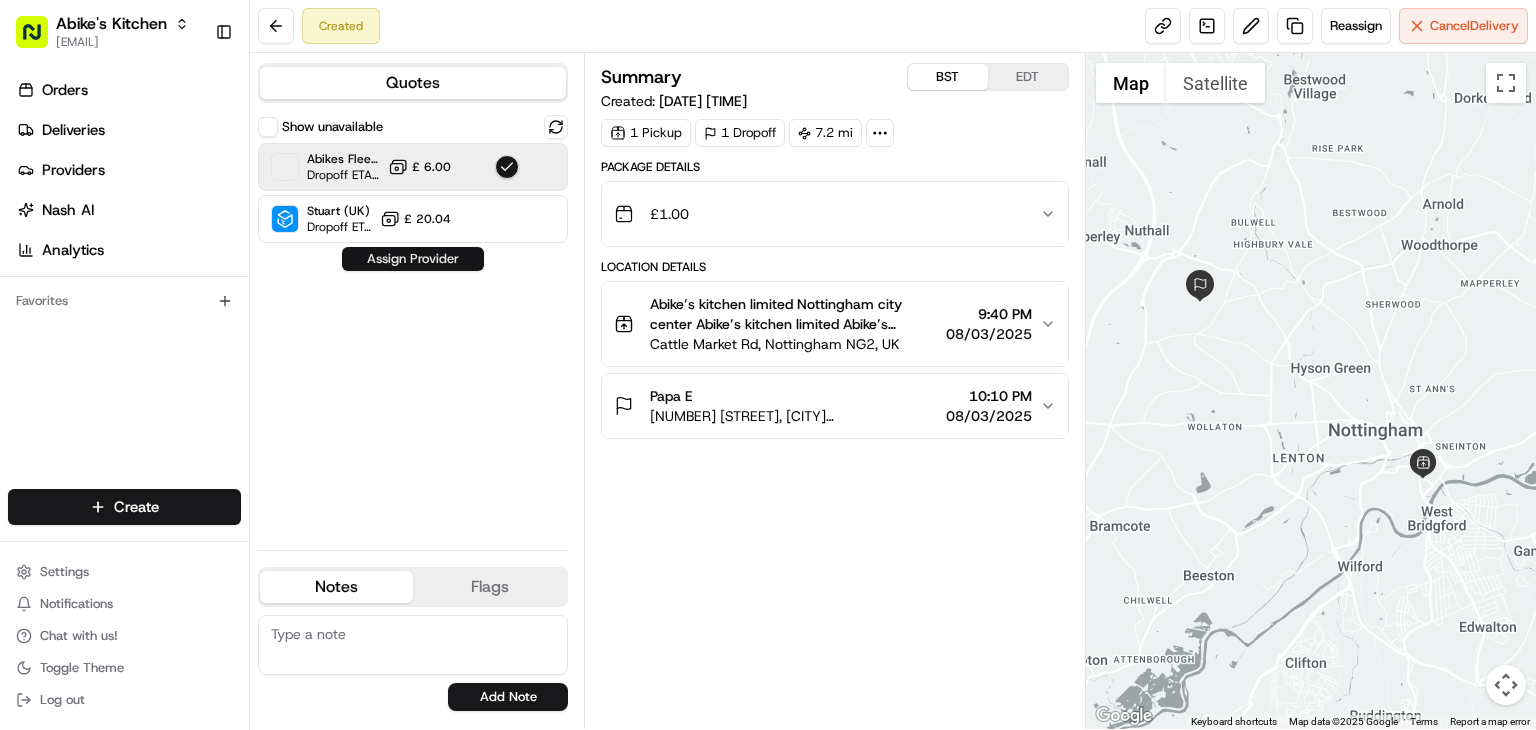 click on "Assign Provider" at bounding box center (413, 259) 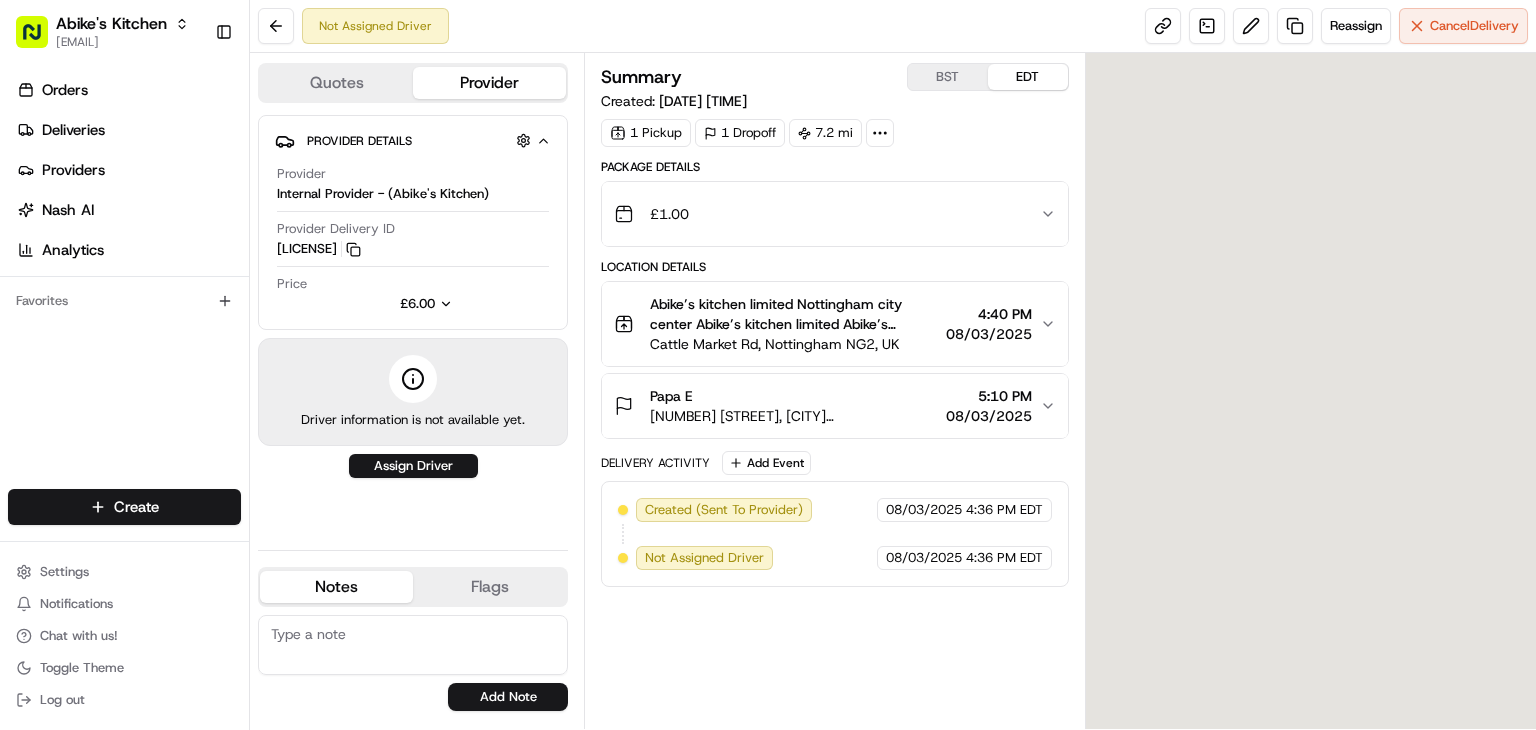 scroll, scrollTop: 0, scrollLeft: 0, axis: both 